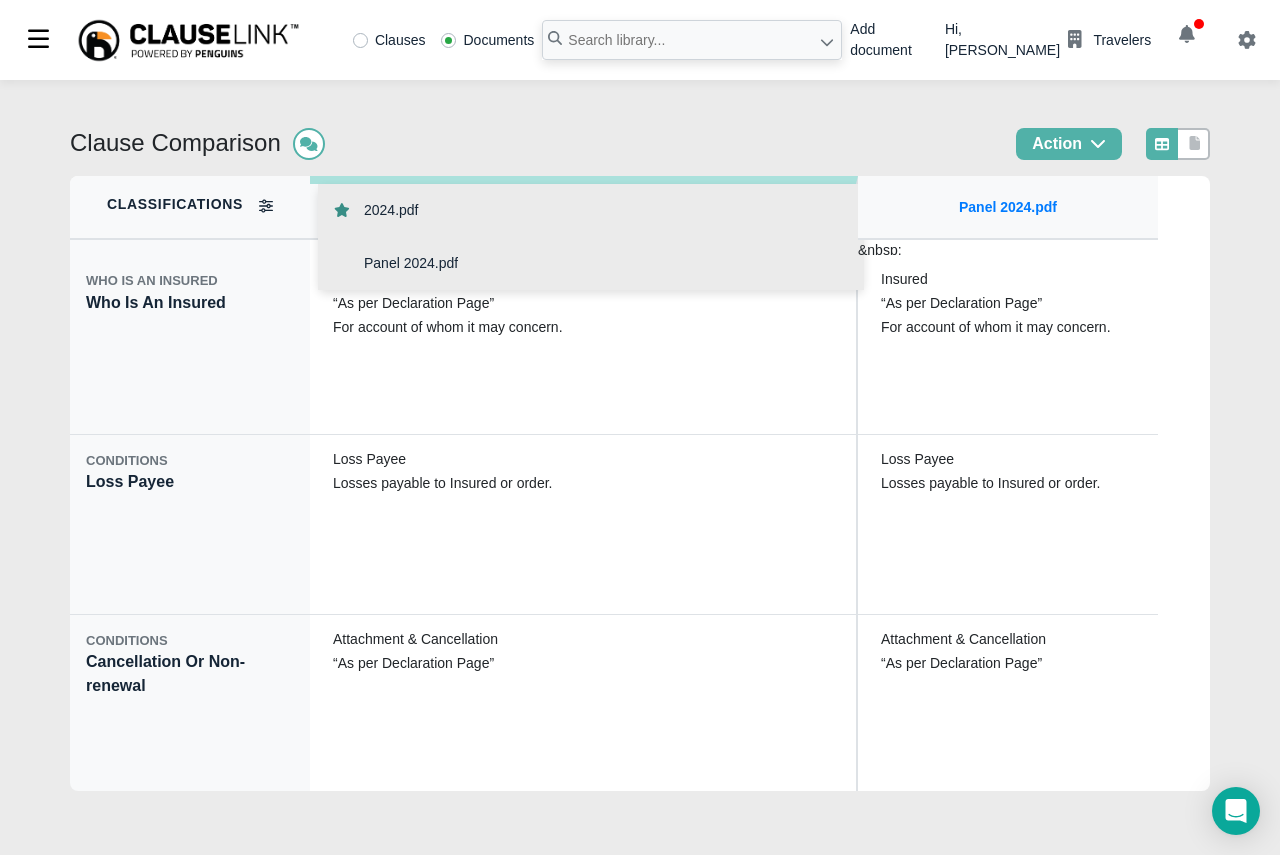 scroll, scrollTop: 0, scrollLeft: 0, axis: both 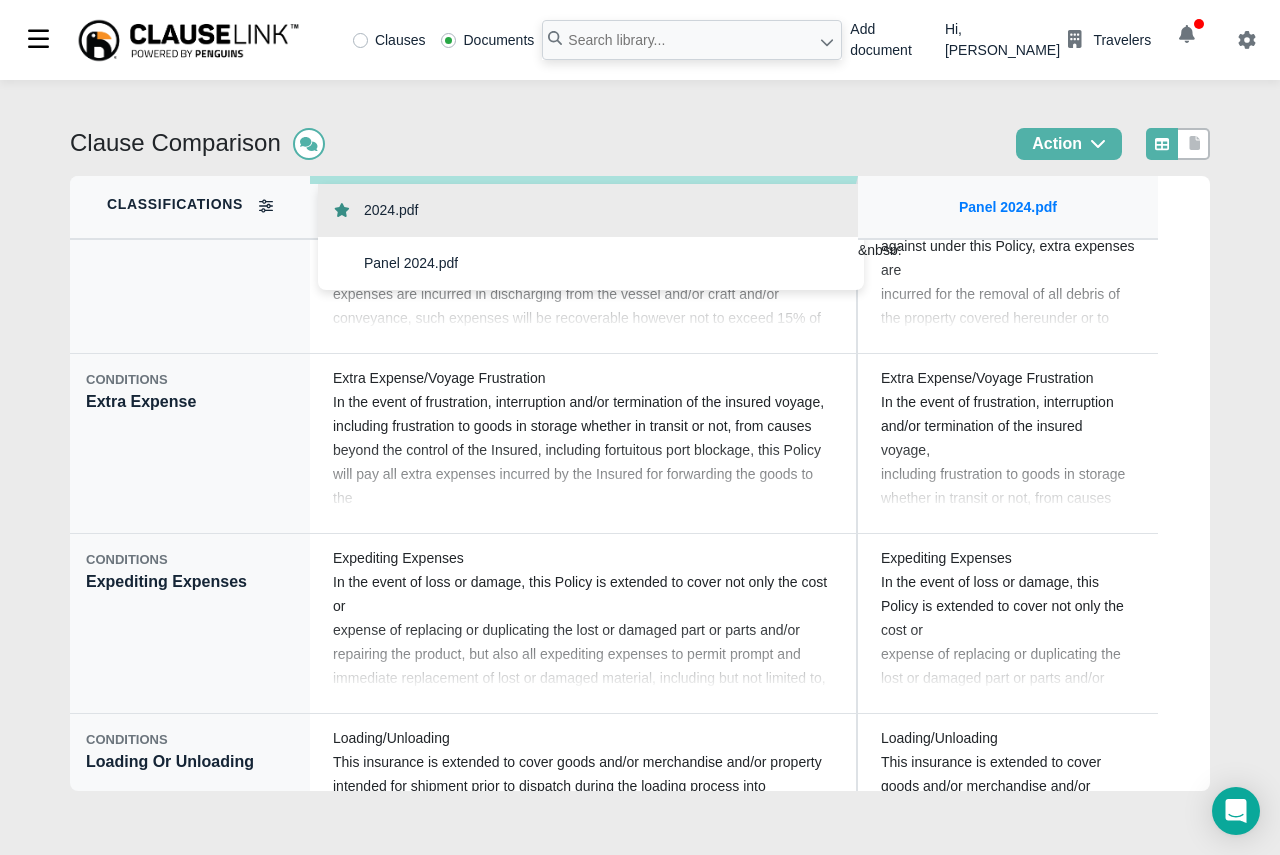 click on "2024.pdf" at bounding box center (391, 210) 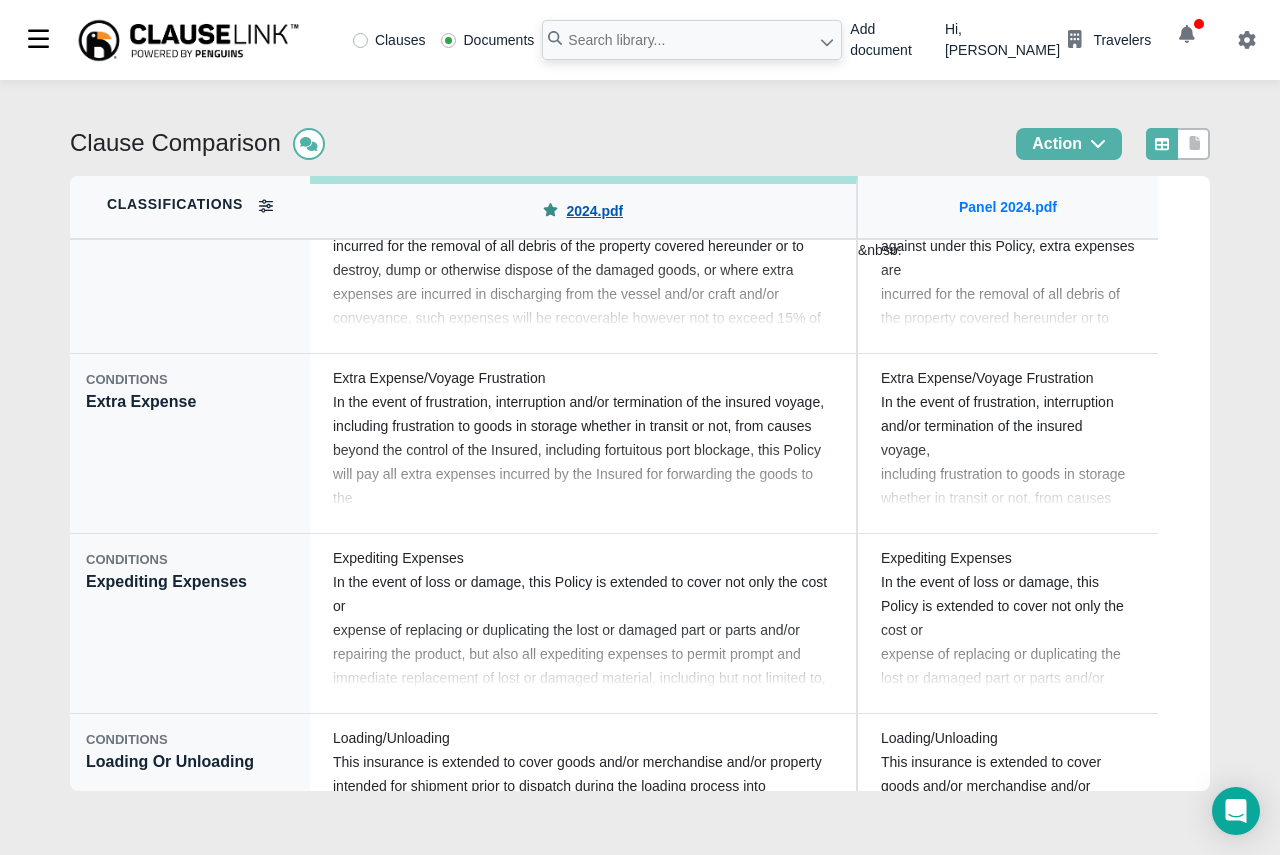 click on "2024.pdf" at bounding box center (594, 211) 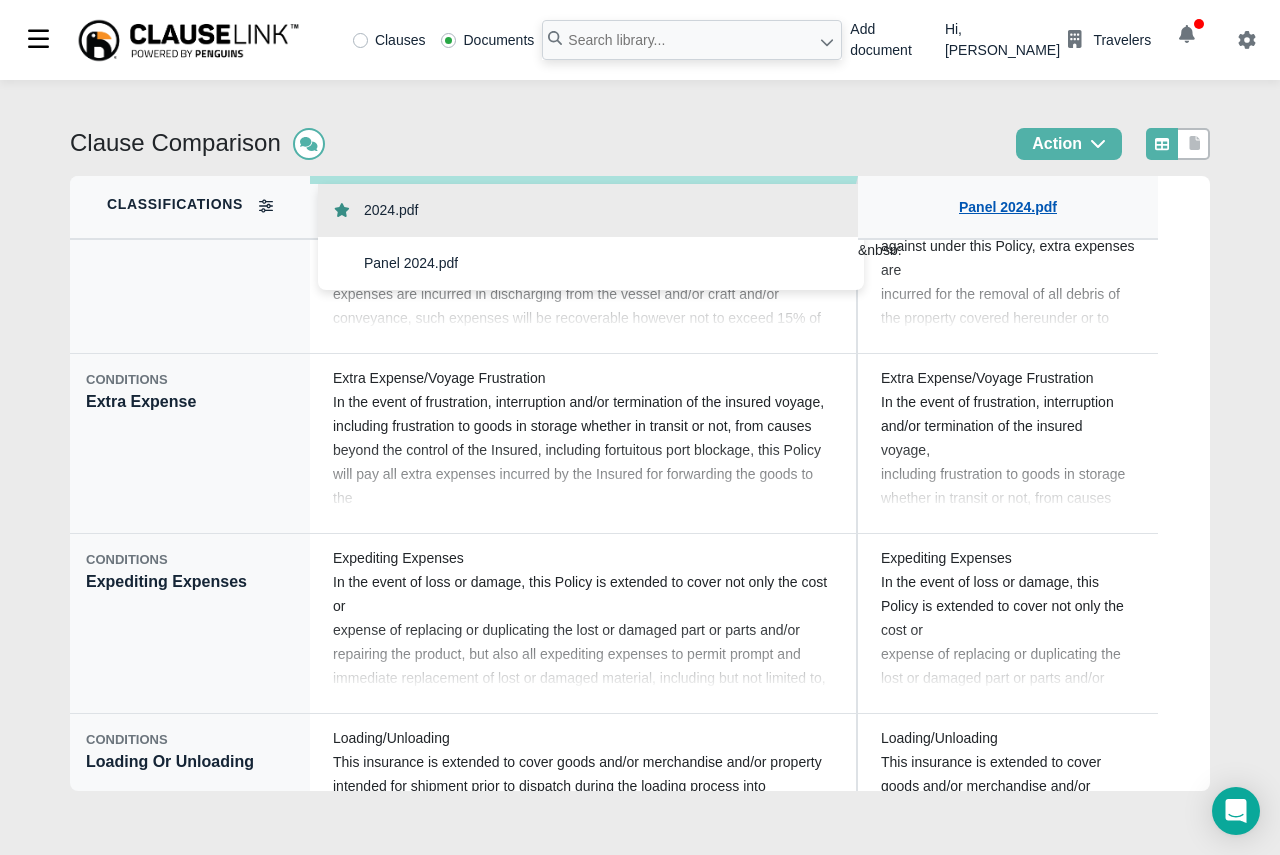 click on "Panel 2024.pdf" at bounding box center [1008, 207] 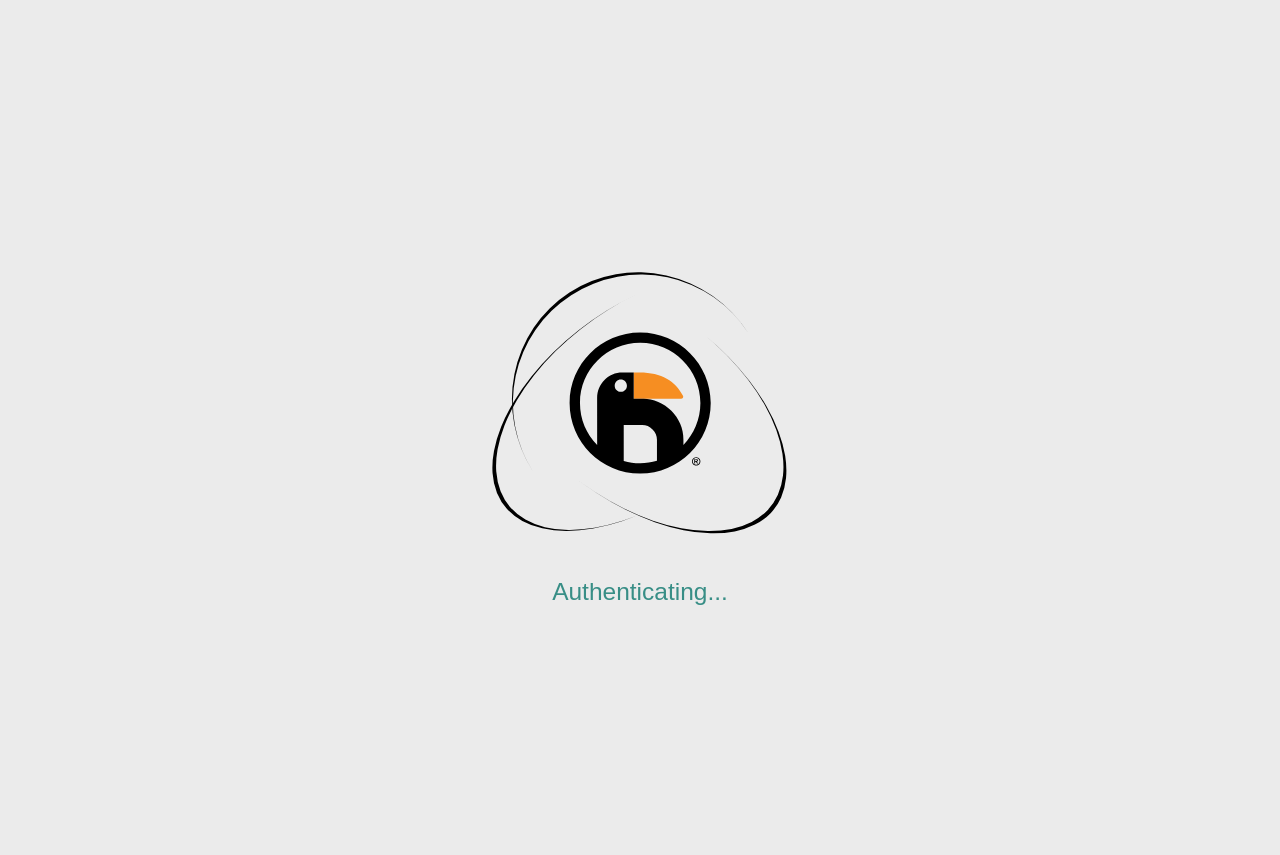 scroll, scrollTop: 0, scrollLeft: 0, axis: both 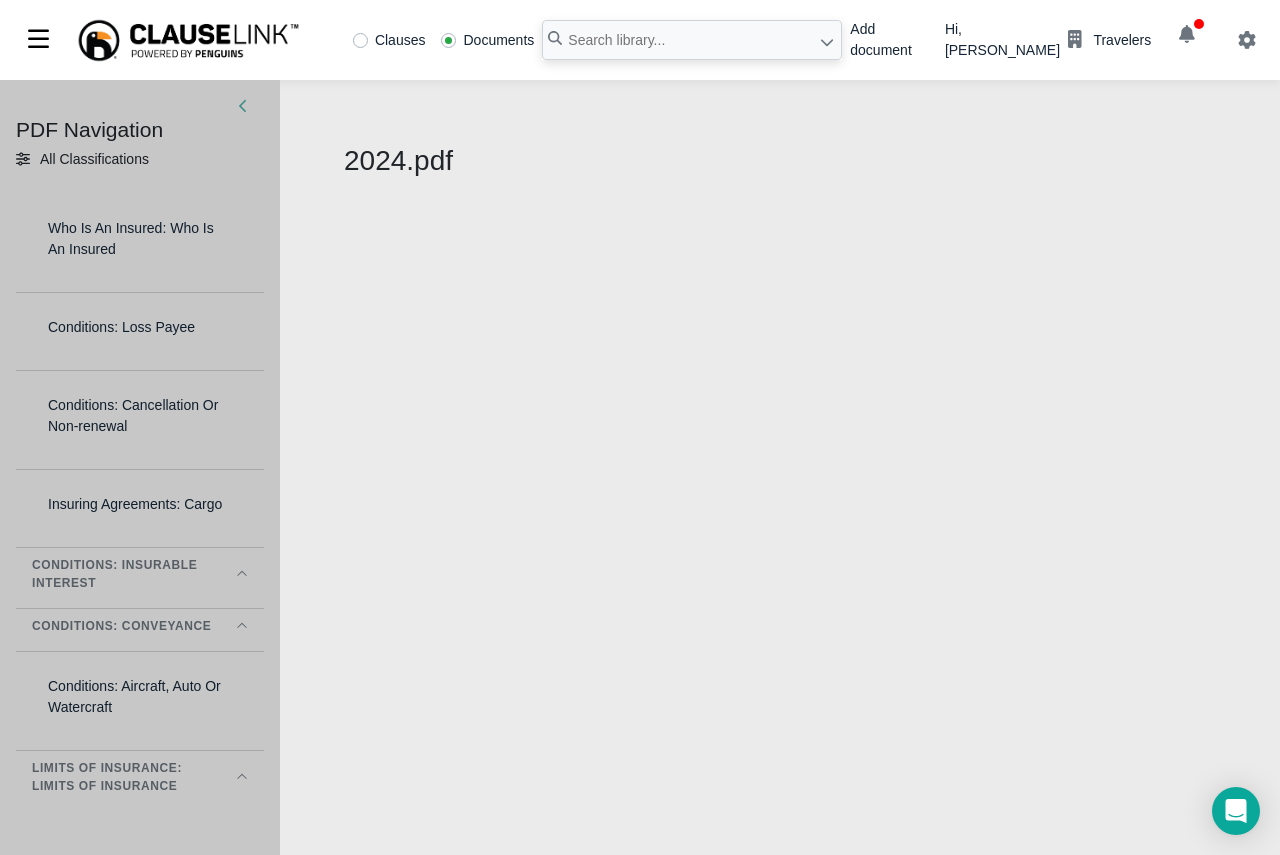select on "1" 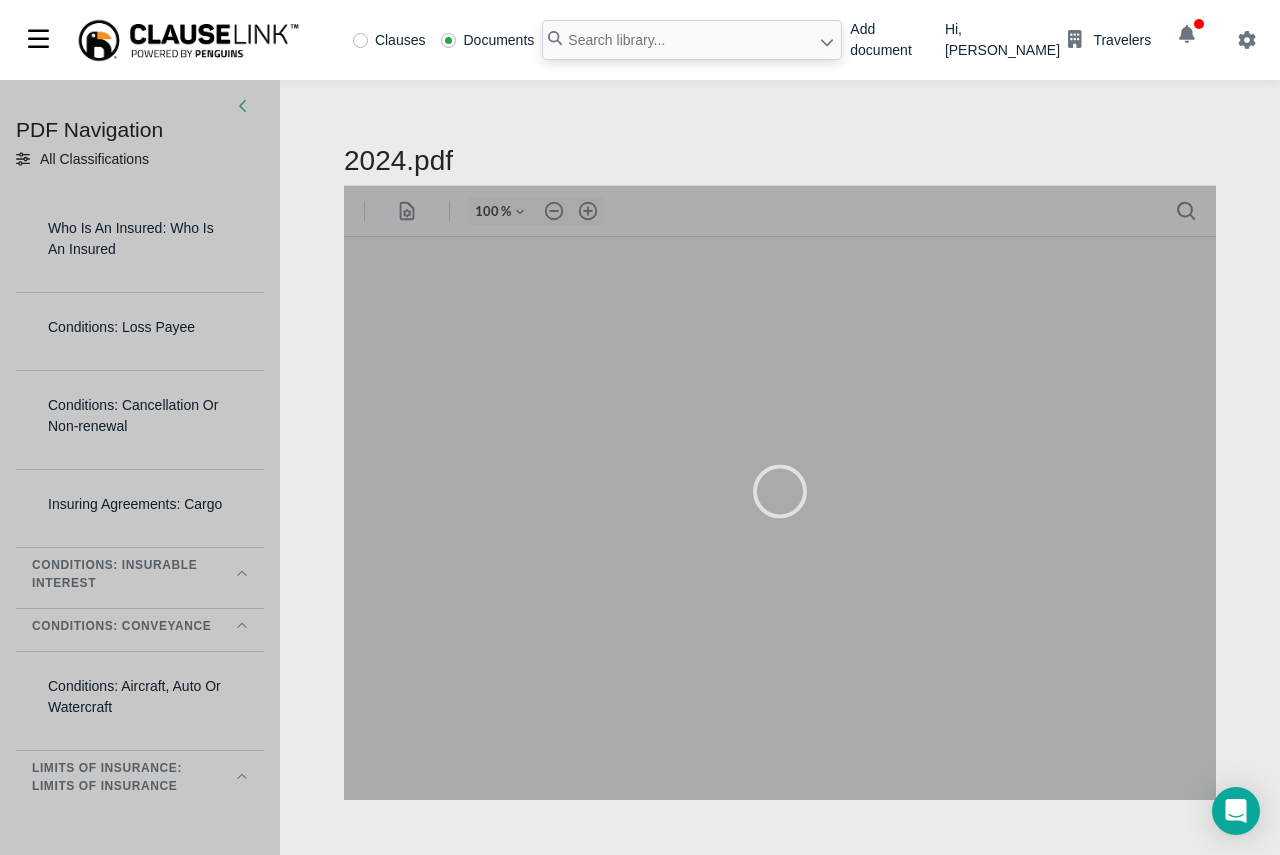 scroll, scrollTop: 0, scrollLeft: 0, axis: both 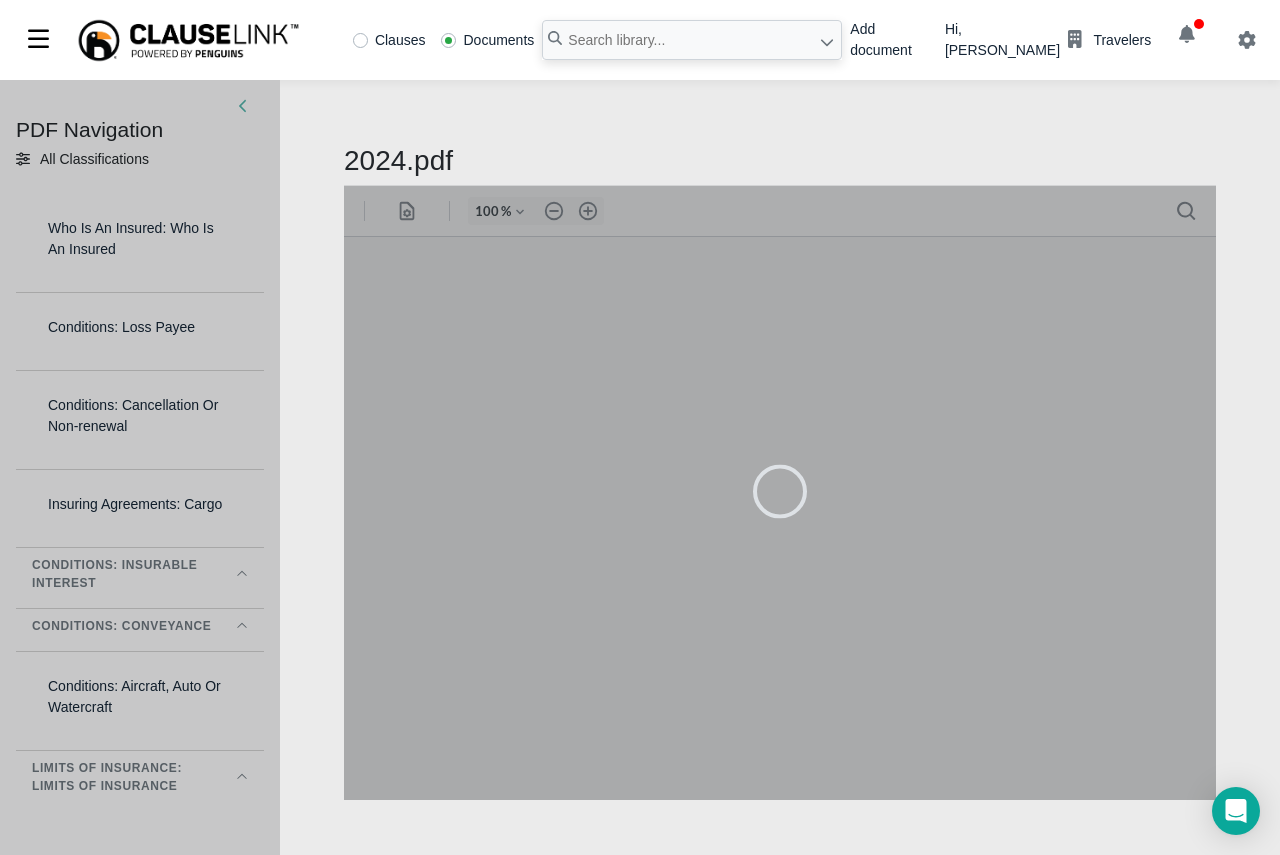 drag, startPoint x: 259, startPoint y: 220, endPoint x: 256, endPoint y: 260, distance: 40.112343 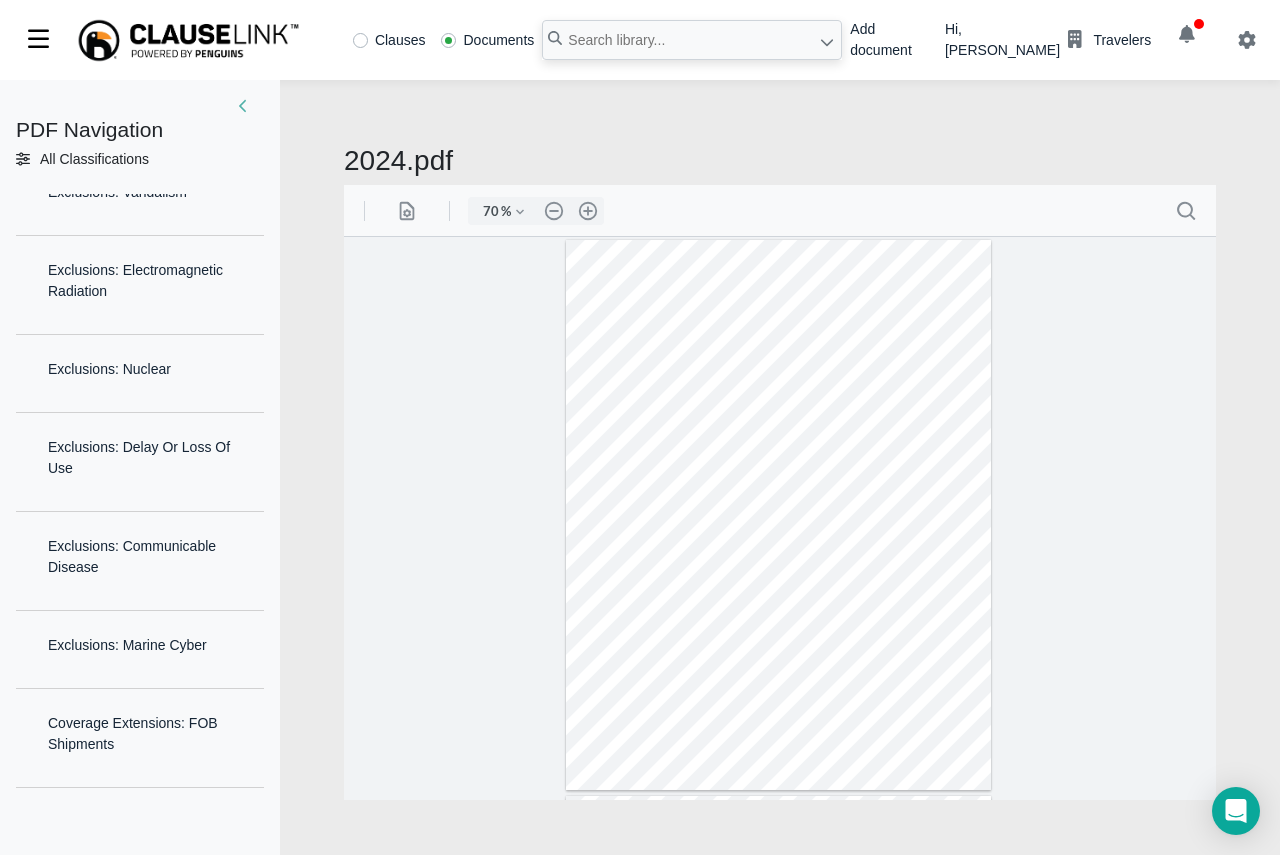 scroll, scrollTop: 4778, scrollLeft: 0, axis: vertical 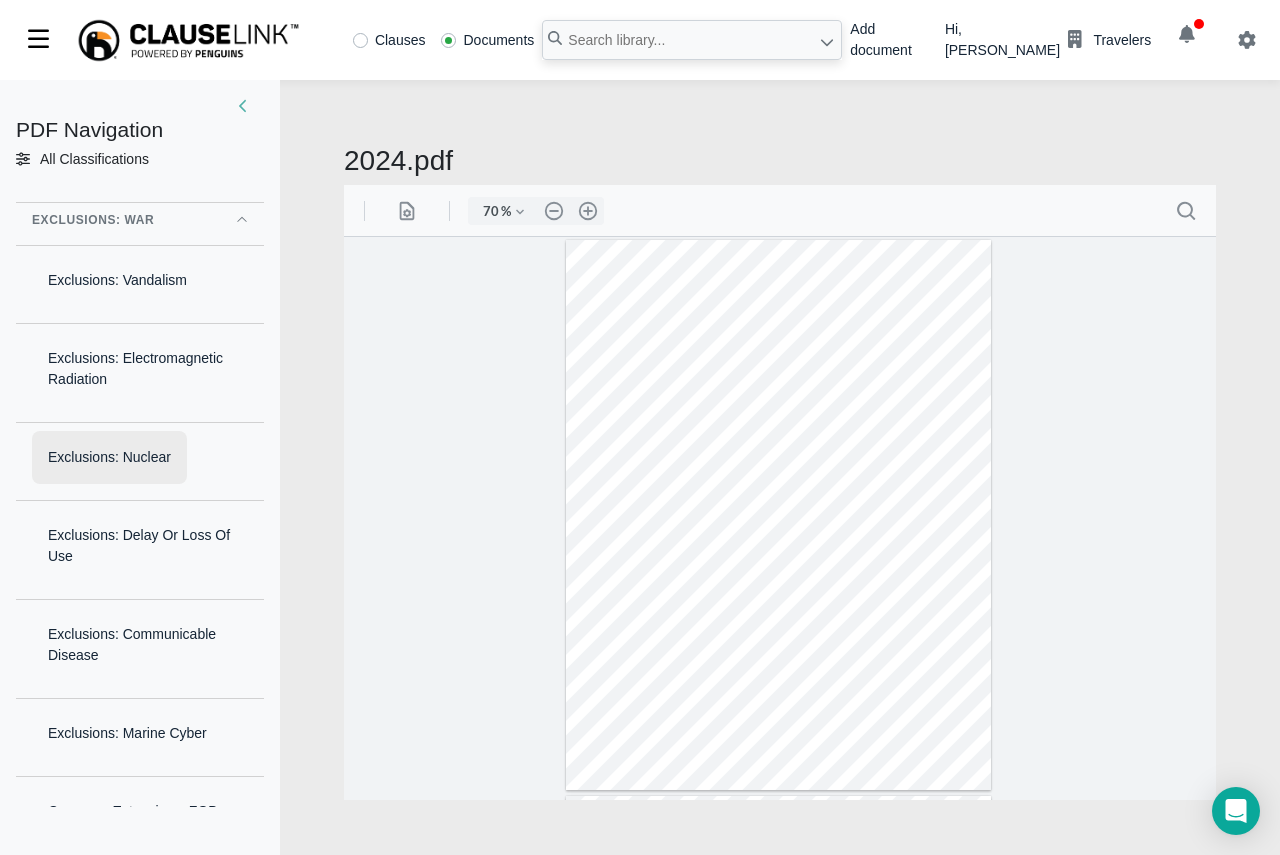 click on "Exclusions: Nuclear" at bounding box center (109, 457) 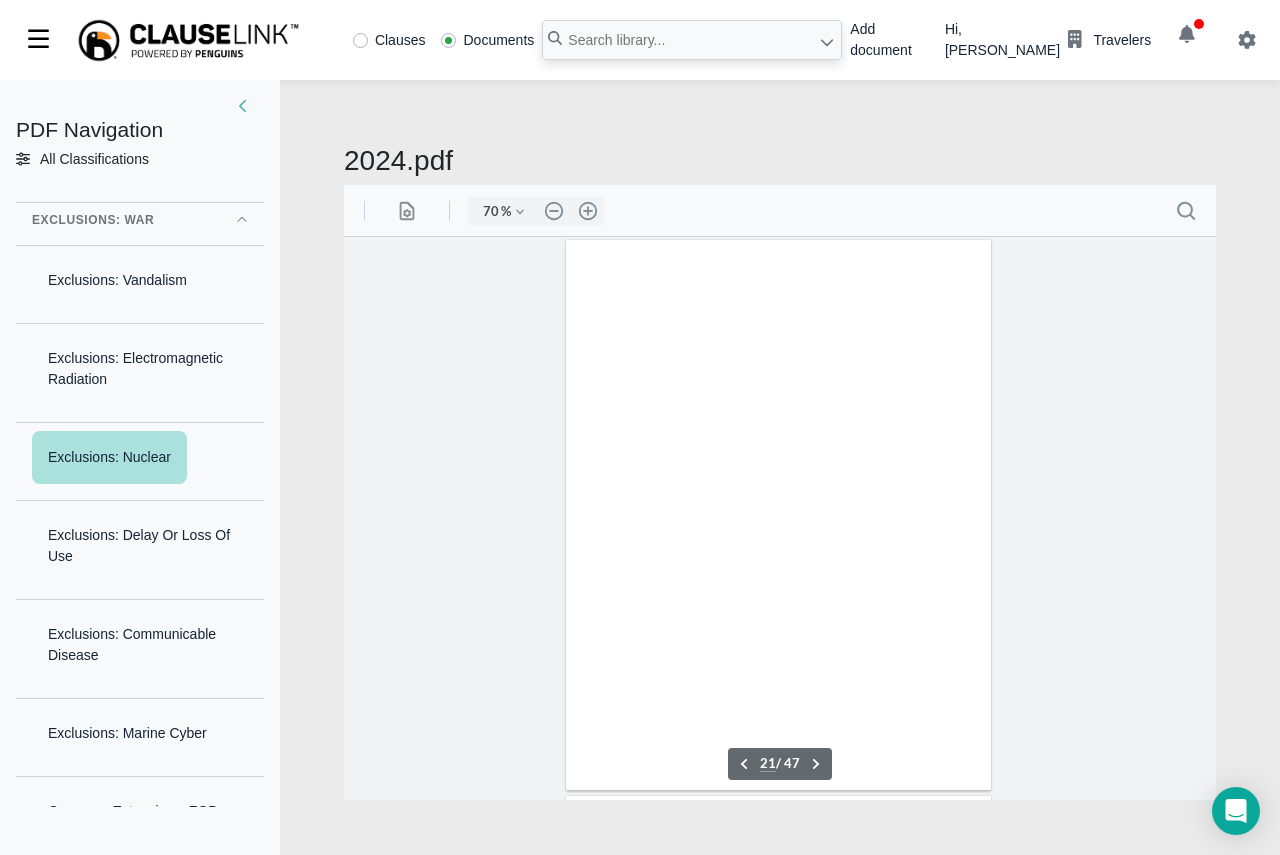 scroll, scrollTop: 11250, scrollLeft: 0, axis: vertical 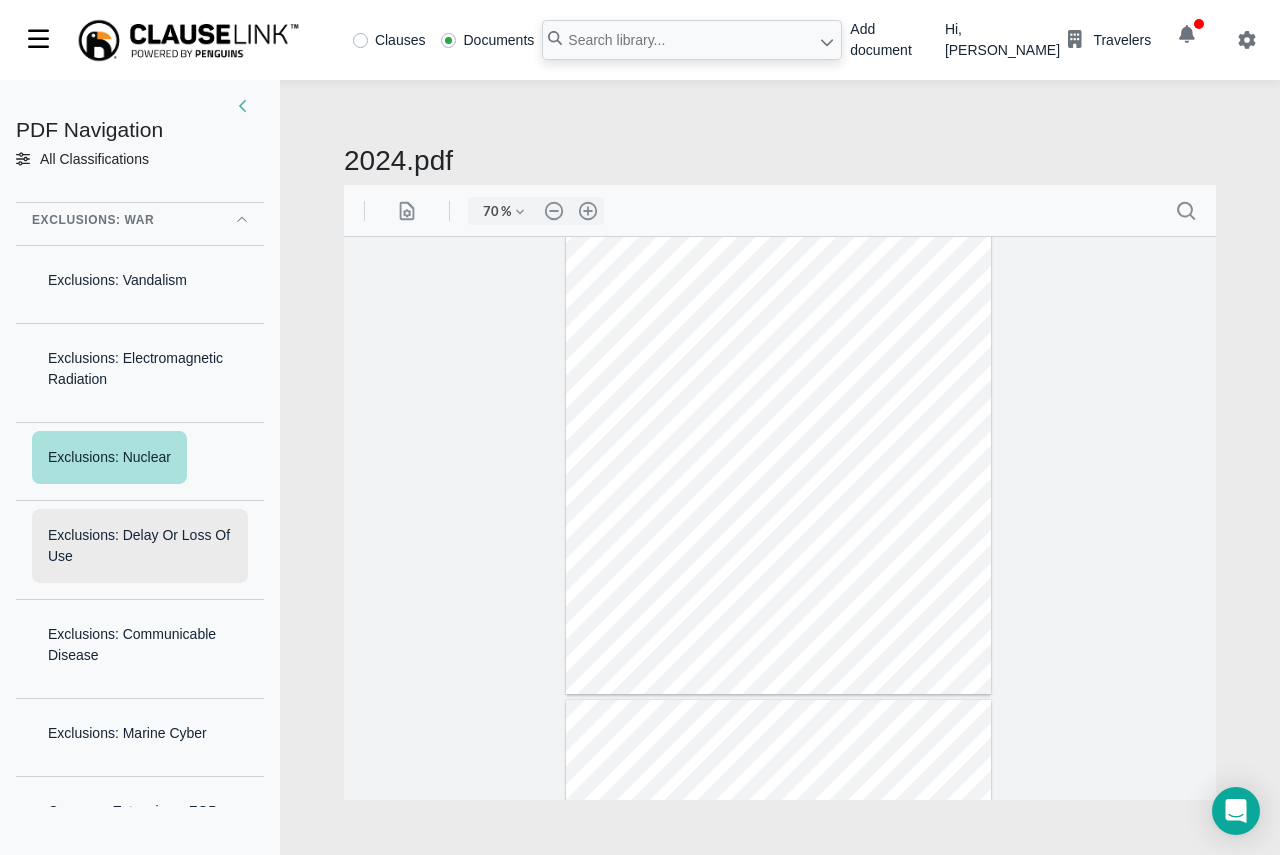 click on "Exclusions: Delay Or Loss Of Use" at bounding box center [140, 546] 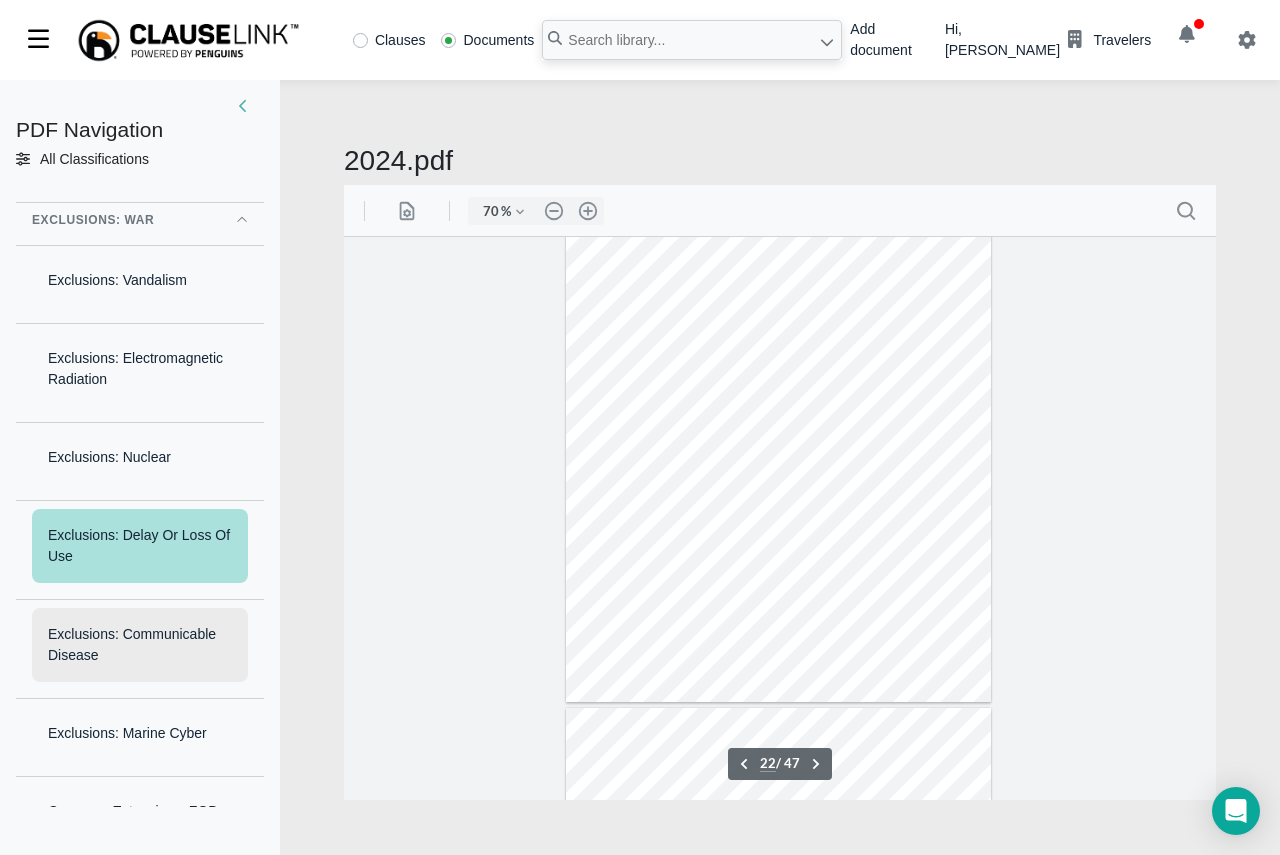 click on "Exclusions: Communicable Disease" at bounding box center (140, 645) 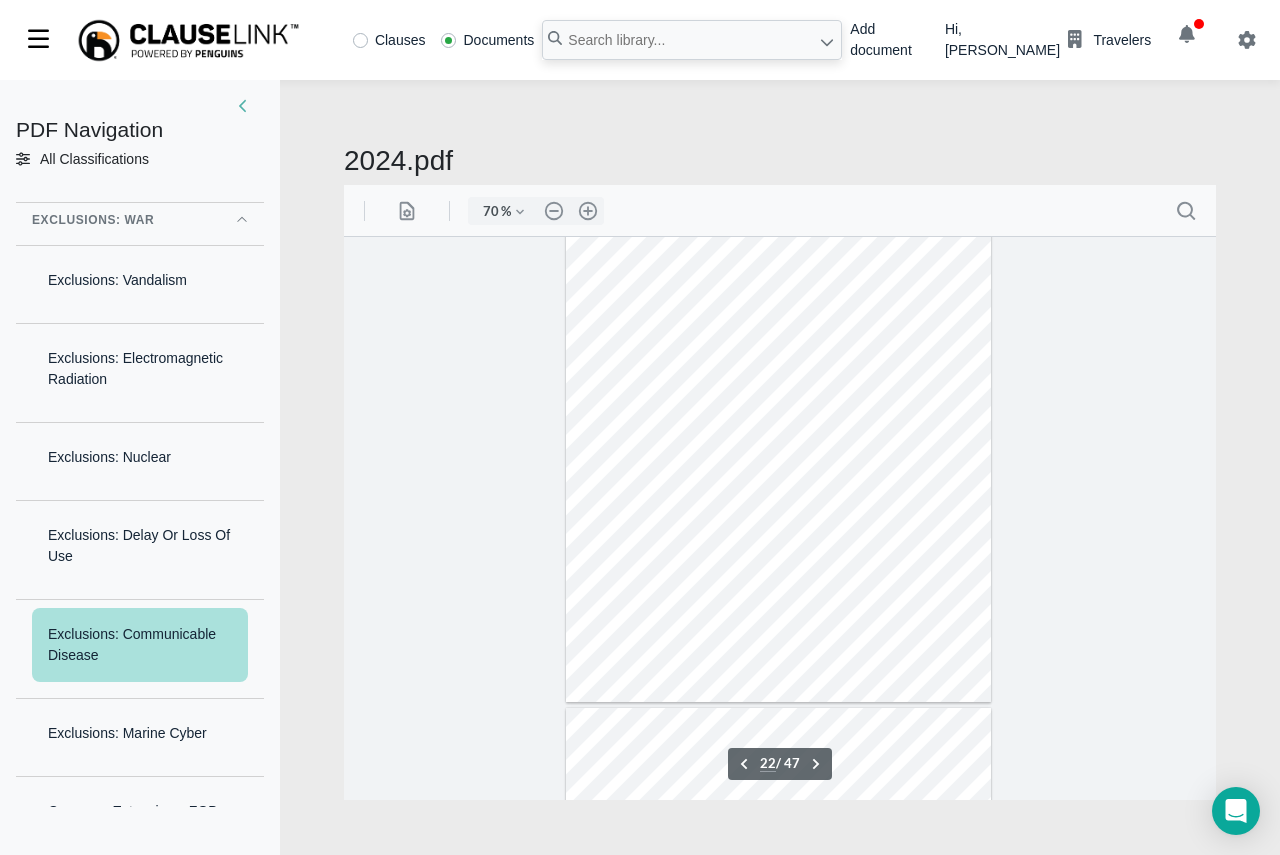 scroll, scrollTop: 11840, scrollLeft: 0, axis: vertical 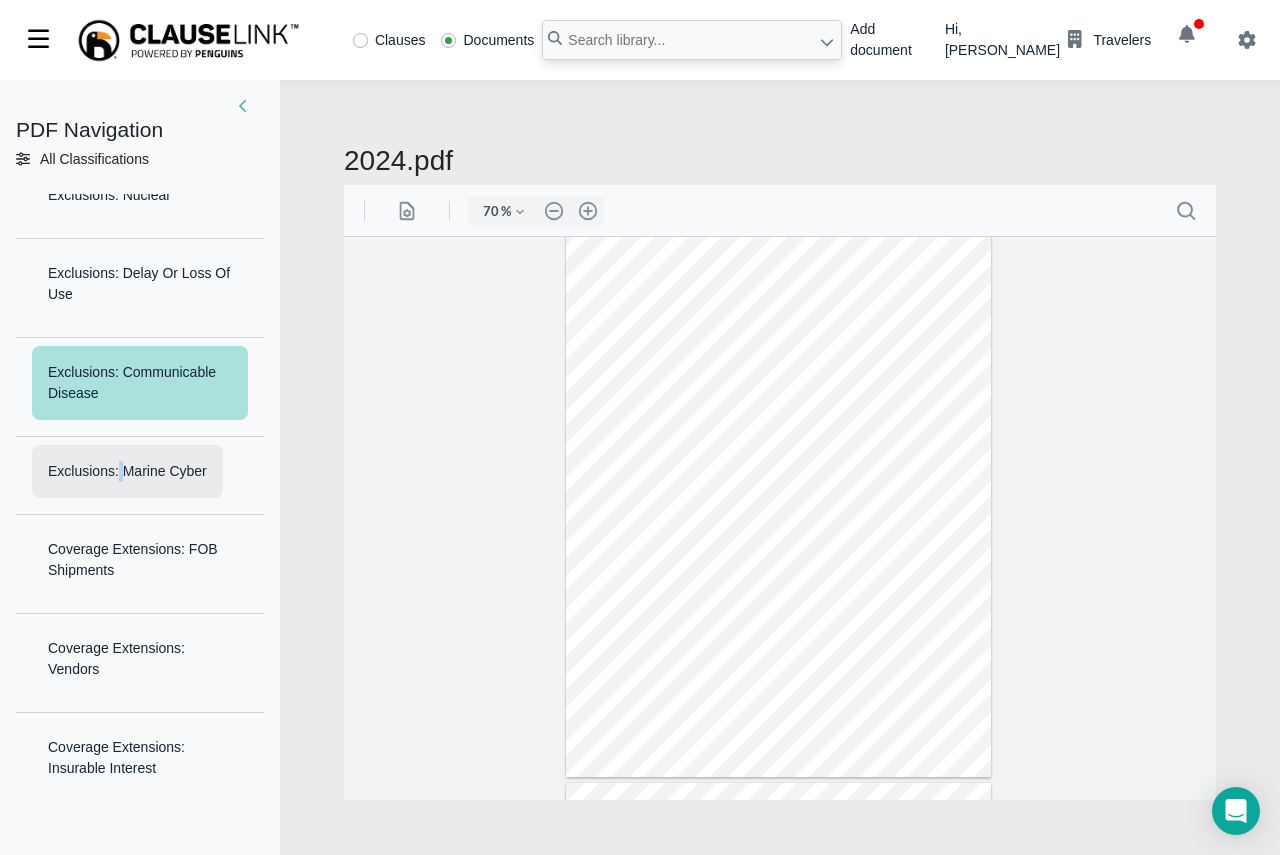click on "Exclusions: Marine Cyber" at bounding box center (127, 471) 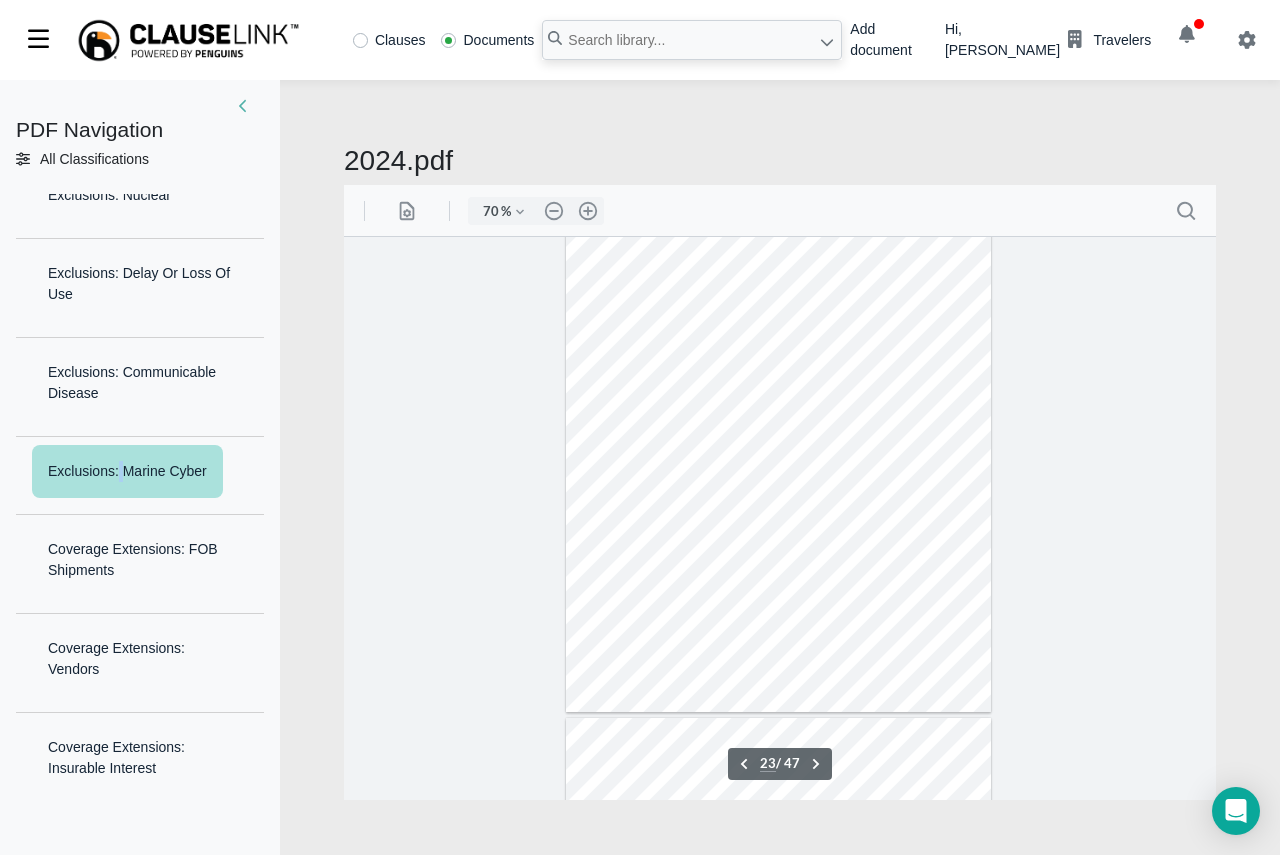scroll, scrollTop: 12298, scrollLeft: 0, axis: vertical 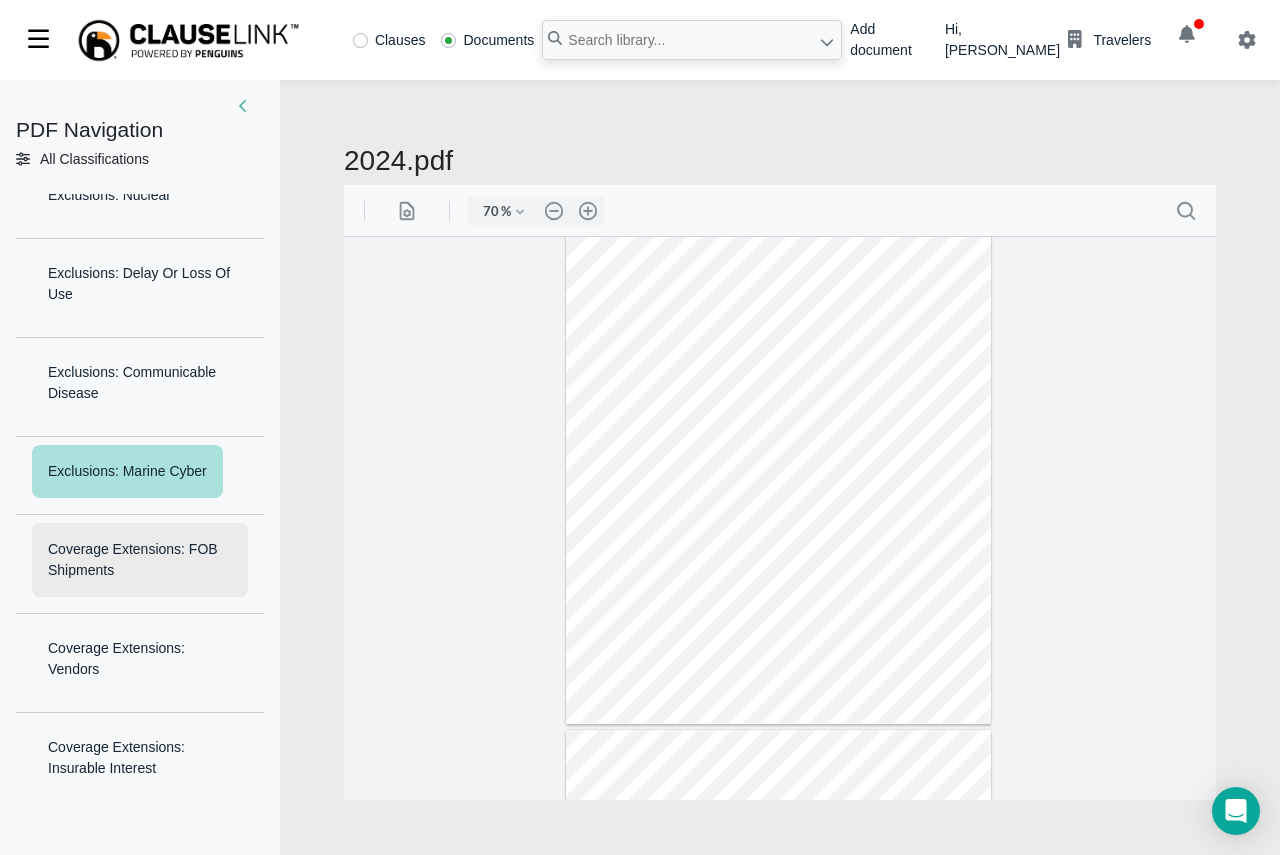 click on "Coverage Extensions: FOB Shipments" at bounding box center [140, 560] 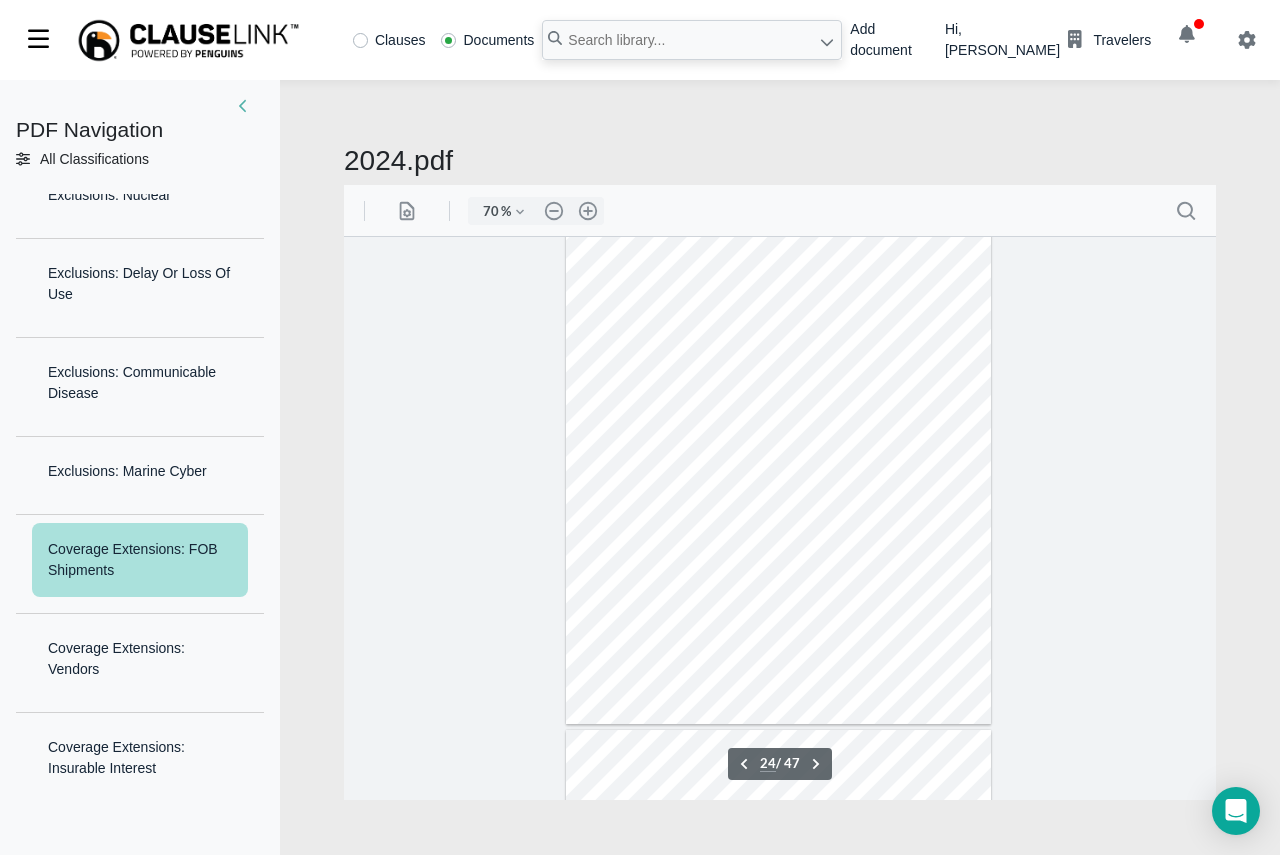 scroll, scrollTop: 12763, scrollLeft: 0, axis: vertical 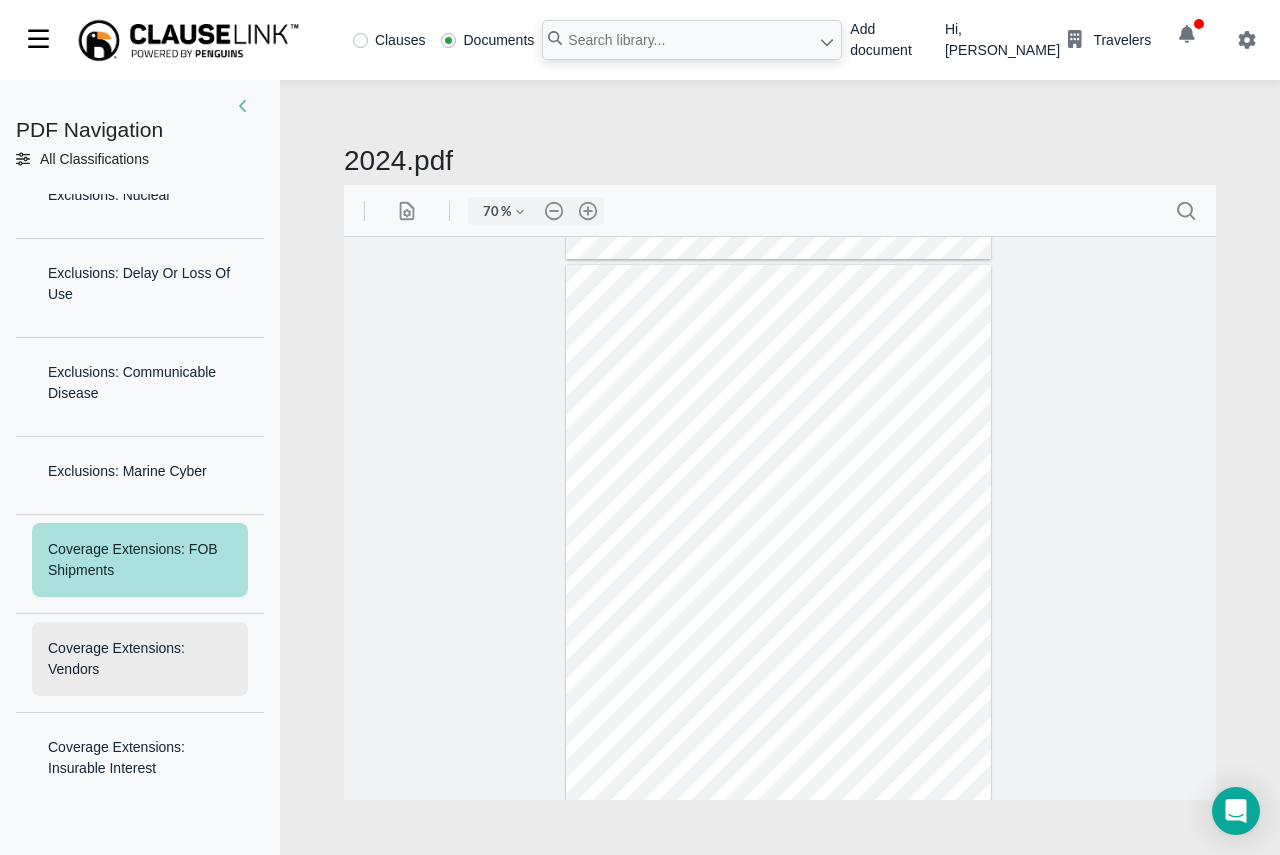 click on "Coverage Extensions: Vendors" at bounding box center [140, 659] 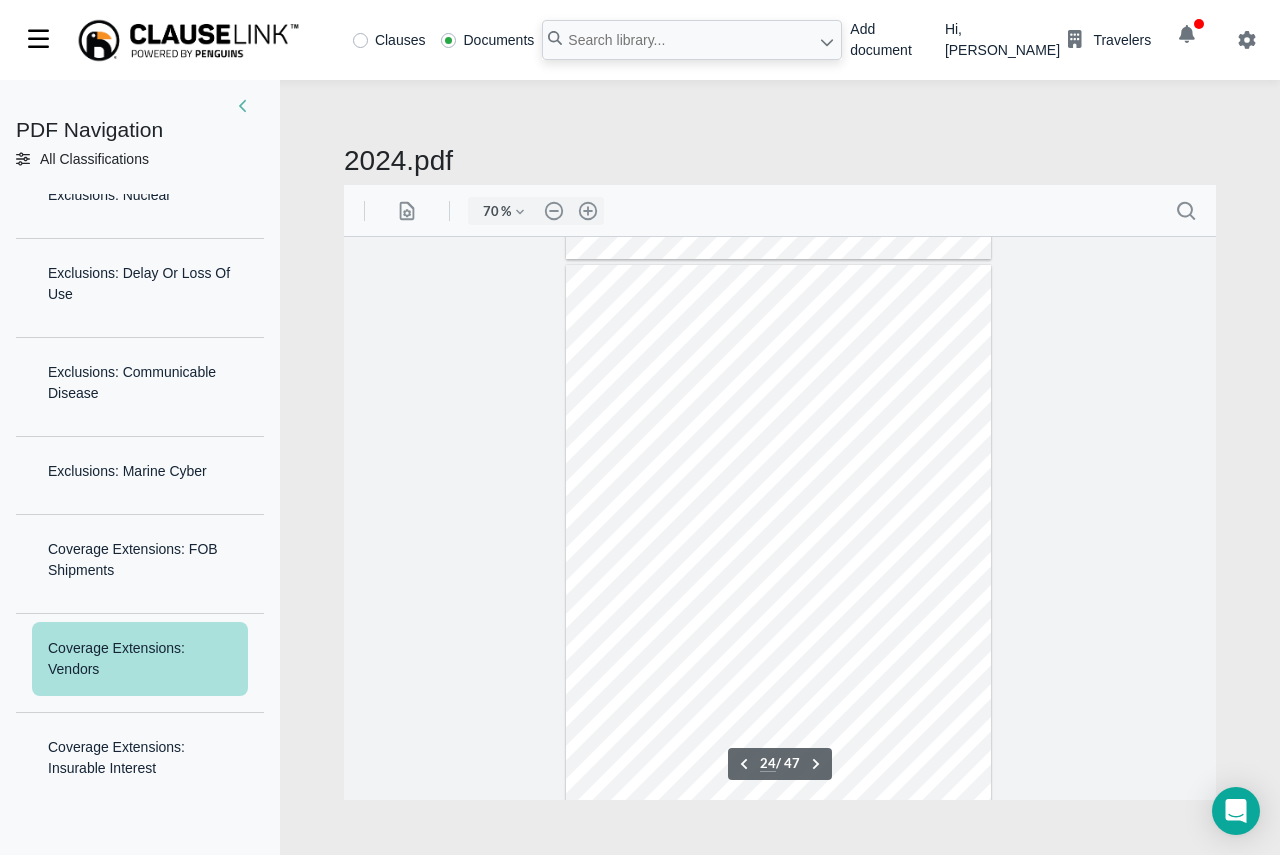 scroll, scrollTop: 12912, scrollLeft: 0, axis: vertical 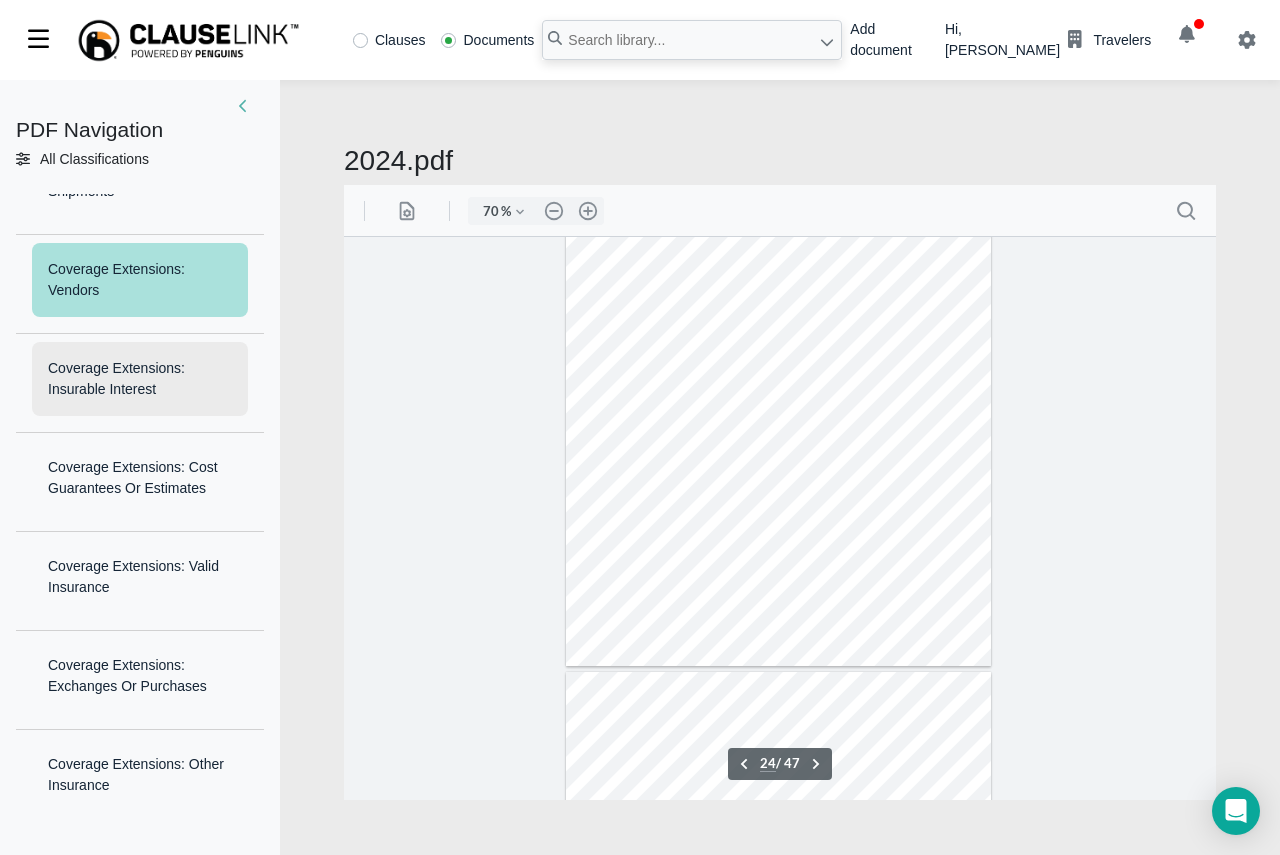 click on "Coverage Extensions: Insurable Interest" at bounding box center (140, 379) 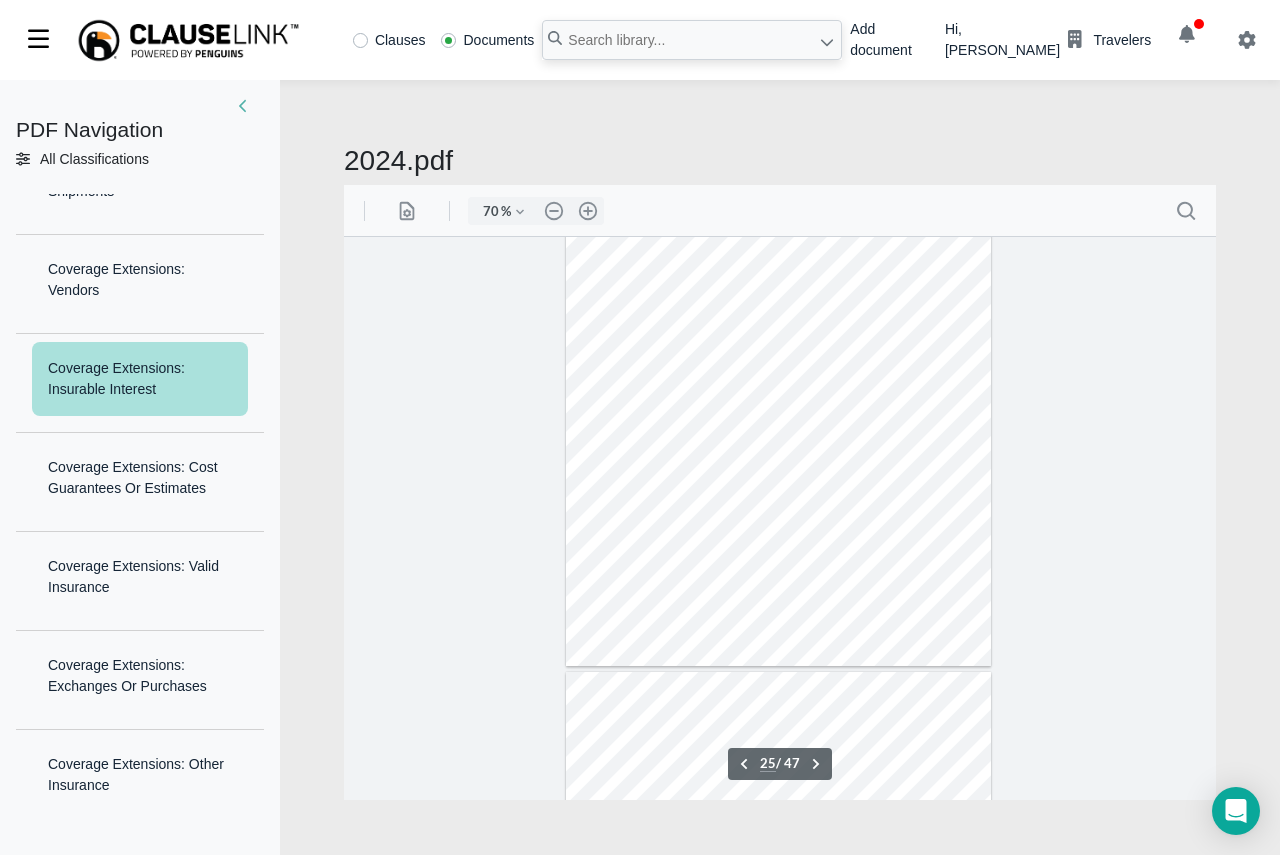 scroll, scrollTop: 13340, scrollLeft: 0, axis: vertical 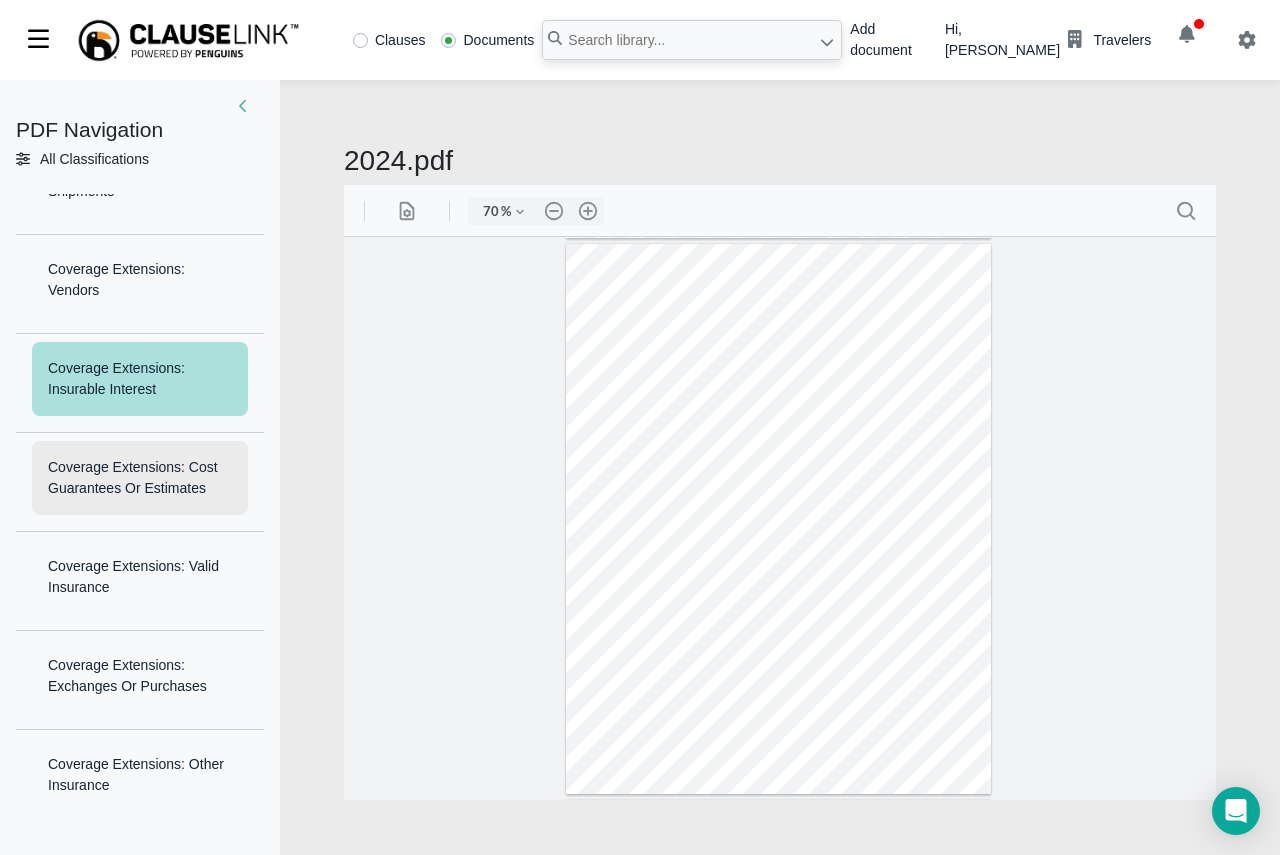 click on "Coverage Extensions: Cost Guarantees Or Estimates" at bounding box center [140, 478] 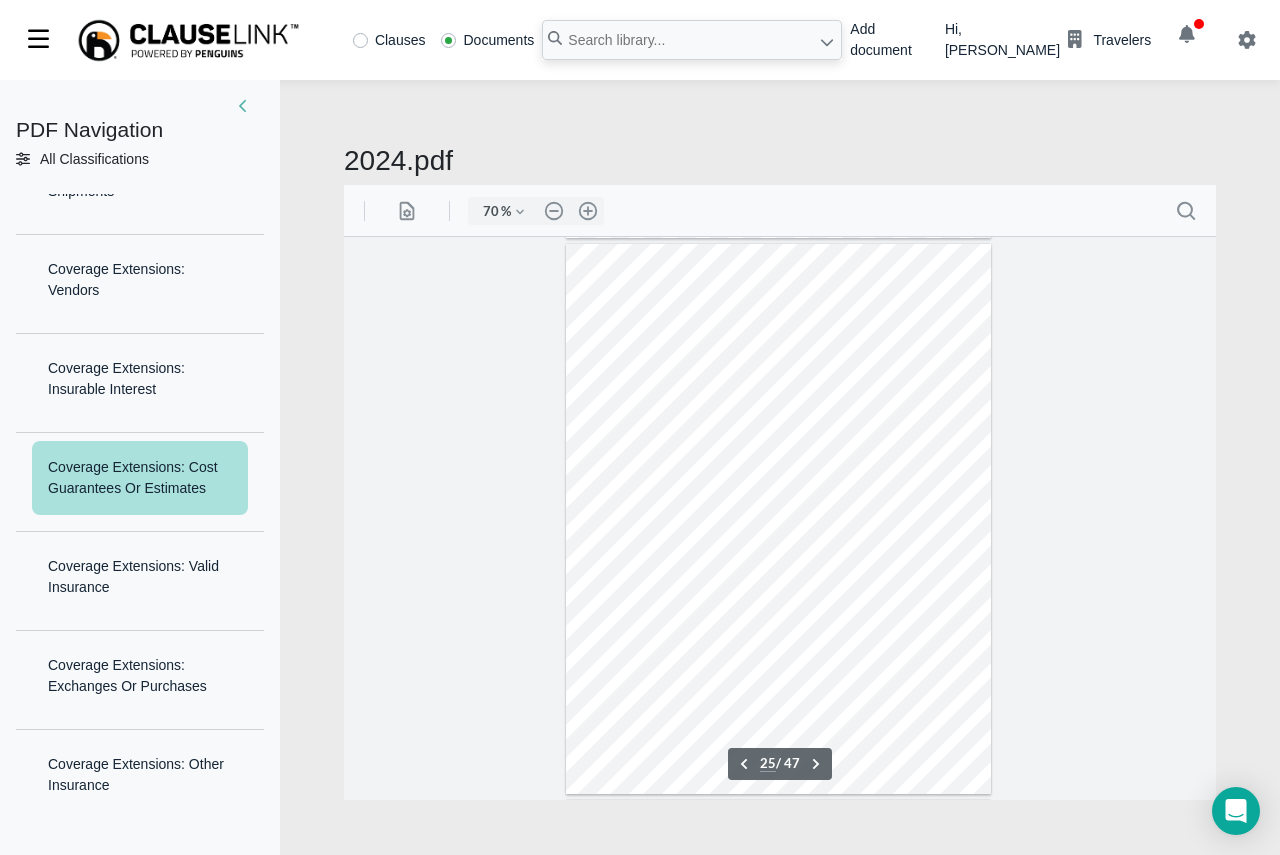 scroll, scrollTop: 13518, scrollLeft: 0, axis: vertical 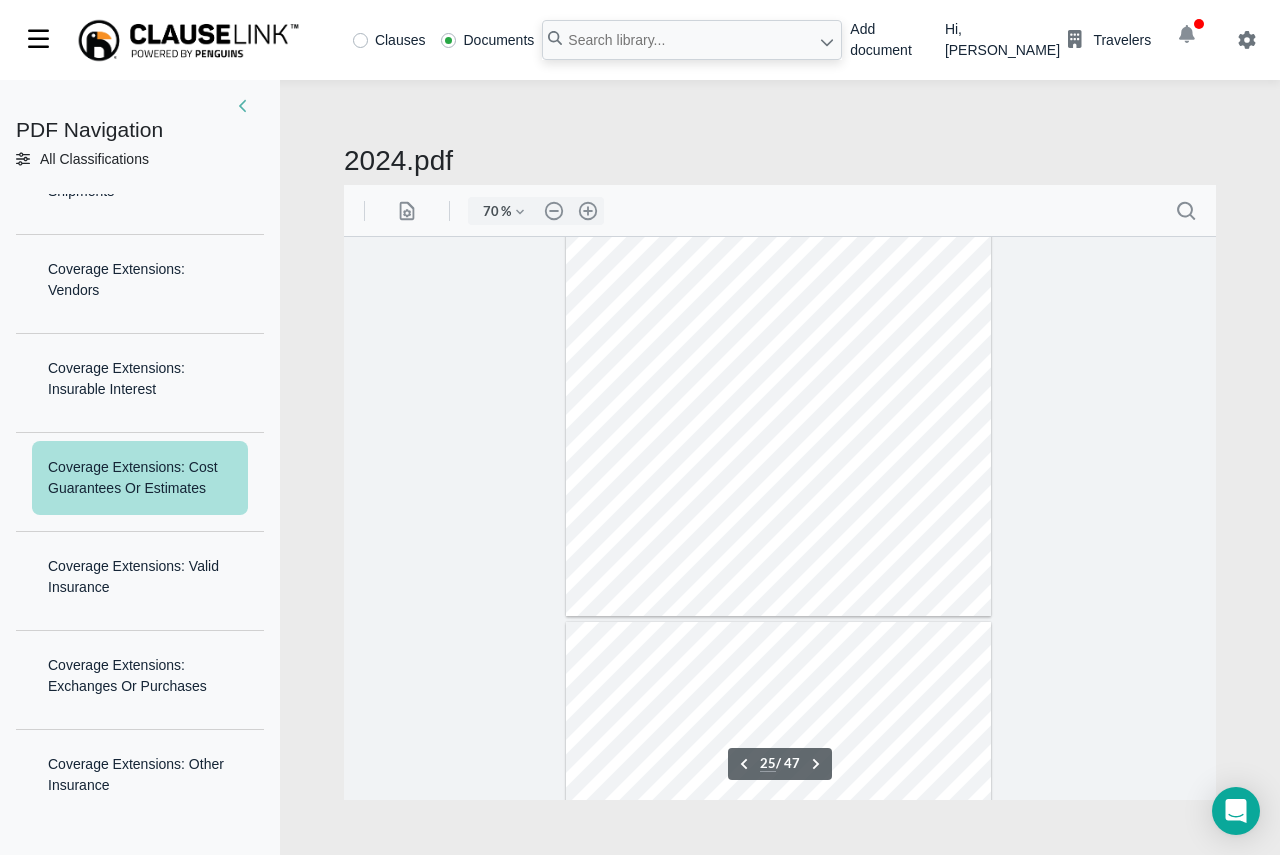 click 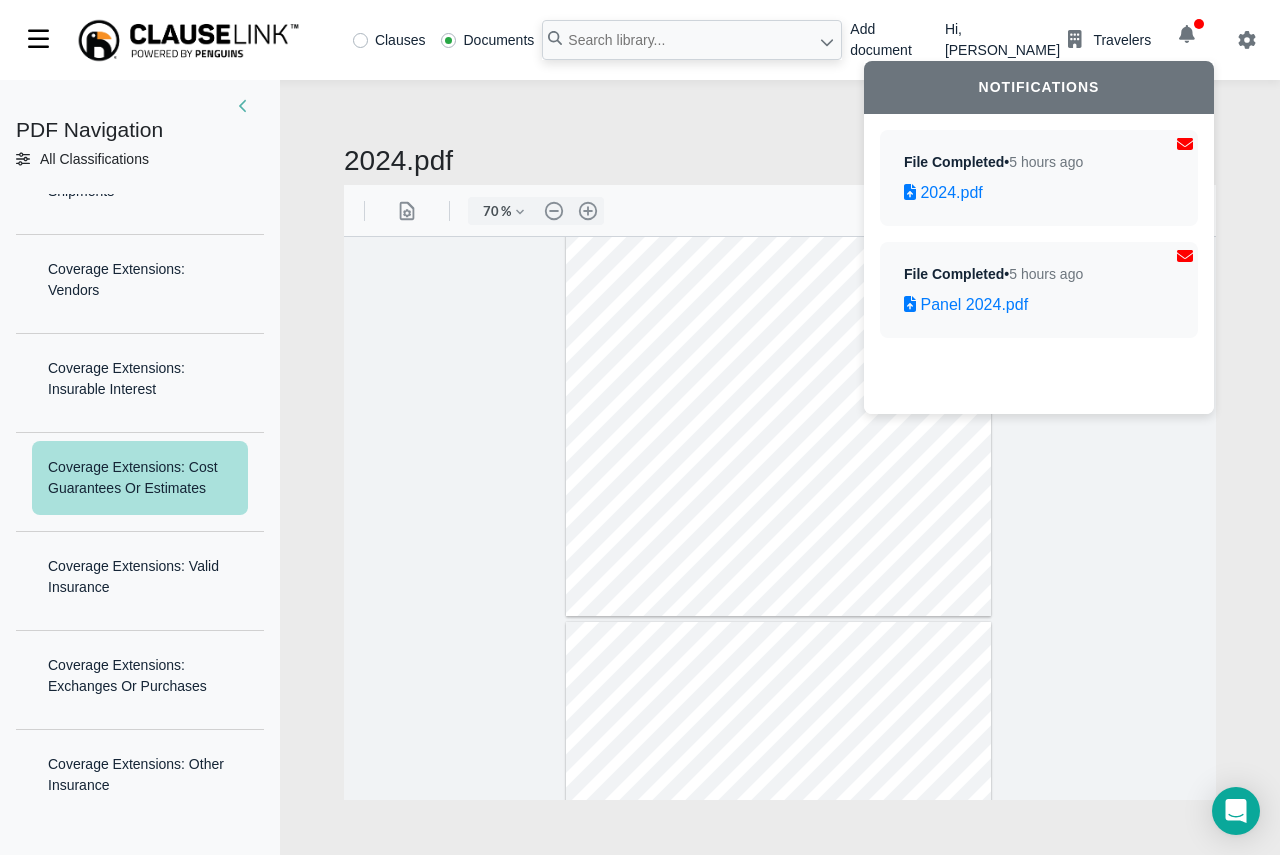 click at bounding box center [780, 517] 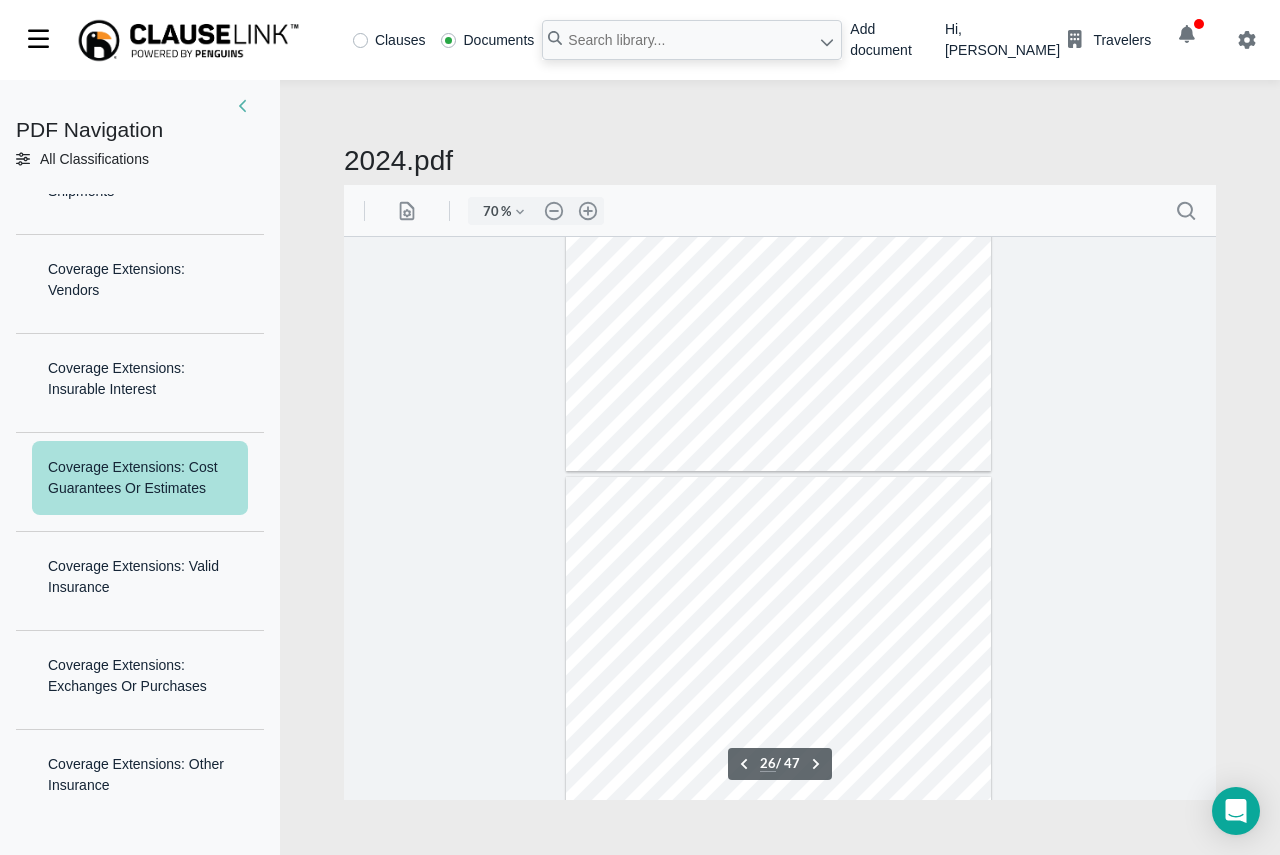 scroll, scrollTop: 13710, scrollLeft: 0, axis: vertical 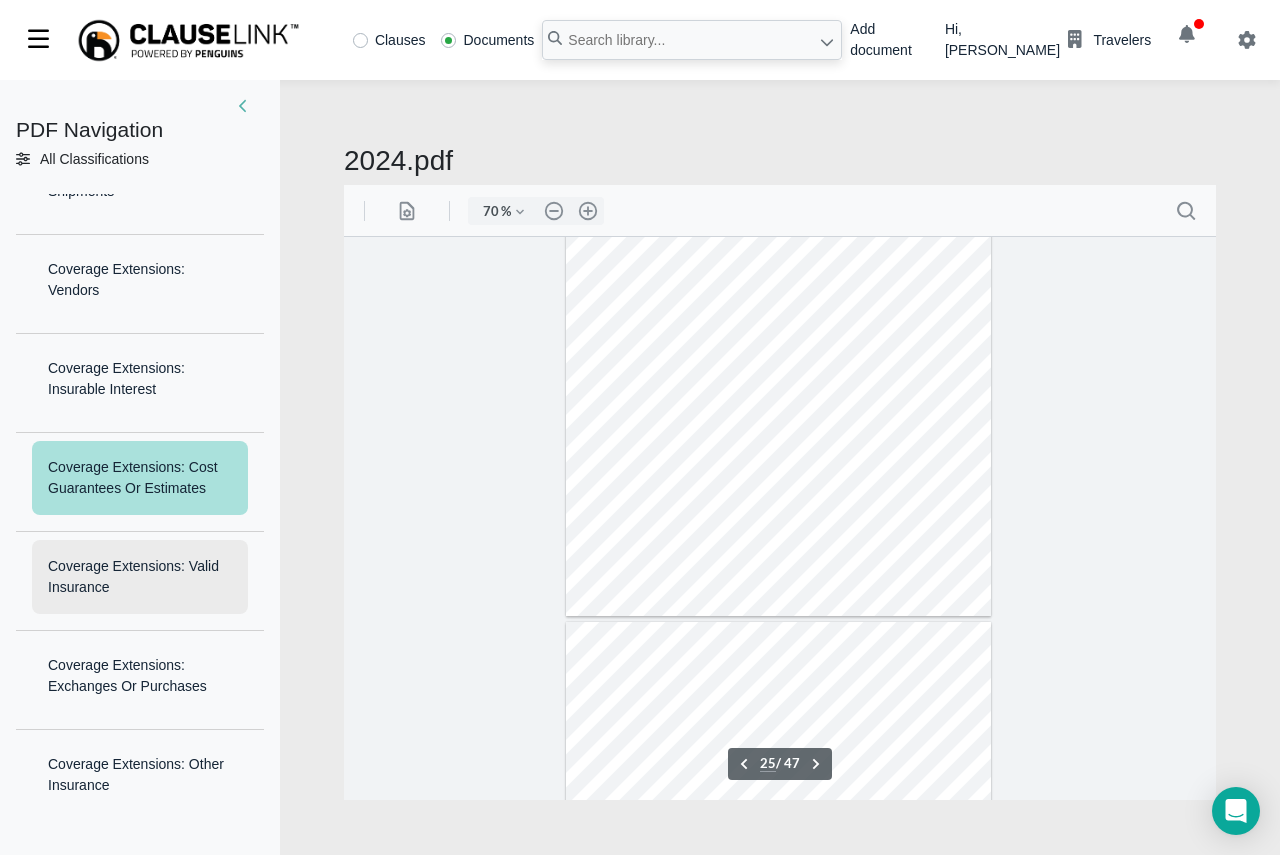 click on "Coverage Extensions: Valid Insurance" at bounding box center (140, 577) 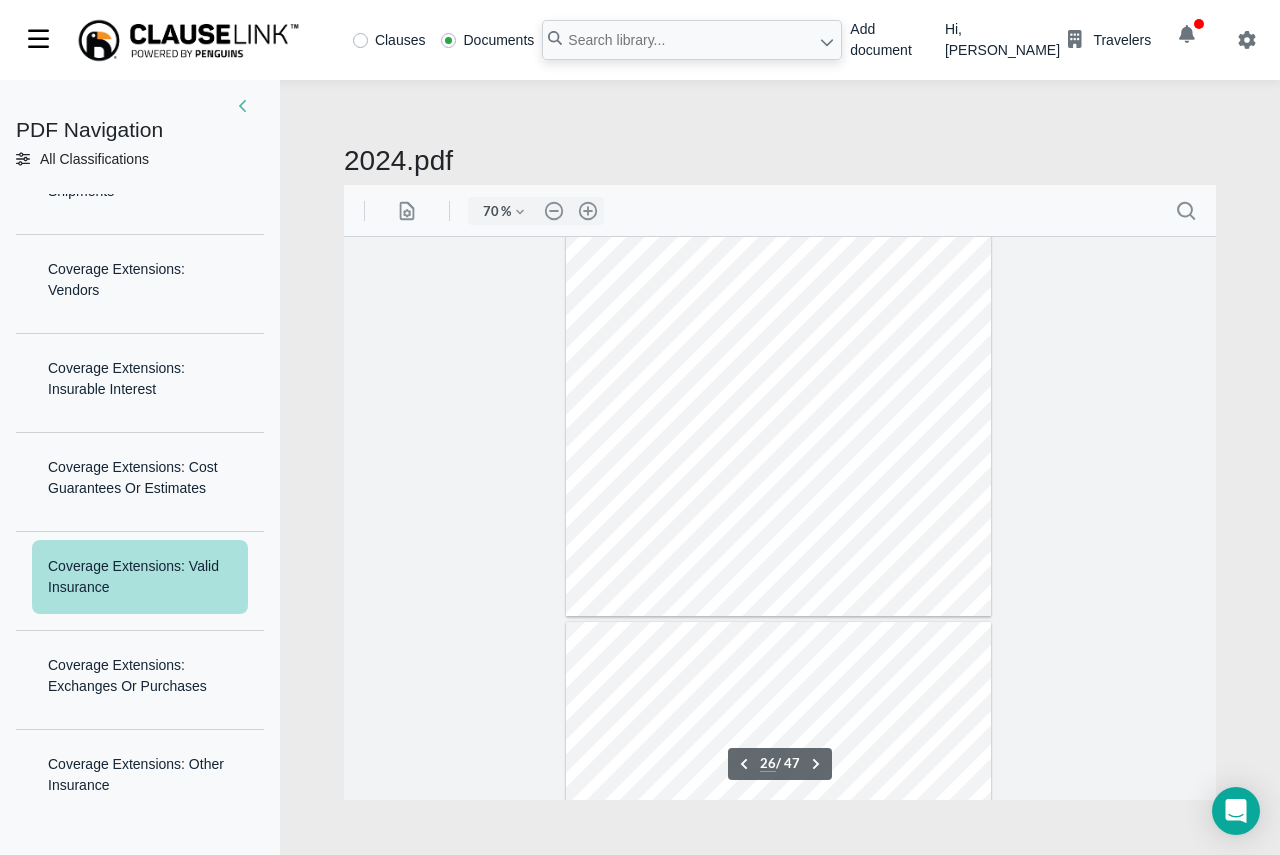scroll, scrollTop: 14008, scrollLeft: 0, axis: vertical 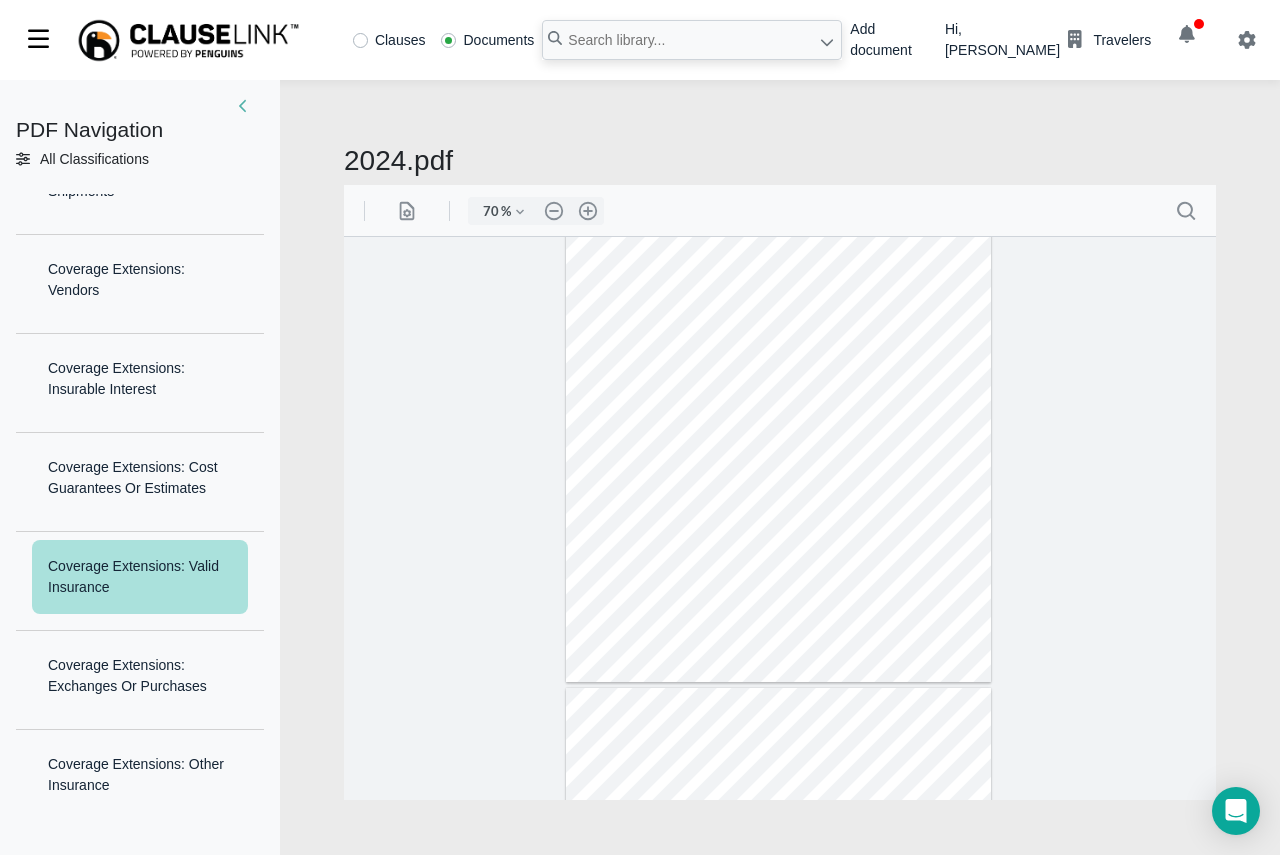 click at bounding box center (780, 517) 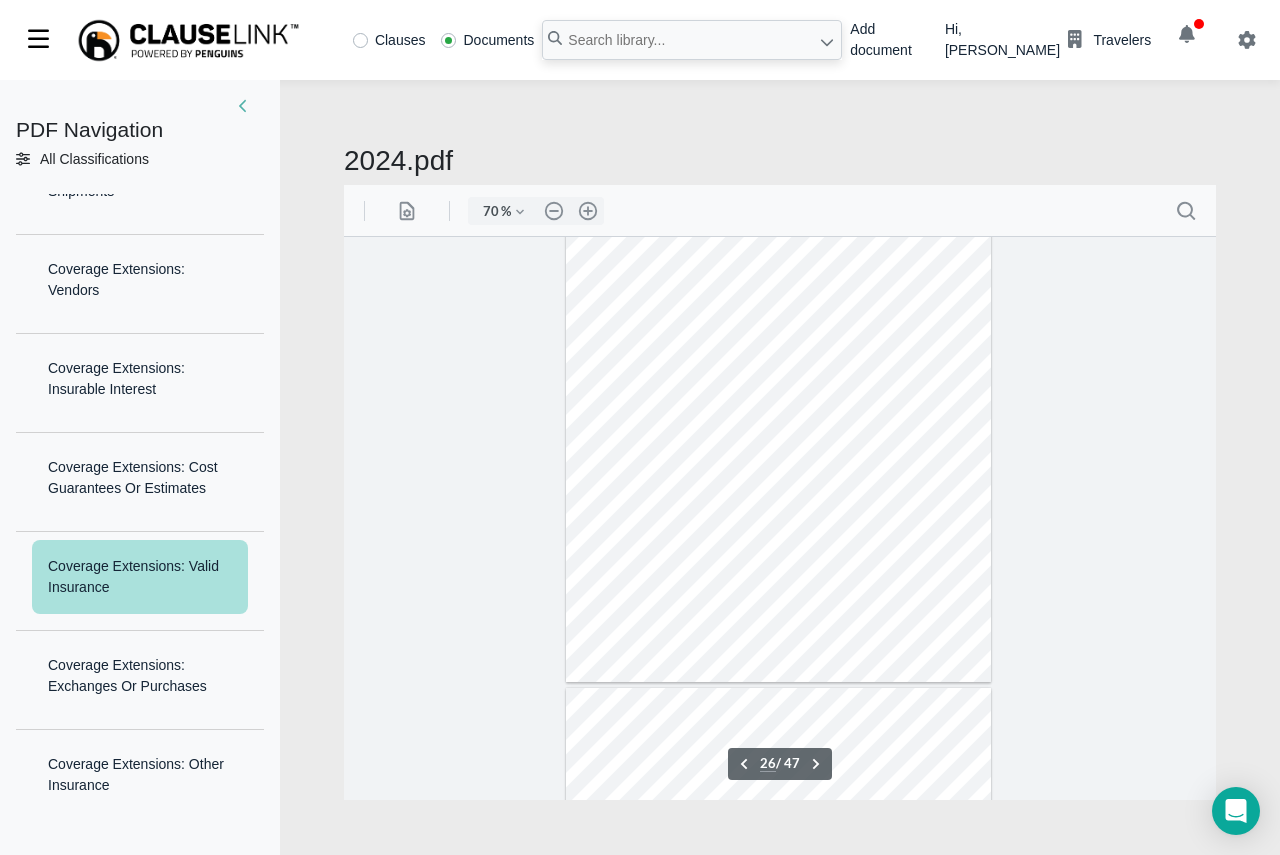 scroll, scrollTop: 14135, scrollLeft: 0, axis: vertical 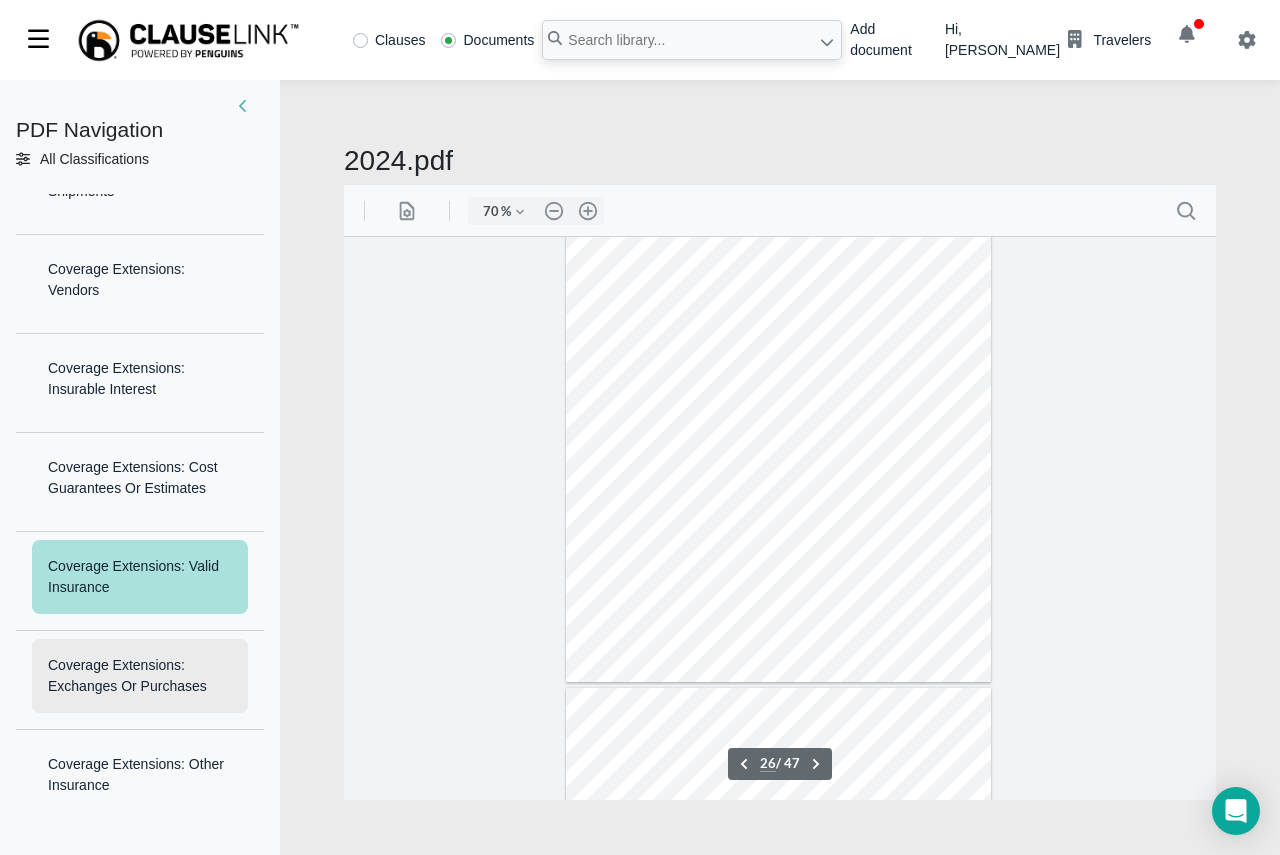 click on "Coverage Extensions: Exchanges Or Purchases" at bounding box center (140, 676) 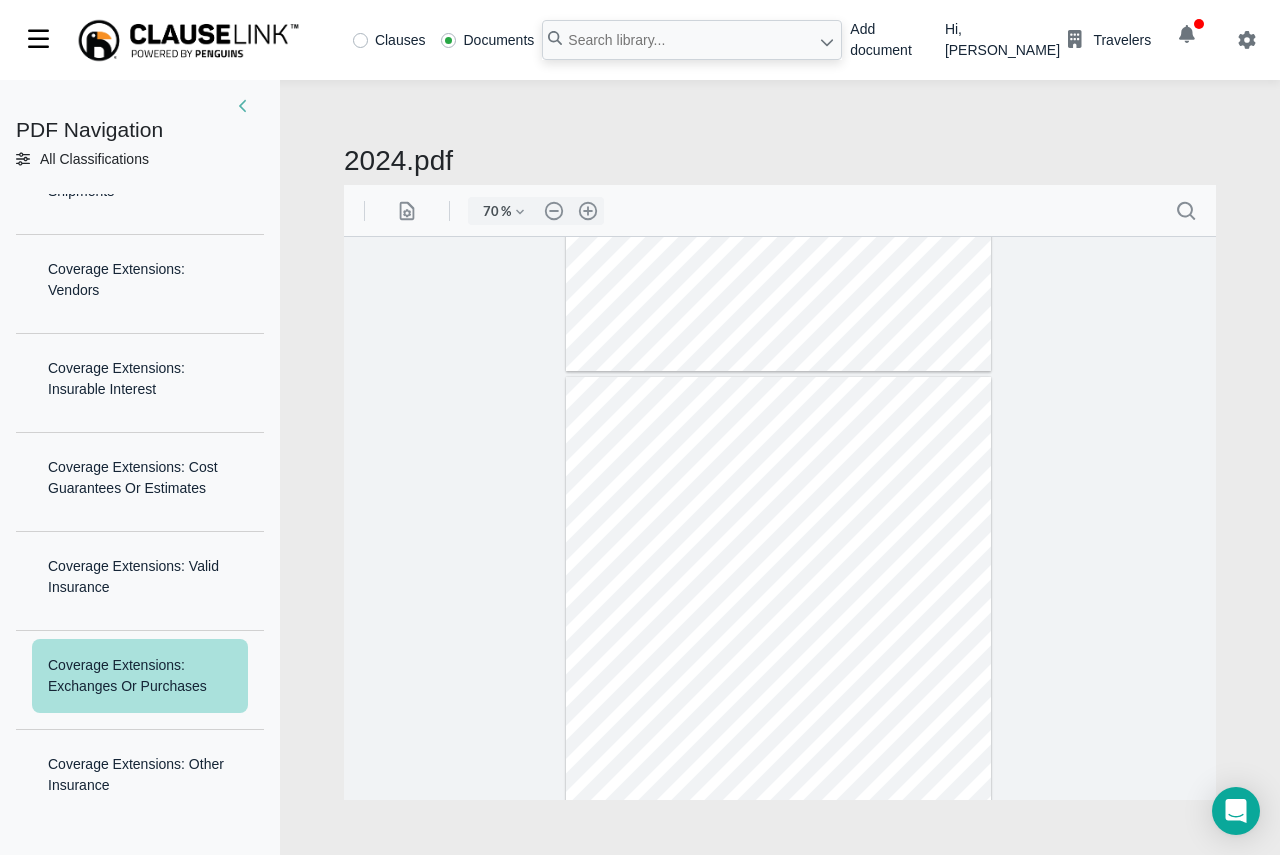 scroll, scrollTop: 14819, scrollLeft: 0, axis: vertical 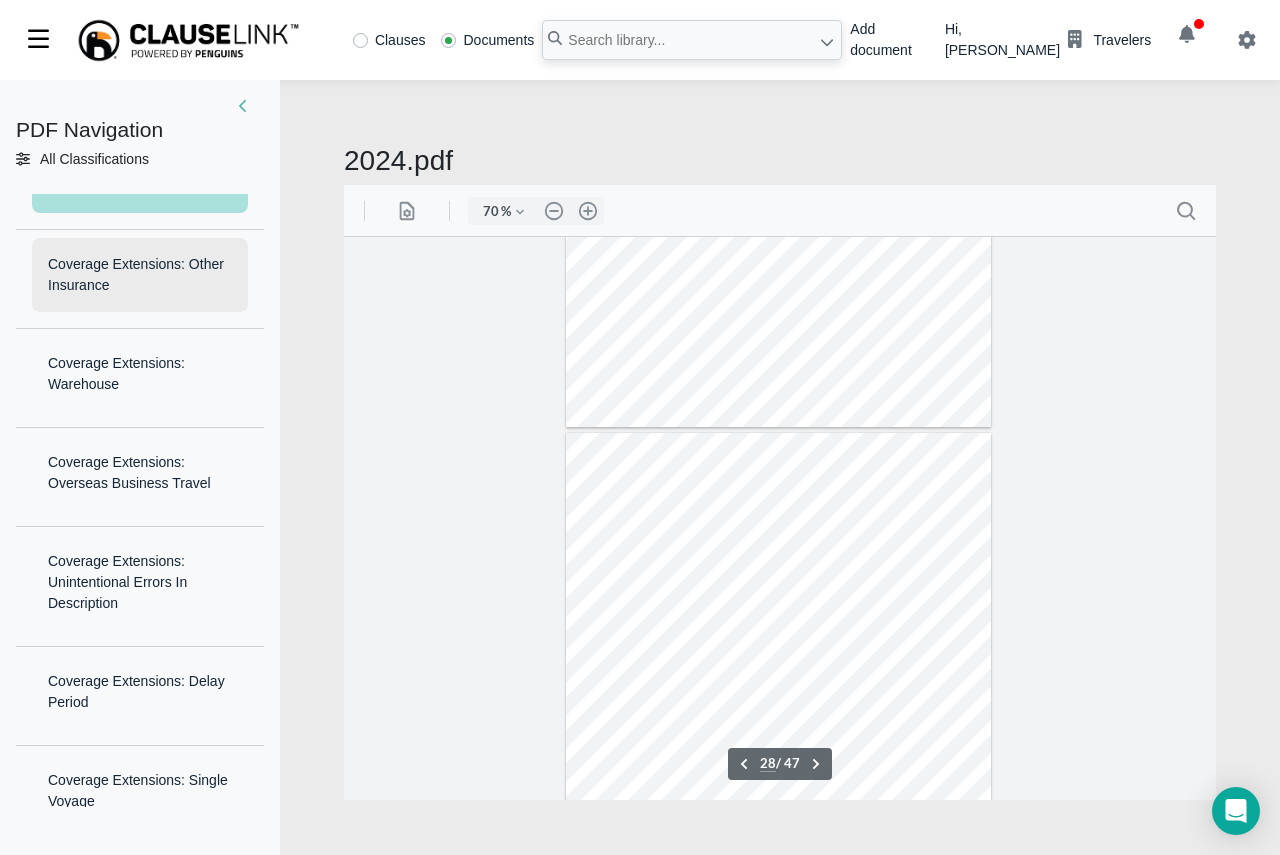 click on "Coverage Extensions: Other Insurance" at bounding box center (140, 275) 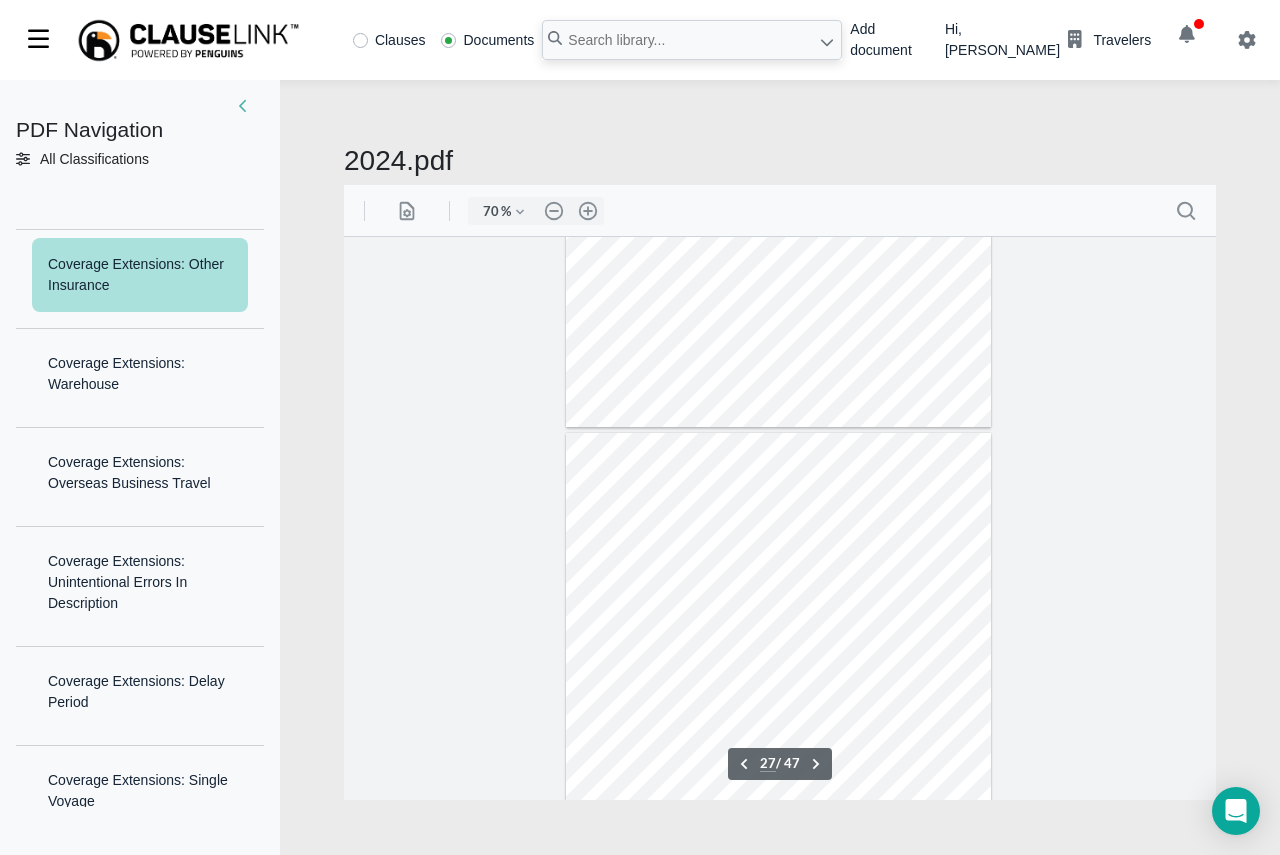 scroll, scrollTop: 14430, scrollLeft: 0, axis: vertical 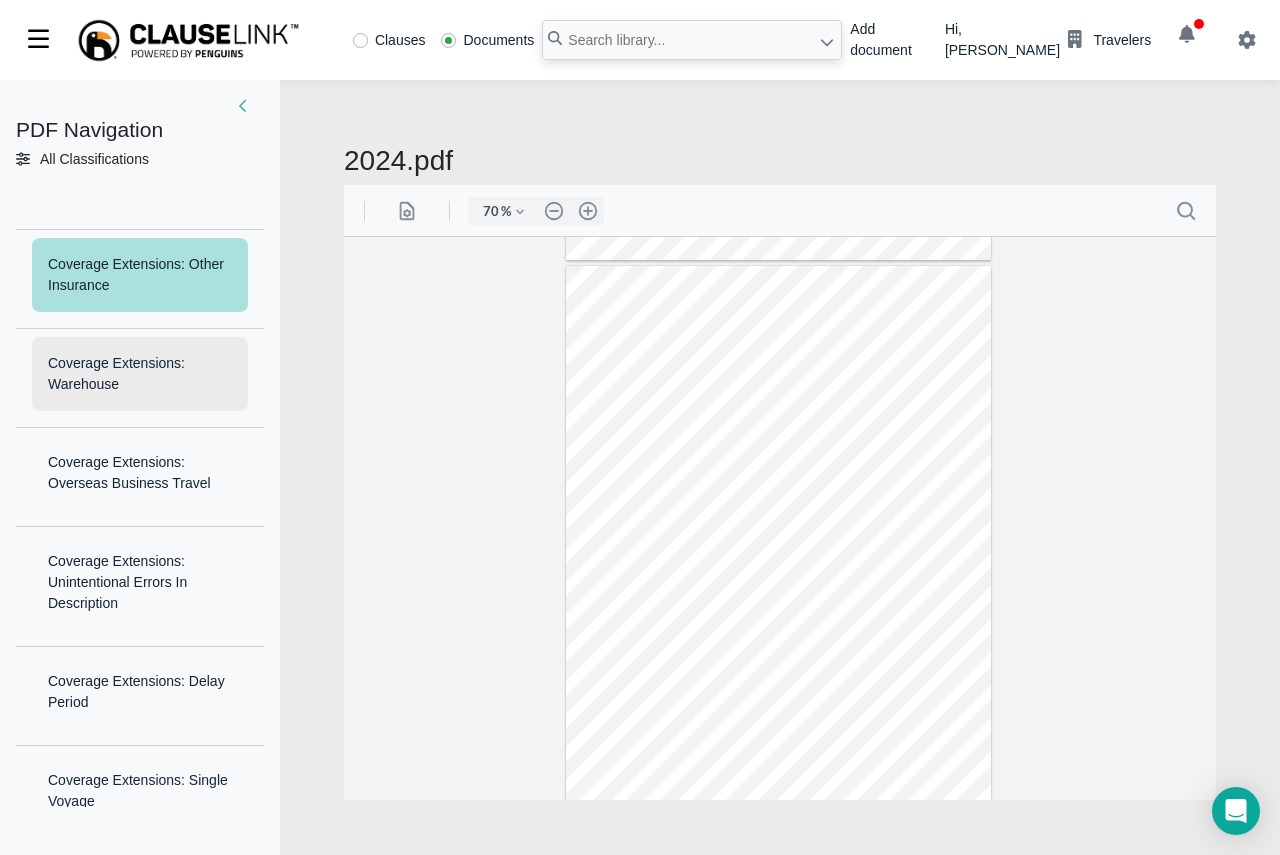 click on "Coverage Extensions: Warehouse" at bounding box center (140, 374) 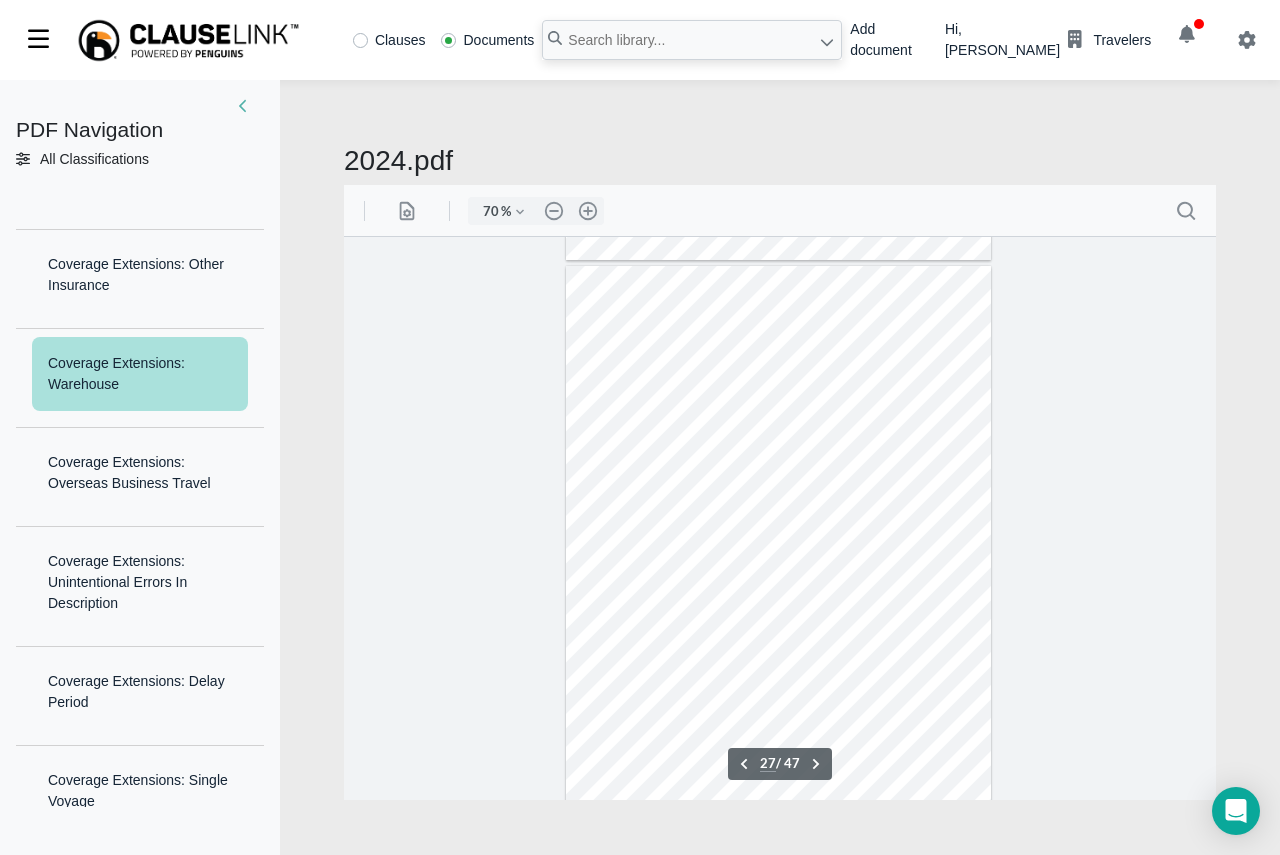 scroll, scrollTop: 14612, scrollLeft: 0, axis: vertical 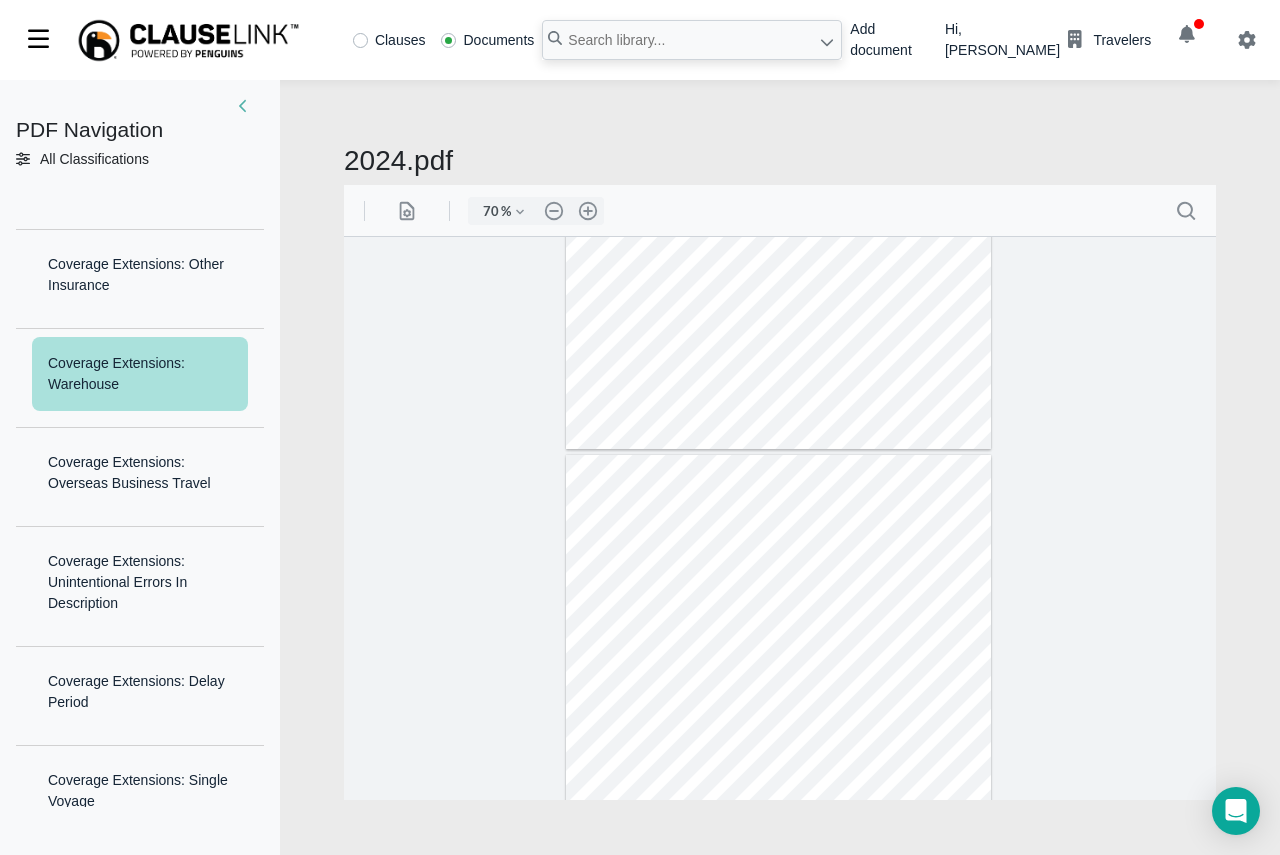 type on "27" 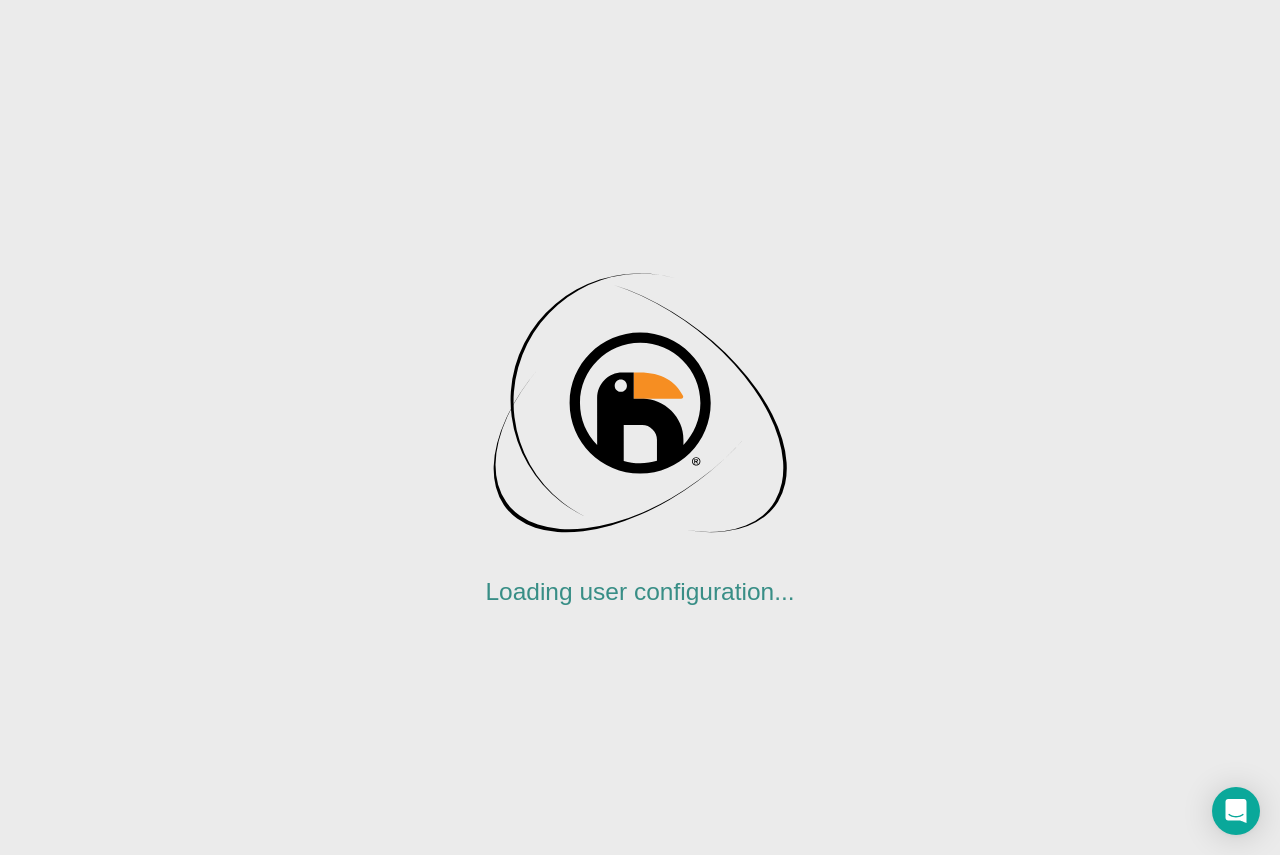 scroll, scrollTop: 0, scrollLeft: 0, axis: both 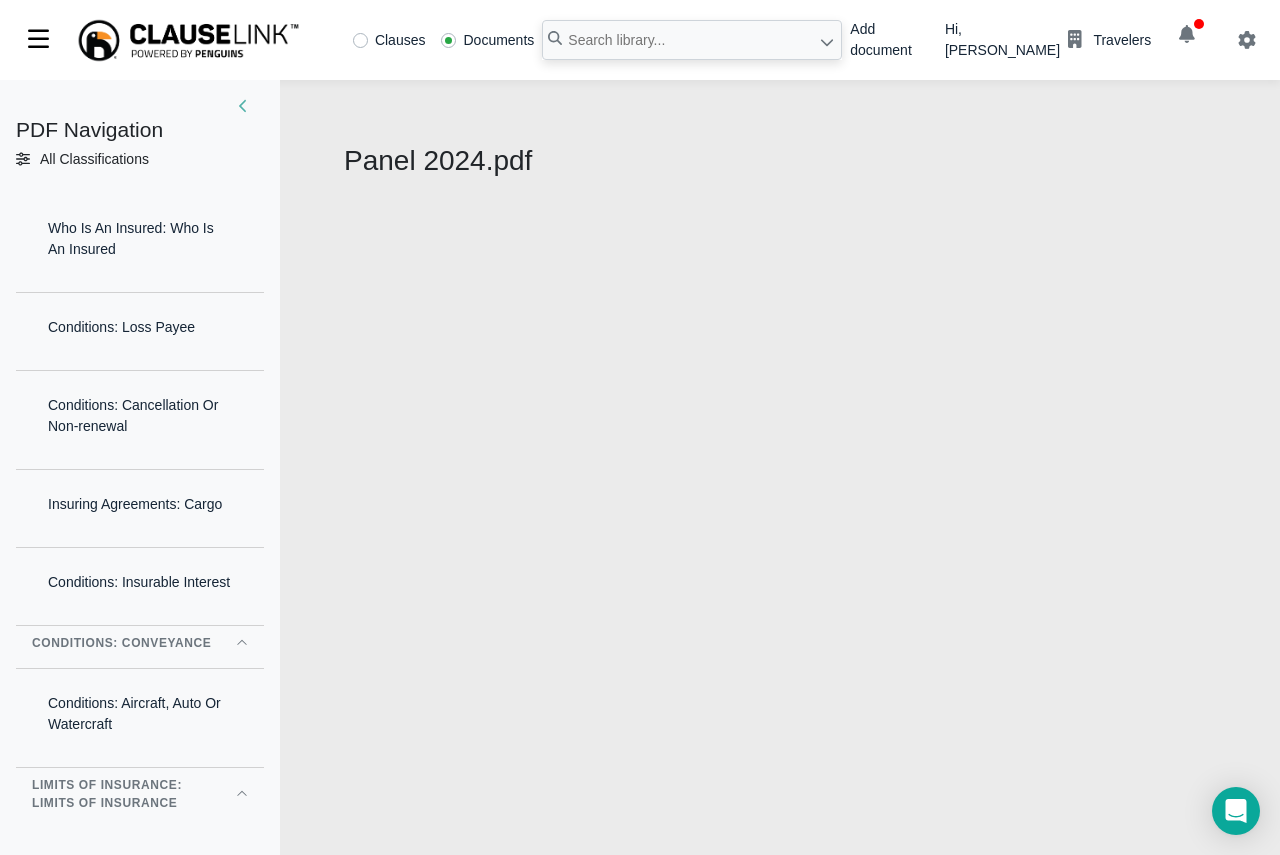 select on "1" 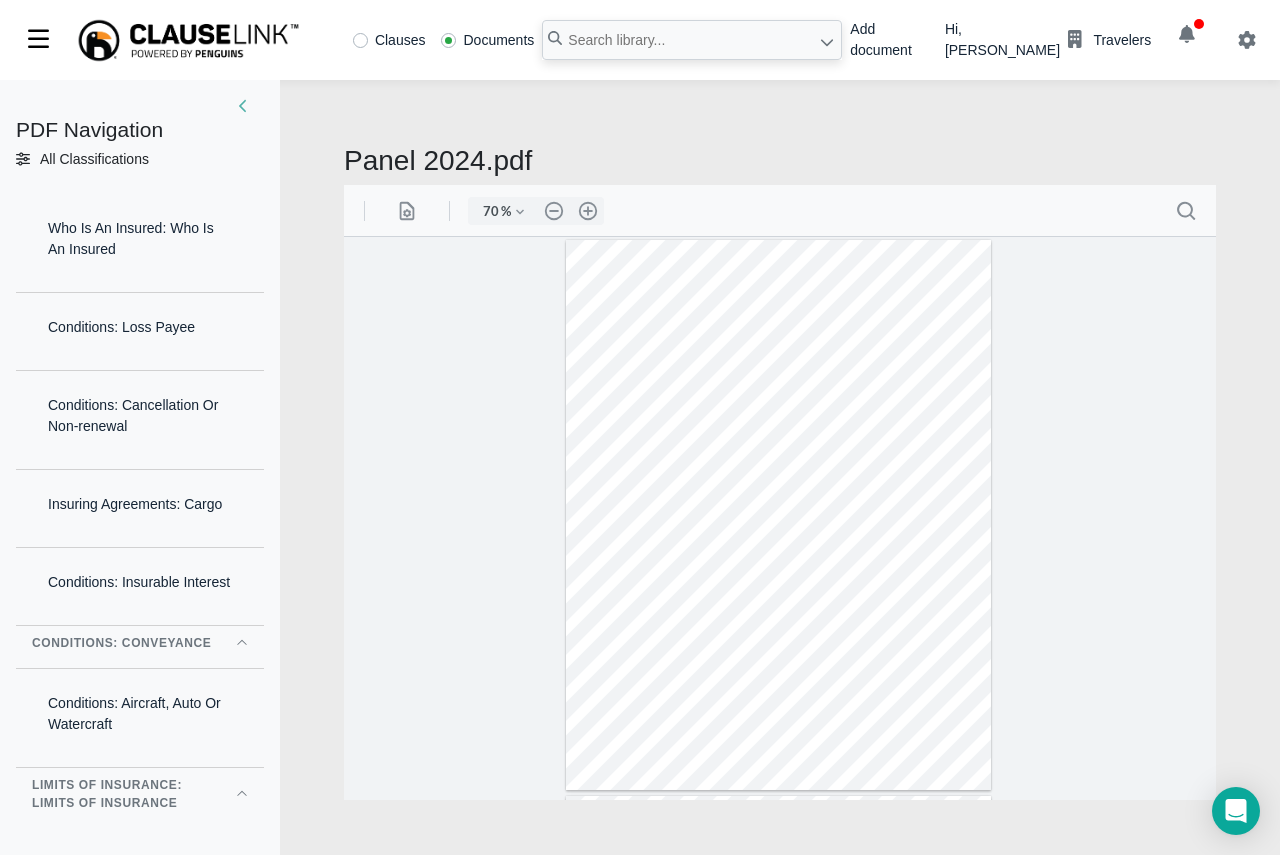 scroll, scrollTop: 0, scrollLeft: 0, axis: both 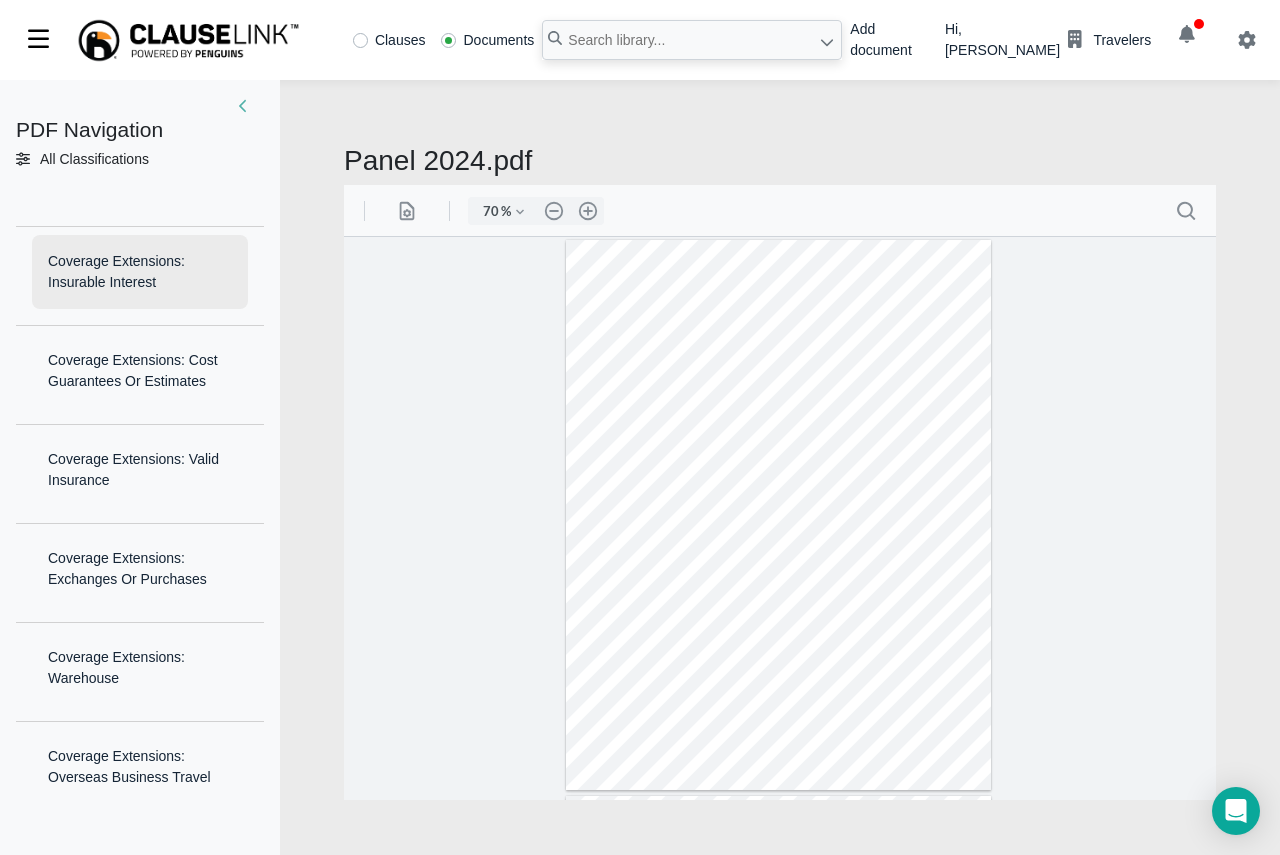 click on "Coverage Extensions: Insurable Interest" at bounding box center (140, 272) 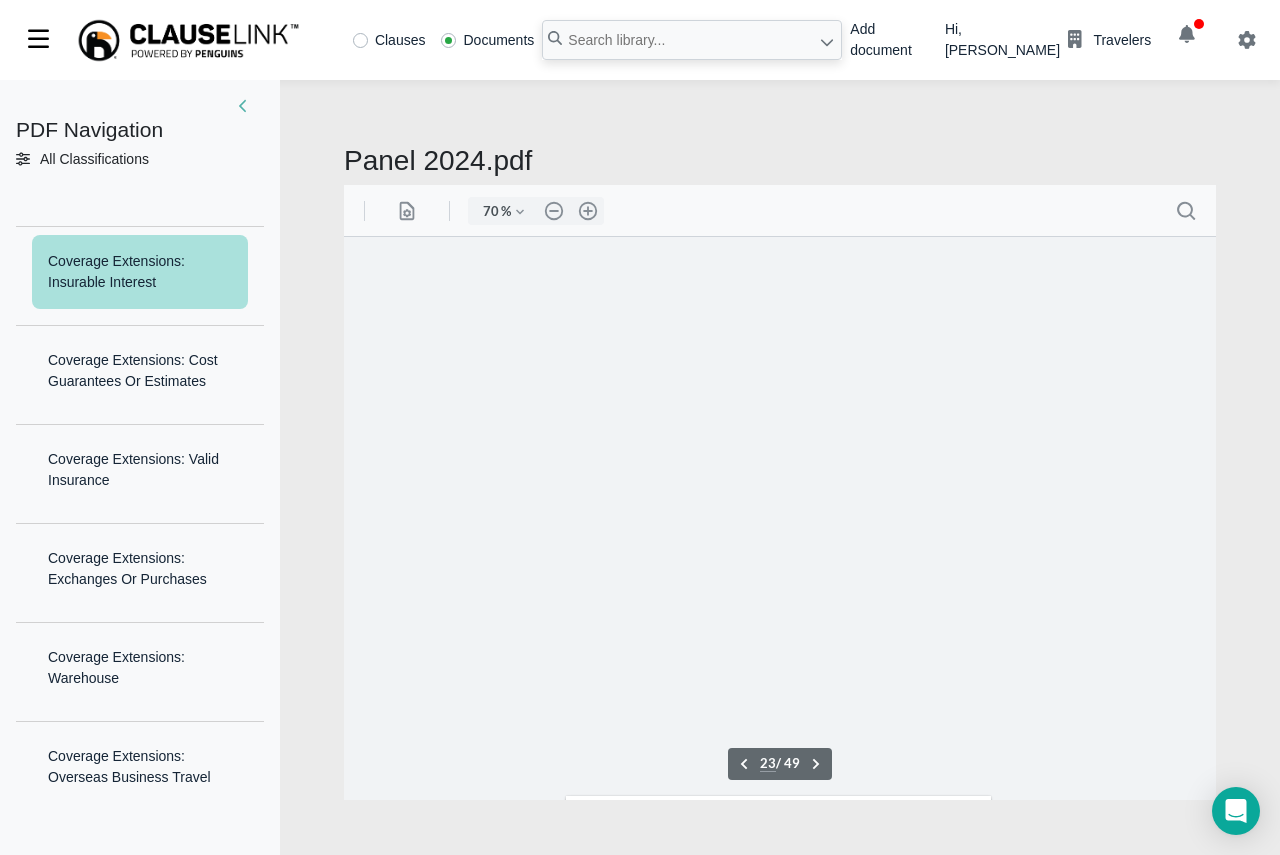 scroll, scrollTop: 12187, scrollLeft: 0, axis: vertical 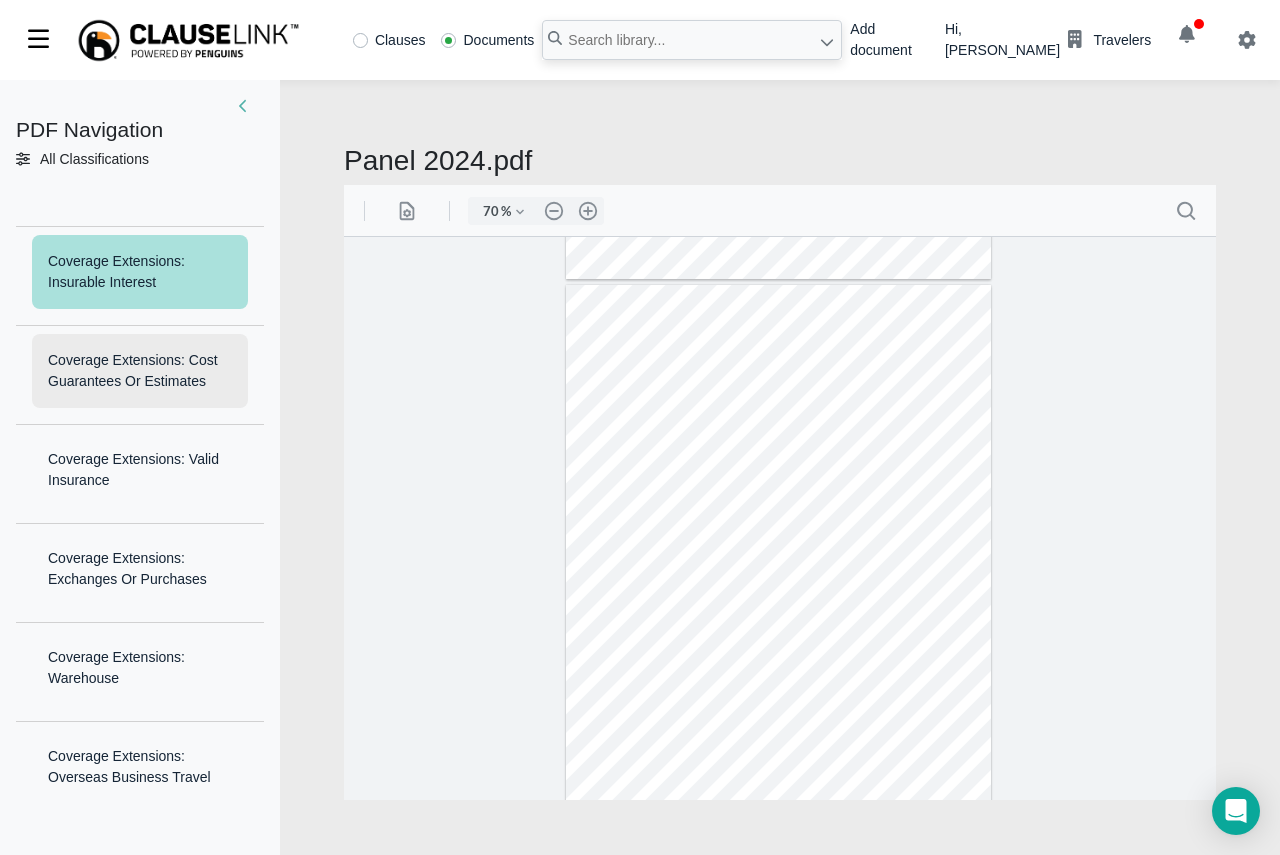 click on "Coverage Extensions: Cost Guarantees Or Estimates" at bounding box center [140, 371] 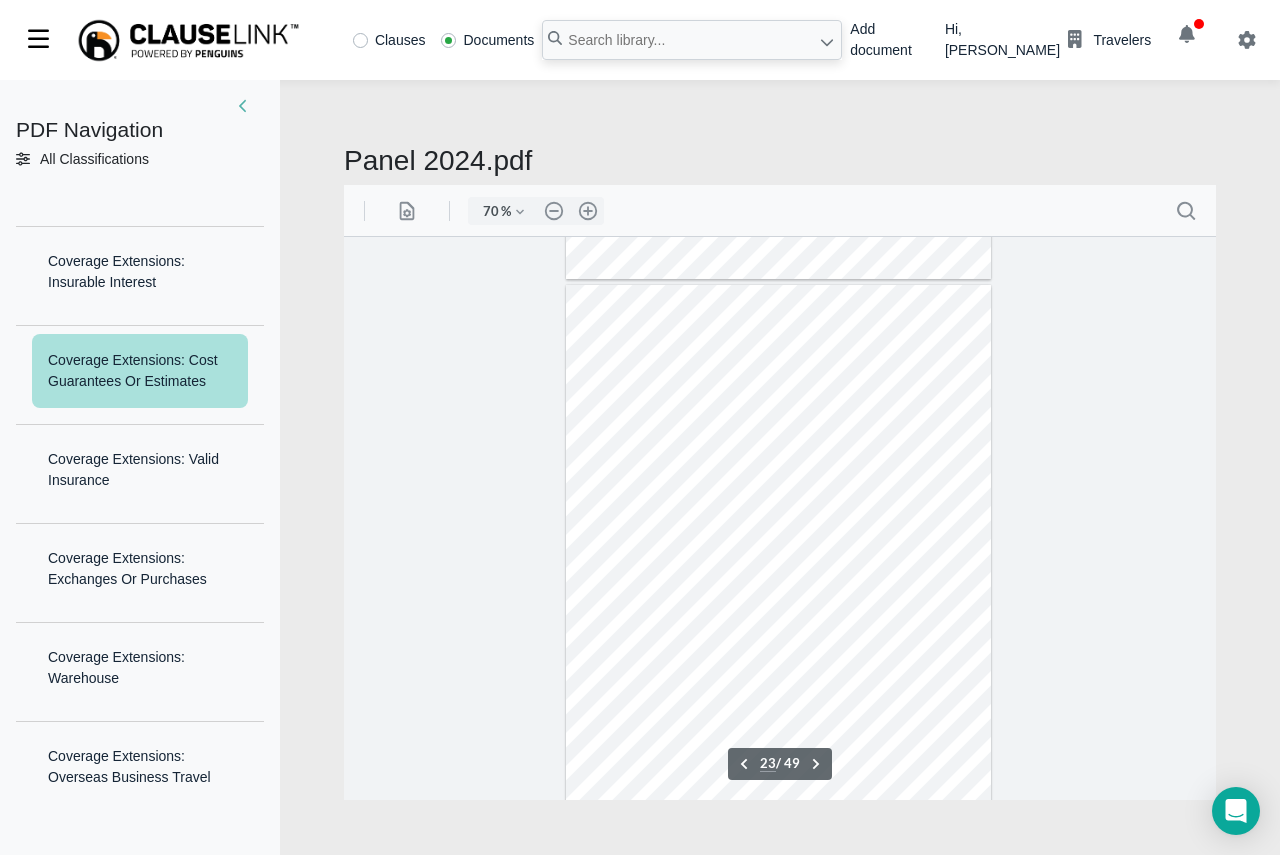 scroll, scrollTop: 12377, scrollLeft: 0, axis: vertical 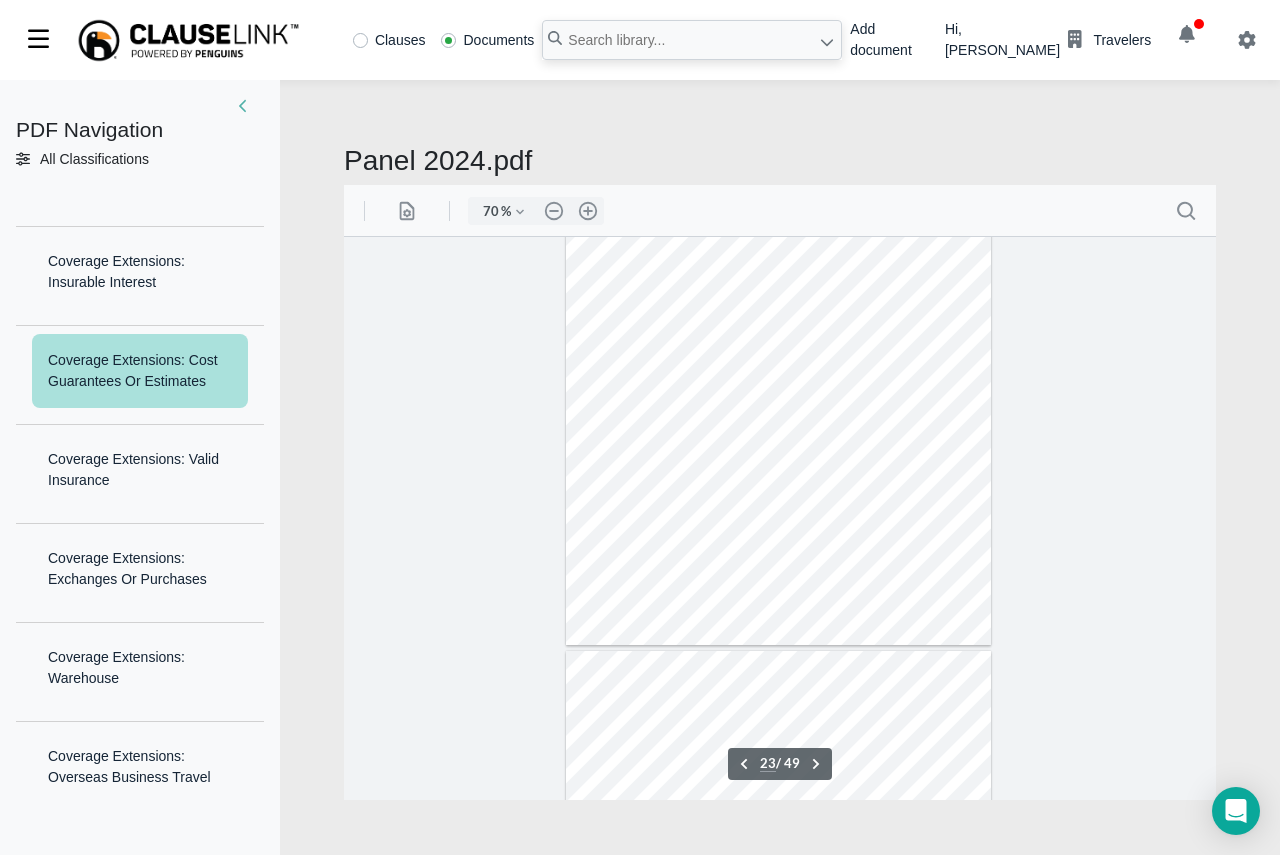 click on "Coverage Extensions: Cost Guarantees Or Estimates" at bounding box center (140, 371) 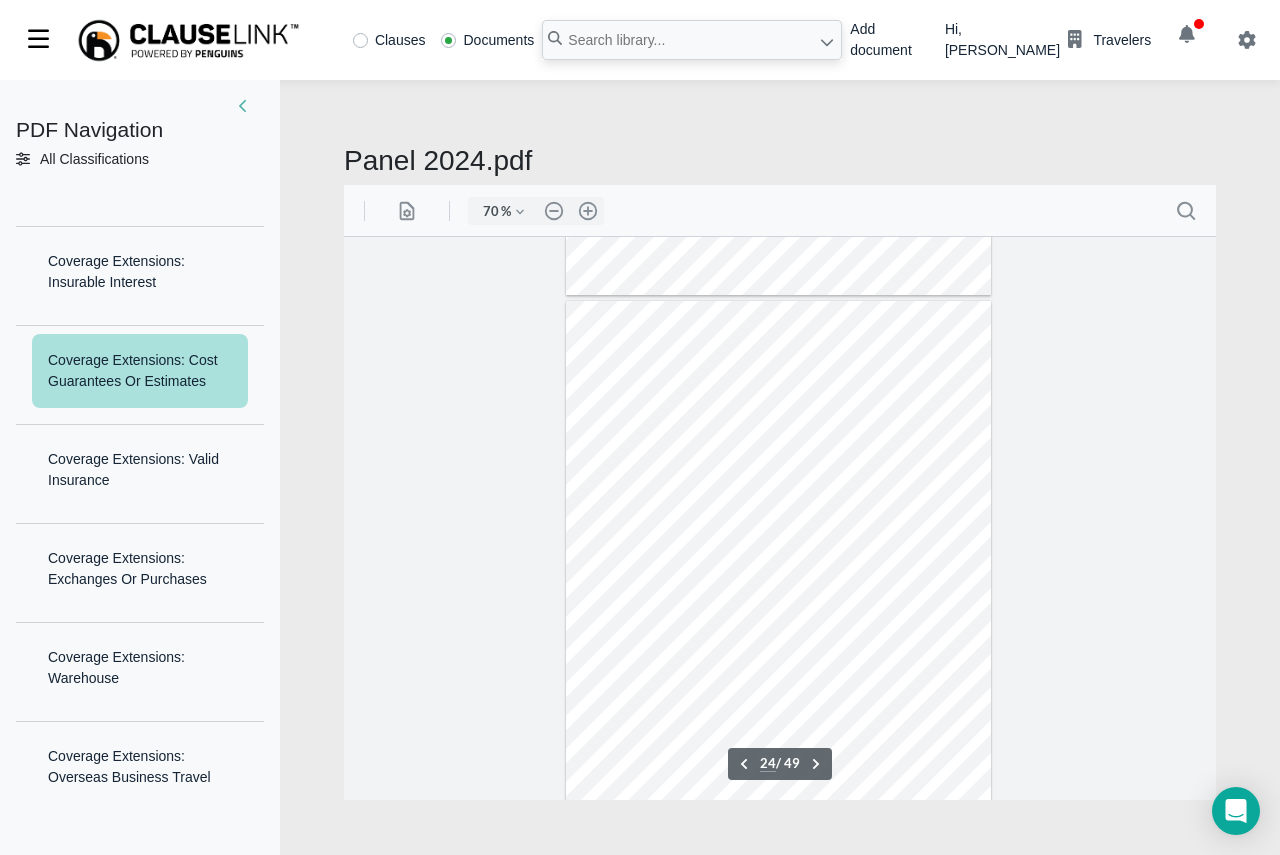 scroll, scrollTop: 12530, scrollLeft: 0, axis: vertical 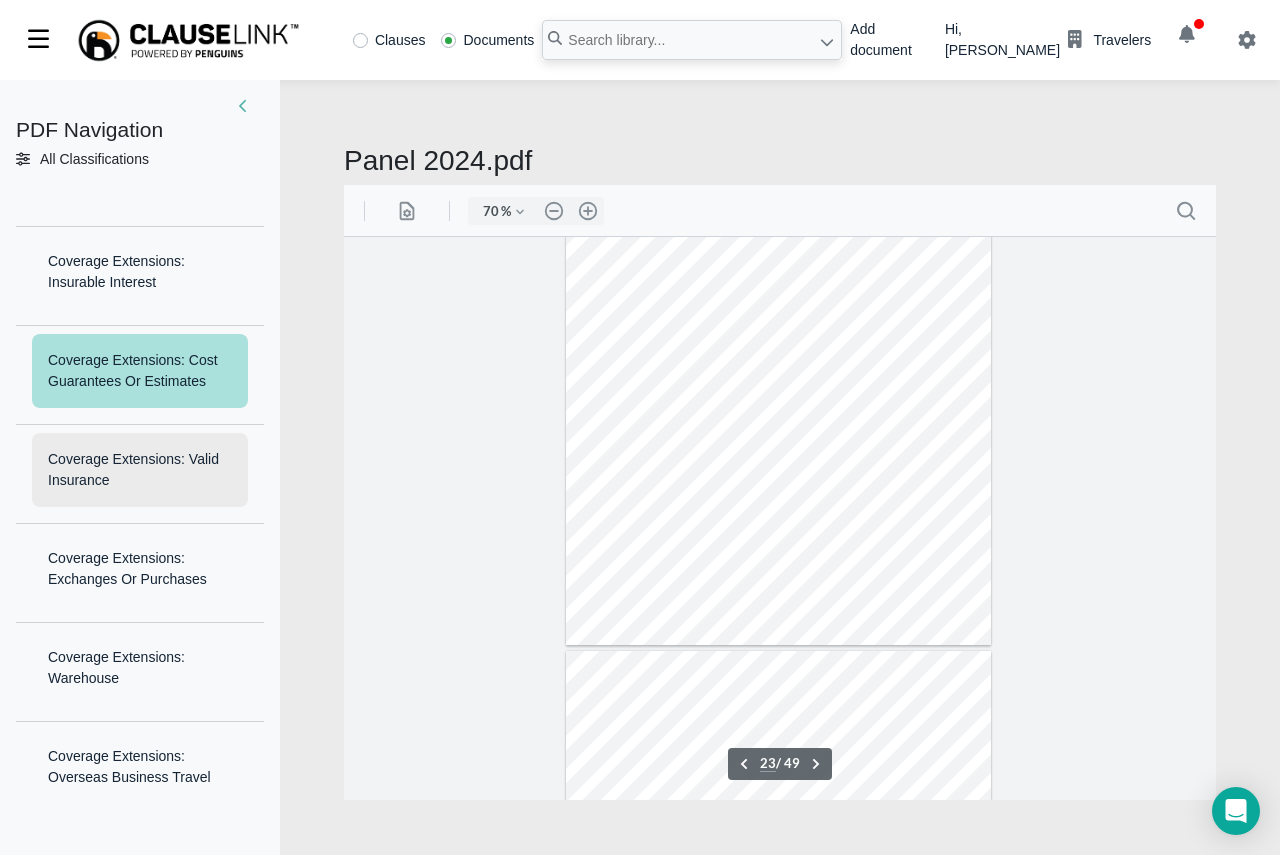 click on "Coverage Extensions: Valid Insurance" at bounding box center (140, 470) 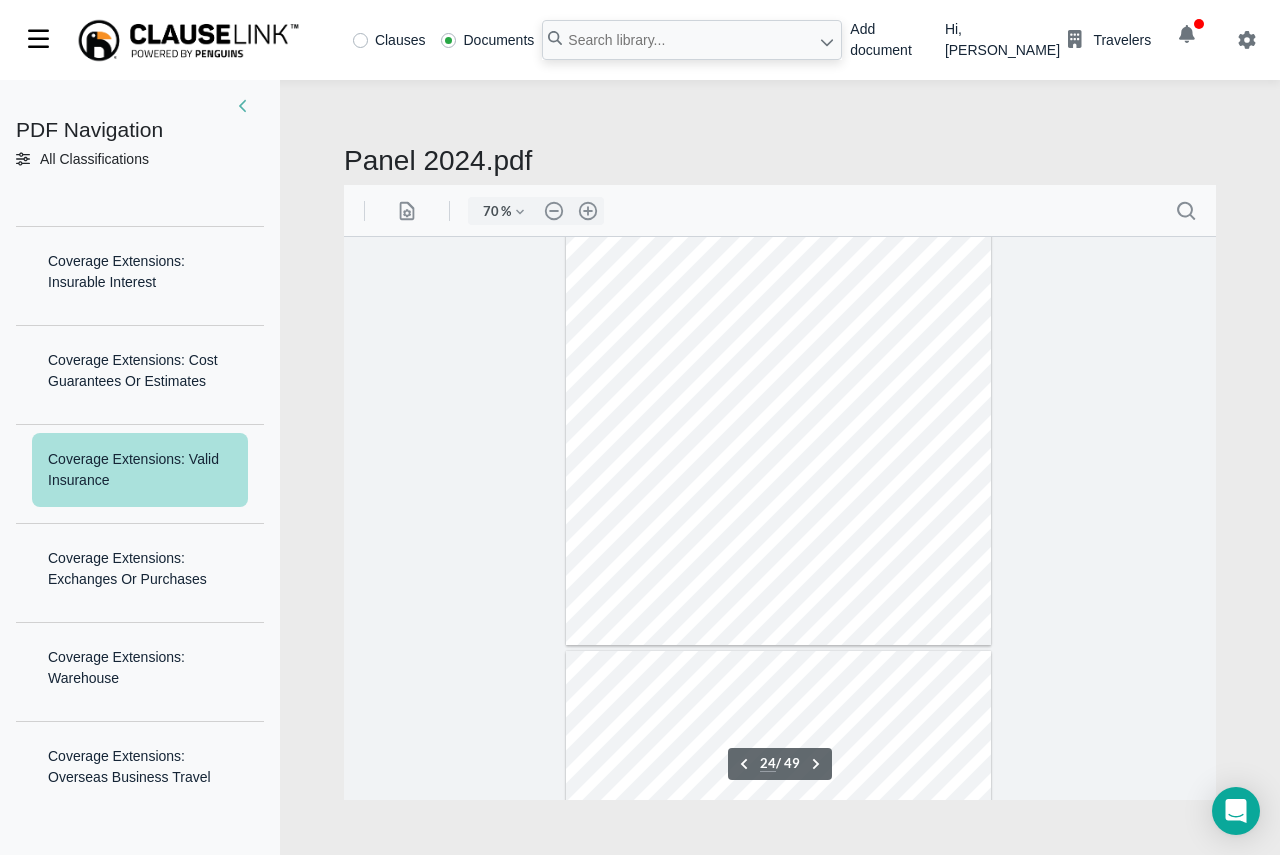 scroll, scrollTop: 12880, scrollLeft: 0, axis: vertical 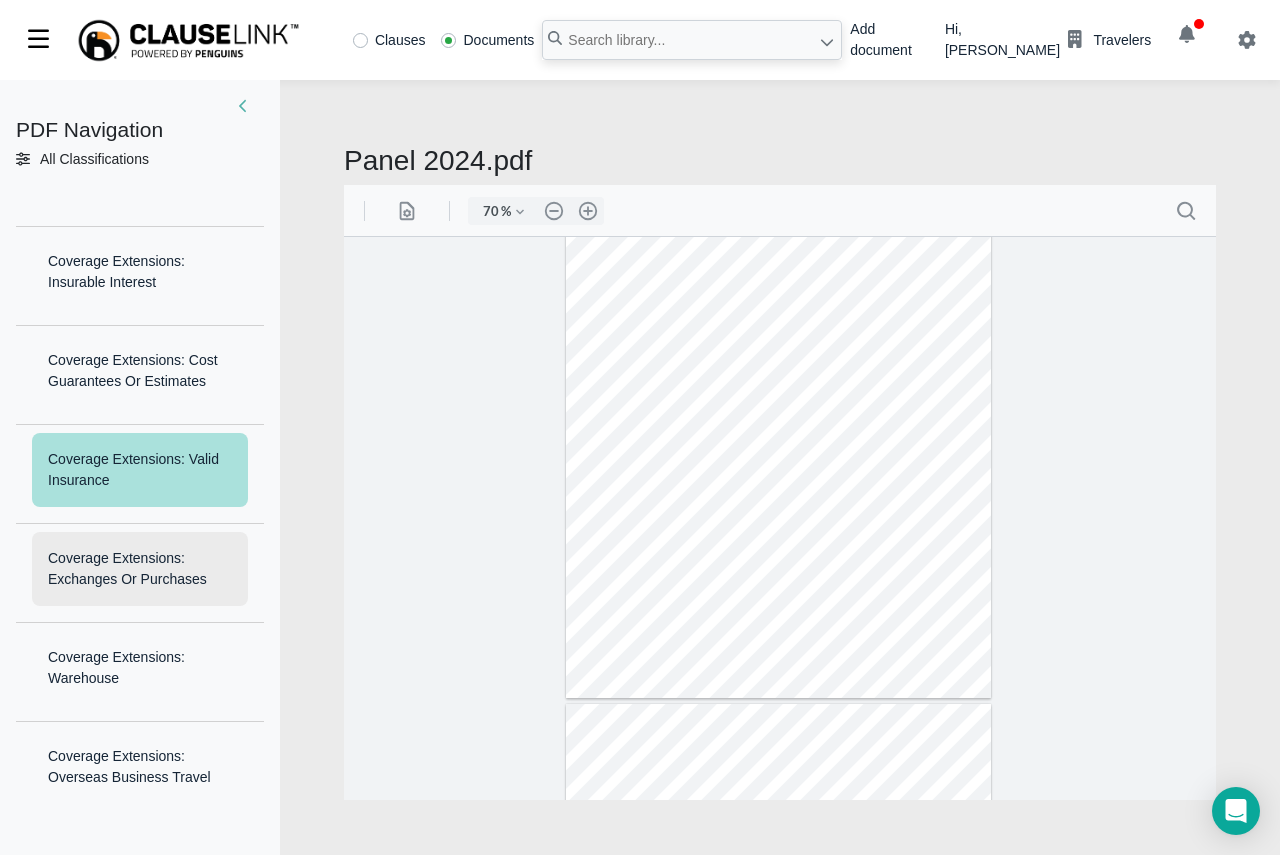 click on "Coverage Extensions: Exchanges Or Purchases" at bounding box center [140, 569] 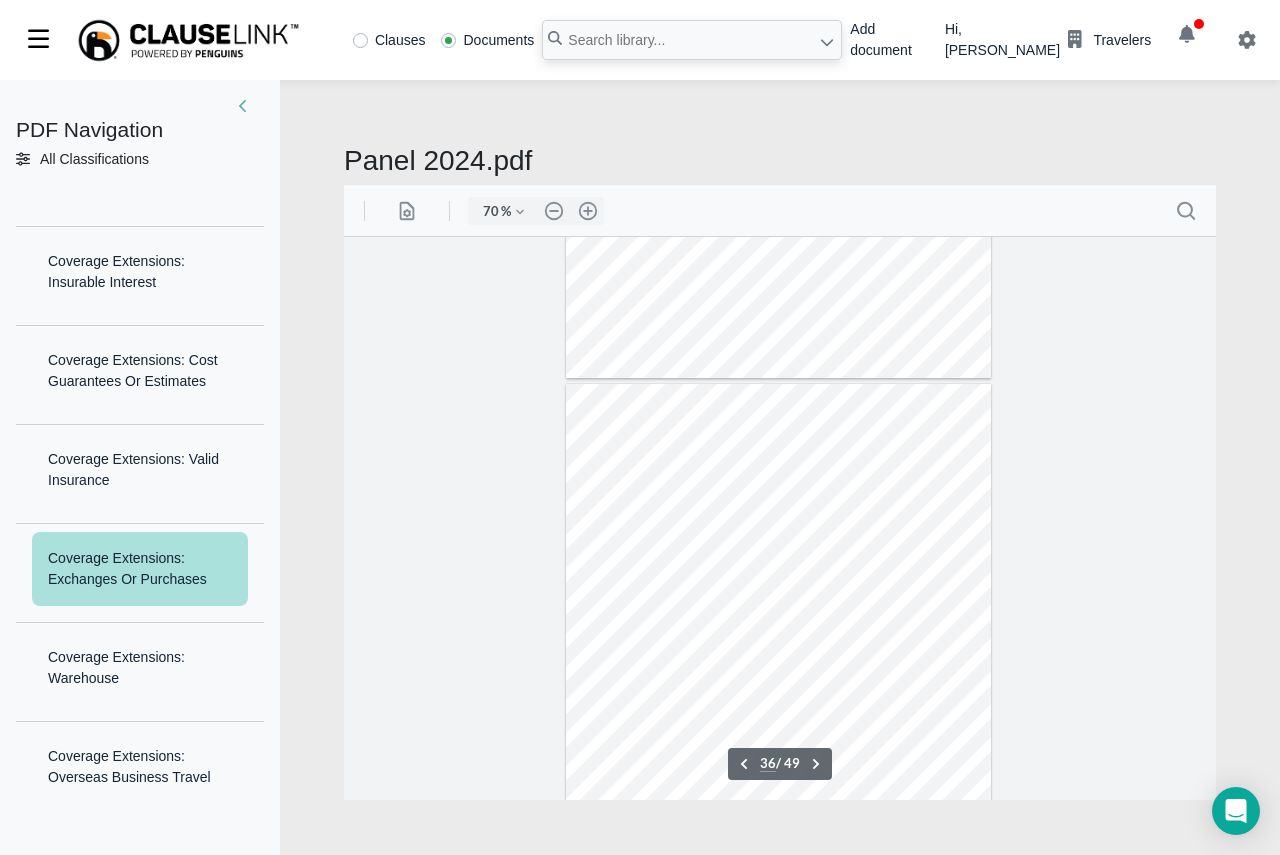 scroll, scrollTop: 19204, scrollLeft: 0, axis: vertical 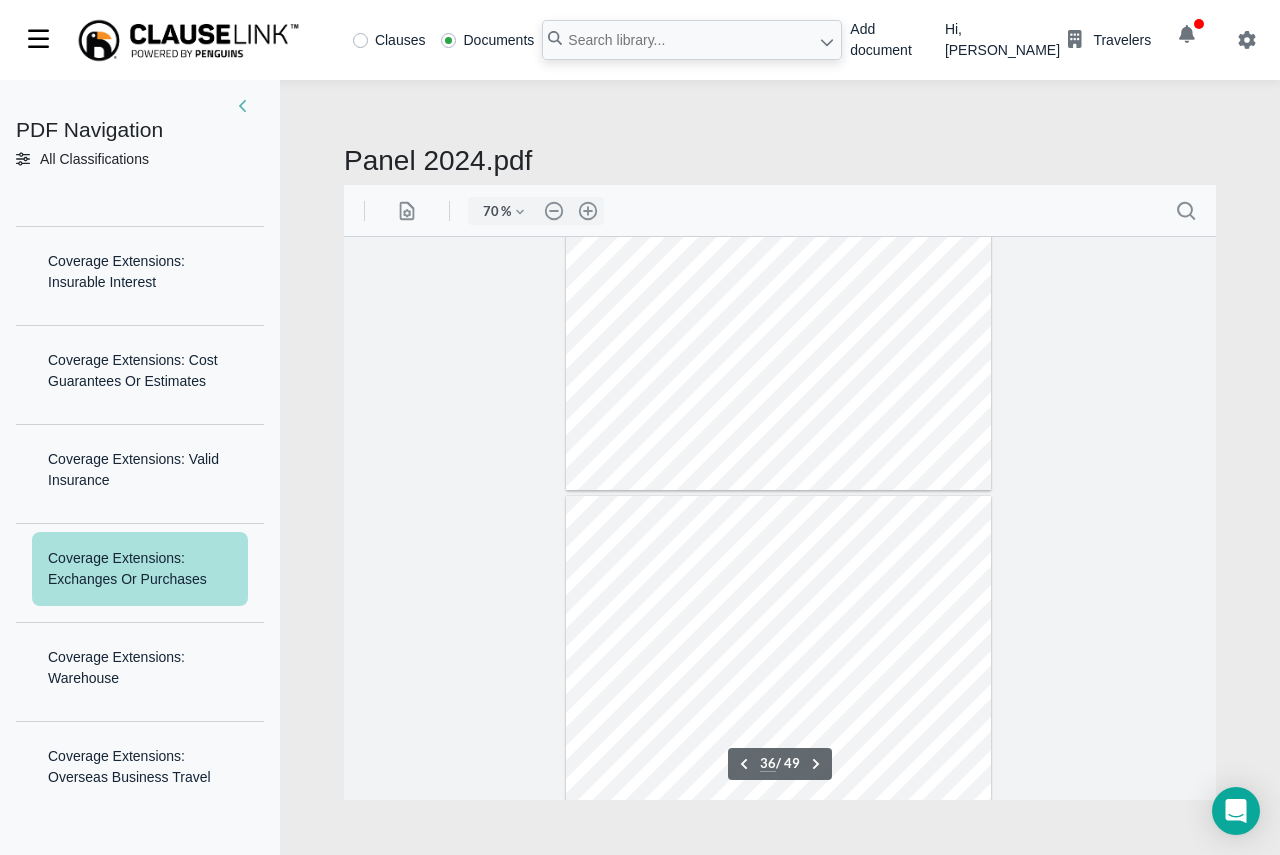 click at bounding box center [778, 770] 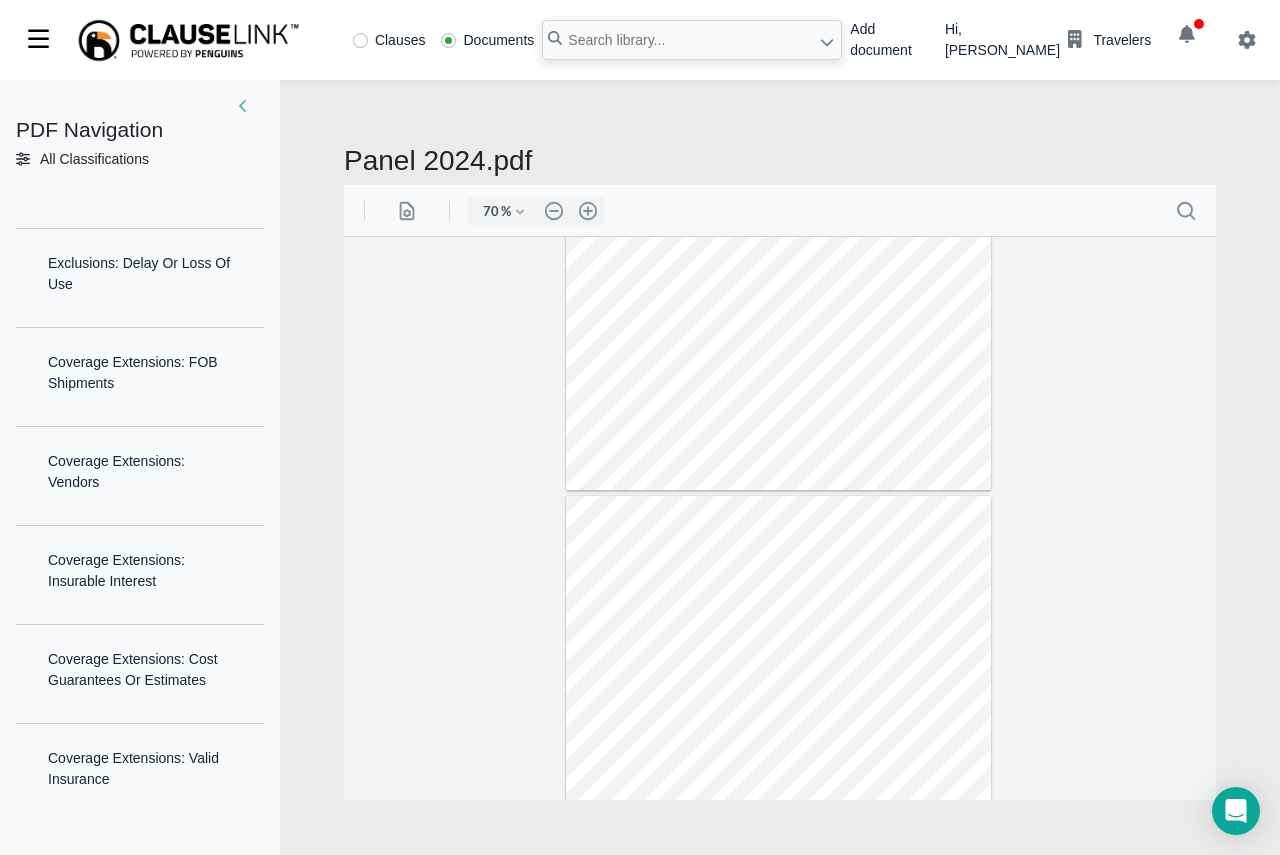 scroll, scrollTop: 4786, scrollLeft: 0, axis: vertical 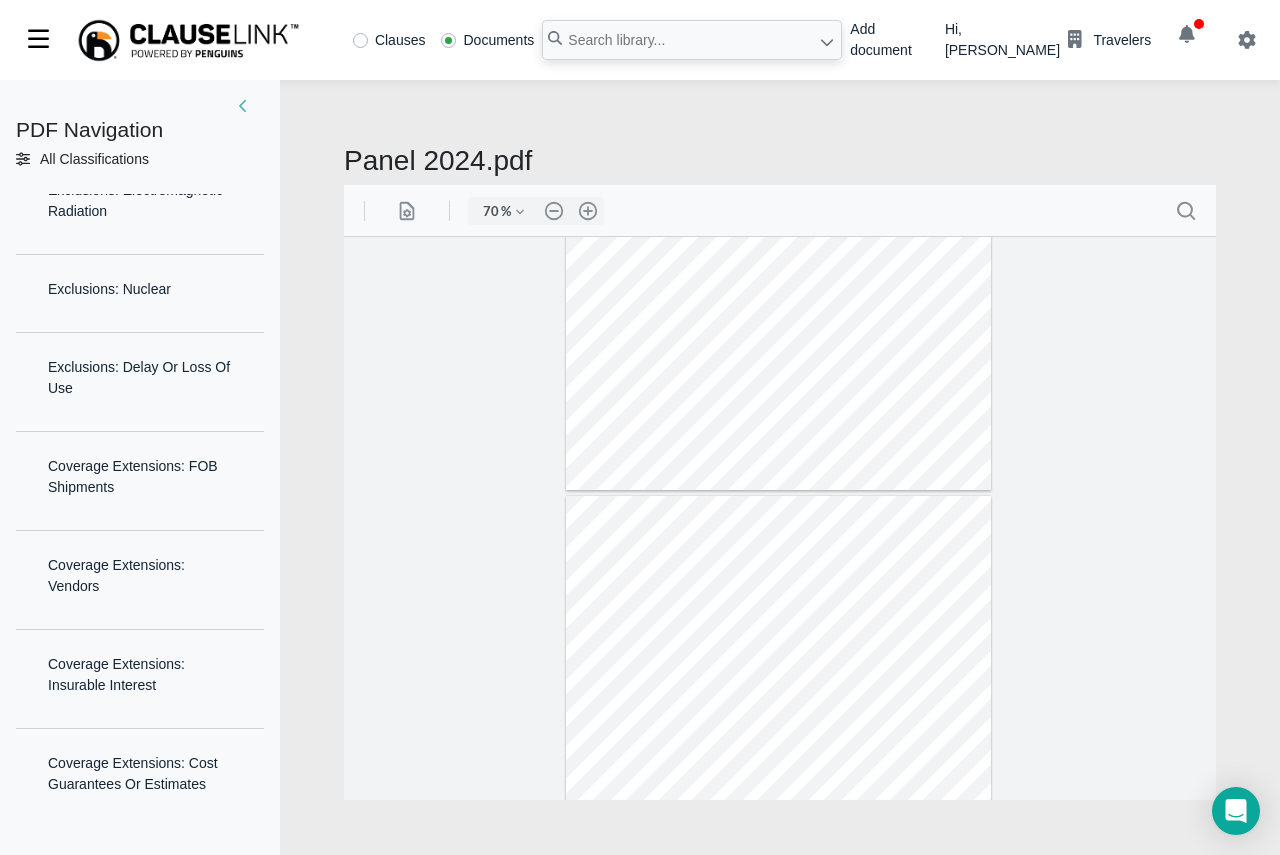 click at bounding box center [780, 517] 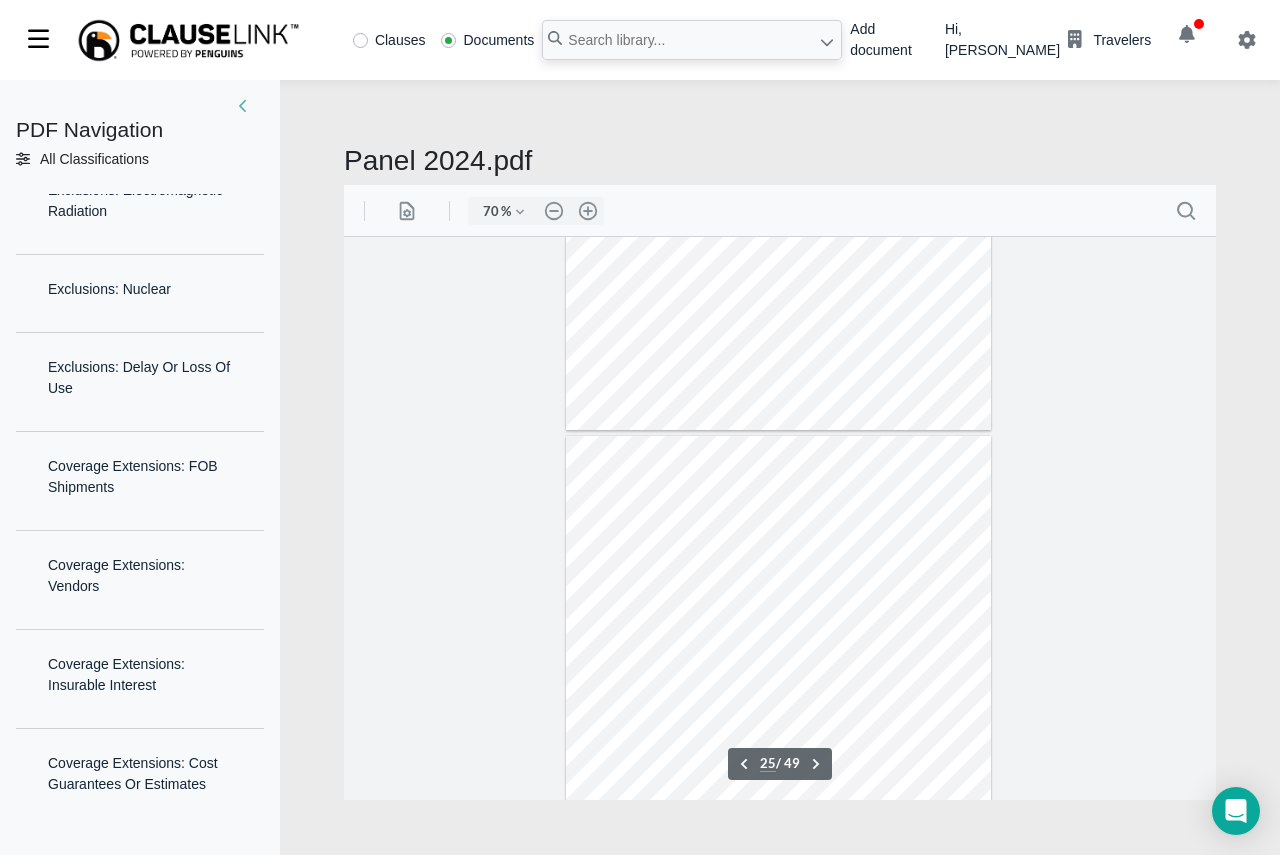 scroll, scrollTop: 13204, scrollLeft: 0, axis: vertical 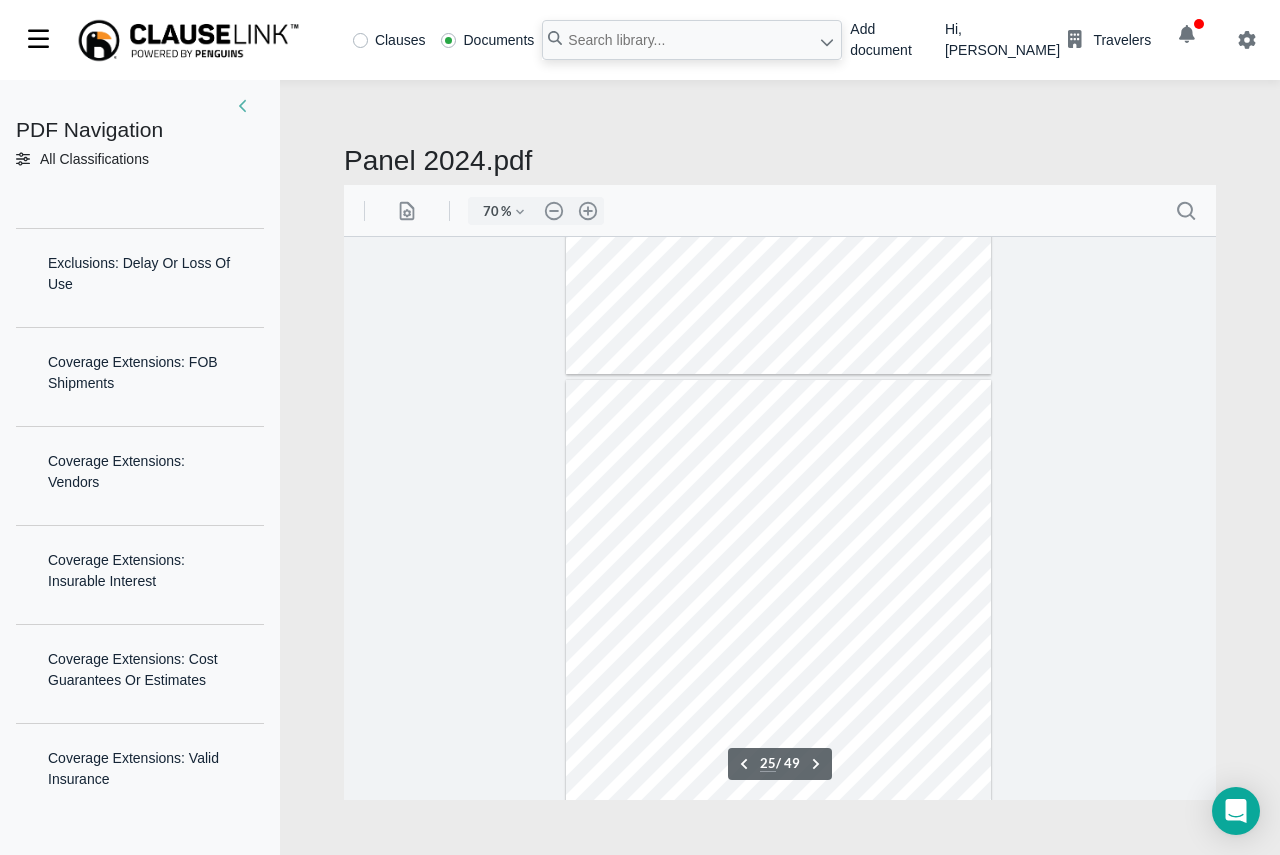 click at bounding box center [778, 654] 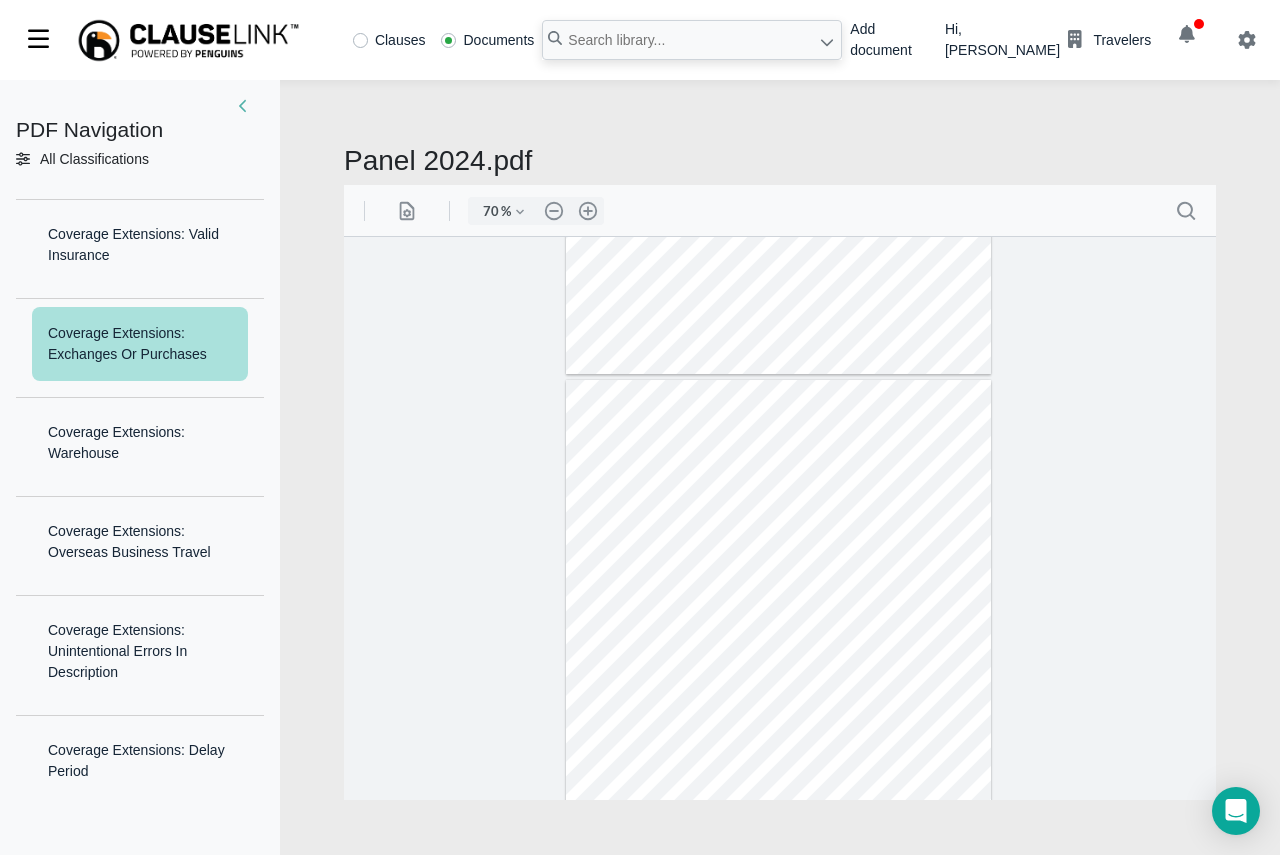 scroll, scrollTop: 5428, scrollLeft: 0, axis: vertical 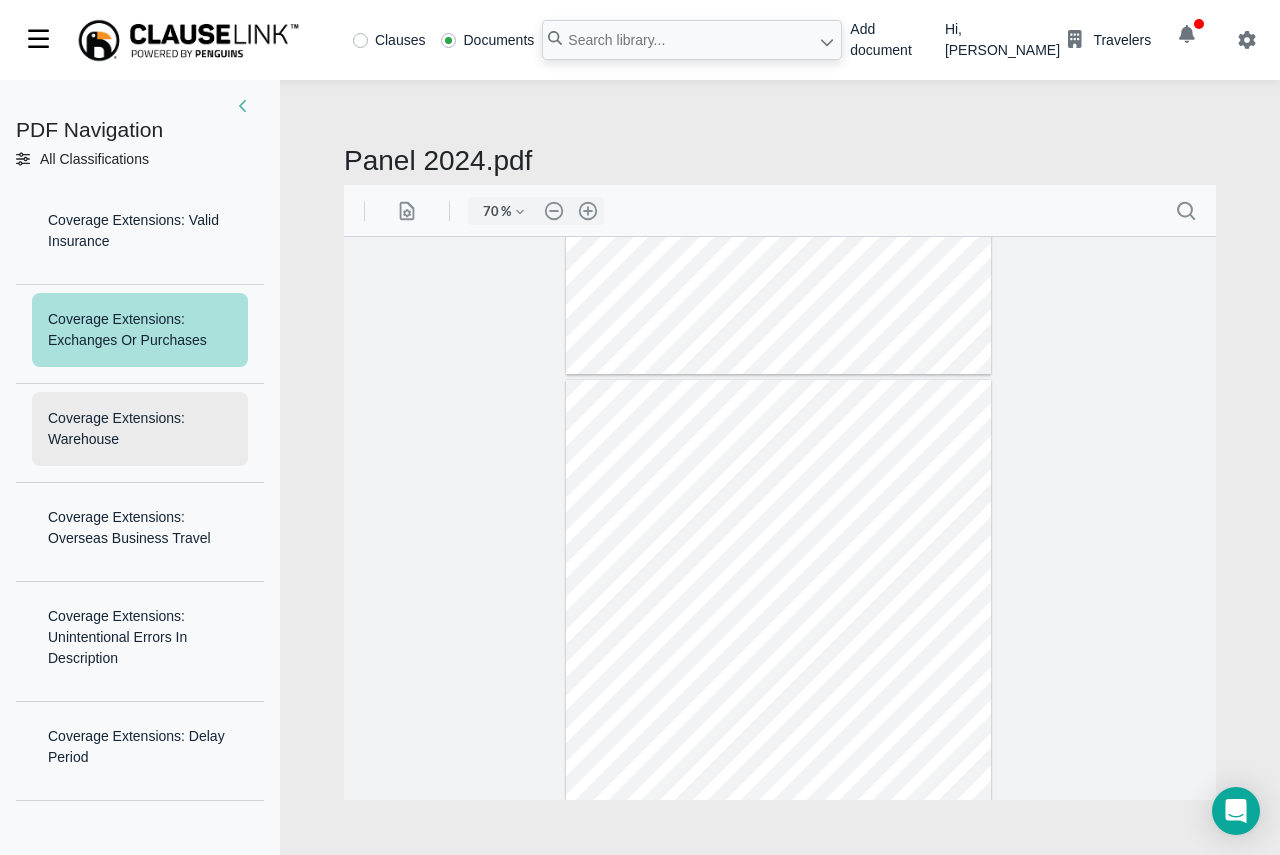 click on "Coverage Extensions: Warehouse" at bounding box center (140, 429) 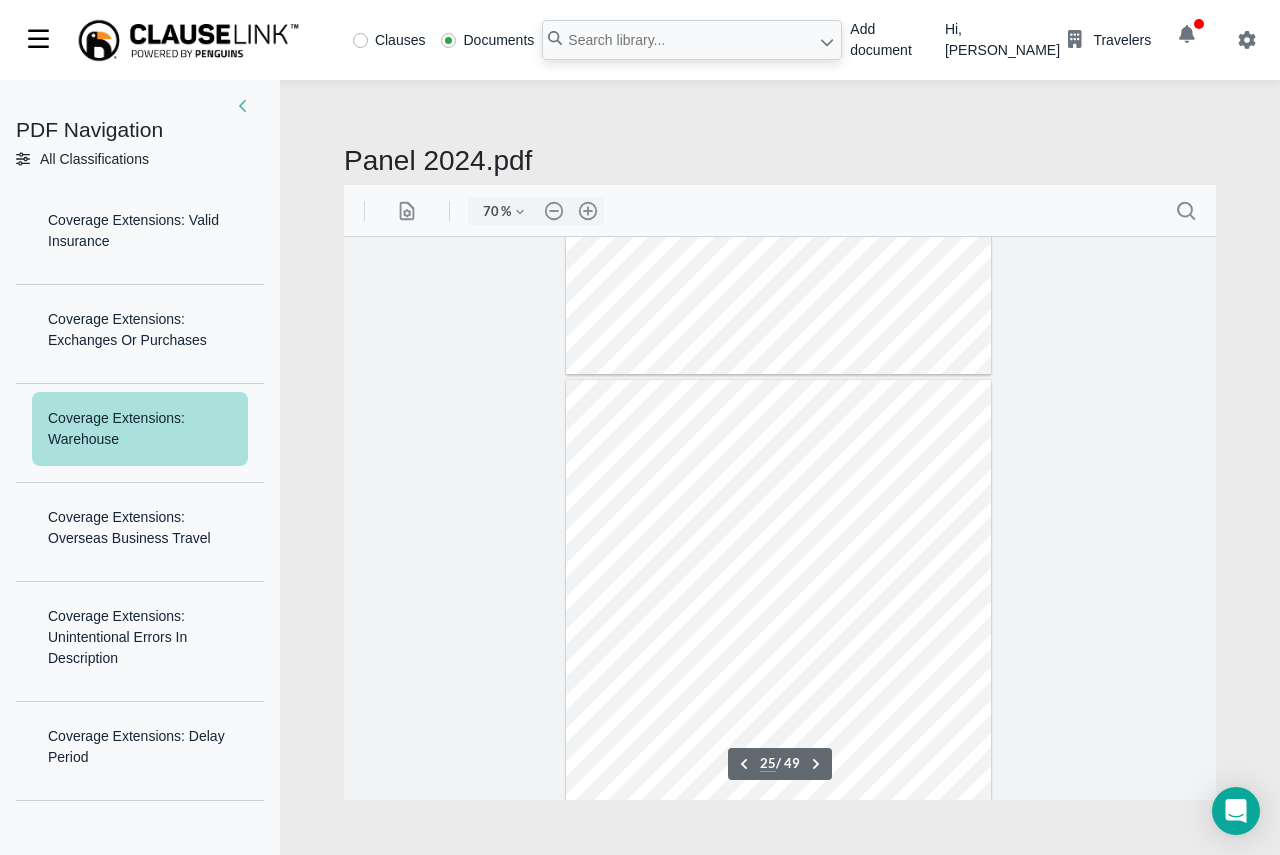 scroll, scrollTop: 13435, scrollLeft: 0, axis: vertical 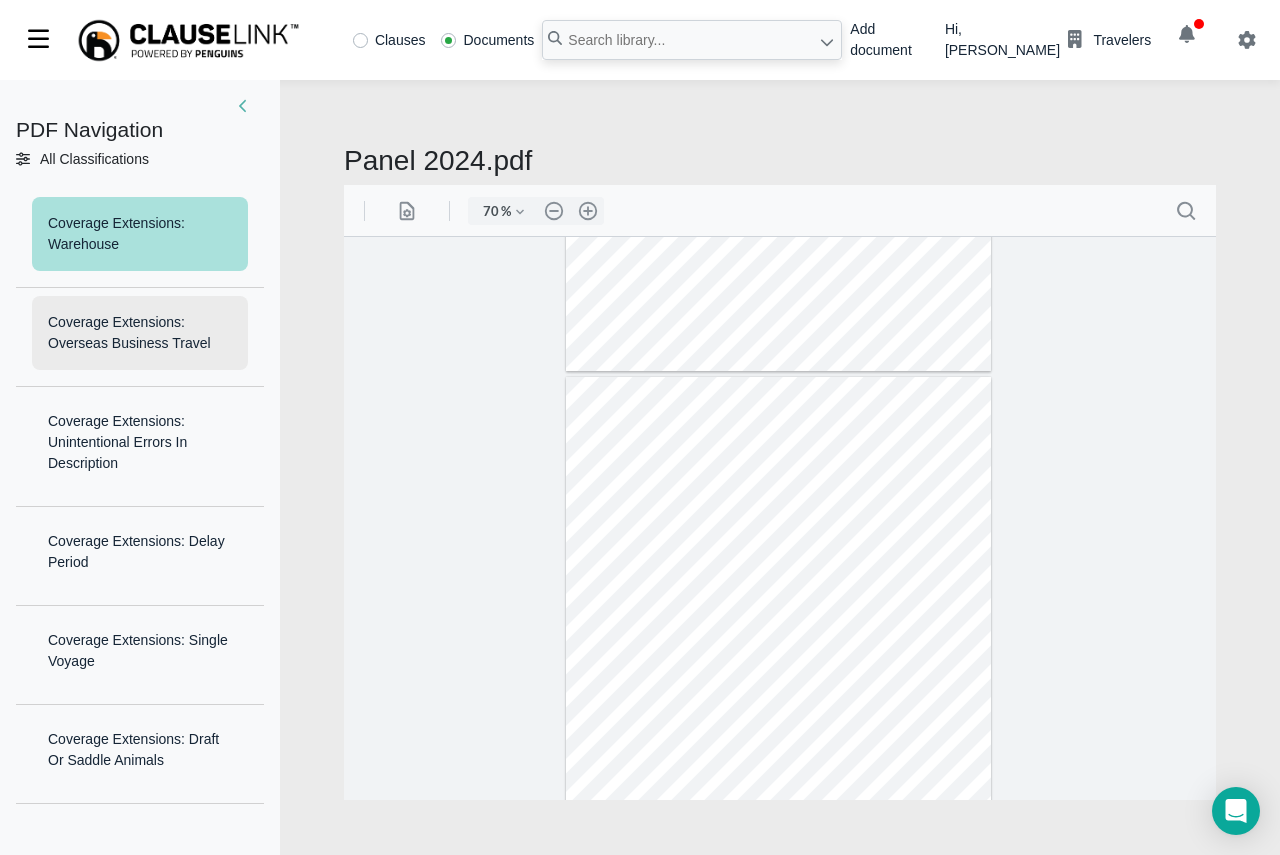 click on "Coverage Extensions: Overseas Business Travel" at bounding box center (140, 333) 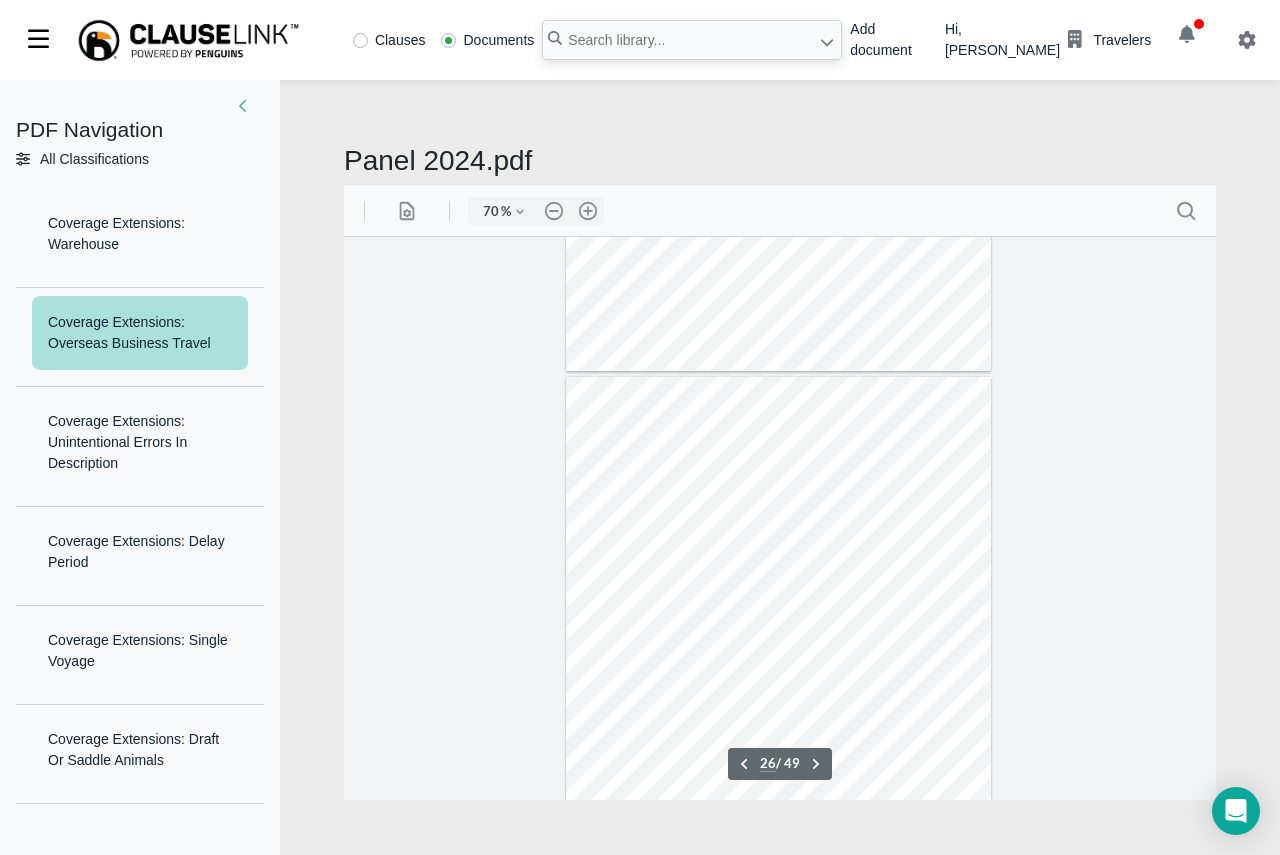 scroll, scrollTop: 13988, scrollLeft: 0, axis: vertical 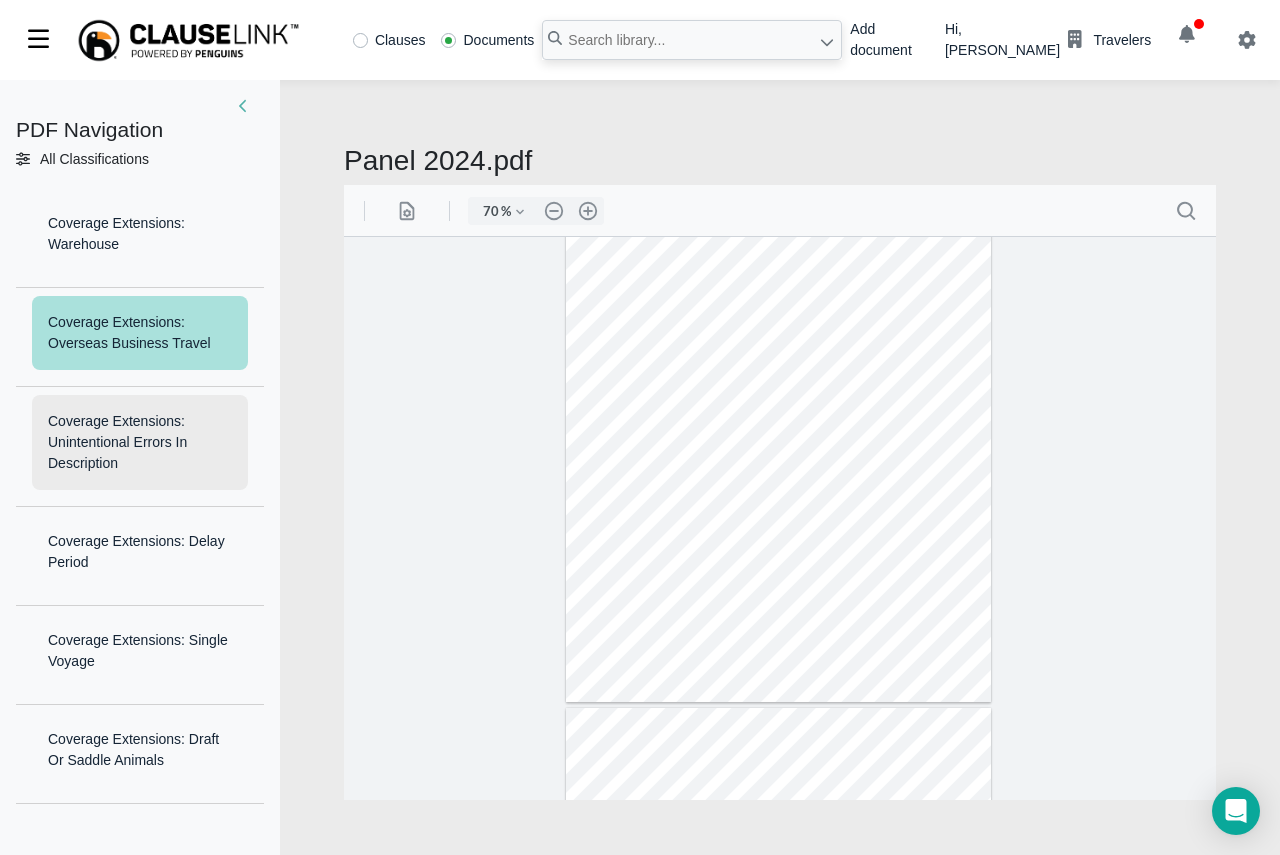 click on "Coverage Extensions: Unintentional Errors In Description" at bounding box center [140, 442] 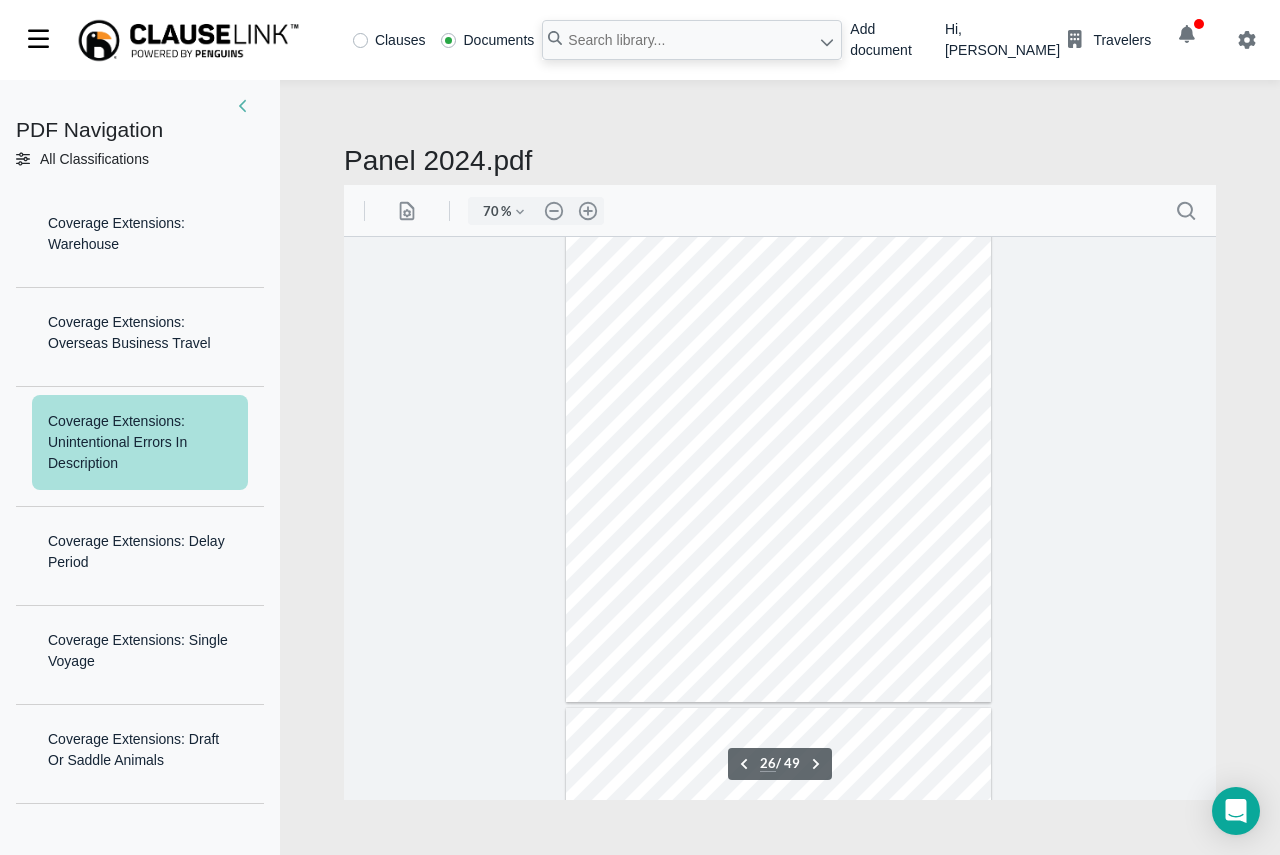 scroll, scrollTop: 14099, scrollLeft: 0, axis: vertical 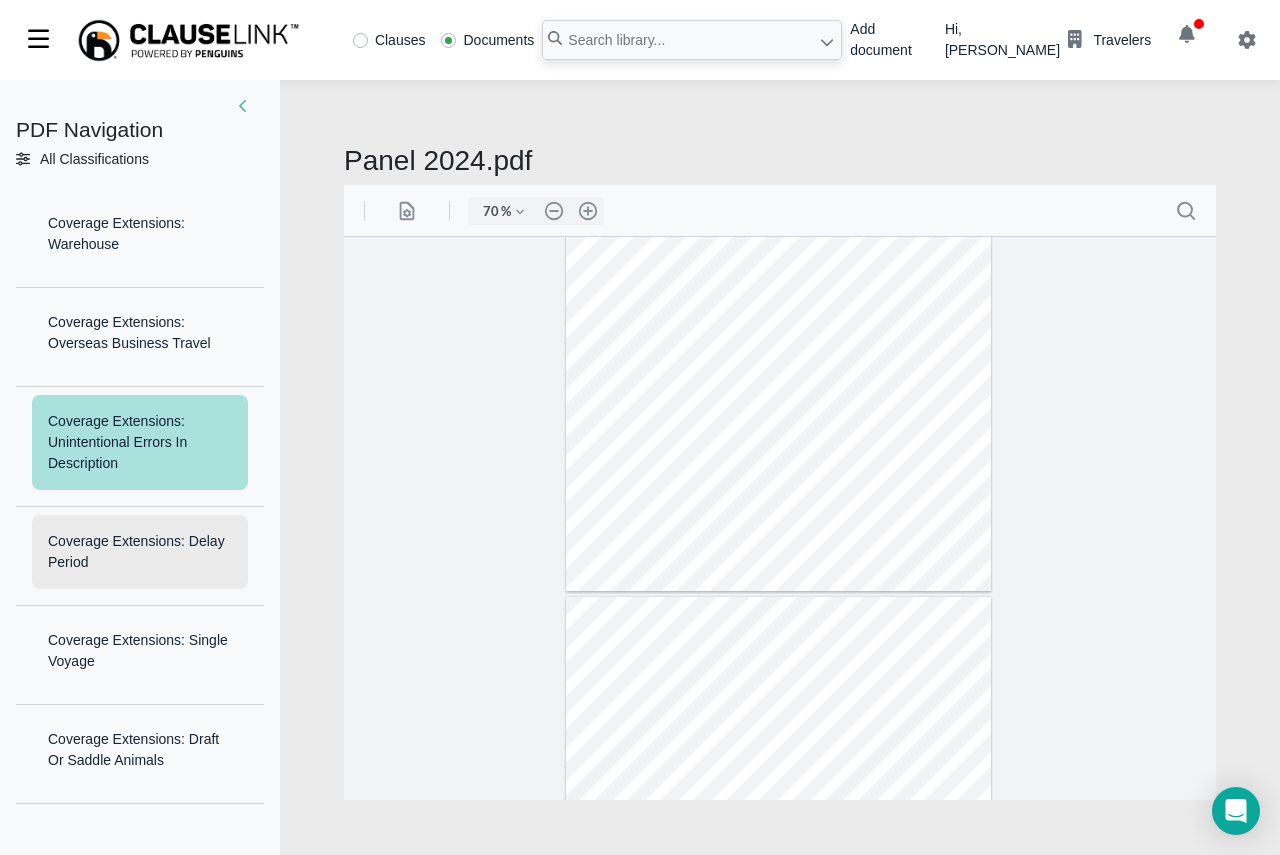 click on "Coverage Extensions: Delay Period" at bounding box center (140, 552) 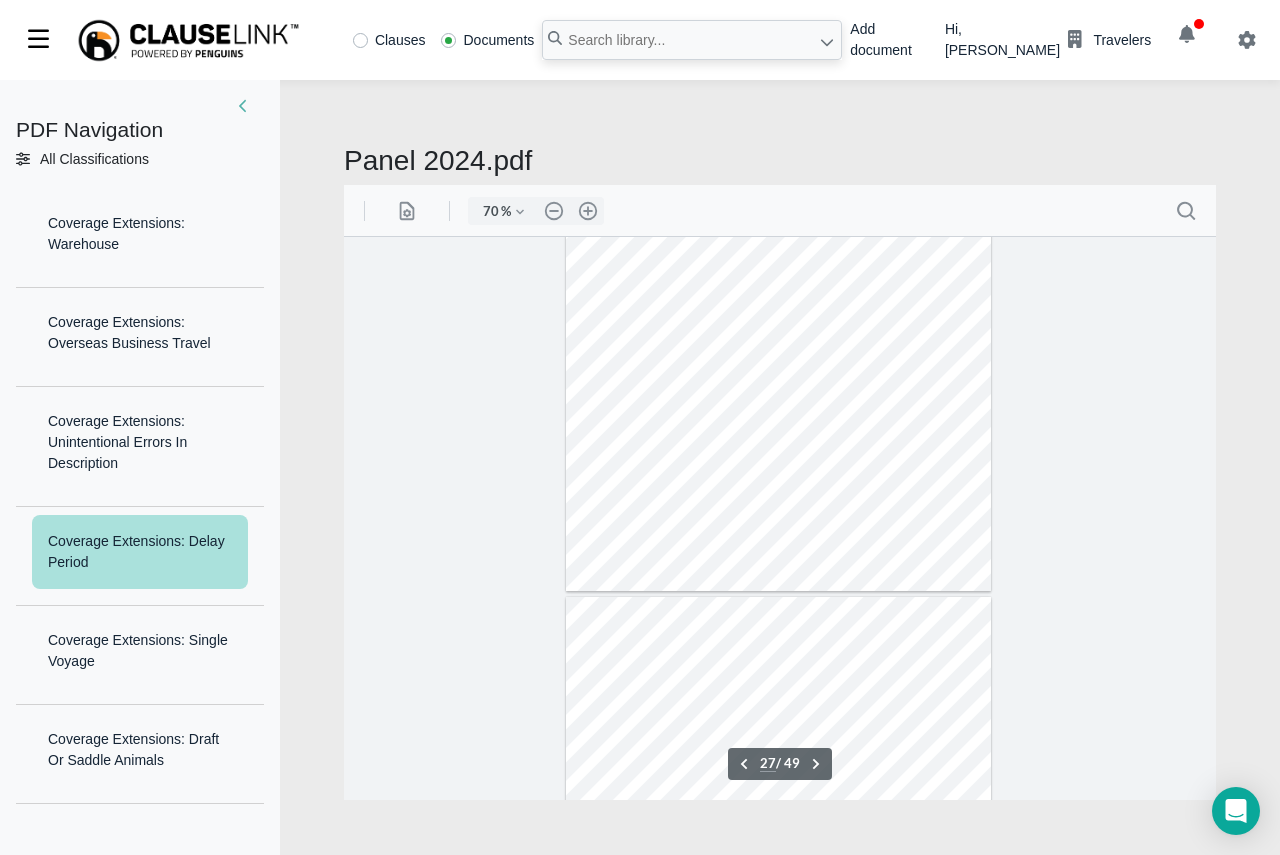 scroll, scrollTop: 14328, scrollLeft: 0, axis: vertical 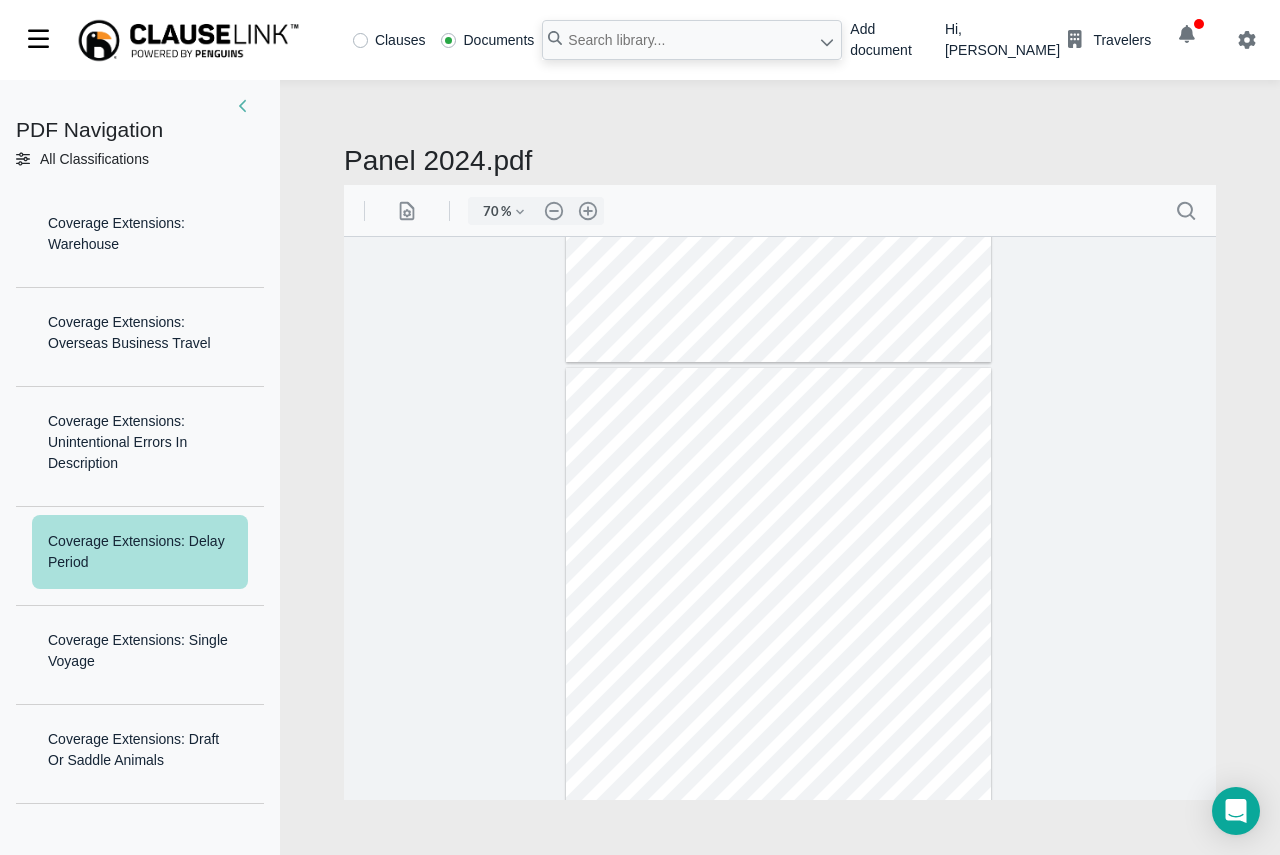 click on "Coverage Extensions: Delay Period" at bounding box center (140, 552) 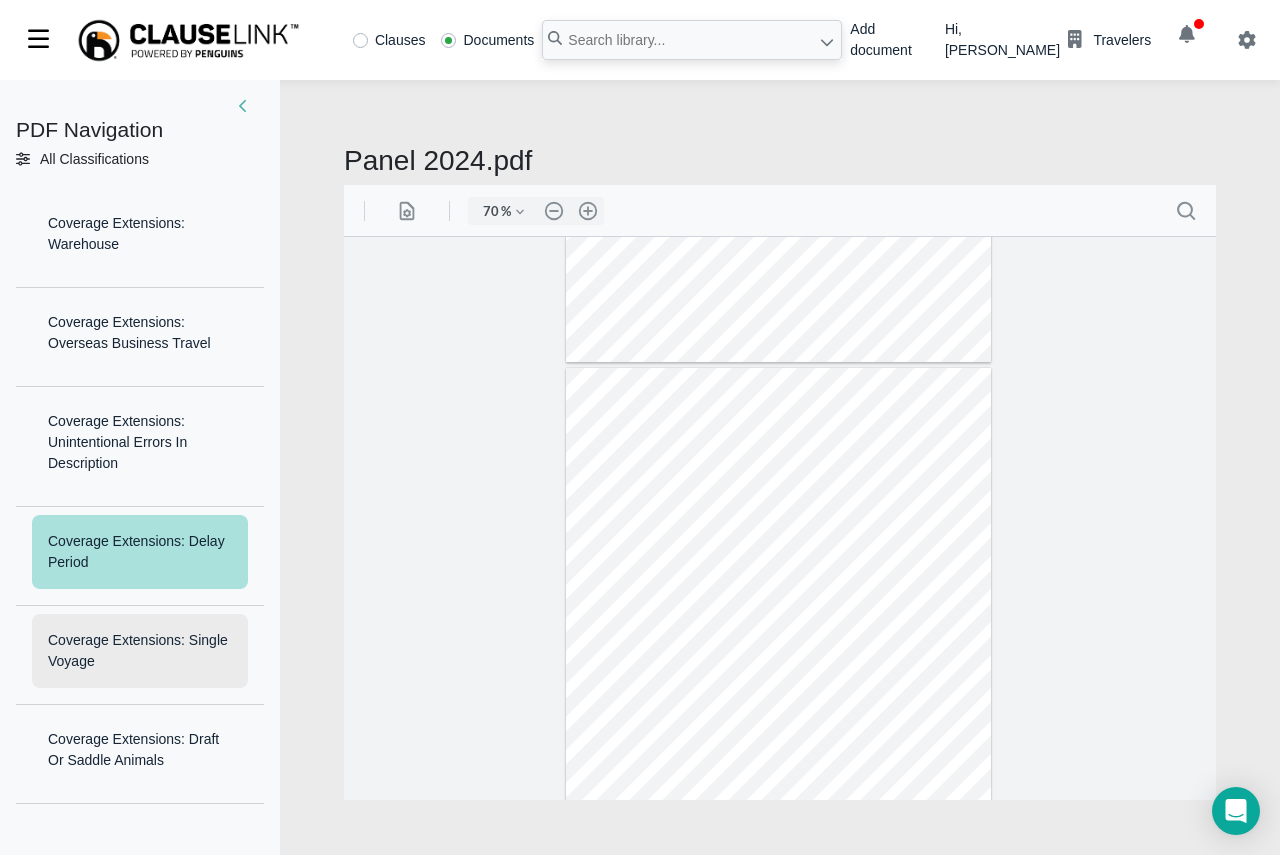 click on "Coverage Extensions: Single Voyage" at bounding box center (140, 651) 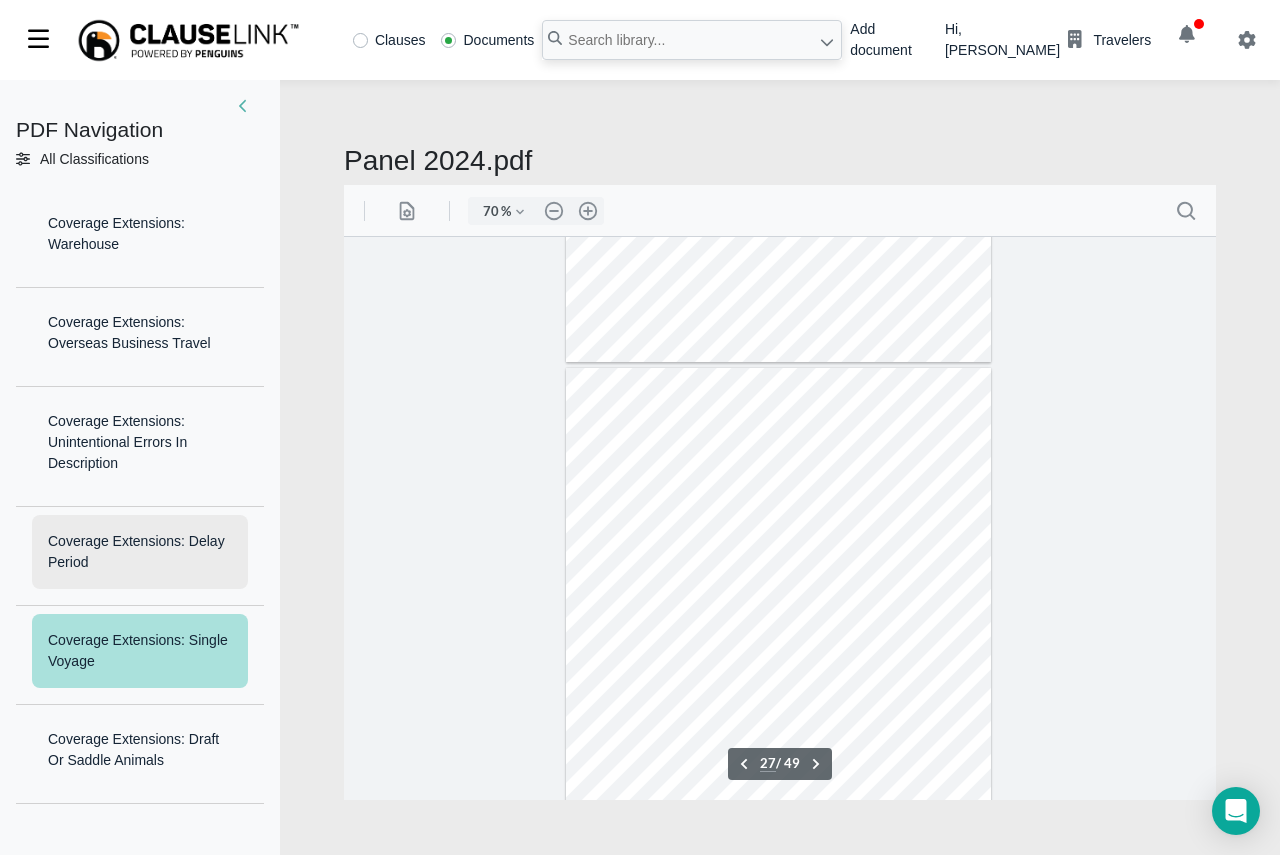 scroll, scrollTop: 14493, scrollLeft: 0, axis: vertical 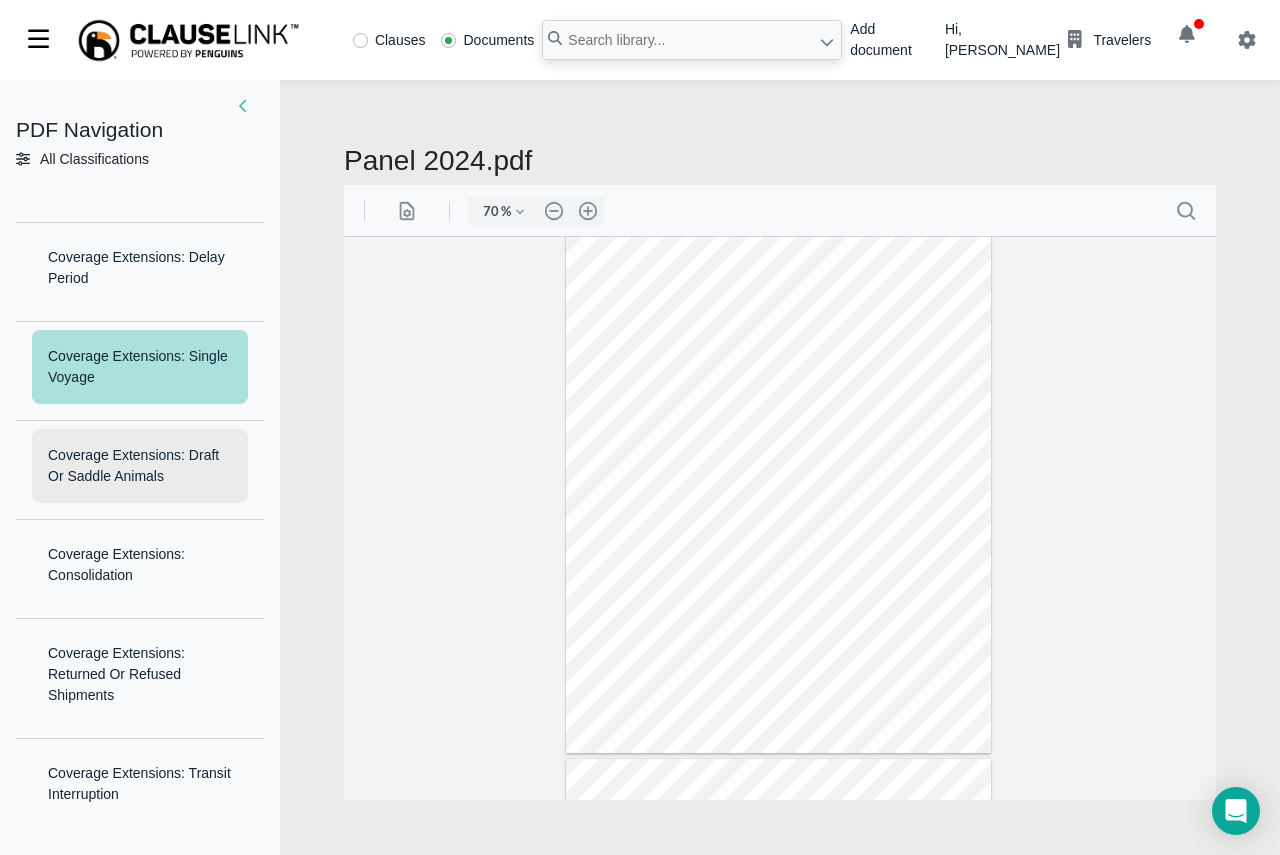 click on "Coverage Extensions: Draft Or Saddle Animals" at bounding box center [140, 466] 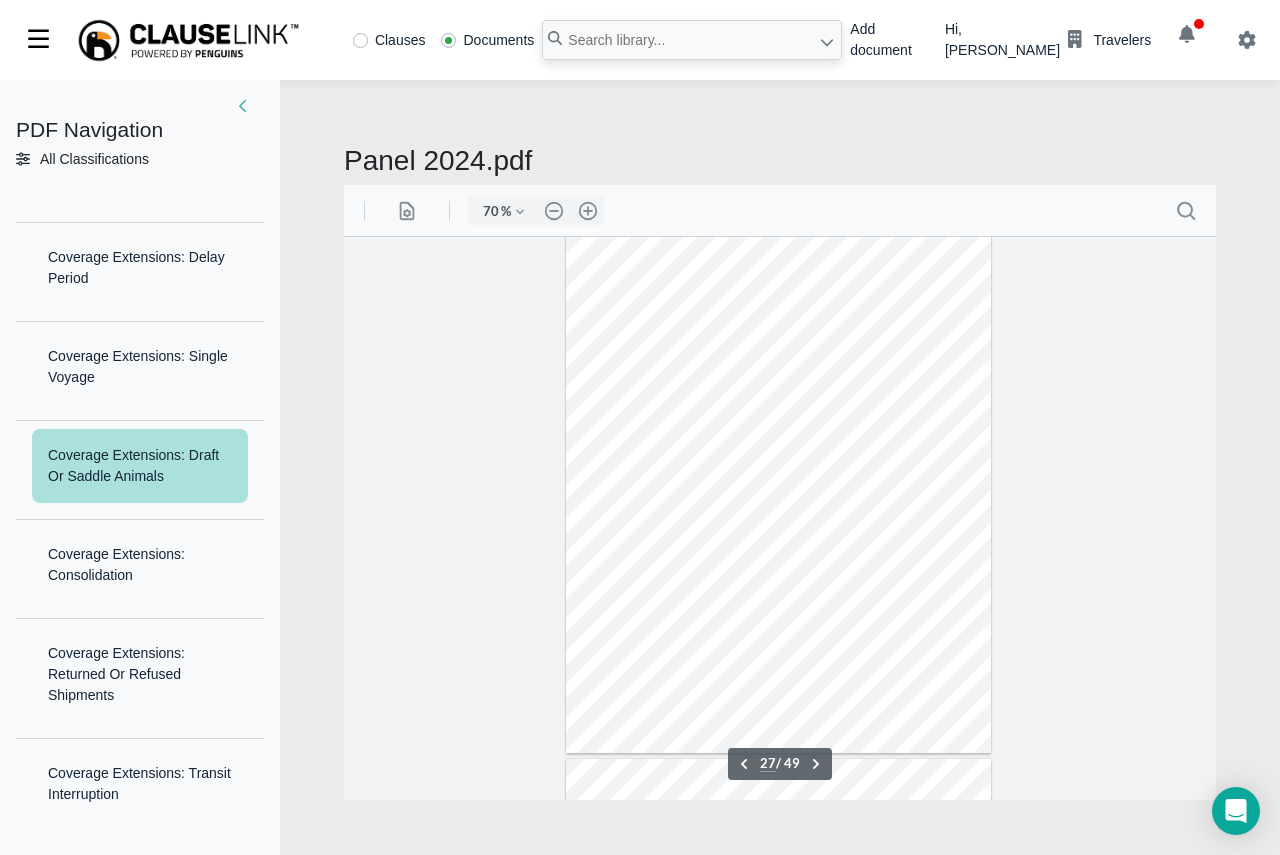 scroll, scrollTop: 14636, scrollLeft: 0, axis: vertical 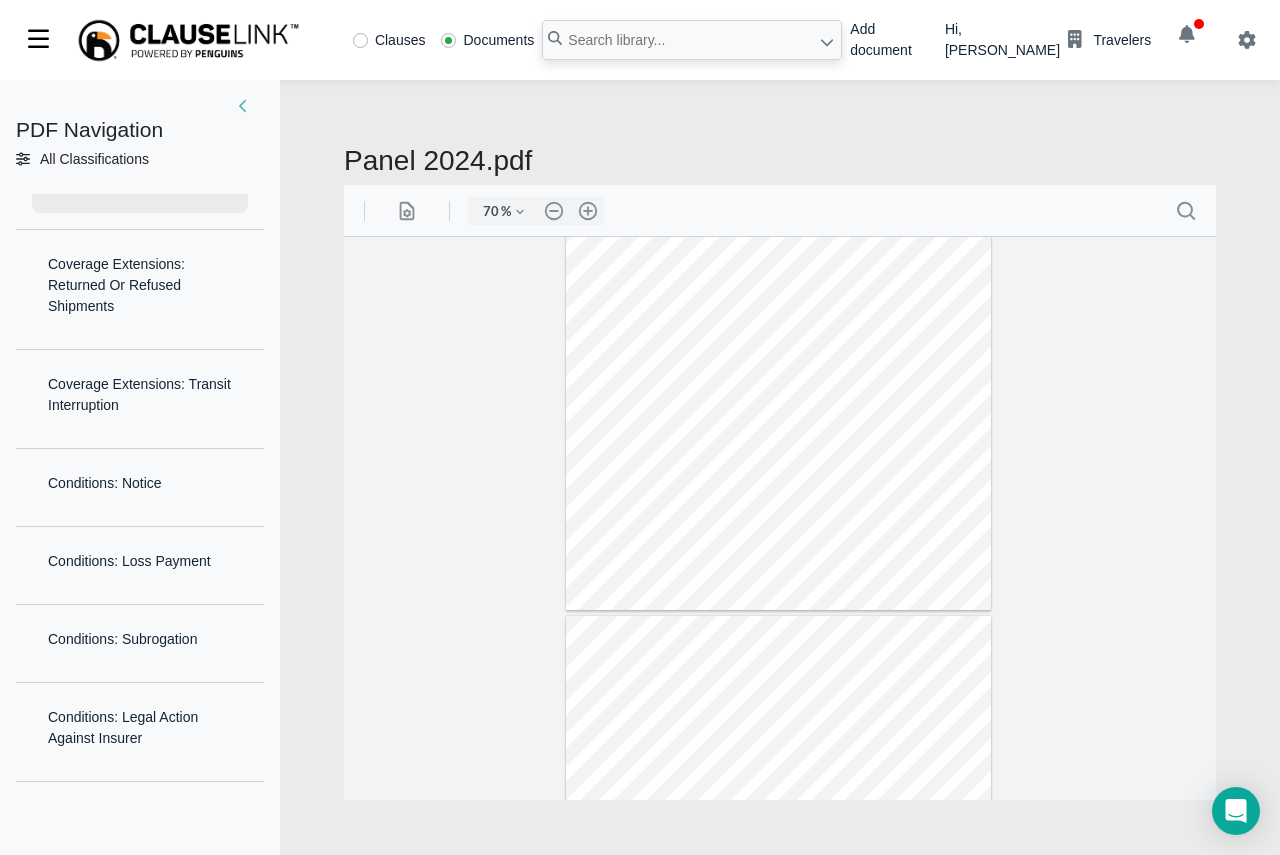 click on "Coverage Extensions: Consolidation" at bounding box center [140, 176] 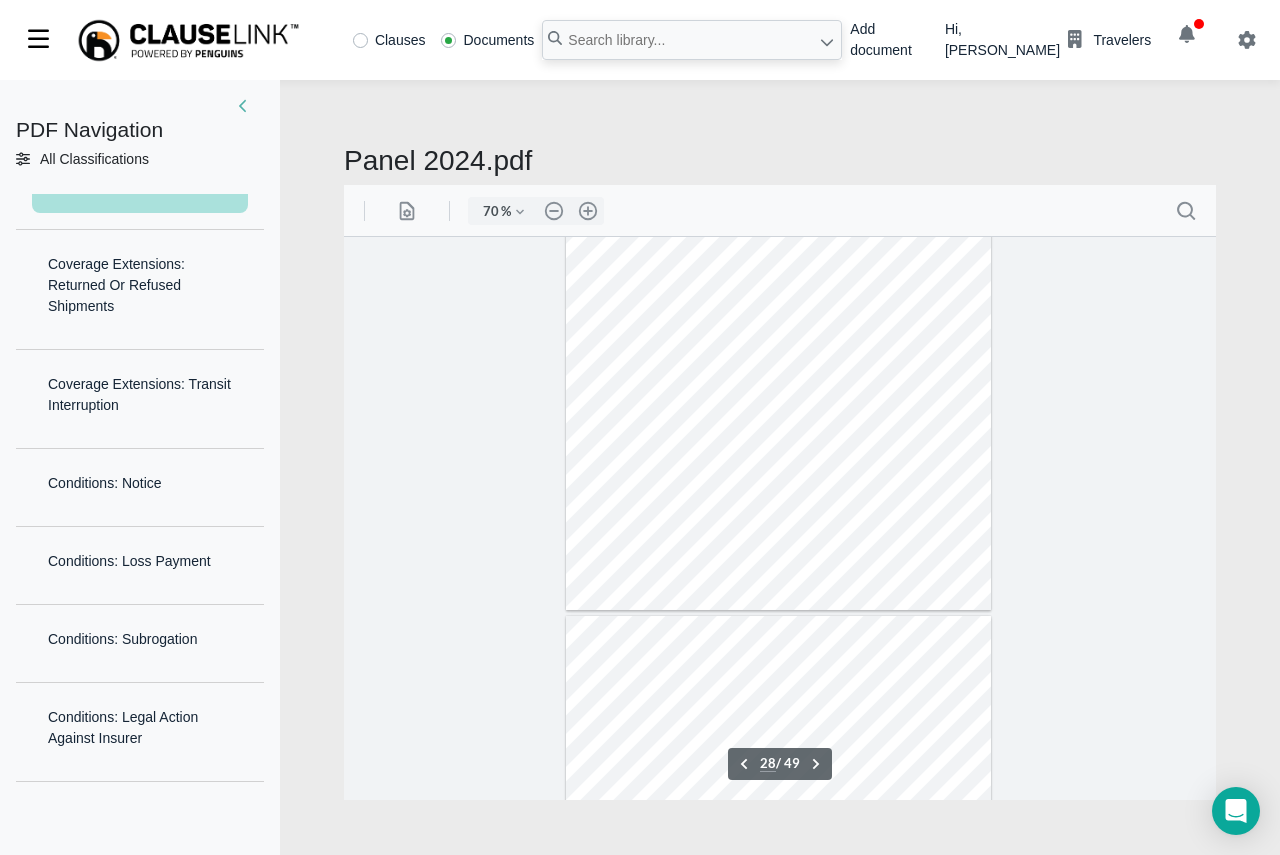 scroll, scrollTop: 14924, scrollLeft: 0, axis: vertical 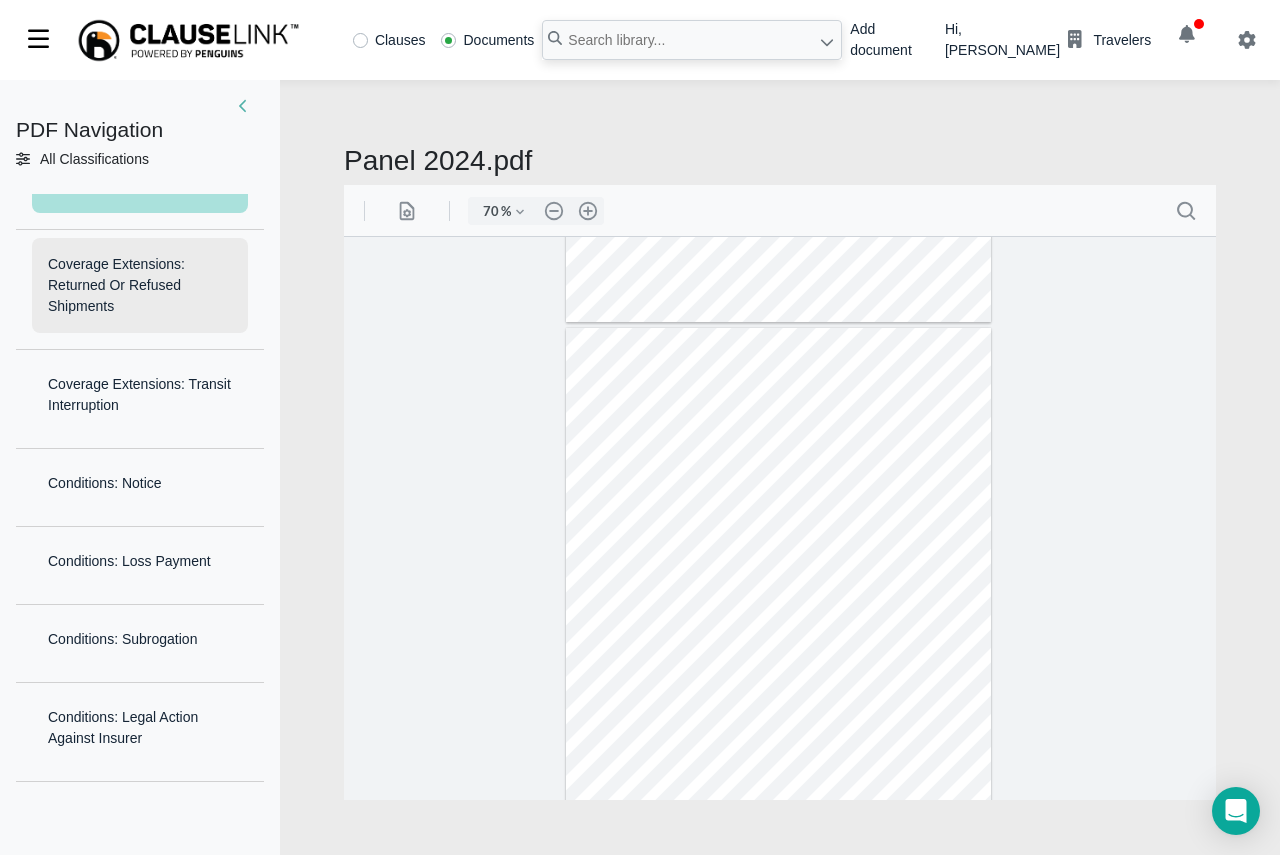 click on "Coverage Extensions: Returned Or Refused Shipments" at bounding box center (140, 285) 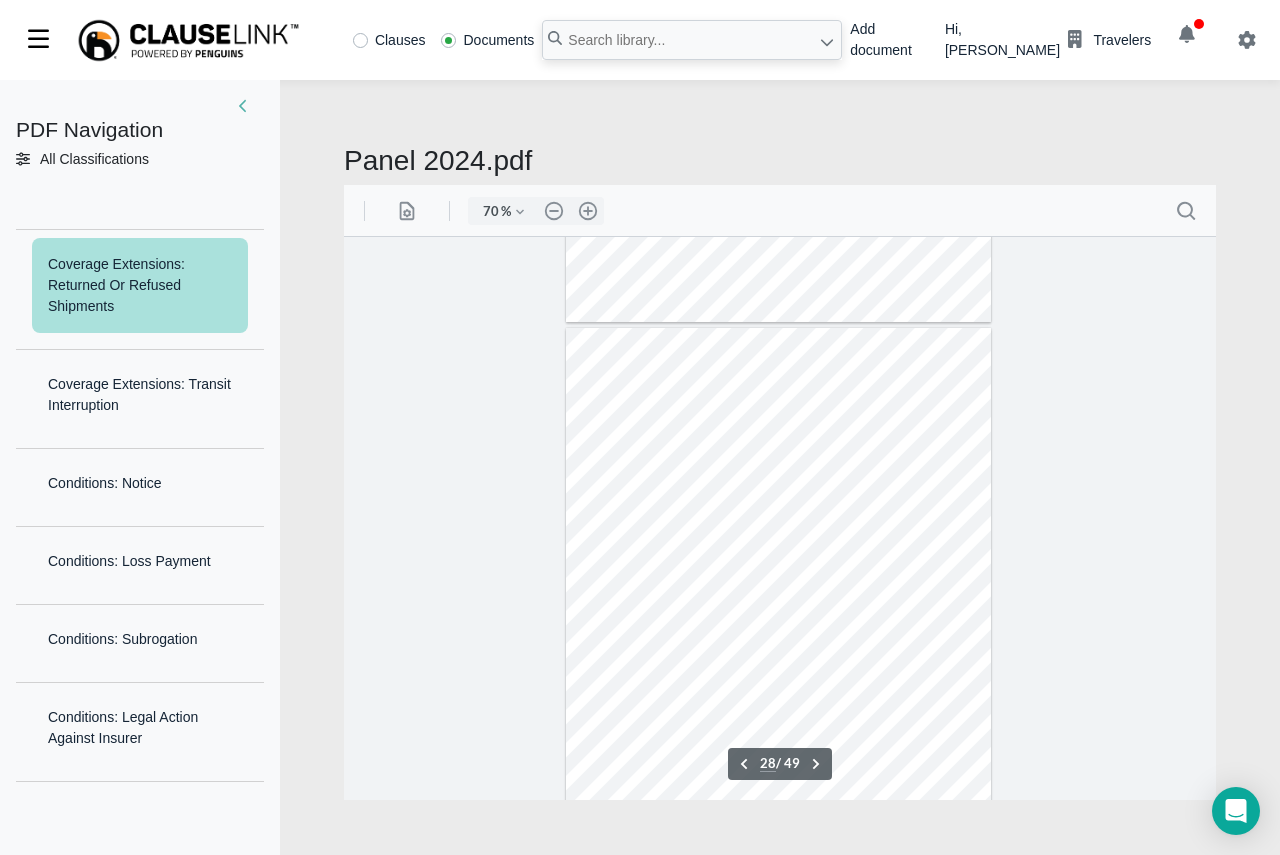 scroll, scrollTop: 15035, scrollLeft: 0, axis: vertical 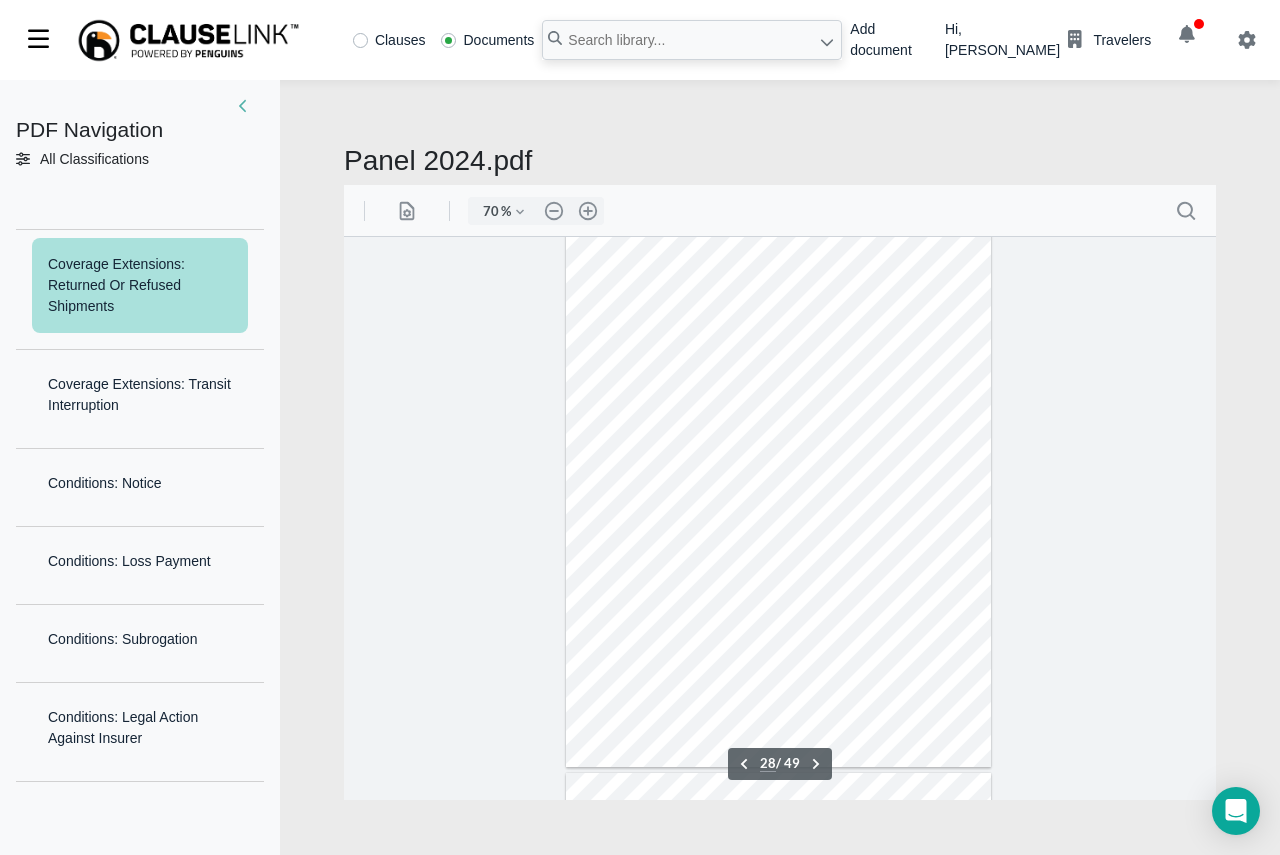 click on "Coverage Extensions: Returned Or Refused Shipments" at bounding box center [140, 285] 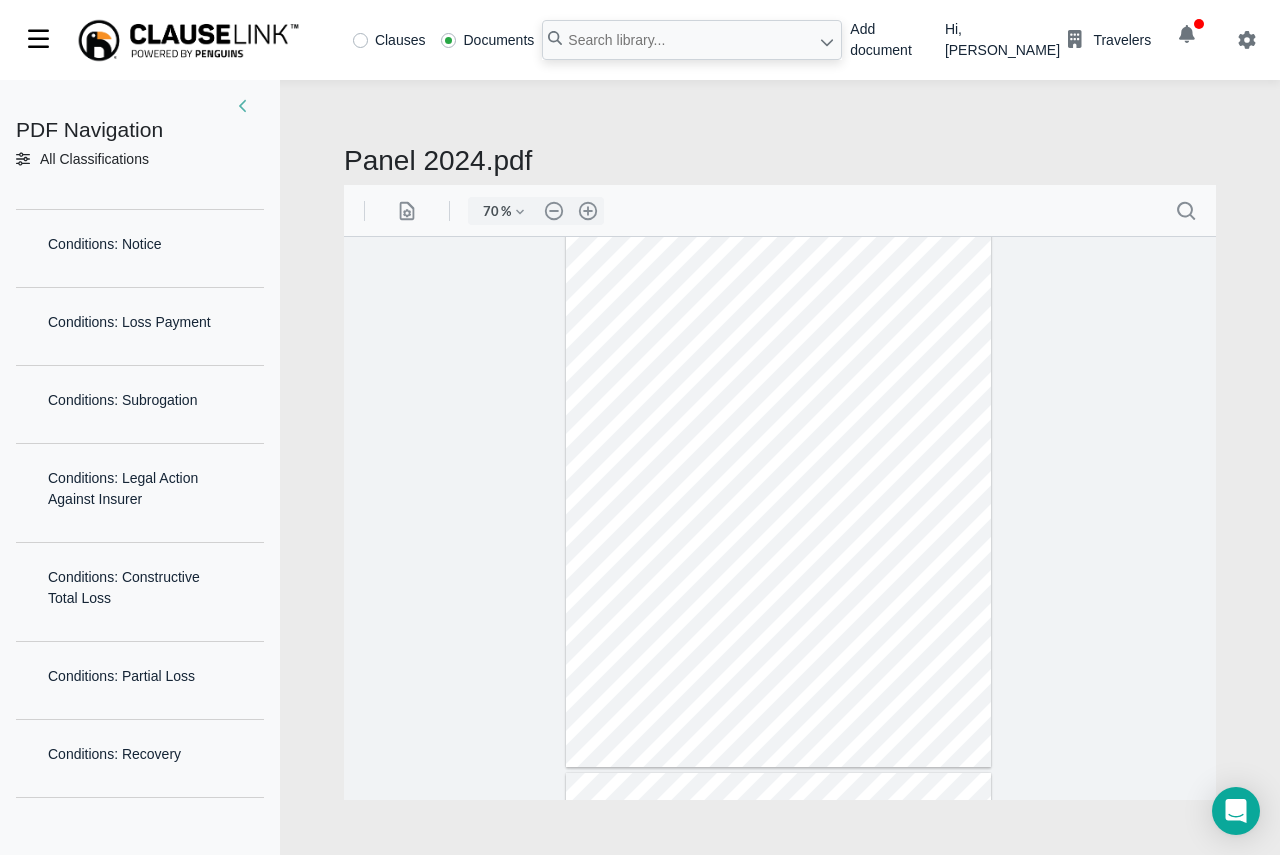 scroll, scrollTop: 6430, scrollLeft: 0, axis: vertical 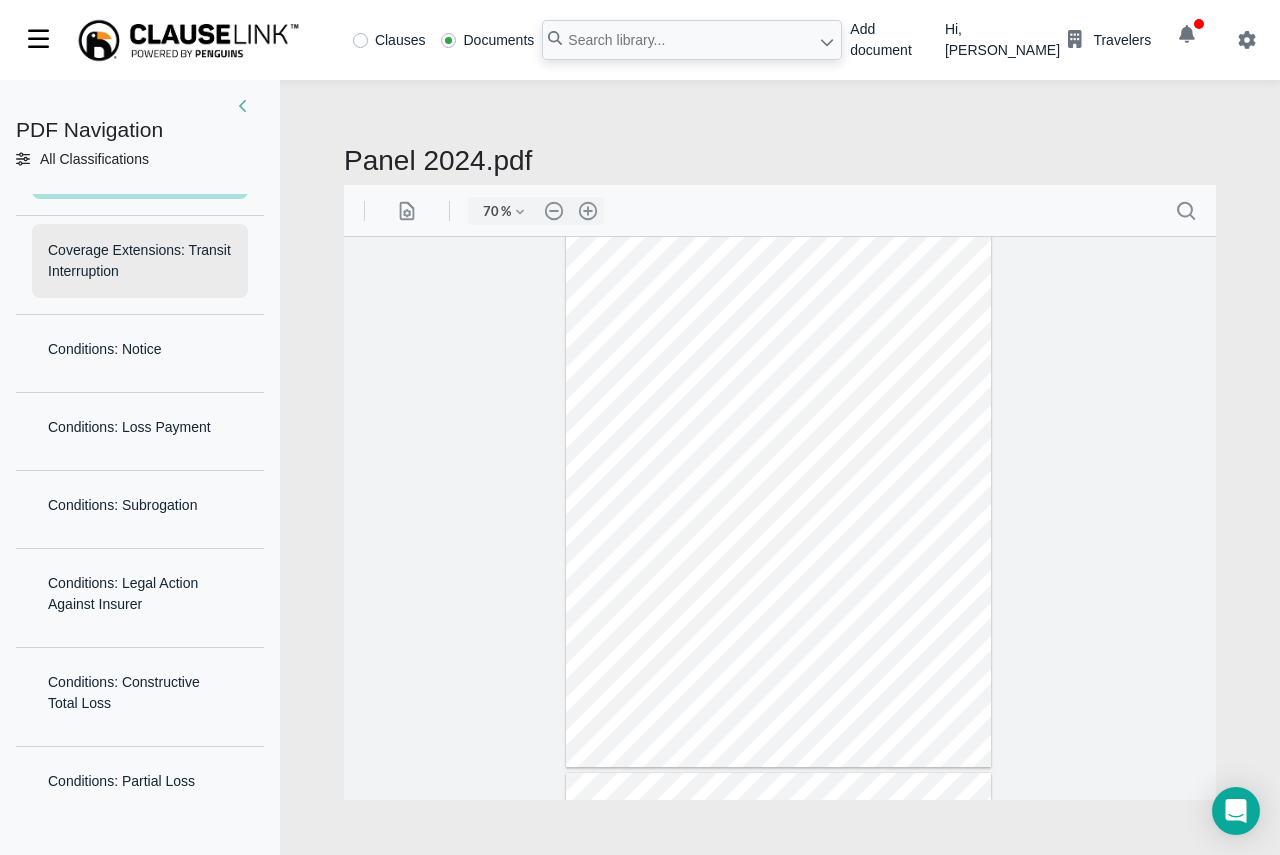click on "Coverage Extensions: Transit Interruption" at bounding box center [140, 261] 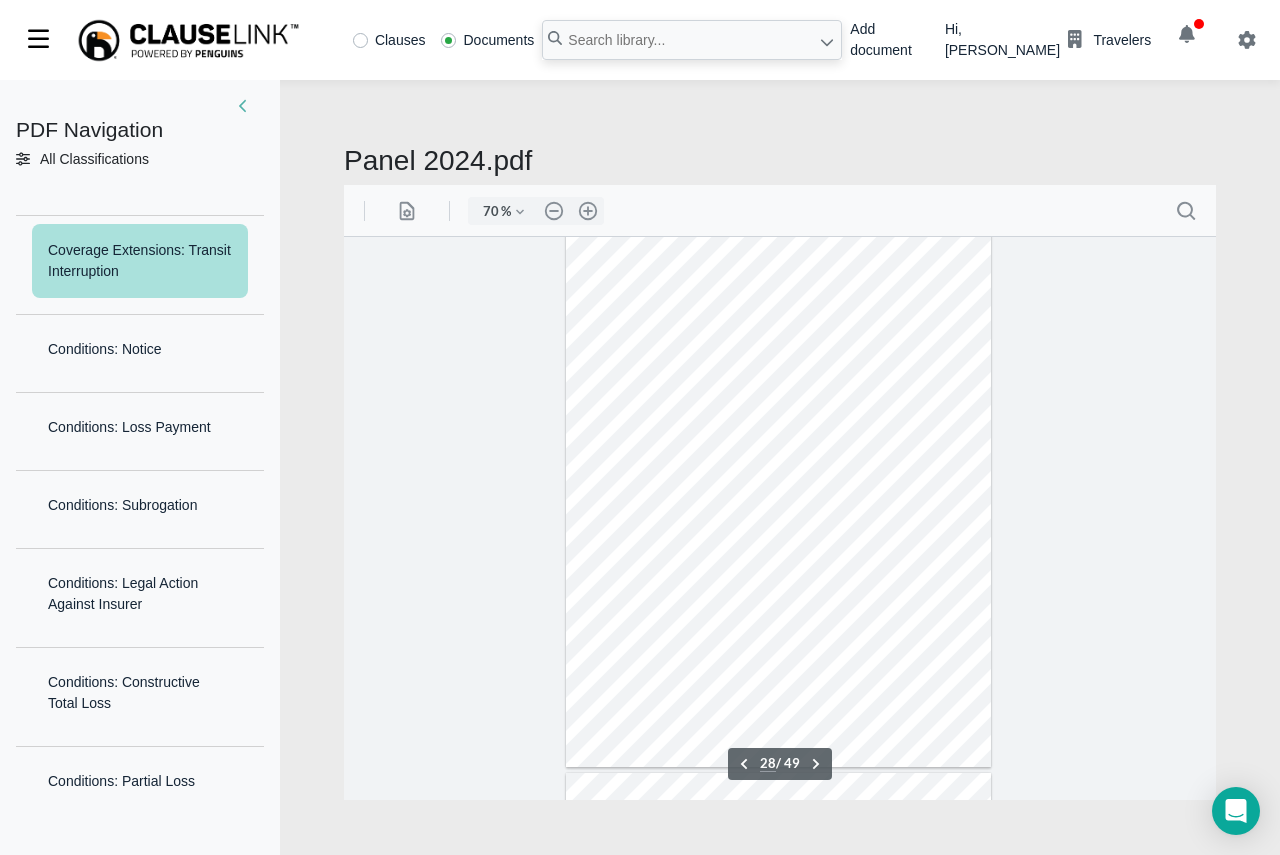 scroll, scrollTop: 15116, scrollLeft: 0, axis: vertical 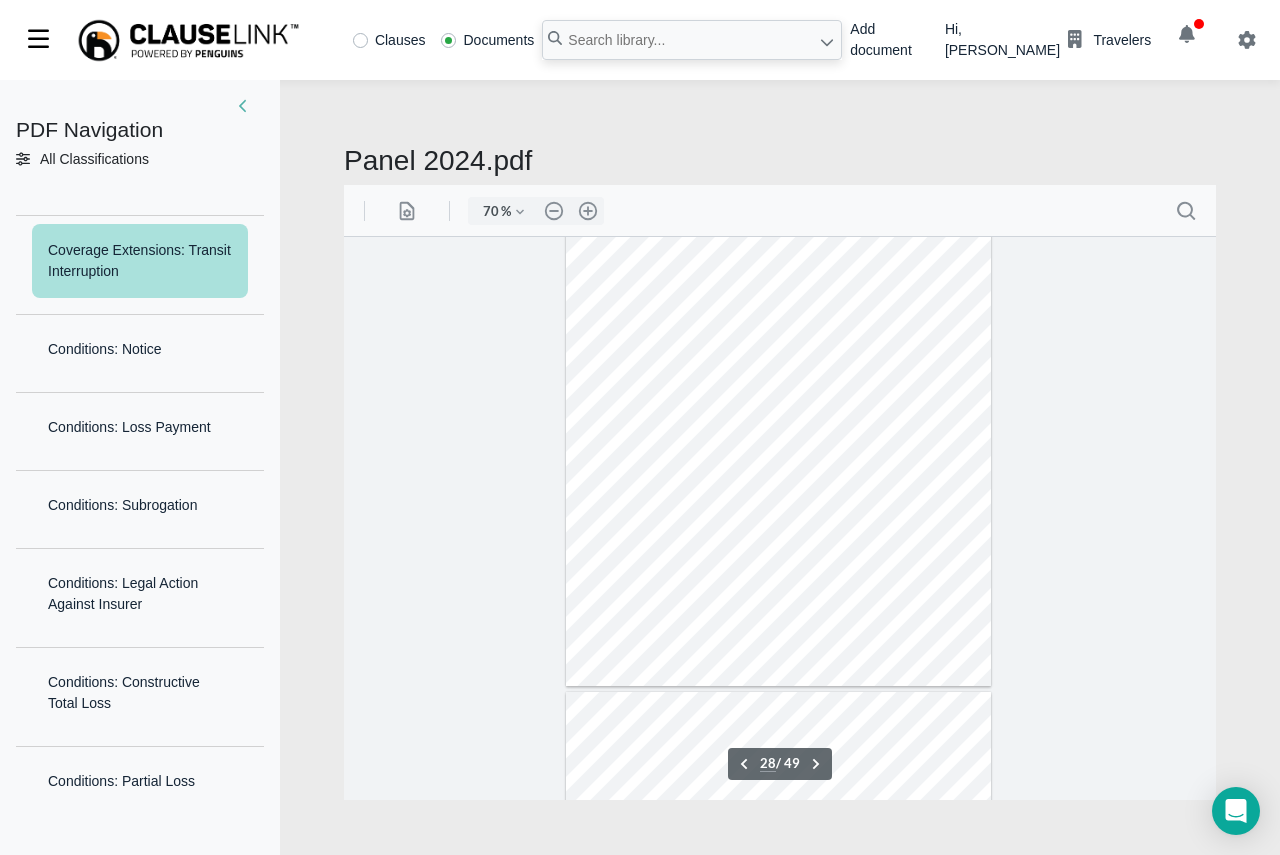 click on "Coverage Extensions: Transit Interruption" at bounding box center [140, 261] 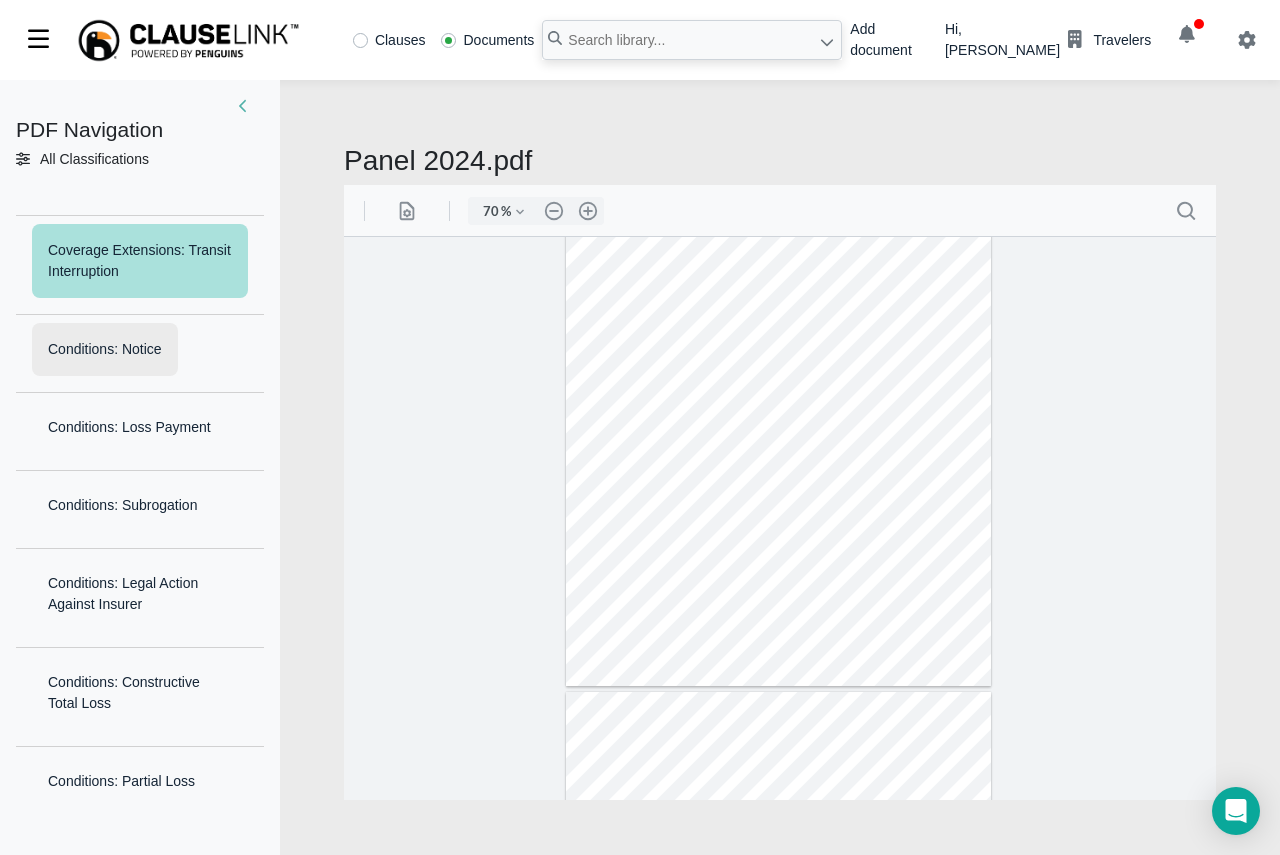 click on "Conditions: Notice" at bounding box center (105, 349) 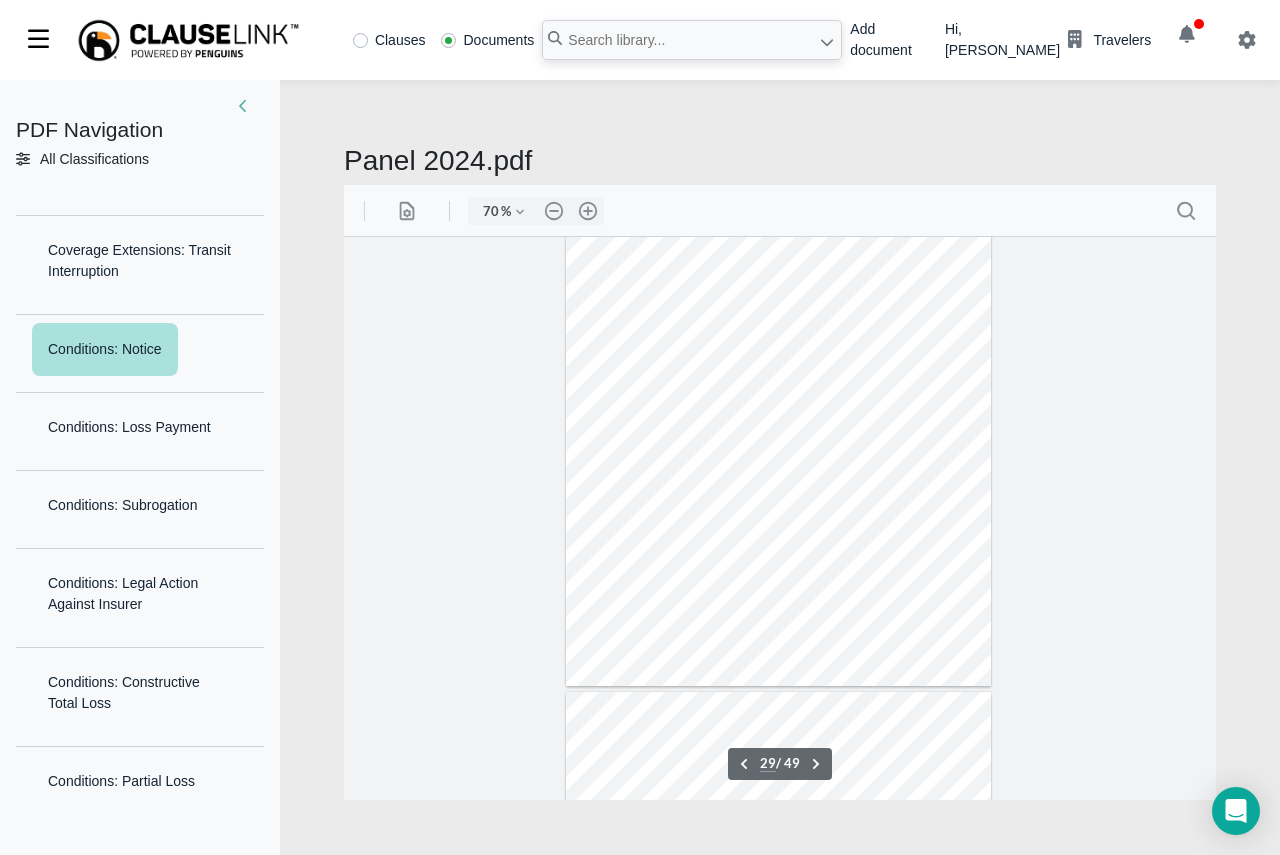 scroll, scrollTop: 15405, scrollLeft: 0, axis: vertical 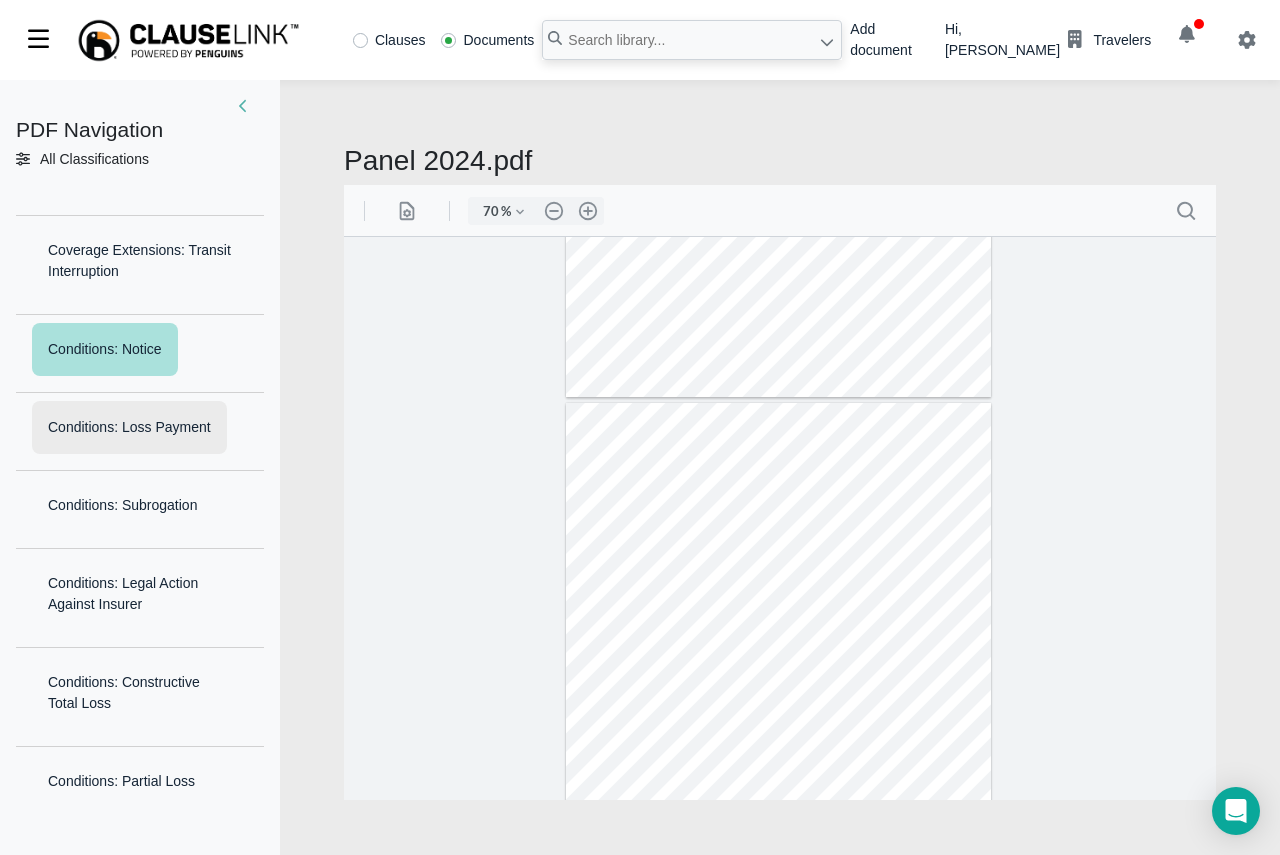 click on "Conditions: Loss Payment" at bounding box center (129, 427) 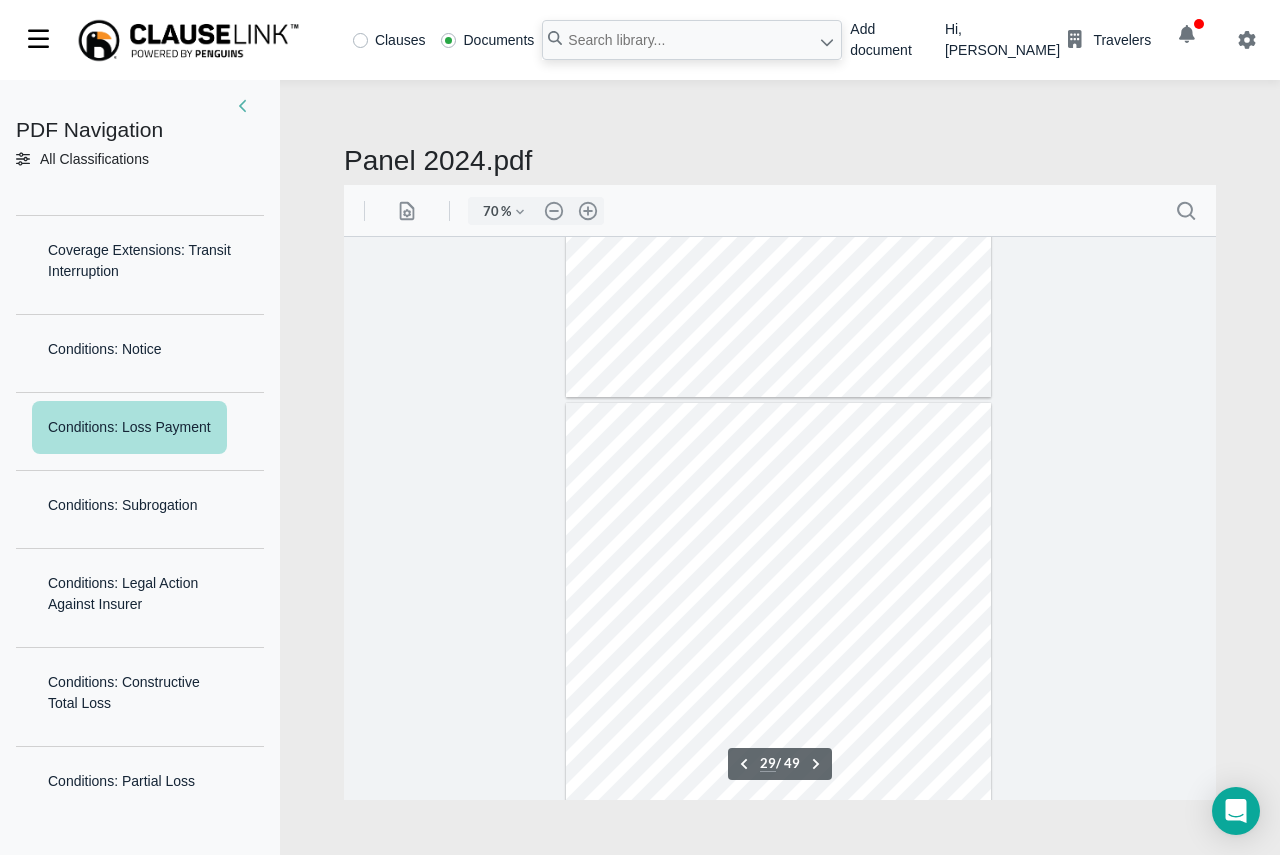scroll, scrollTop: 15559, scrollLeft: 0, axis: vertical 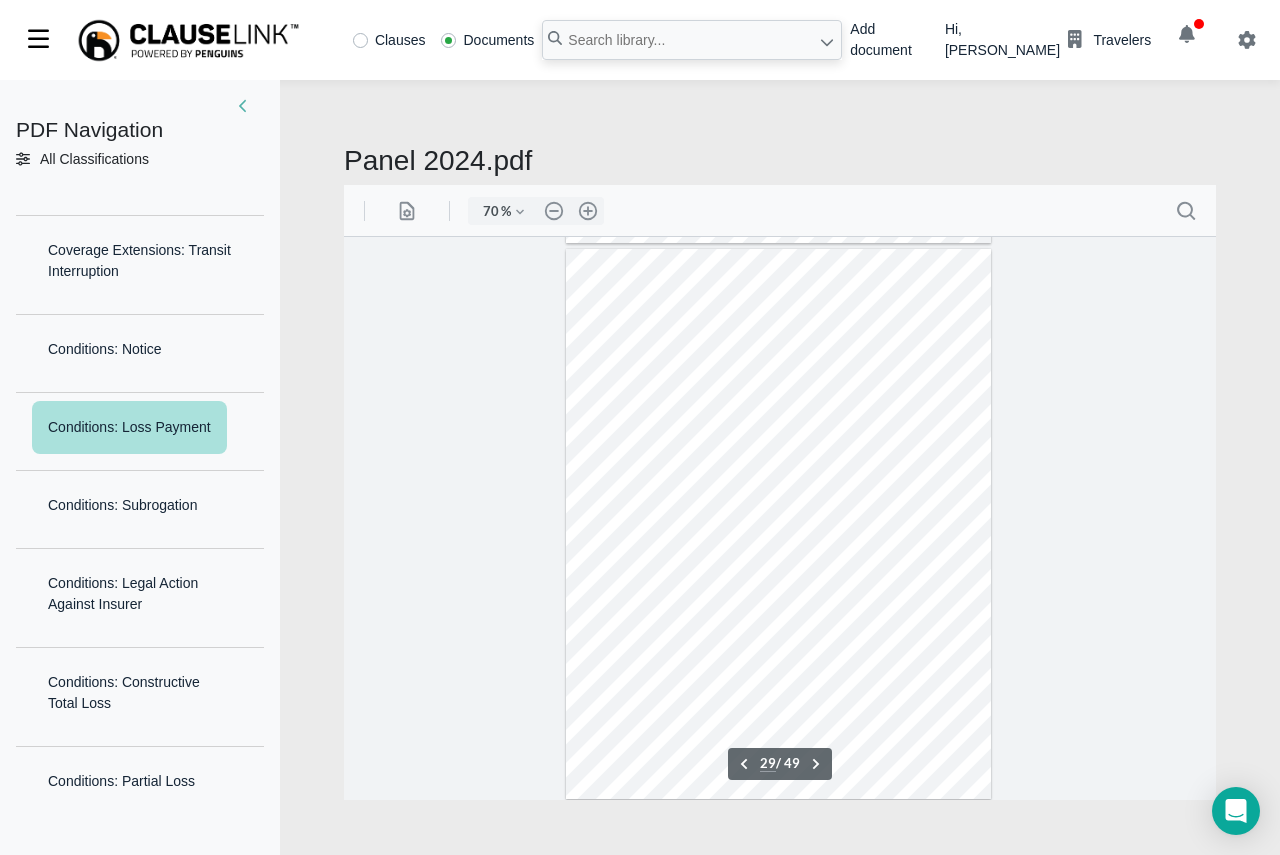 click on "Conditions: Loss Payment" at bounding box center [129, 427] 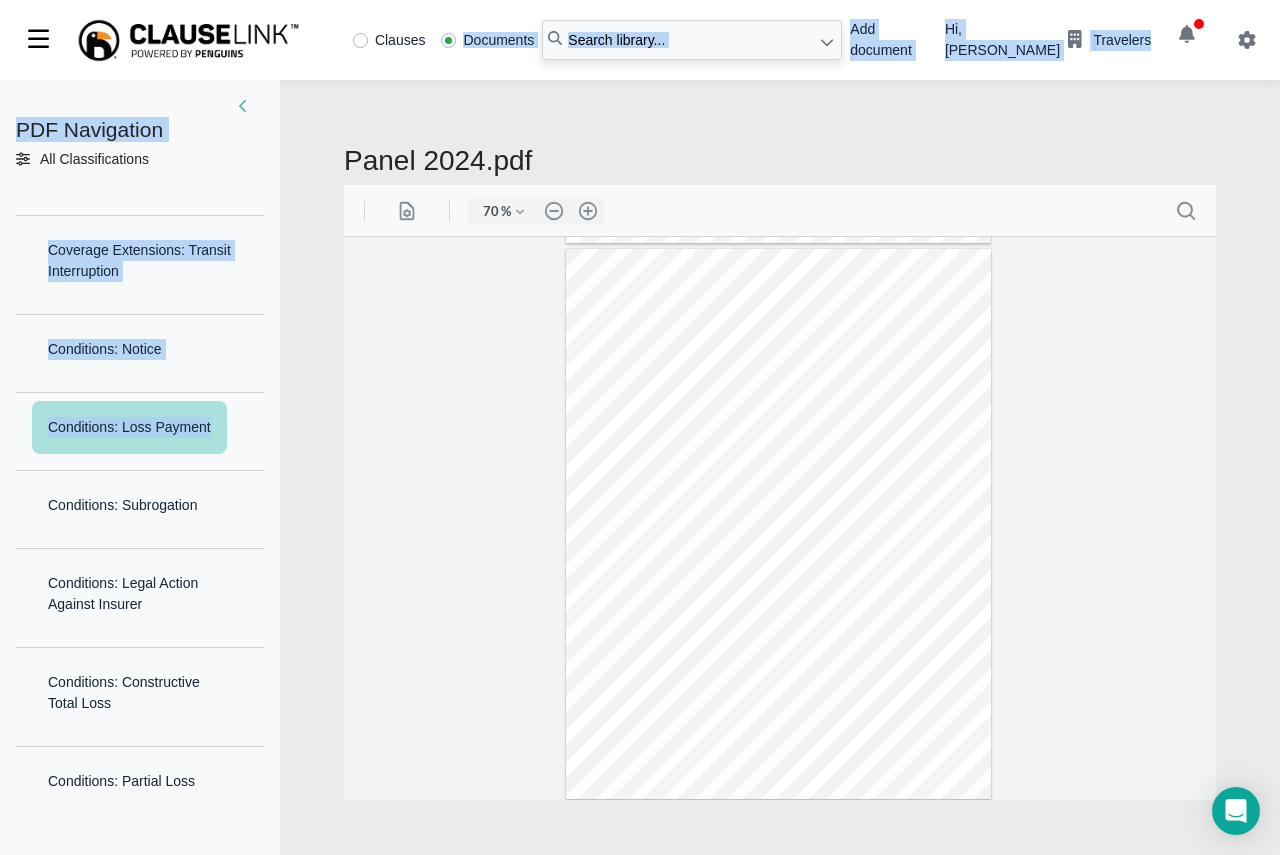 drag, startPoint x: 418, startPoint y: 111, endPoint x: 290, endPoint y: 600, distance: 505.47504 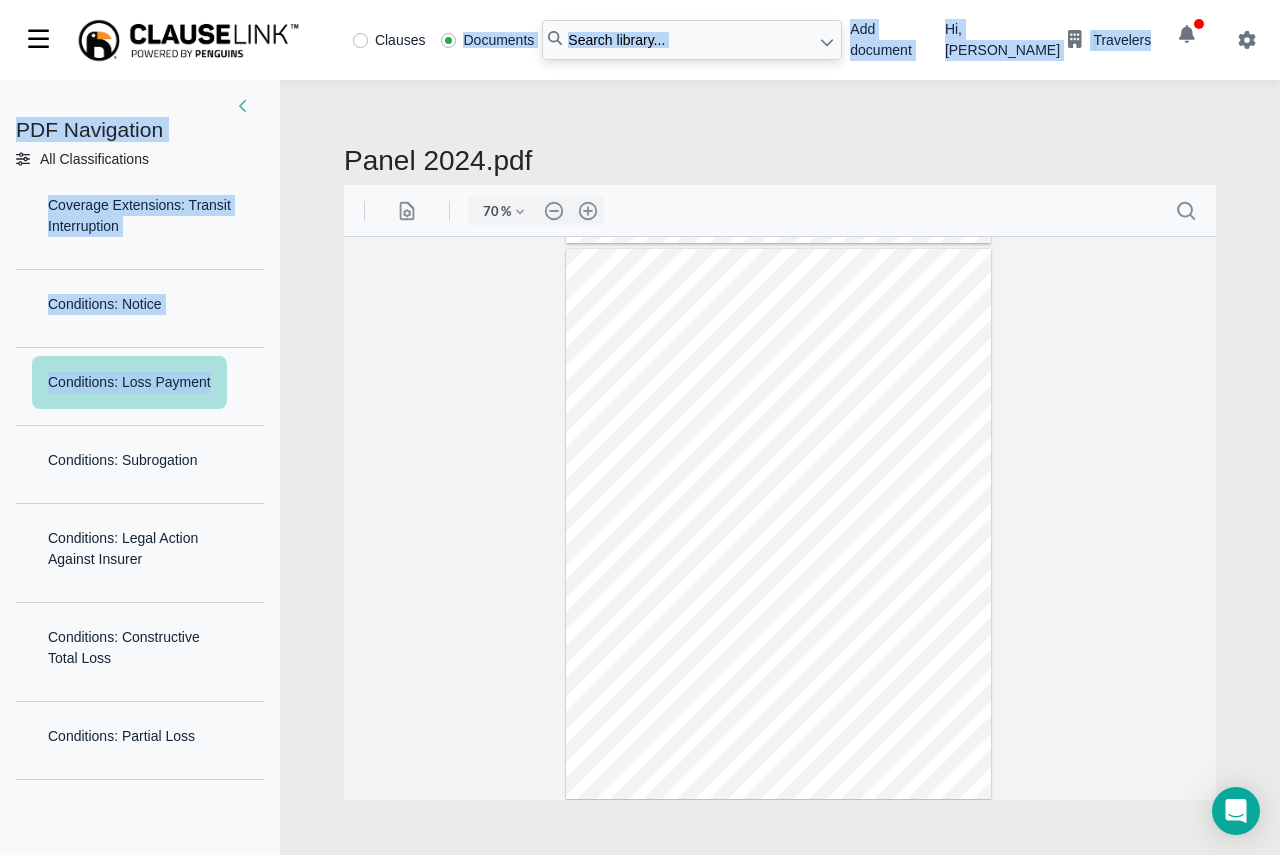 scroll, scrollTop: 6520, scrollLeft: 0, axis: vertical 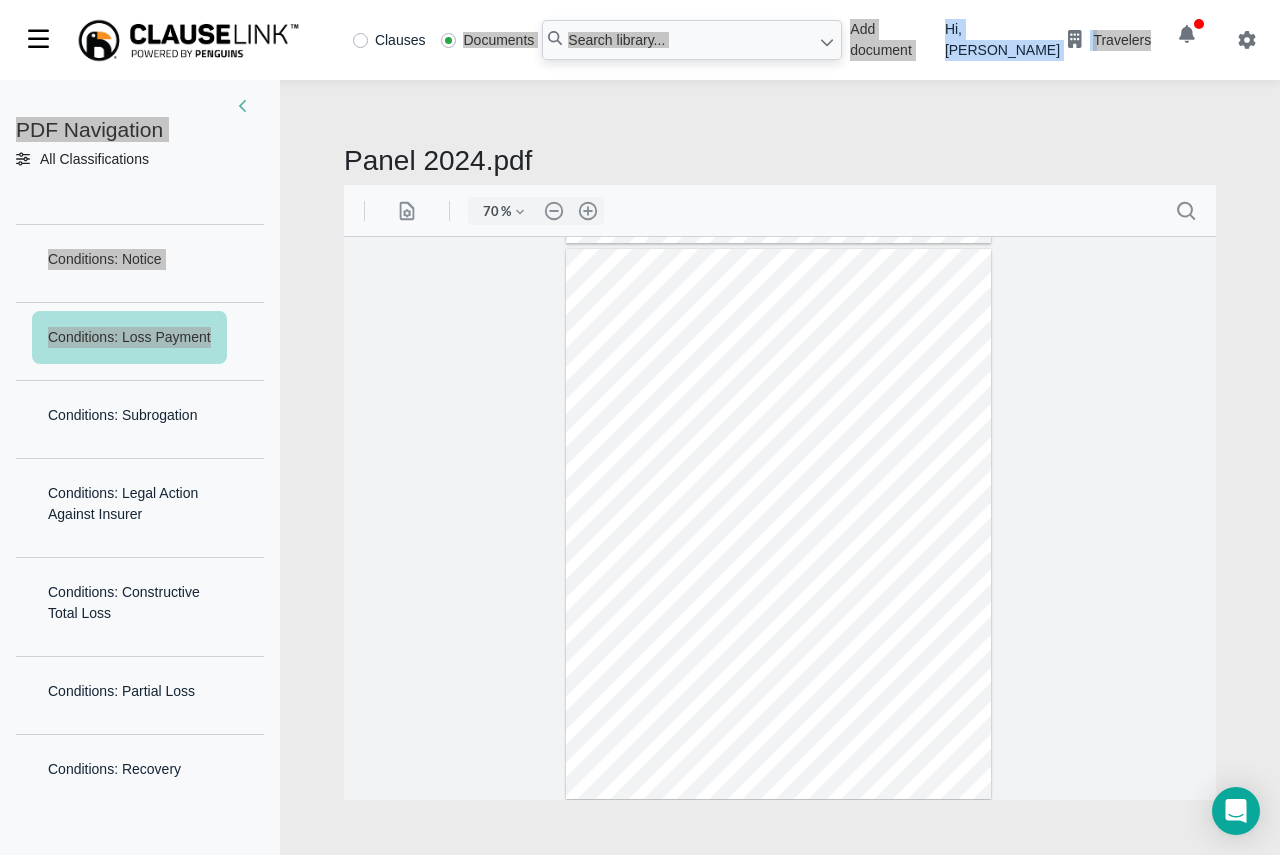 click at bounding box center (780, 517) 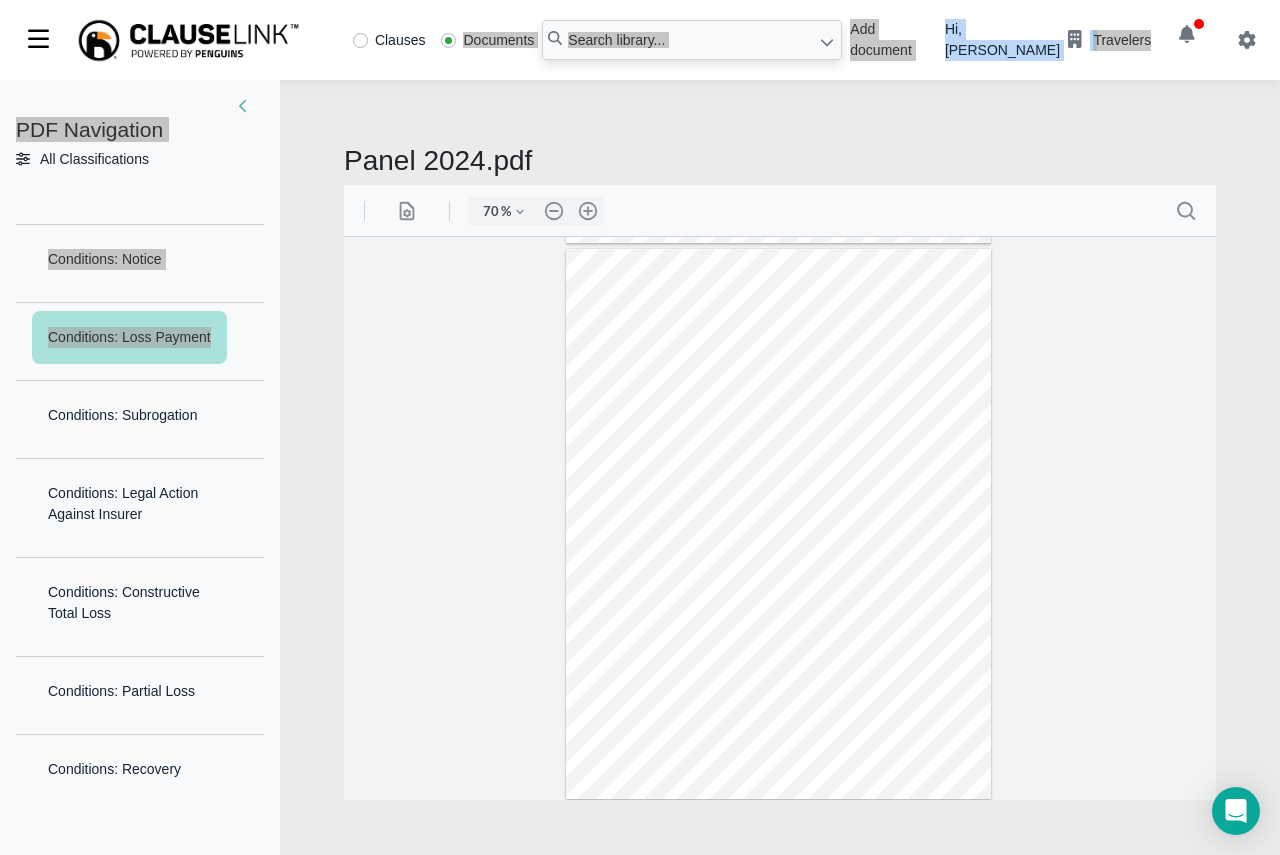 click at bounding box center [778, 523] 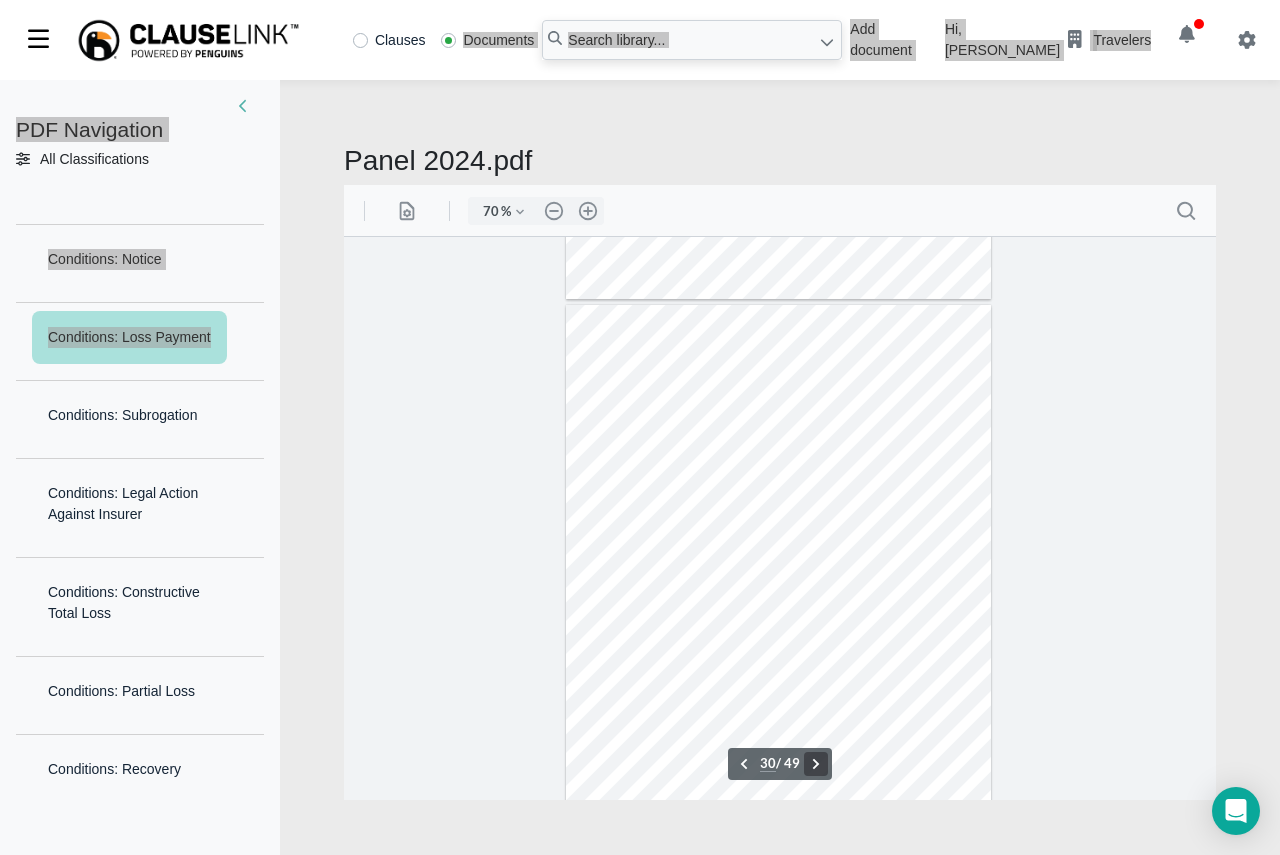 click on ".cls-1{fill:#abb0c4;} icon - chevron - right" at bounding box center [816, 763] 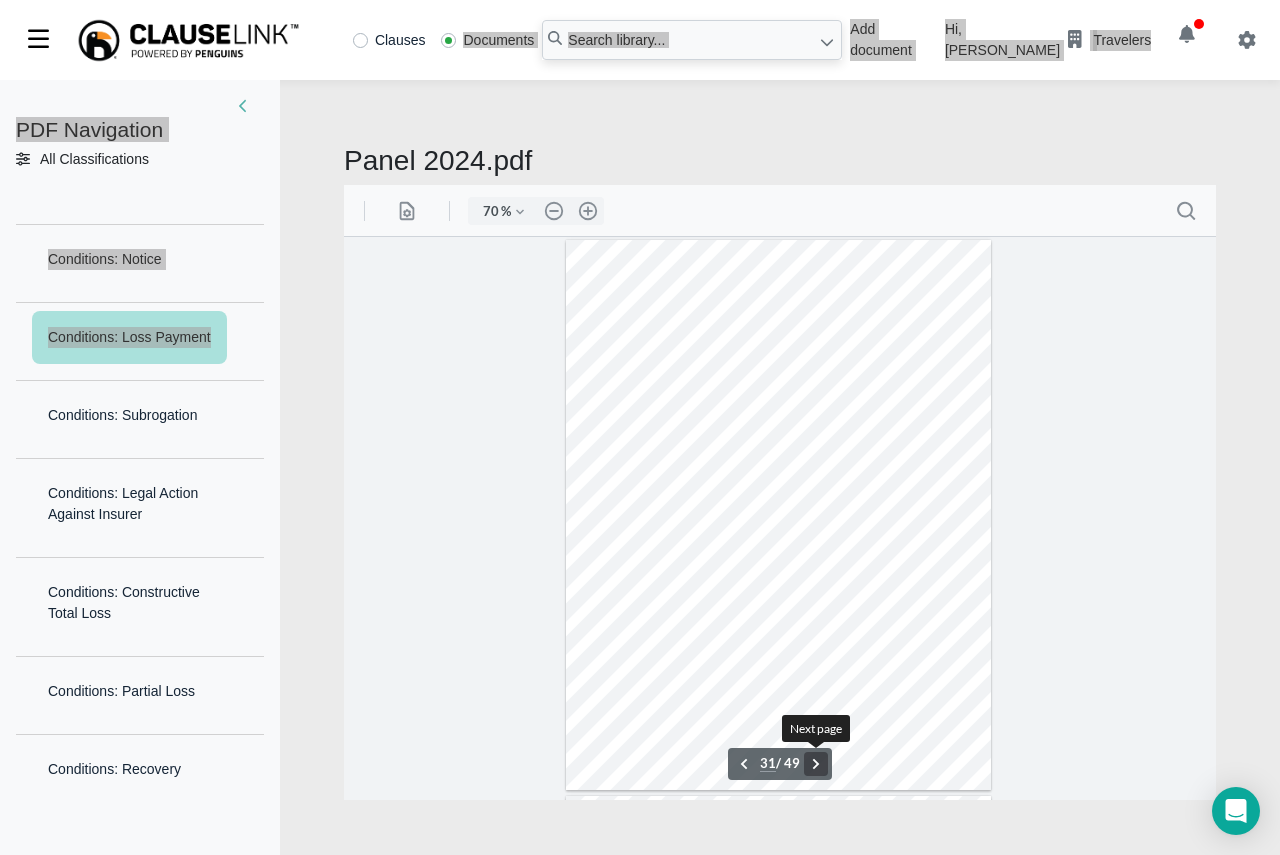 click on ".cls-1{fill:#abb0c4;} icon - chevron - right" at bounding box center (816, 763) 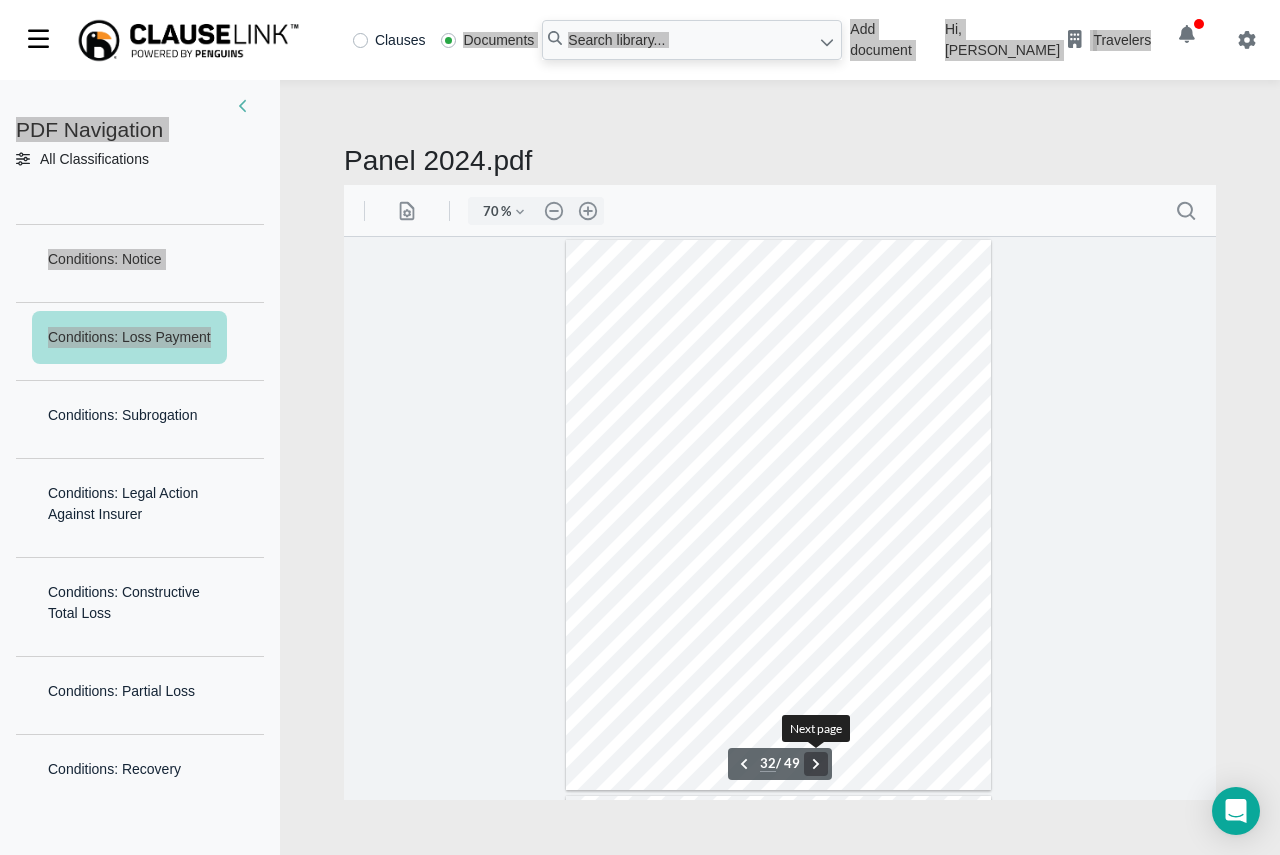 scroll, scrollTop: 17236, scrollLeft: 0, axis: vertical 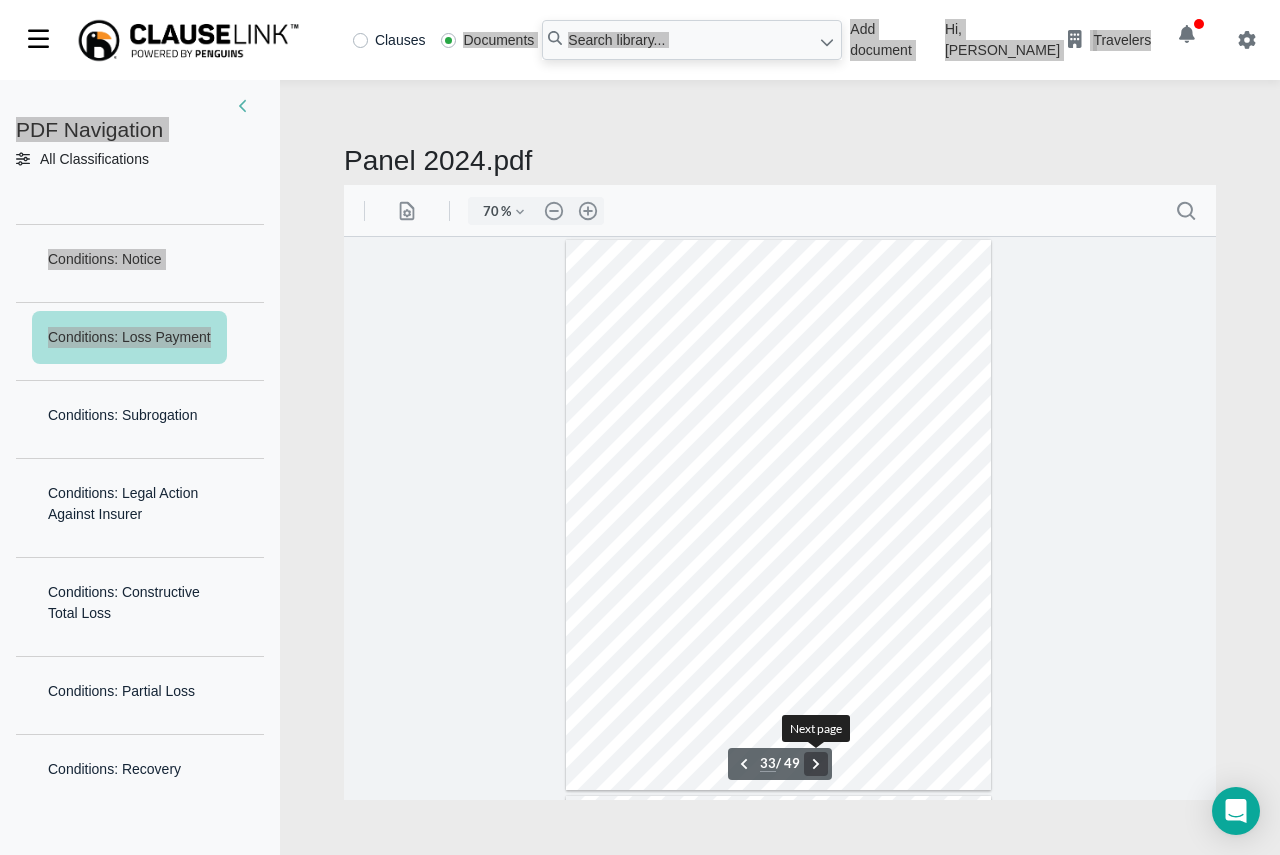 click on ".cls-1{fill:#abb0c4;} icon - chevron - right" at bounding box center (816, 763) 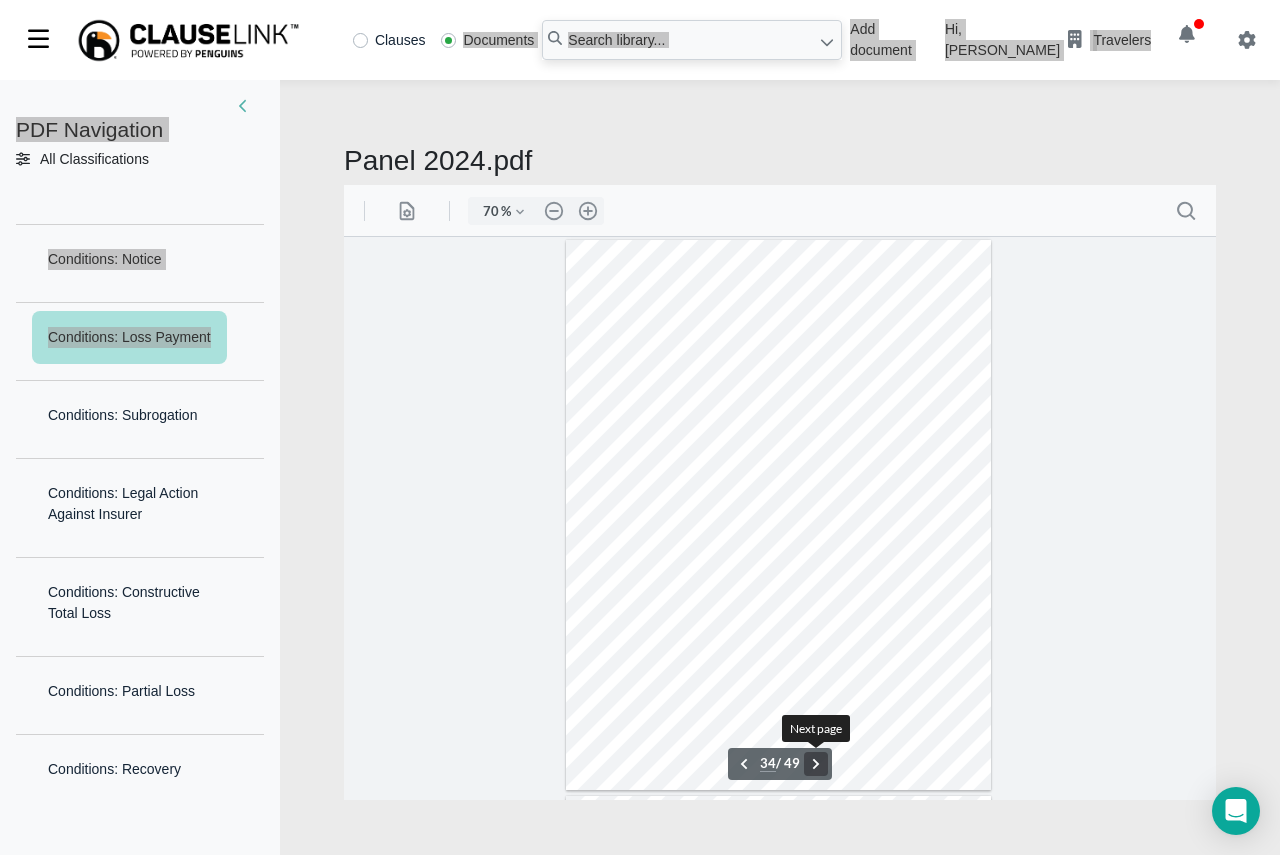 click on ".cls-1{fill:#abb0c4;} icon - chevron - right" at bounding box center [816, 763] 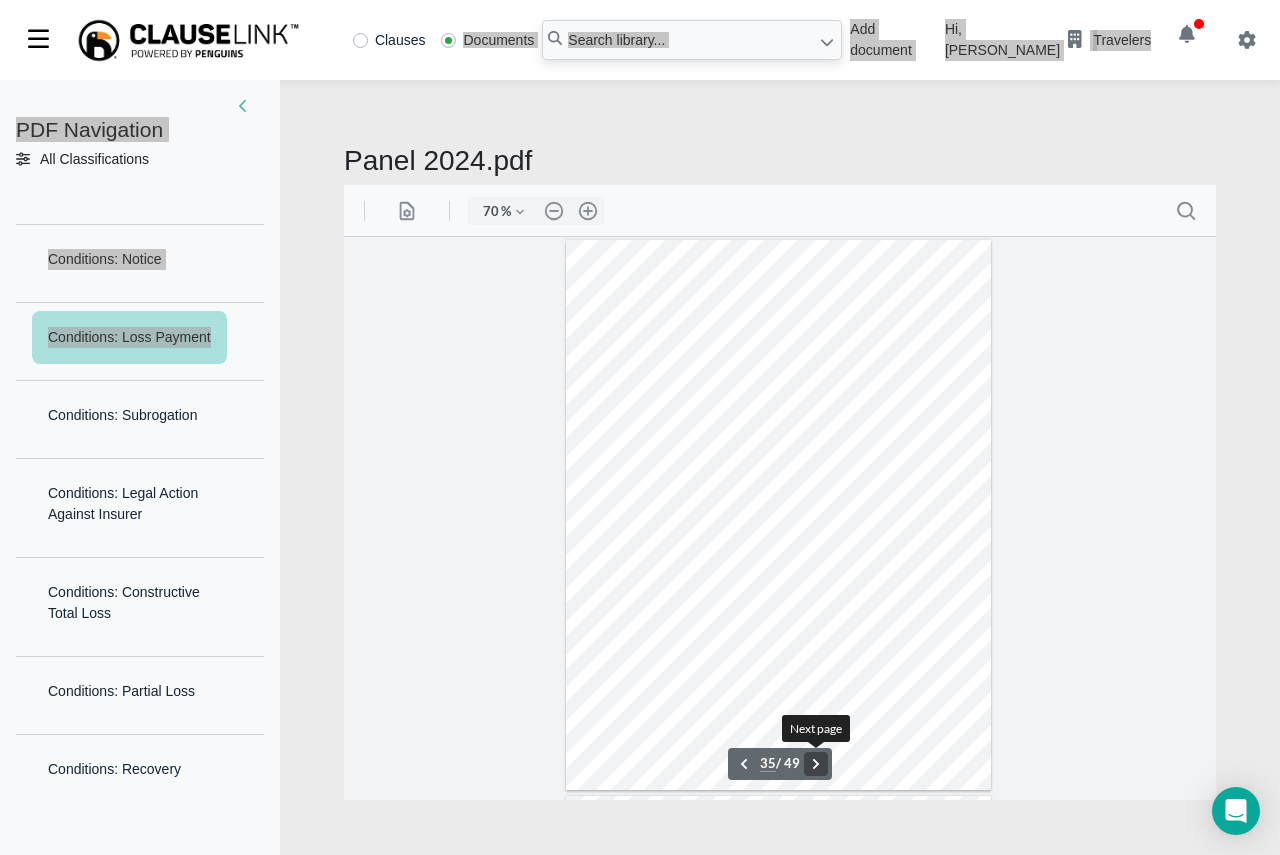scroll, scrollTop: 18904, scrollLeft: 0, axis: vertical 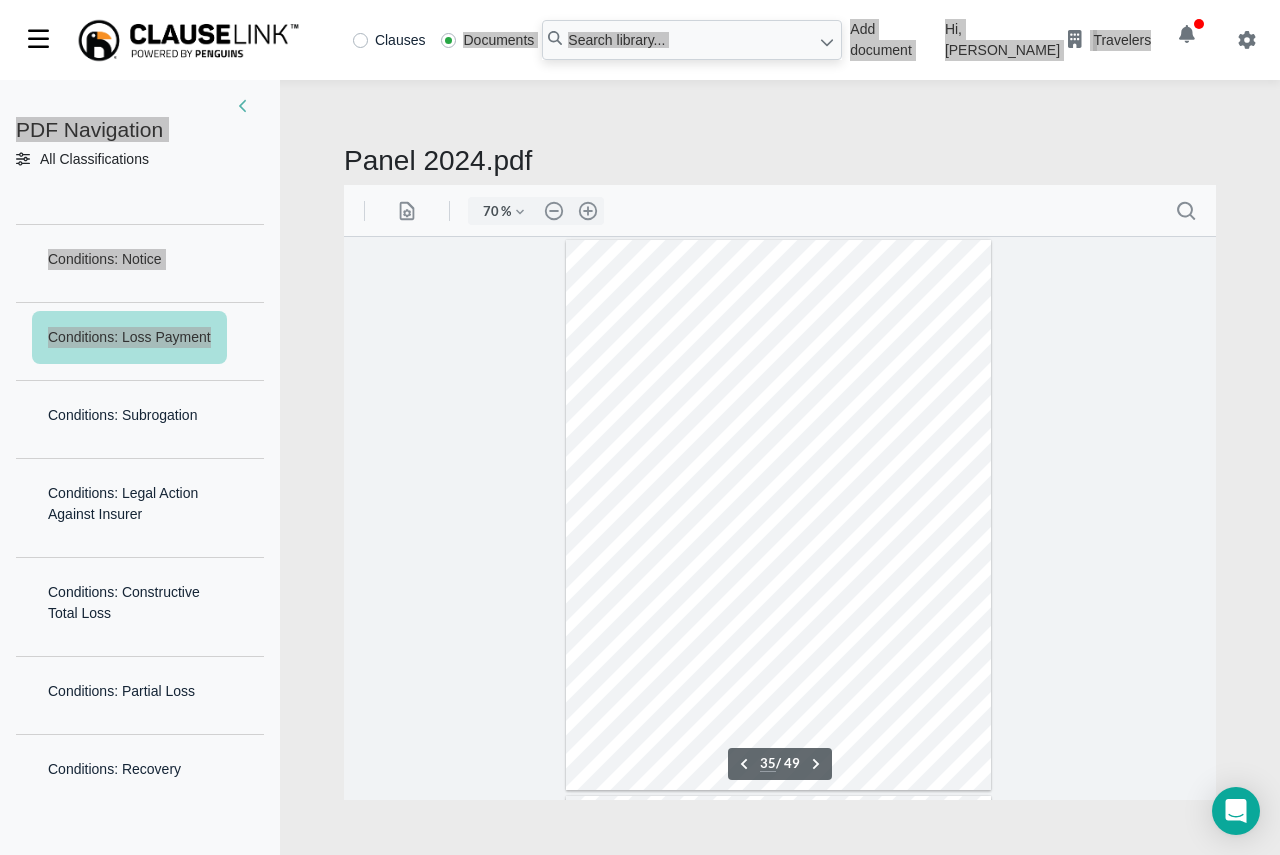click at bounding box center (778, 514) 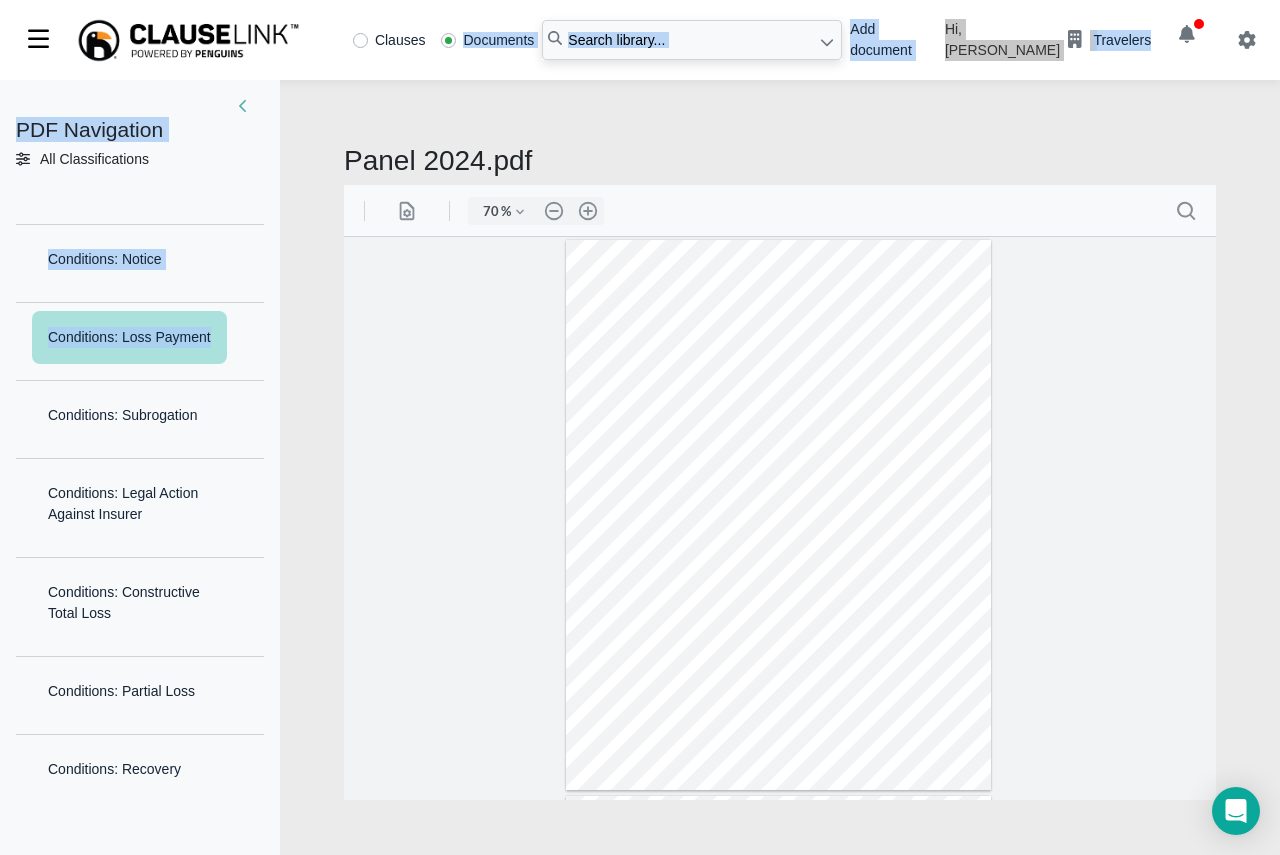 drag, startPoint x: 137, startPoint y: 491, endPoint x: 142, endPoint y: 468, distance: 23.537205 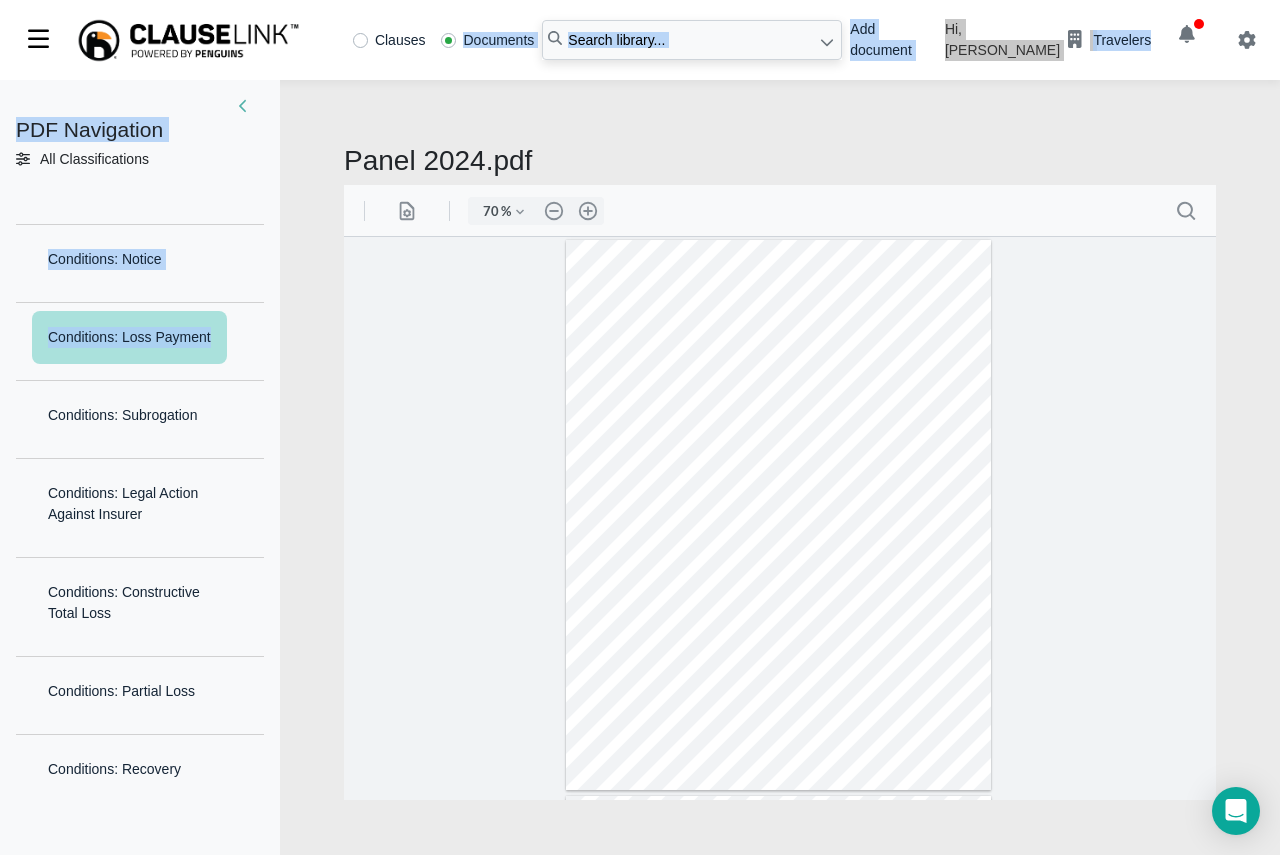 click on "Conditions: Loss Payment" at bounding box center [140, 342] 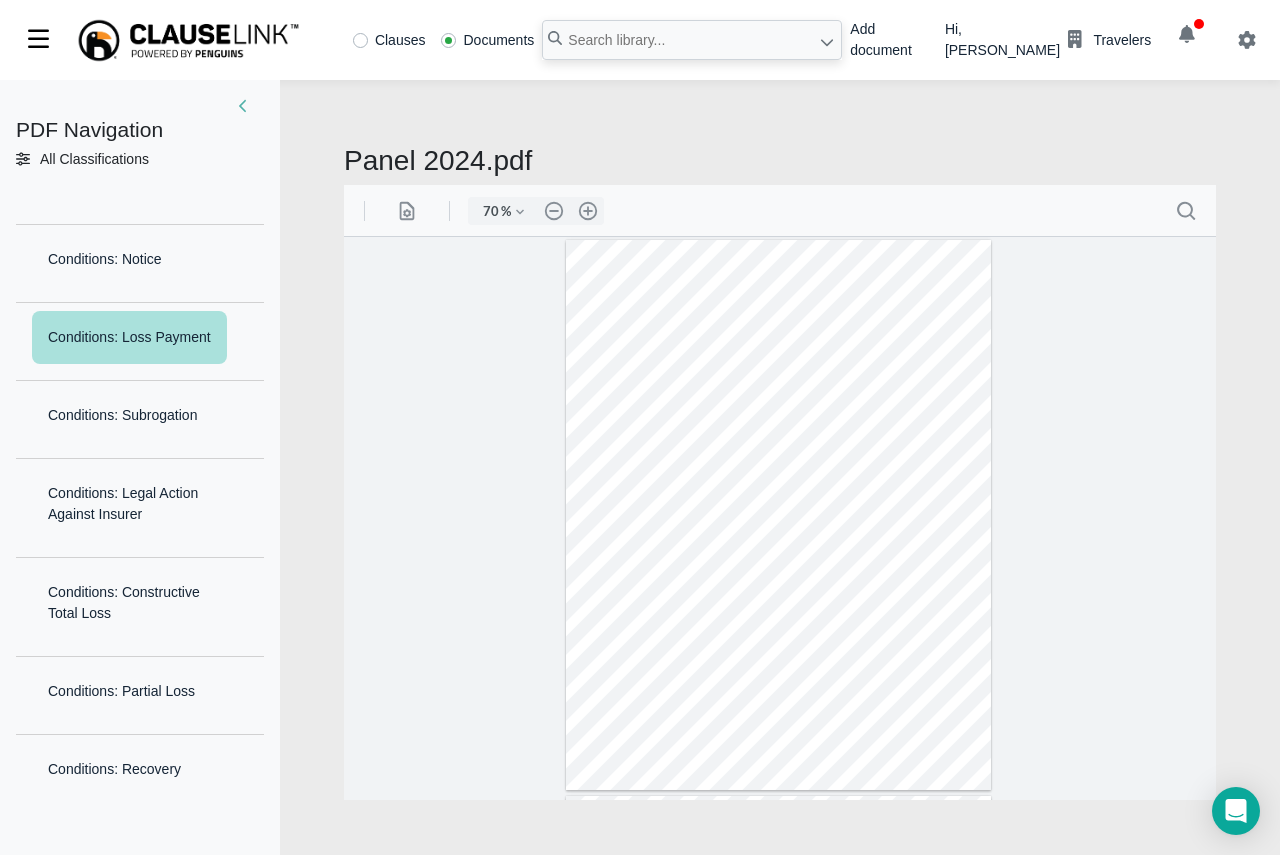 click on "Conditions: Loss Payment" at bounding box center [129, 337] 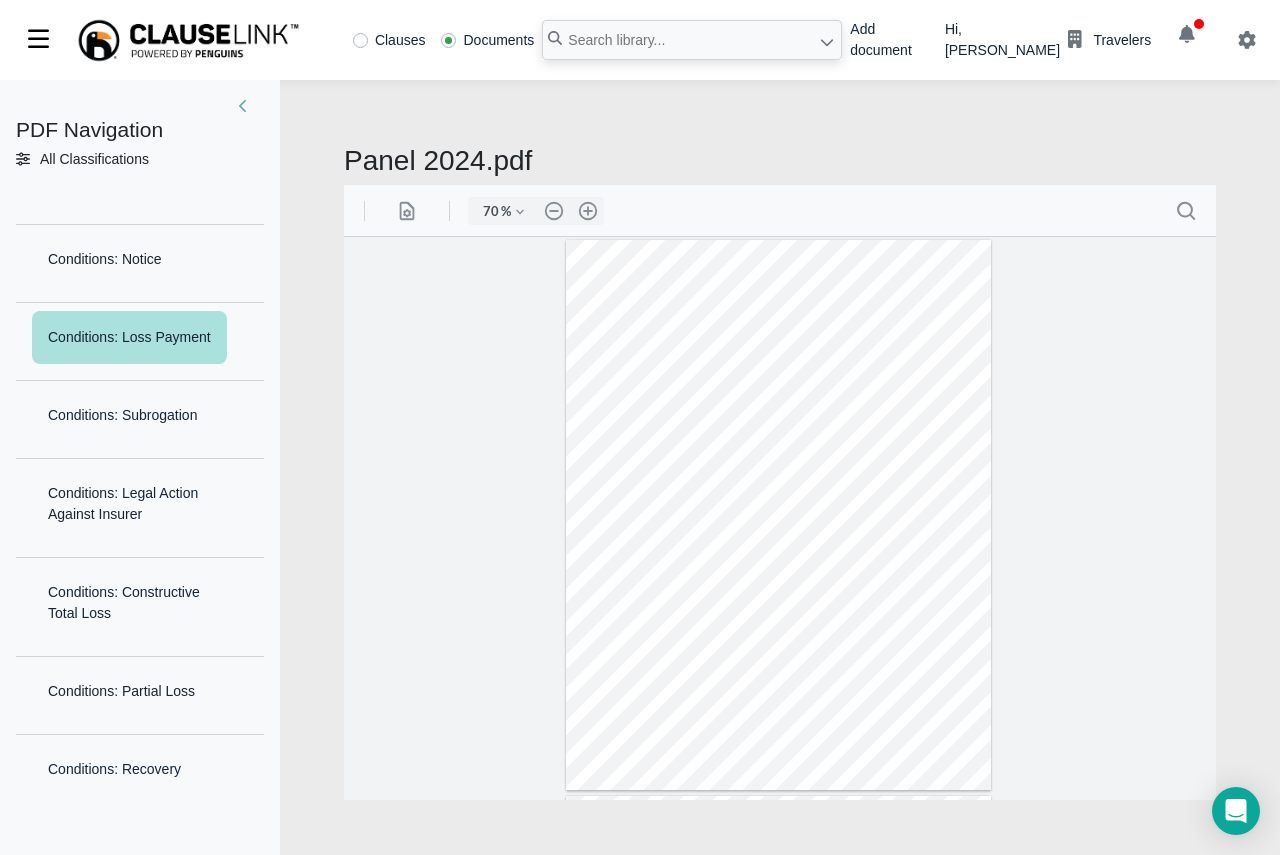 click at bounding box center [780, 517] 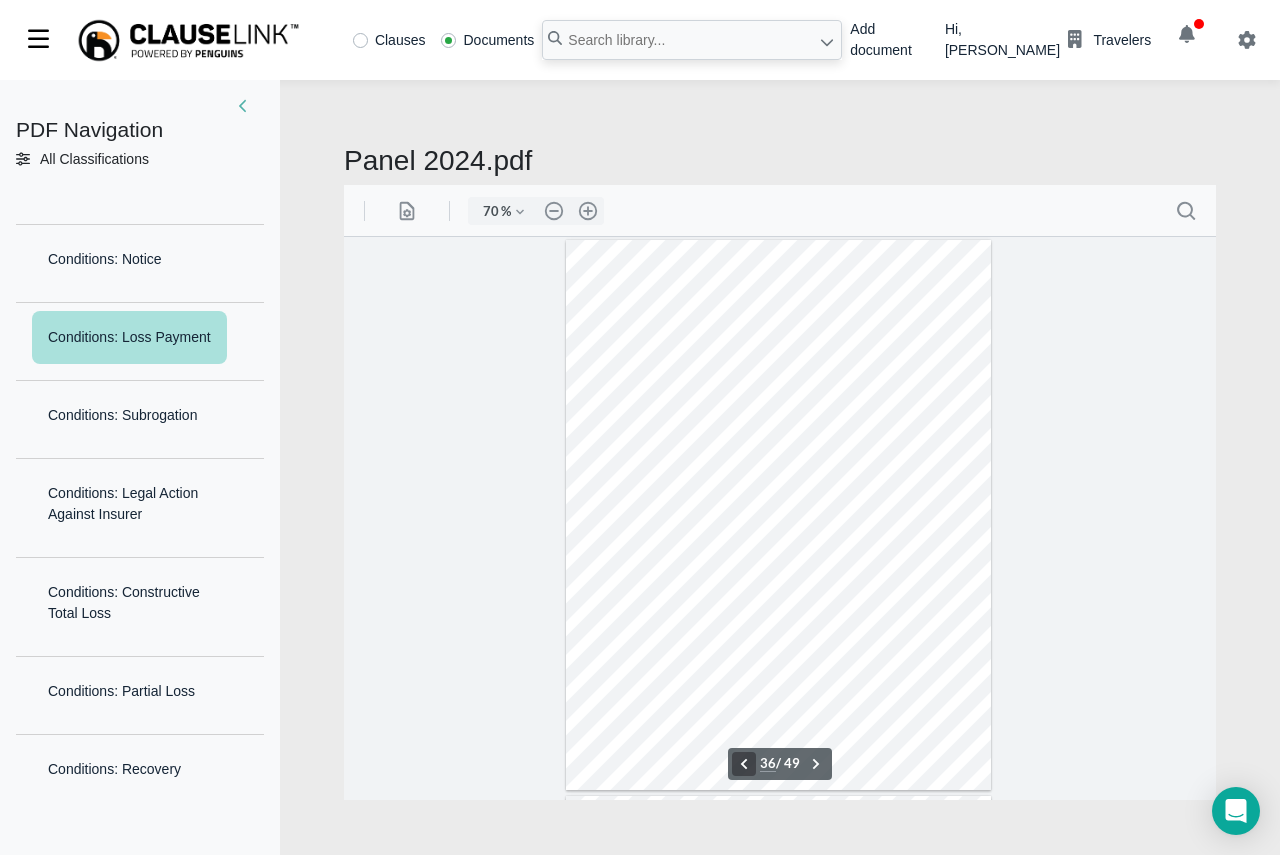 click on ".cls-1{fill:#abb0c4;} icon - chevron - left" at bounding box center [744, 763] 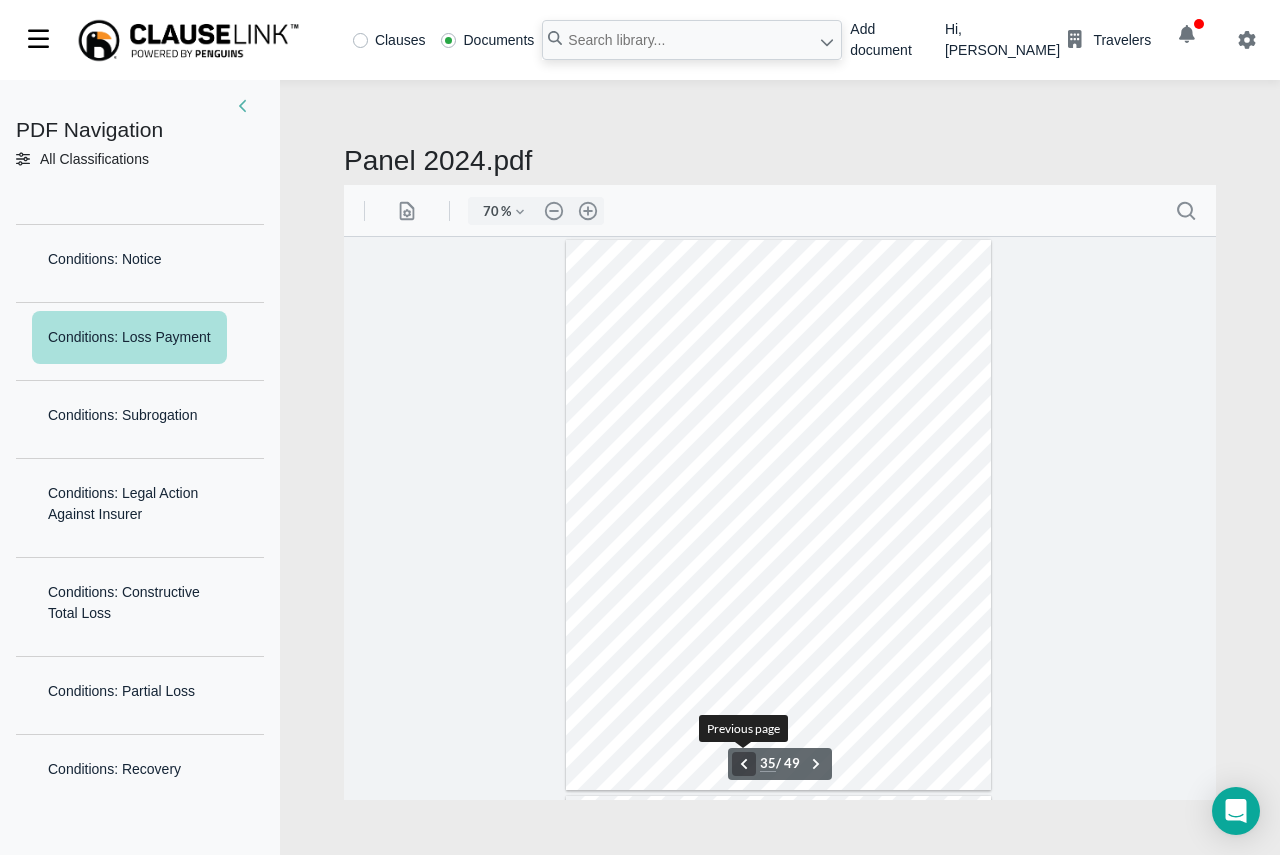click on ".cls-1{fill:#abb0c4;} icon - chevron - left" at bounding box center [744, 763] 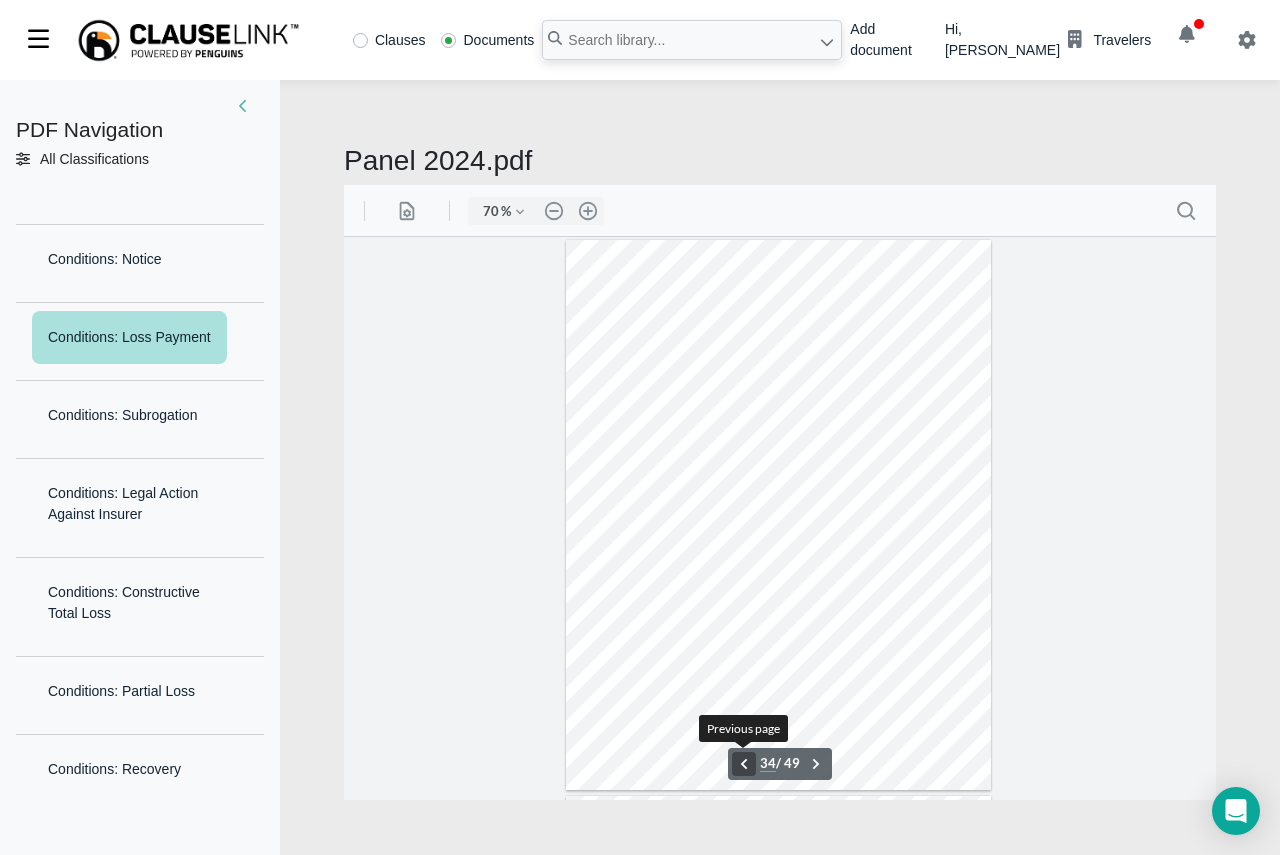 click on ".cls-1{fill:#abb0c4;} icon - chevron - left" at bounding box center (744, 763) 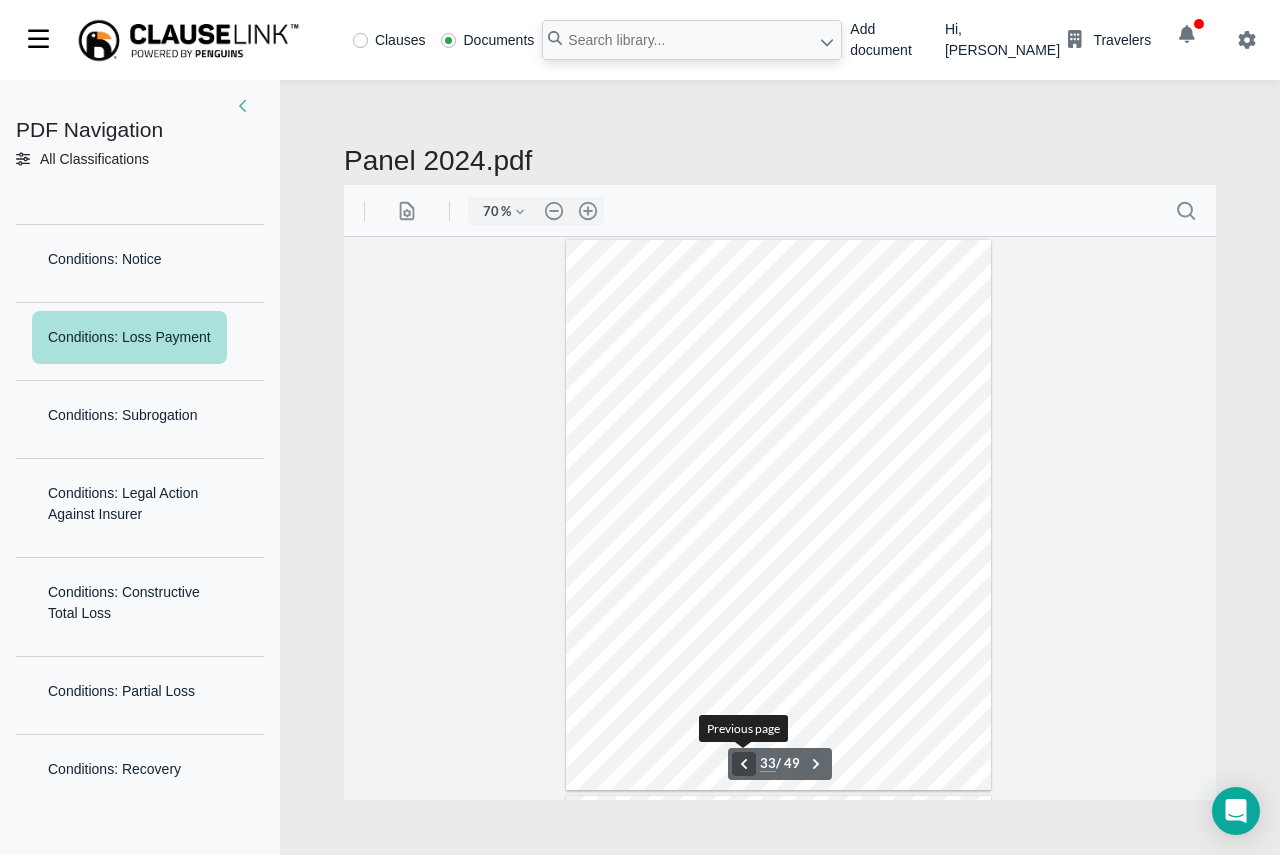 click on ".cls-1{fill:#abb0c4;} icon - chevron - left" at bounding box center (744, 763) 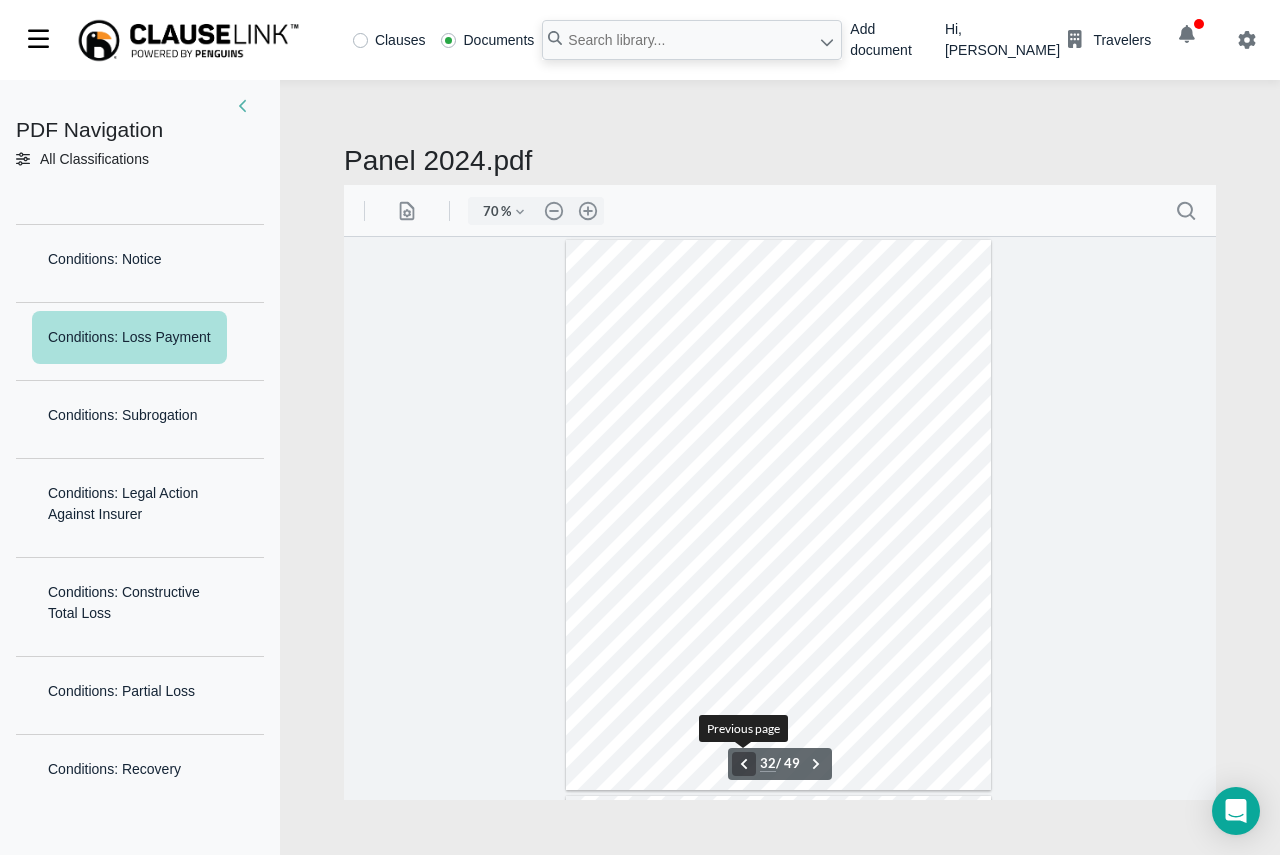 click on ".cls-1{fill:#abb0c4;} icon - chevron - left" at bounding box center (744, 763) 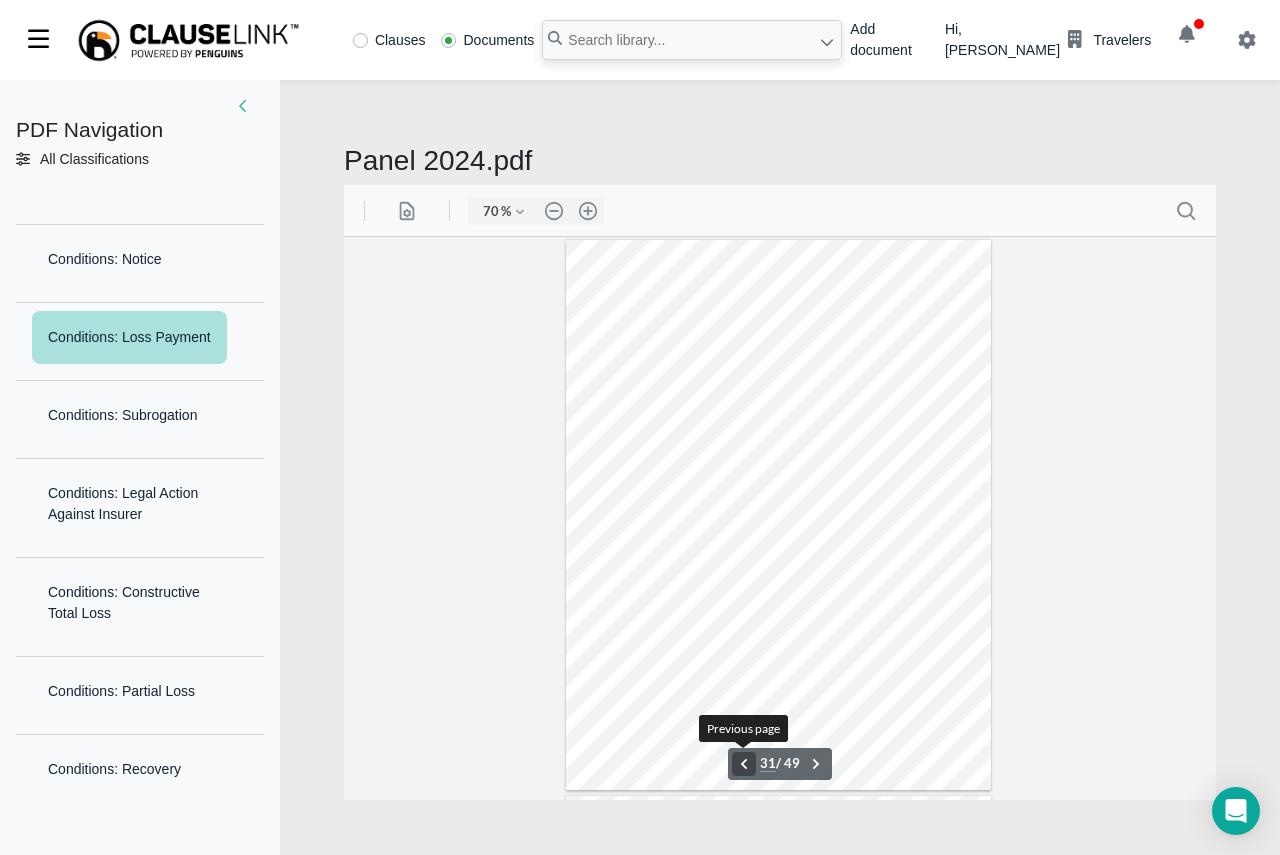 click on ".cls-1{fill:#abb0c4;} icon - chevron - left" at bounding box center [744, 763] 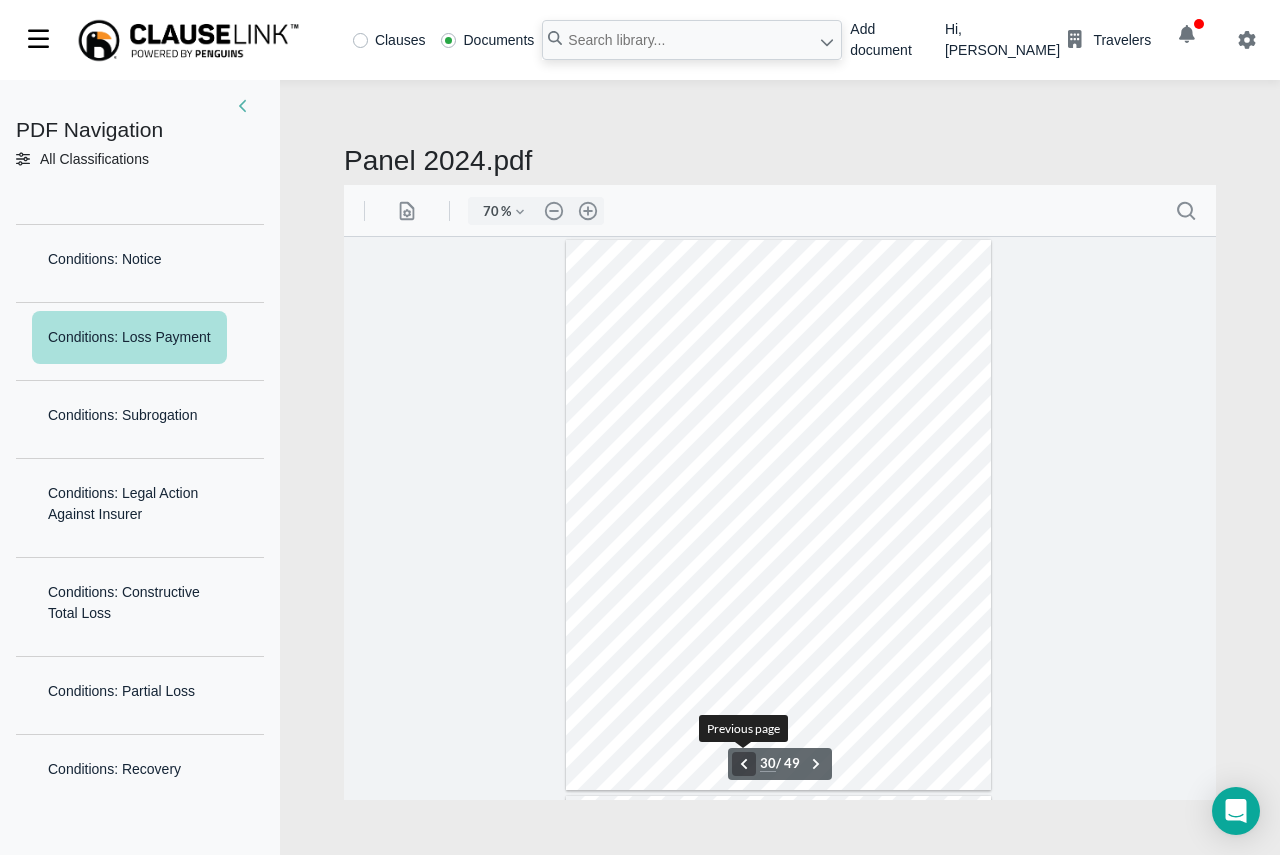 click on ".cls-1{fill:#abb0c4;} icon - chevron - left" at bounding box center (744, 763) 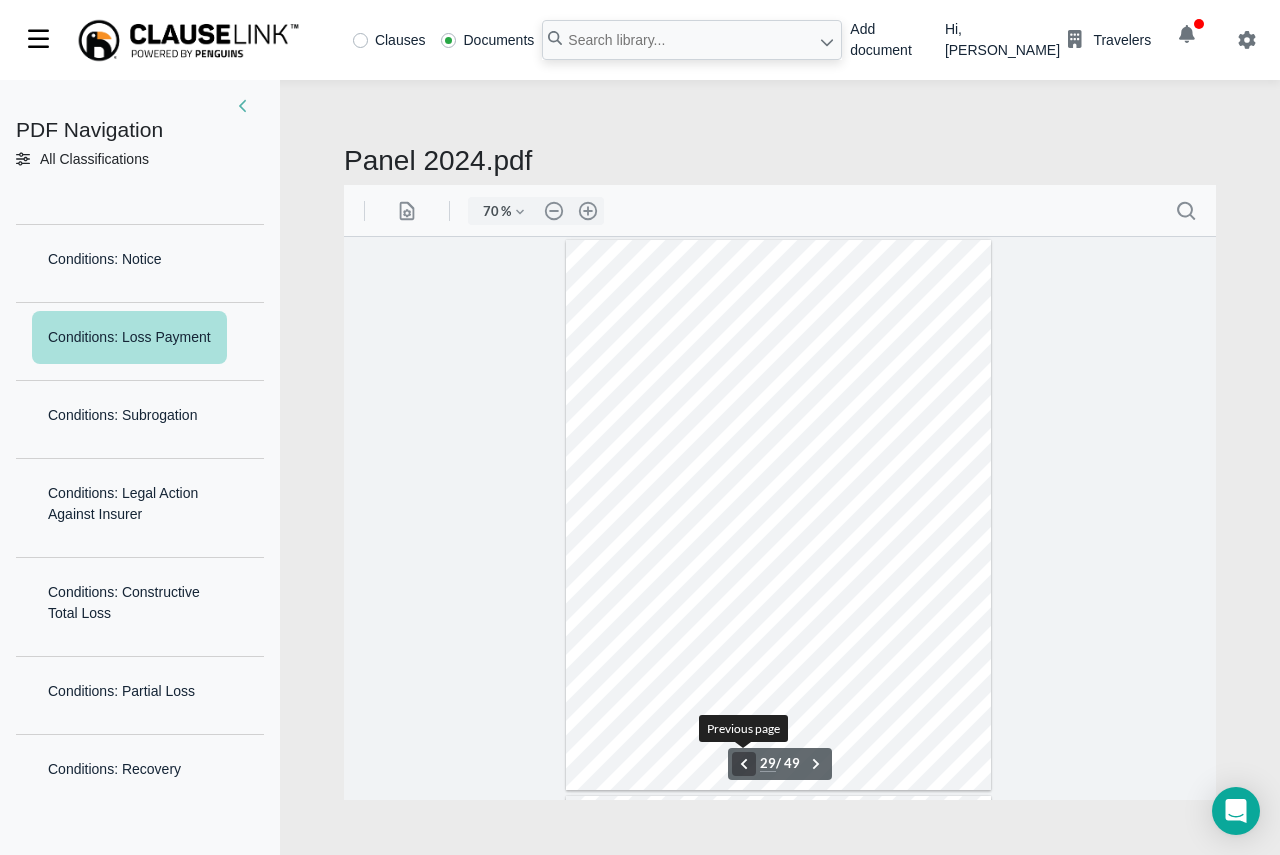scroll, scrollTop: 15568, scrollLeft: 0, axis: vertical 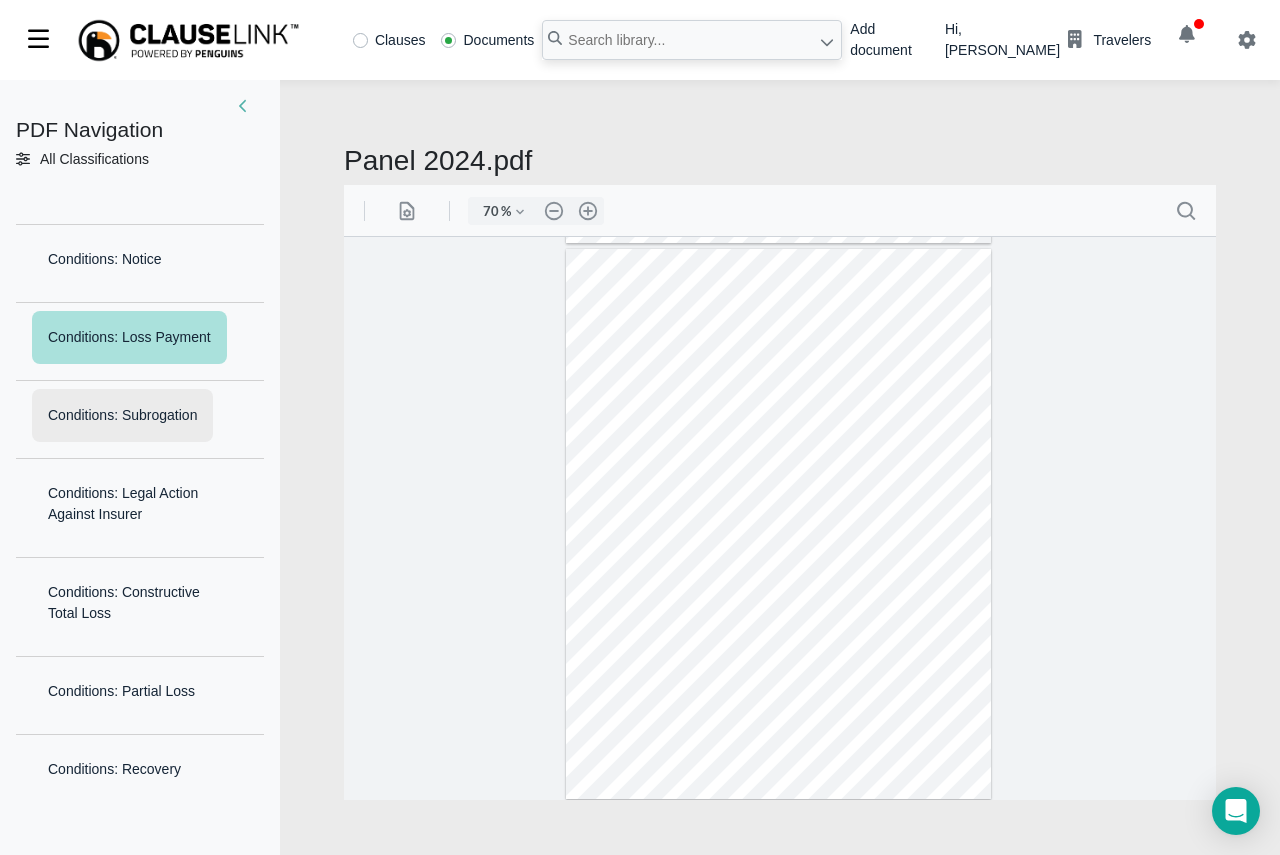 click on "Conditions: Subrogation" at bounding box center (122, 415) 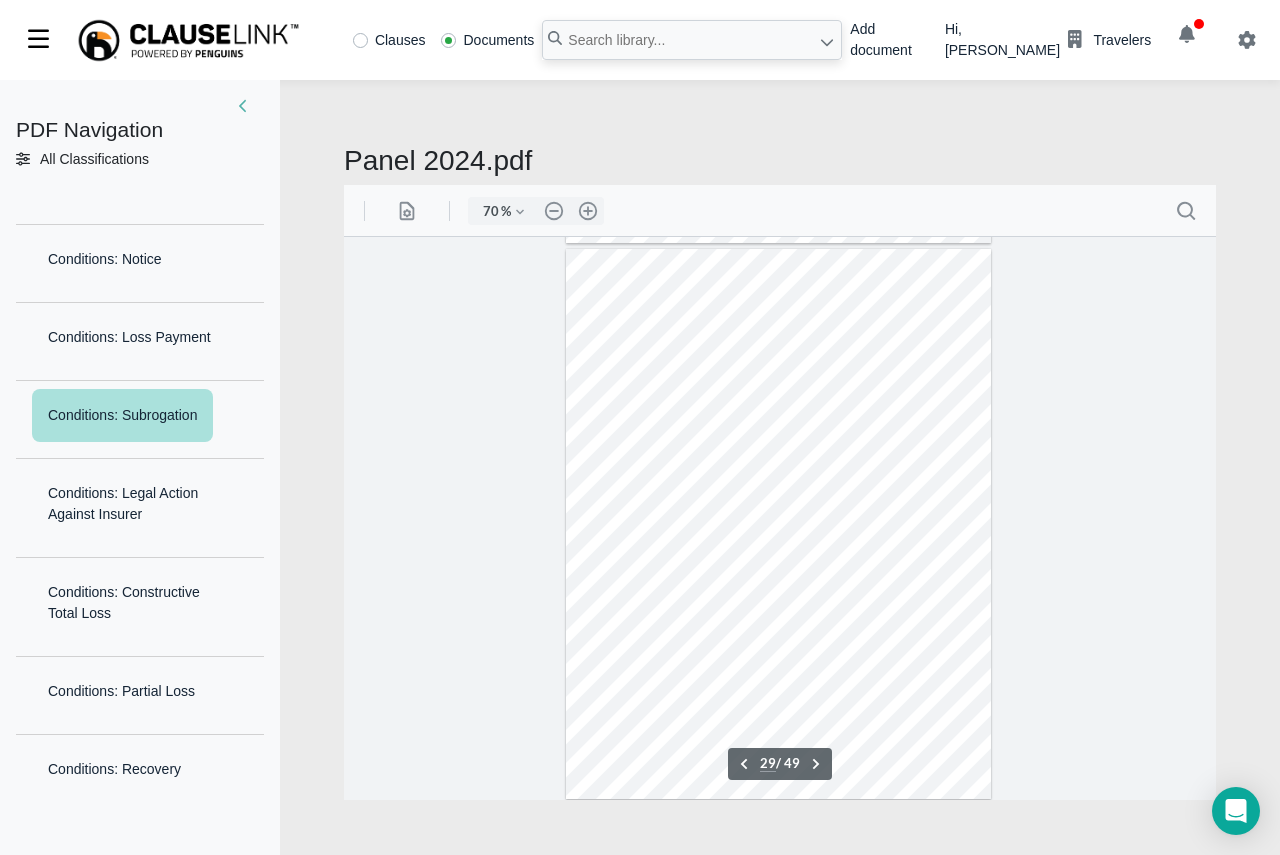 scroll, scrollTop: 15738, scrollLeft: 0, axis: vertical 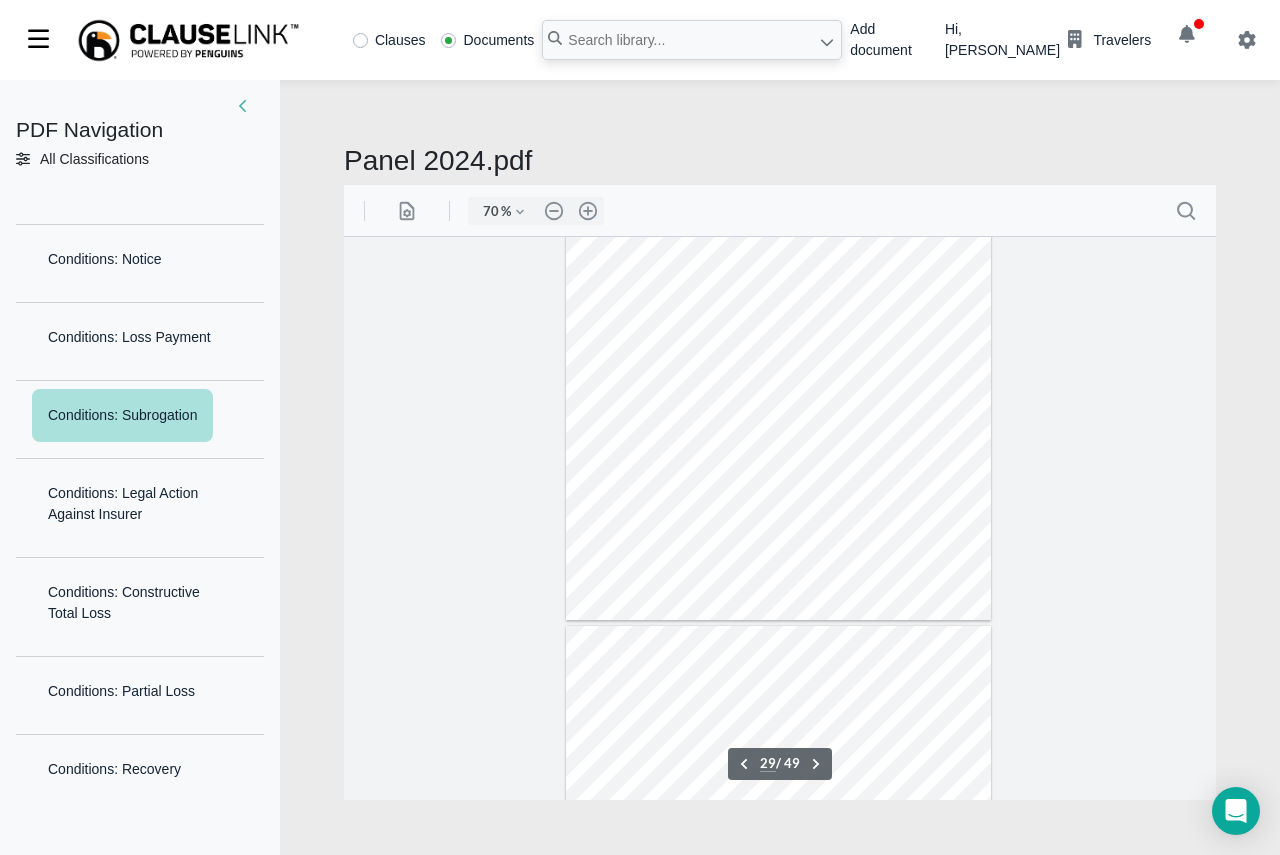 click on "Conditions: Subrogation" at bounding box center (122, 415) 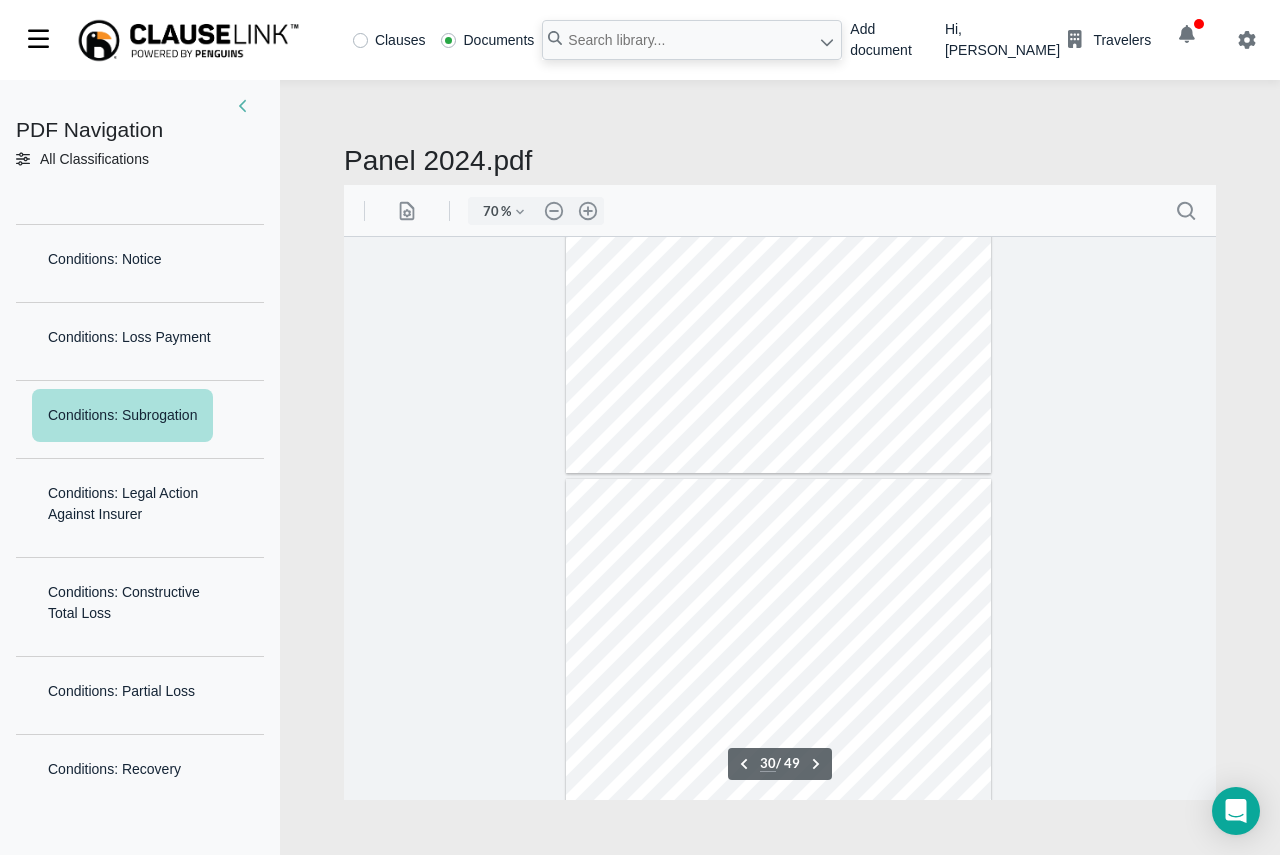 scroll, scrollTop: 15934, scrollLeft: 0, axis: vertical 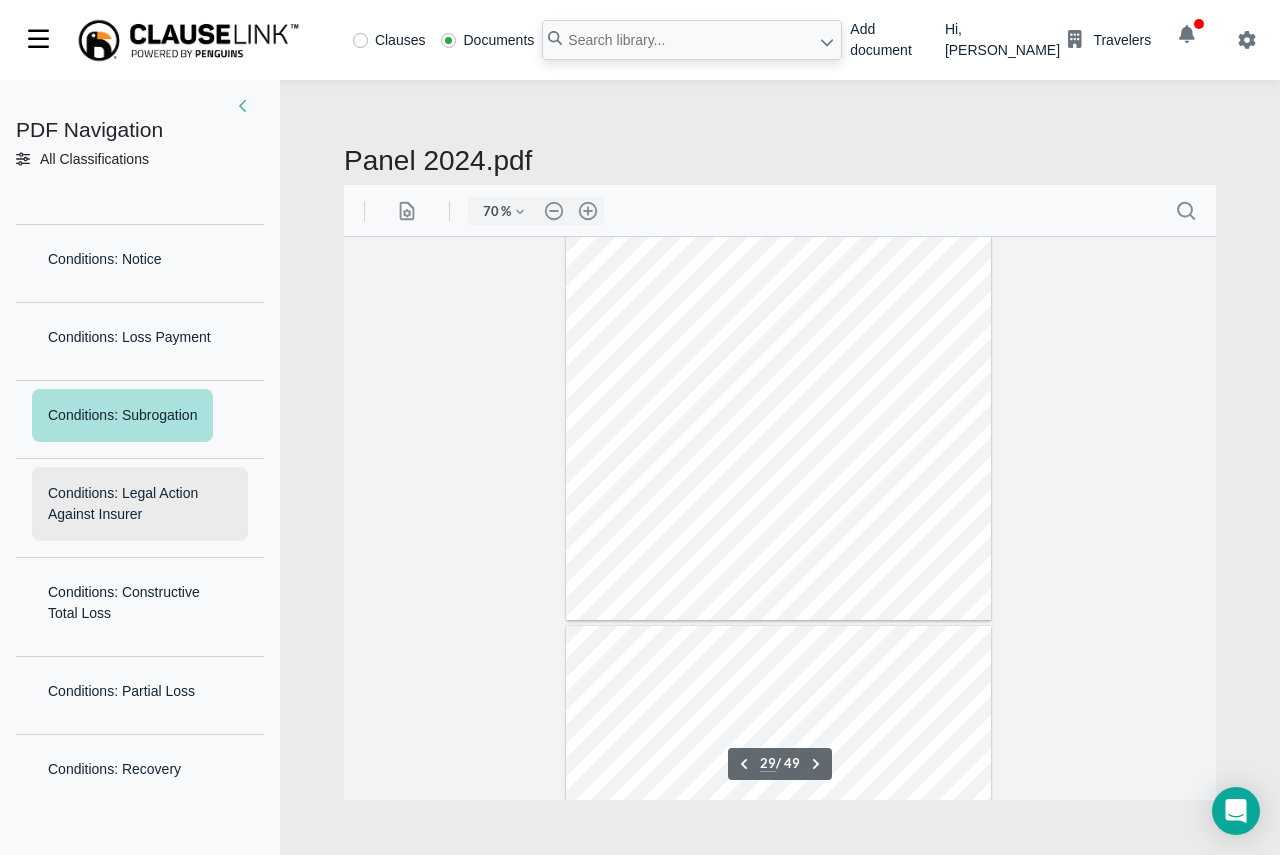 click on "Conditions: Legal Action Against Insurer" at bounding box center [140, 504] 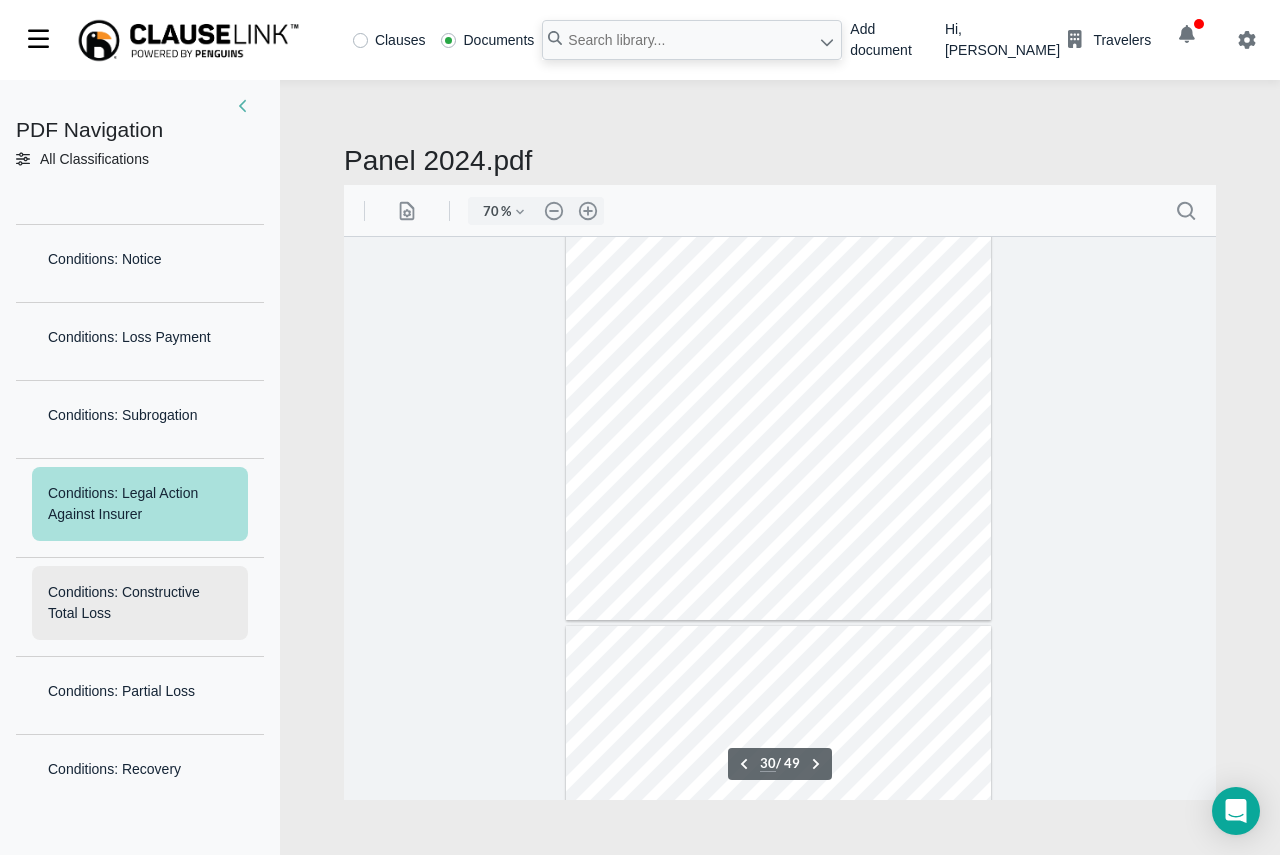 scroll, scrollTop: 16063, scrollLeft: 0, axis: vertical 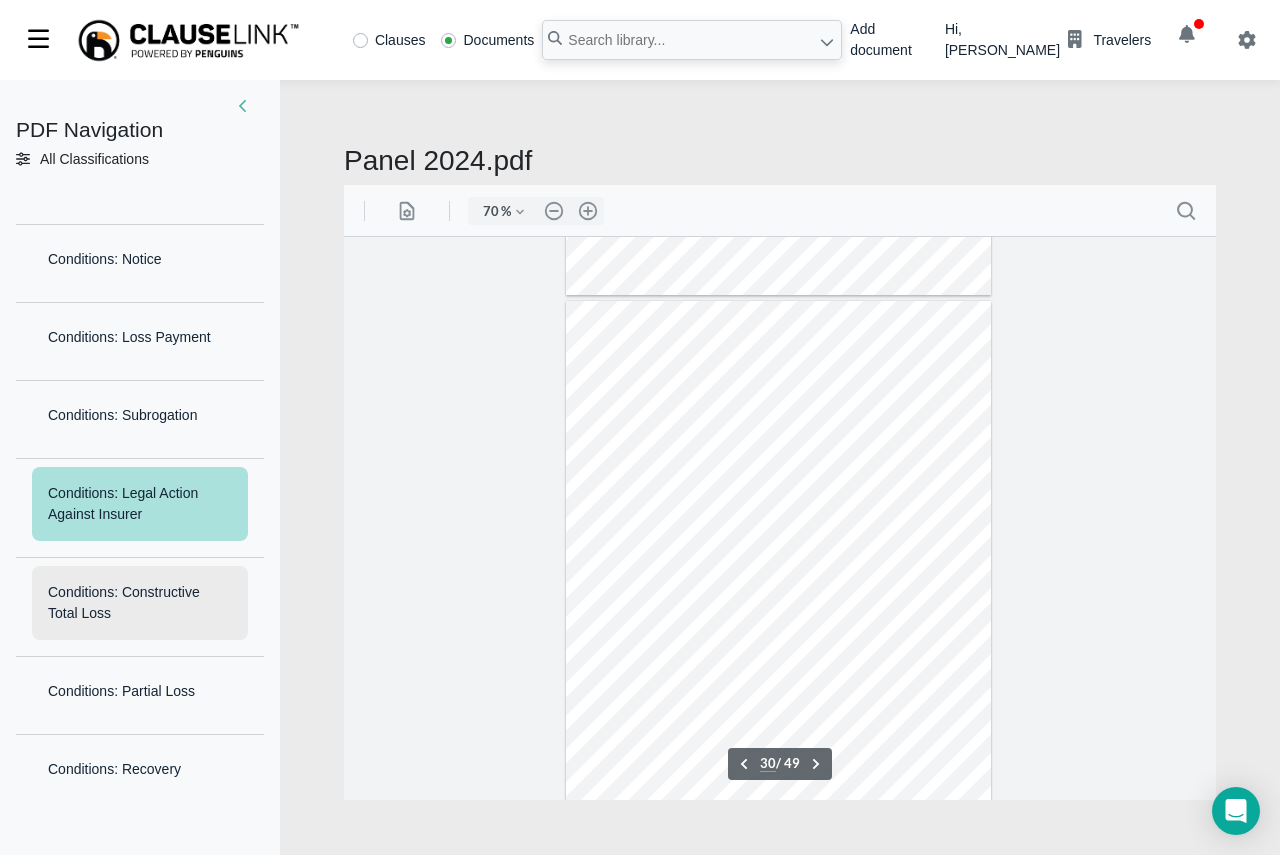 click on "Conditions: Constructive Total Loss" at bounding box center [140, 603] 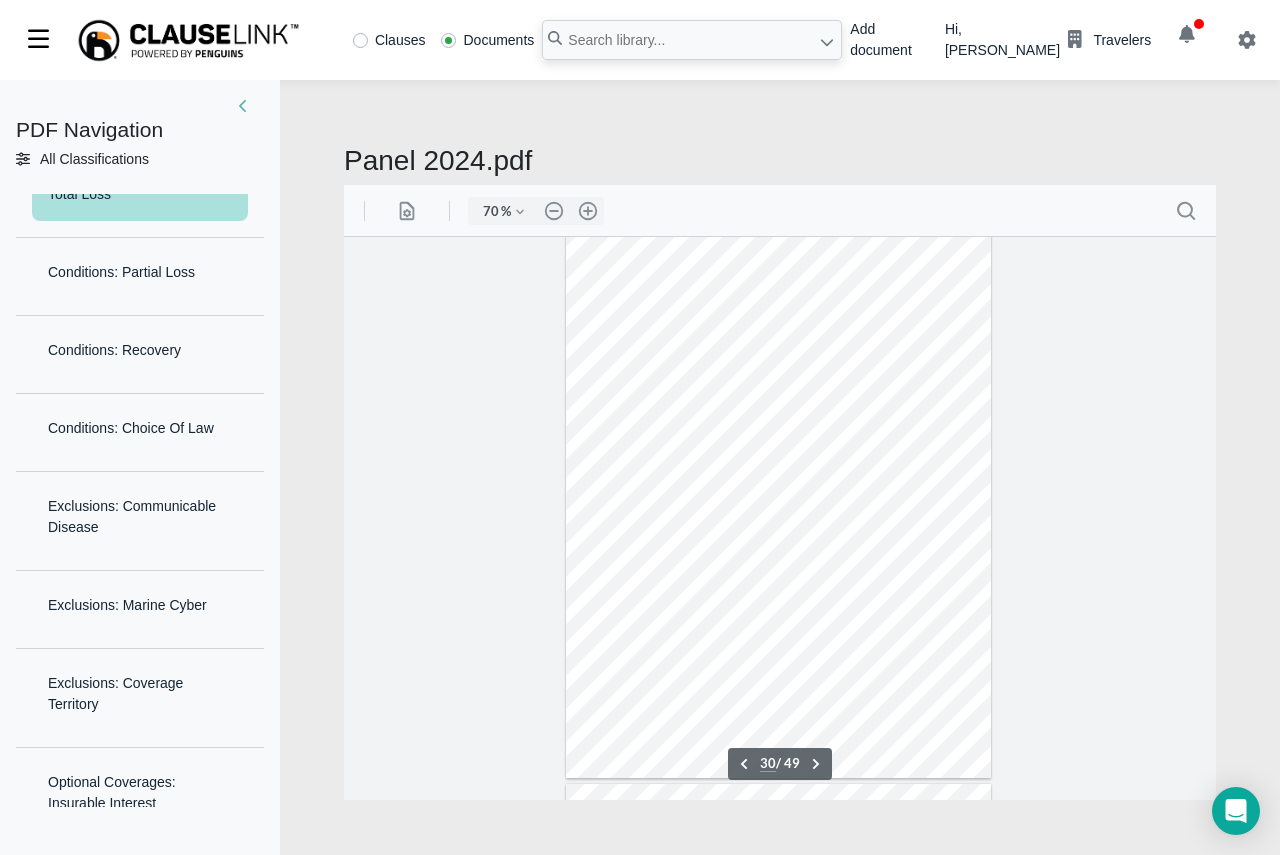 scroll, scrollTop: 6984, scrollLeft: 0, axis: vertical 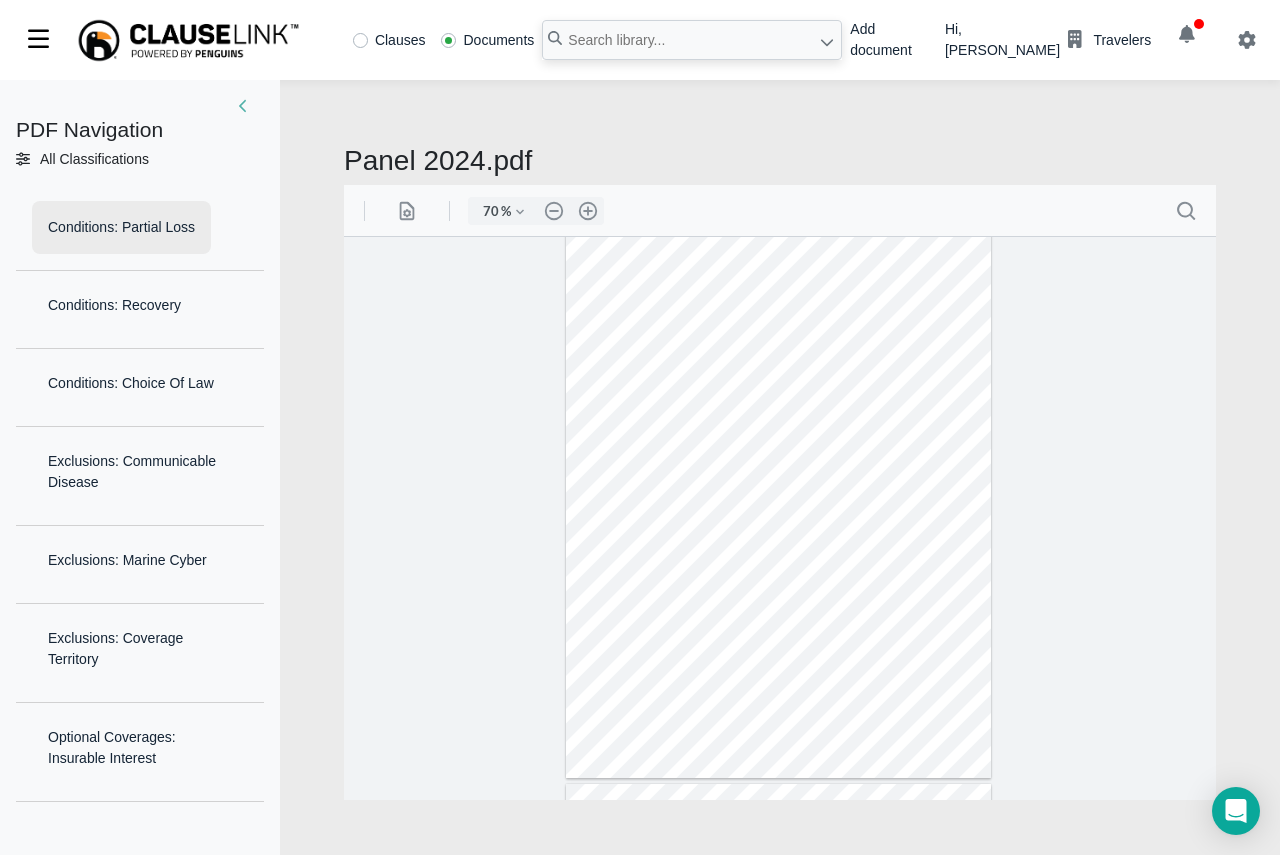 click on "Conditions: Partial Loss" at bounding box center (121, 227) 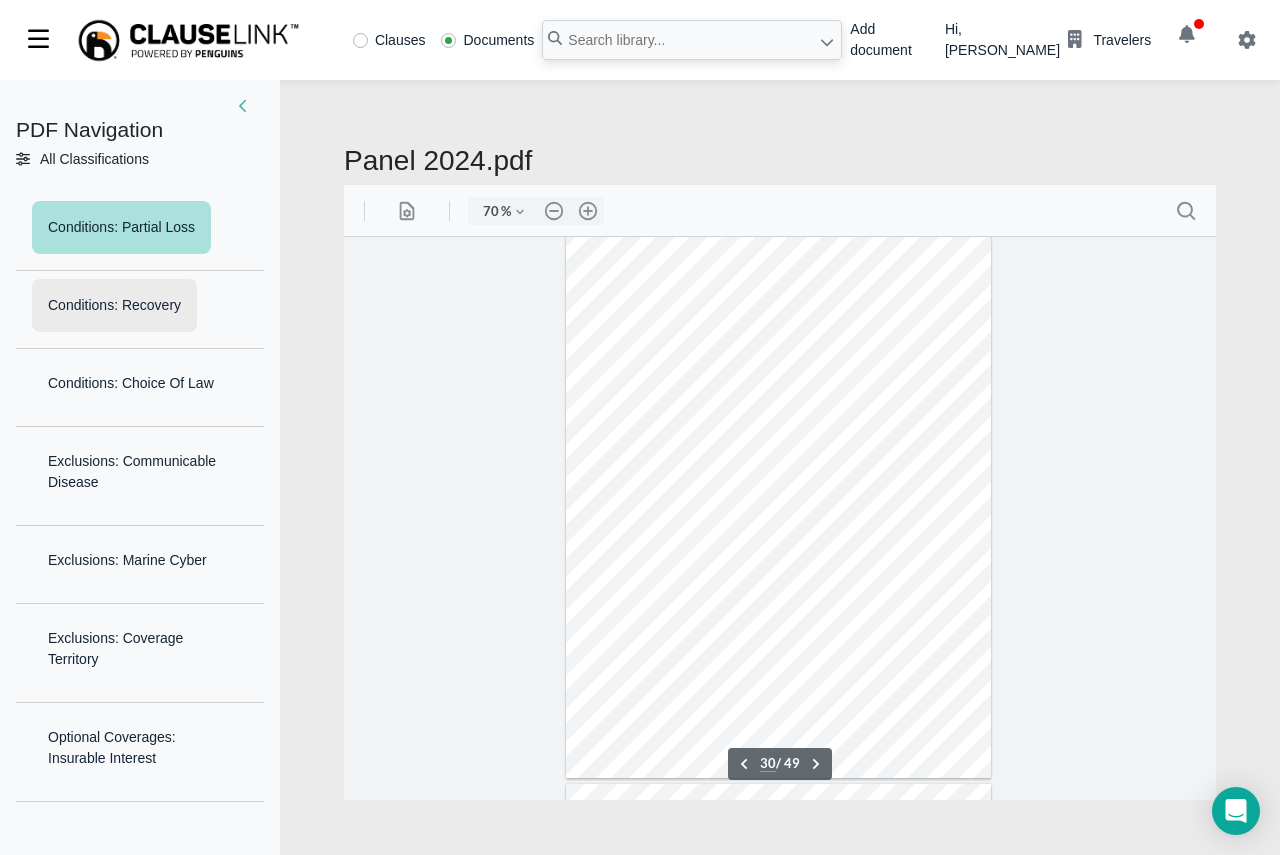 scroll, scrollTop: 16204, scrollLeft: 0, axis: vertical 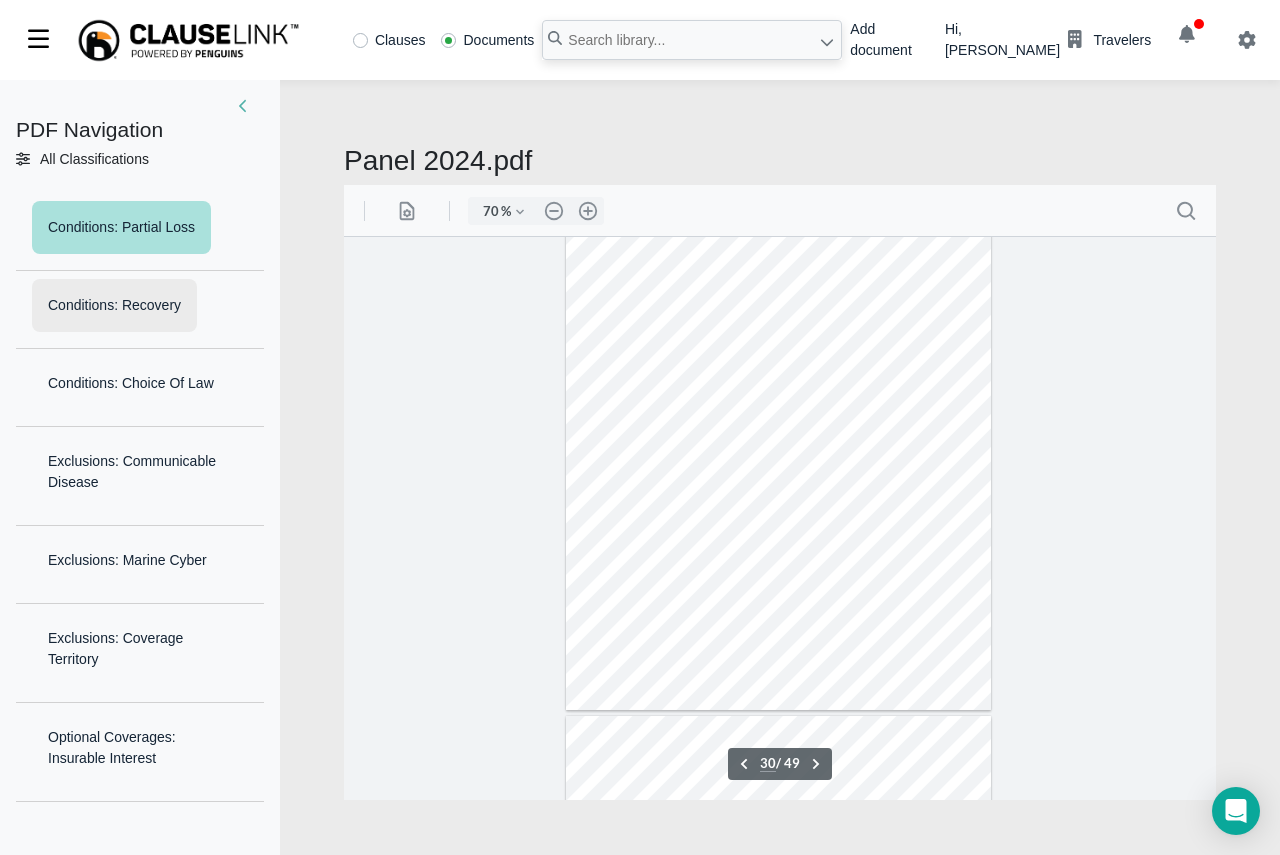 click on "Conditions: Recovery" at bounding box center (114, 305) 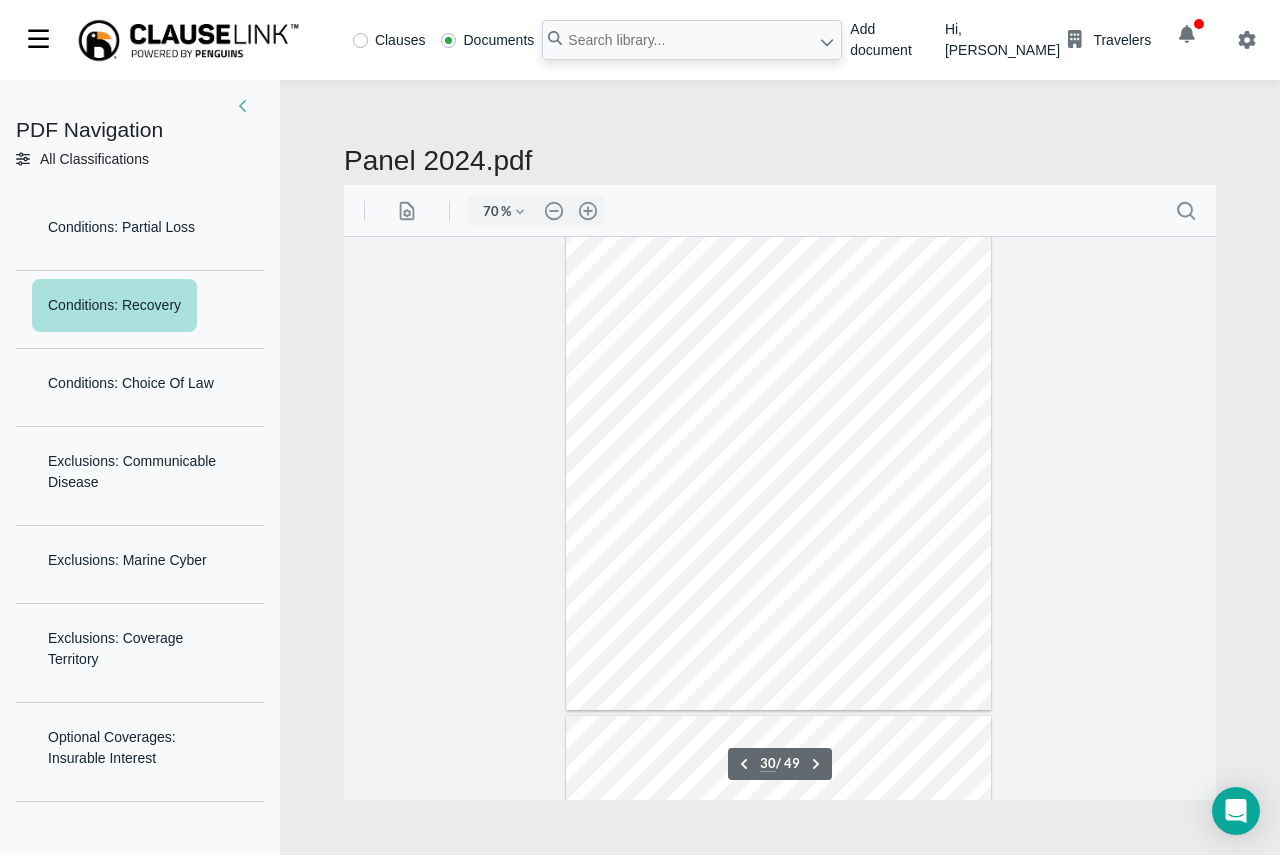 scroll, scrollTop: 16326, scrollLeft: 0, axis: vertical 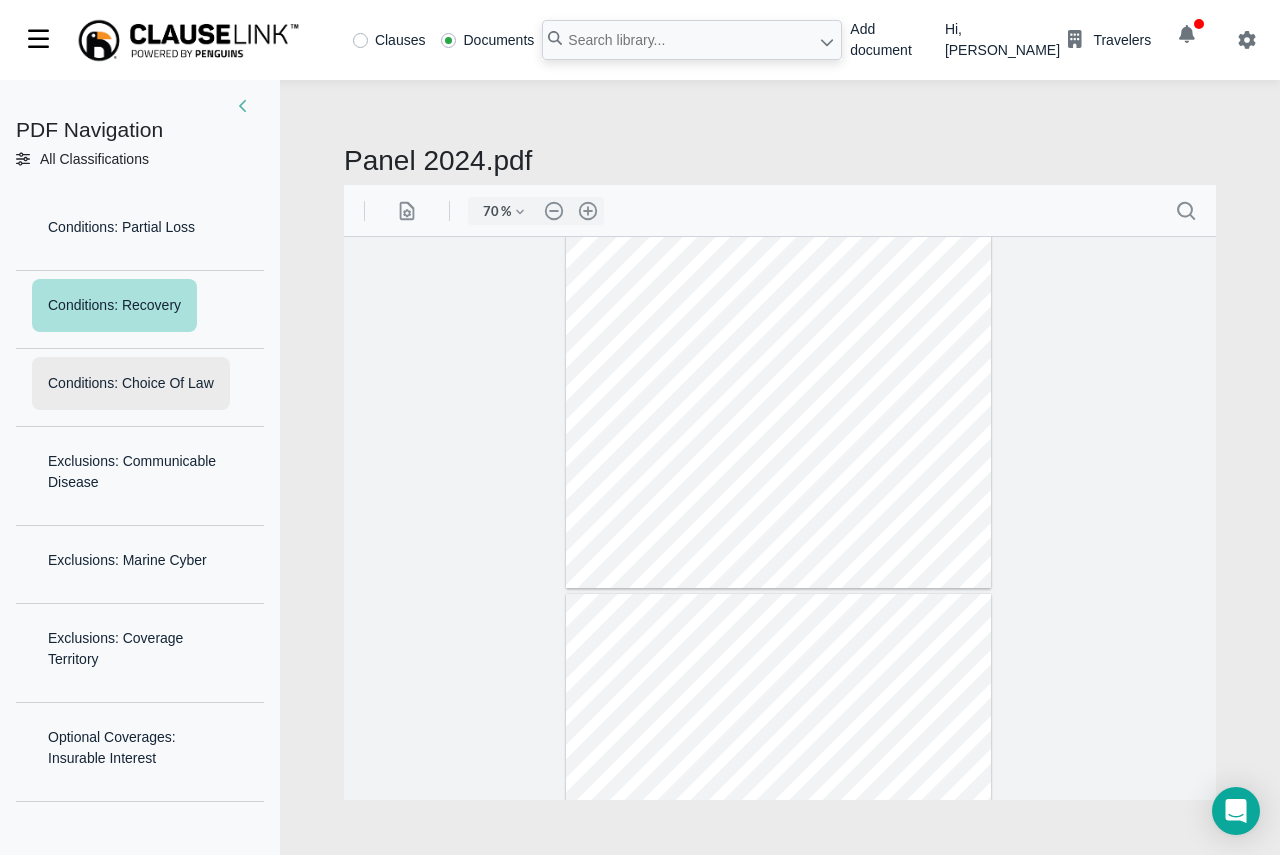 click on "Conditions: Choice Of Law" at bounding box center (131, 383) 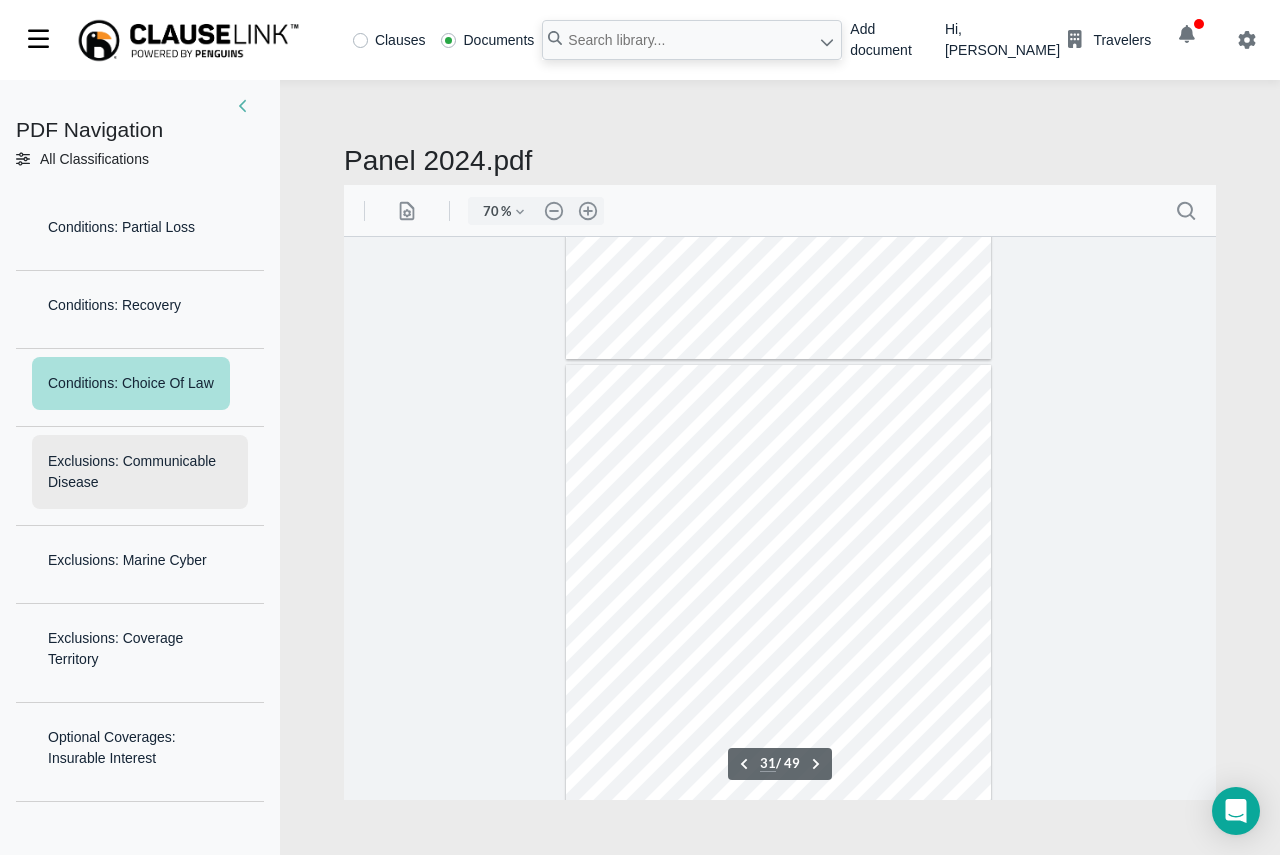 click on "Exclusions: Communicable Disease" at bounding box center (140, 472) 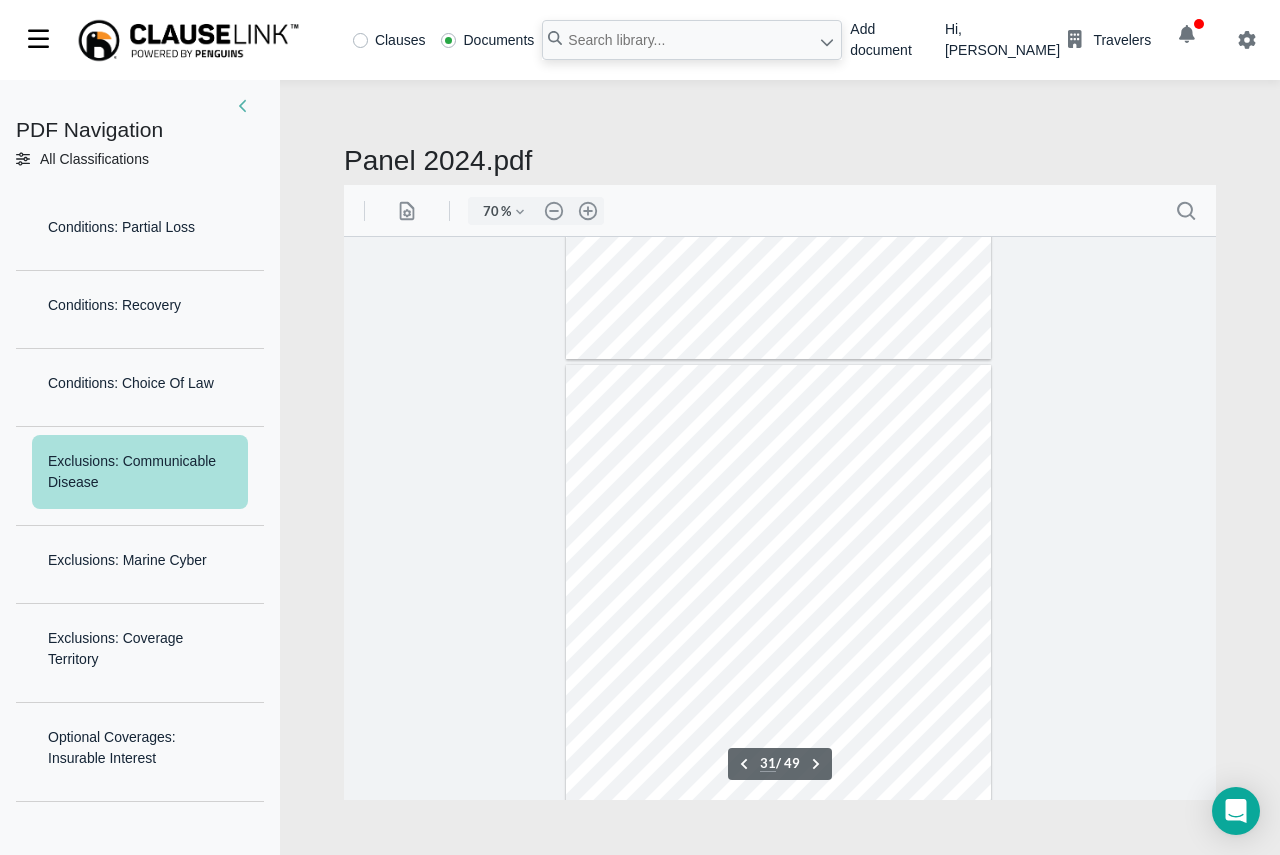 scroll, scrollTop: 16694, scrollLeft: 0, axis: vertical 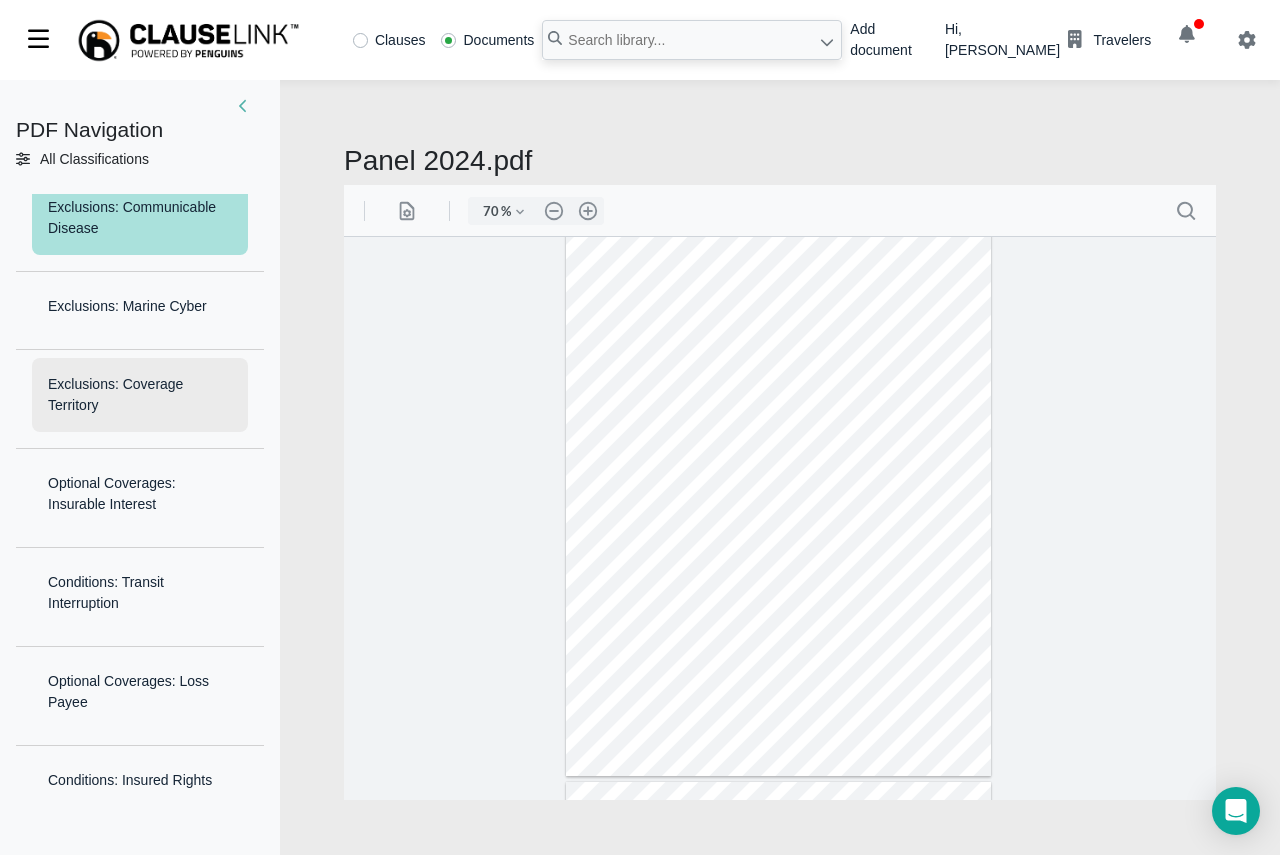 click on "Exclusions: Coverage Territory" at bounding box center [140, 395] 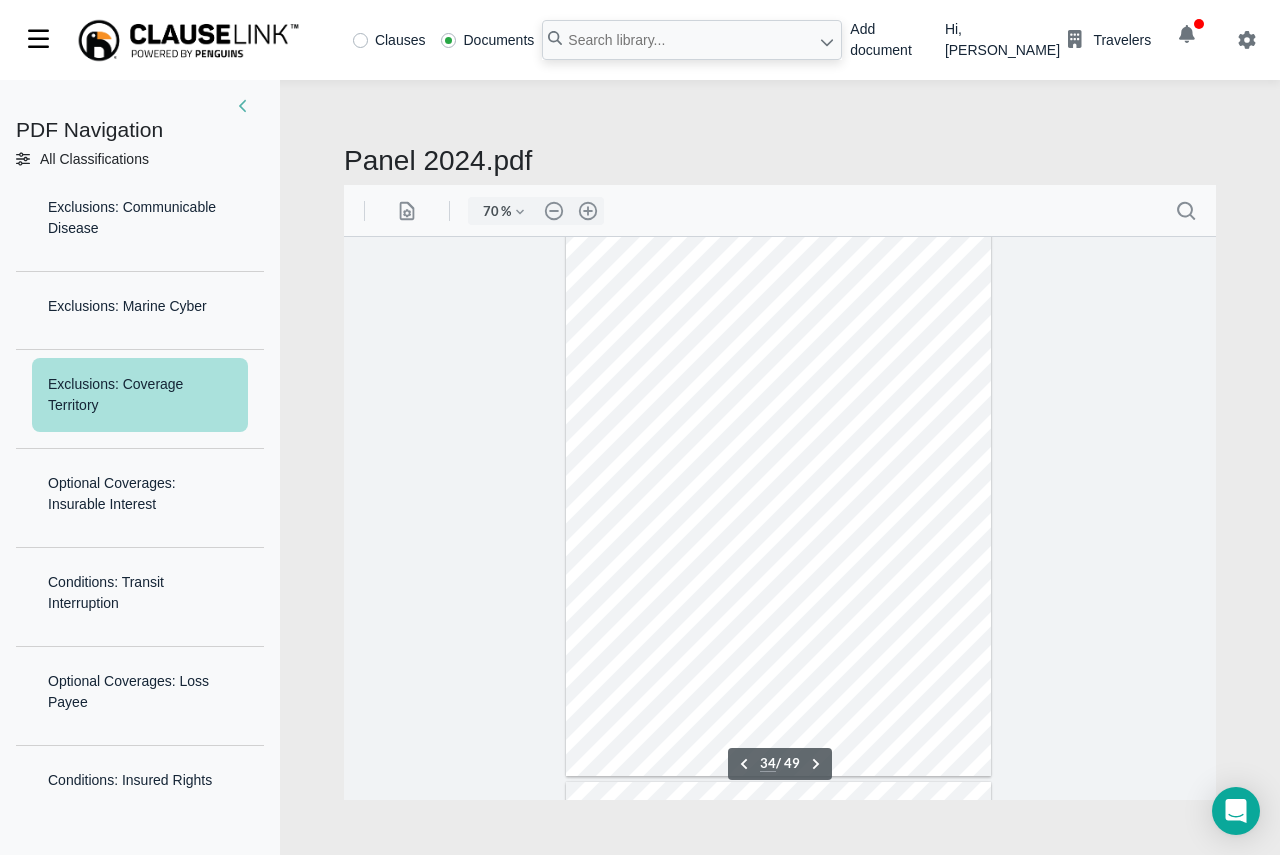 scroll, scrollTop: 18274, scrollLeft: 0, axis: vertical 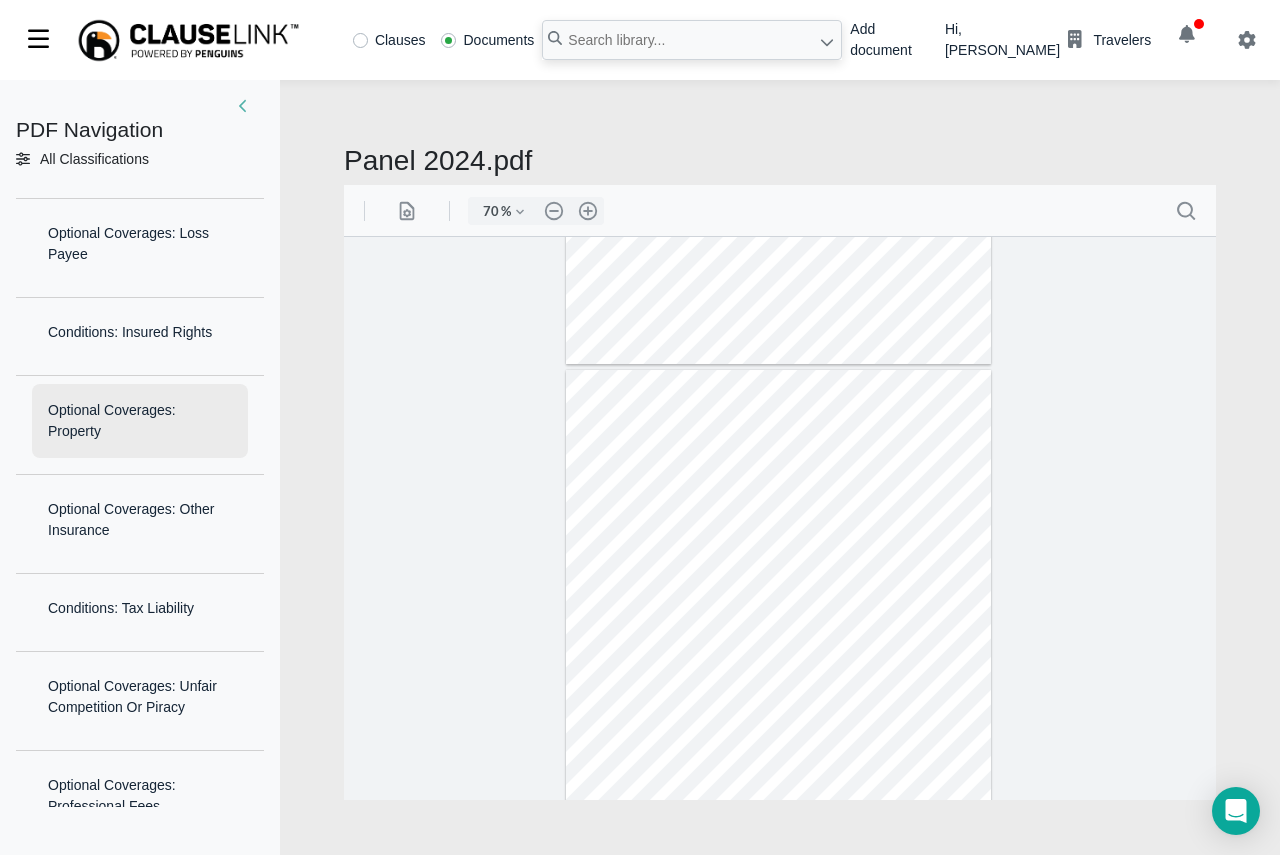 click on "Optional Coverages: Property" at bounding box center [140, 421] 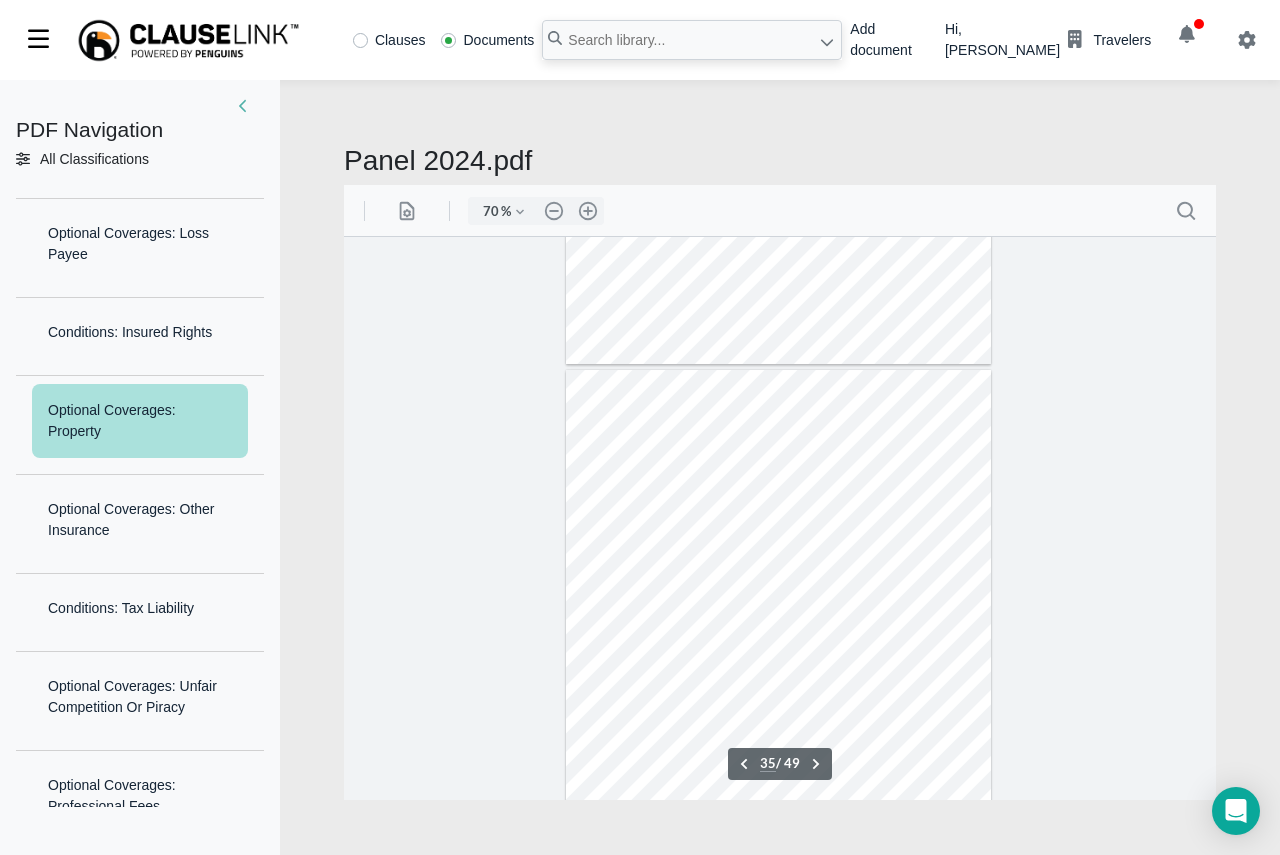 scroll, scrollTop: 19048, scrollLeft: 0, axis: vertical 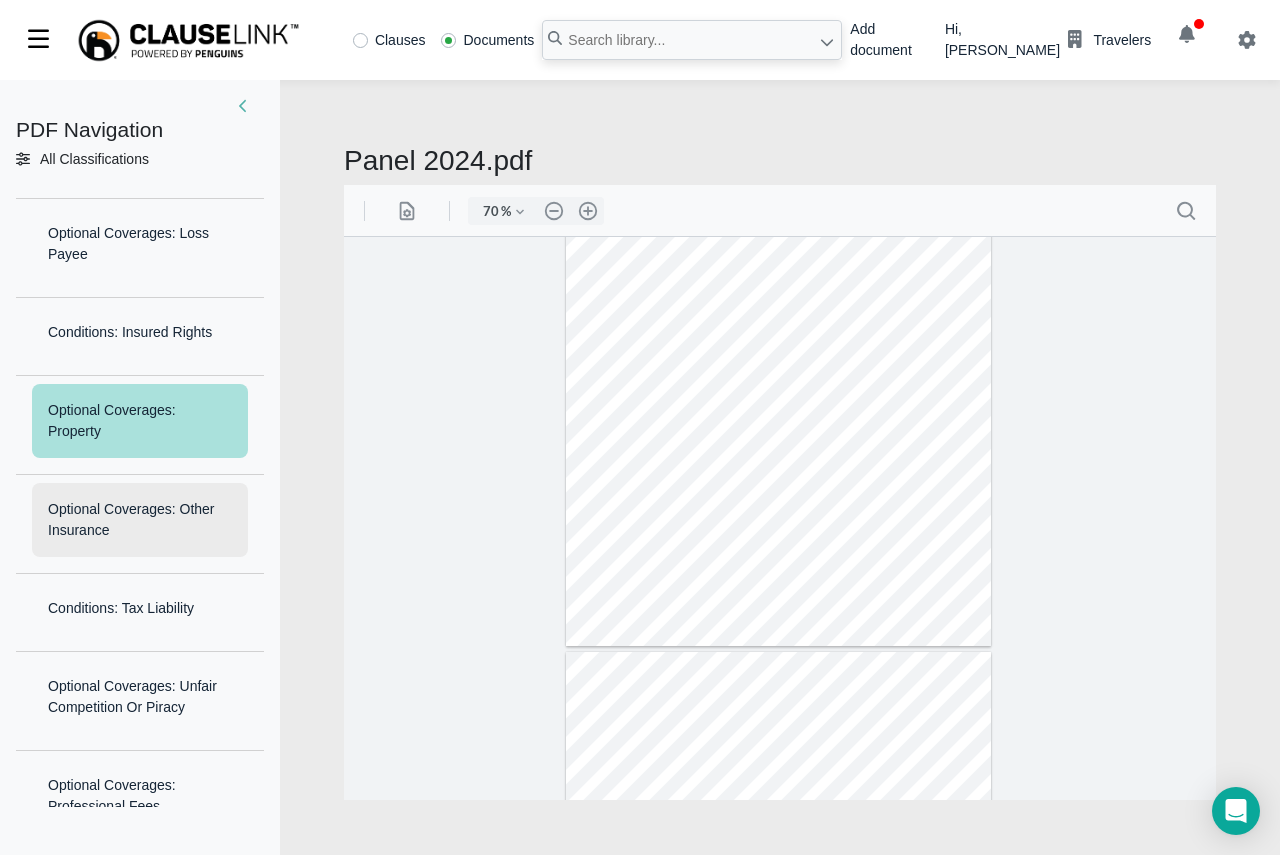 click on "Optional Coverages: Other Insurance" at bounding box center (140, 520) 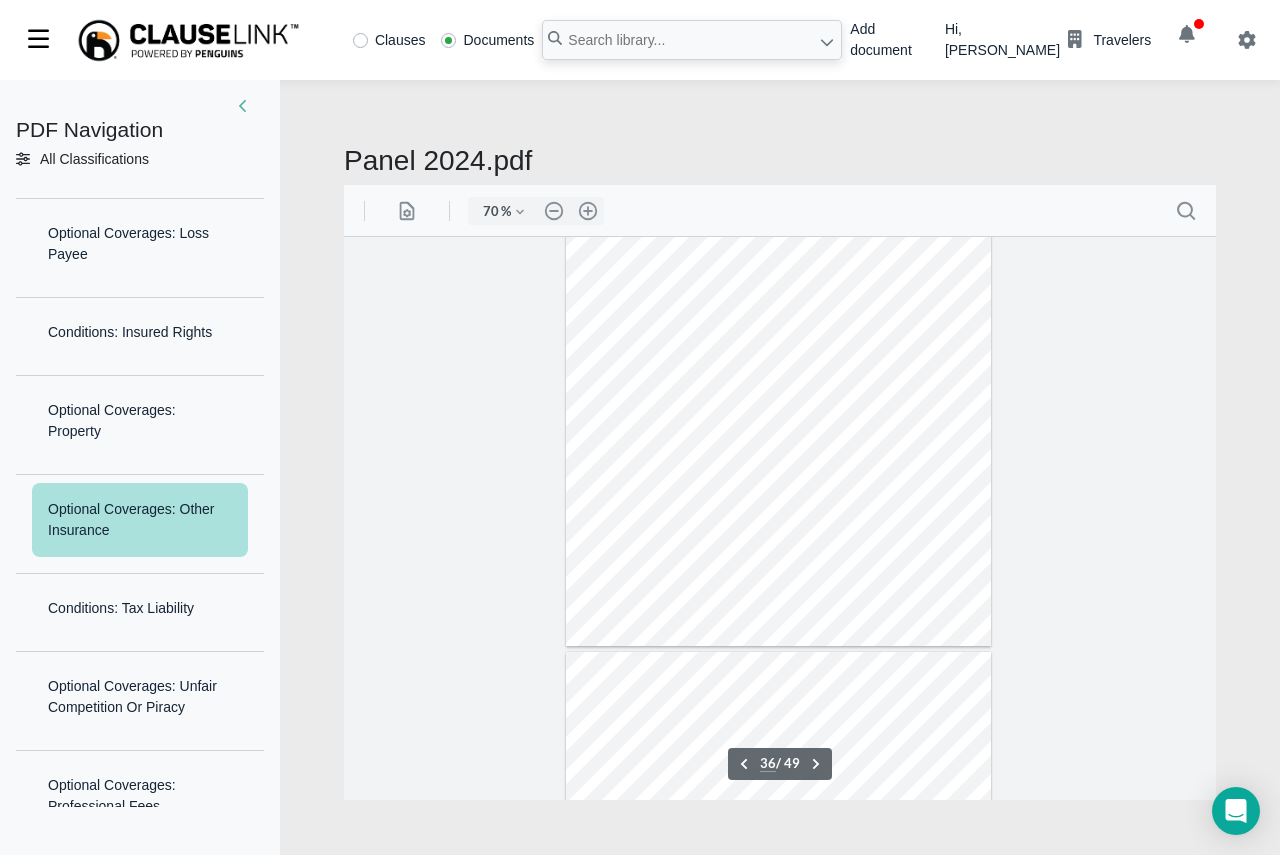 scroll, scrollTop: 19289, scrollLeft: 0, axis: vertical 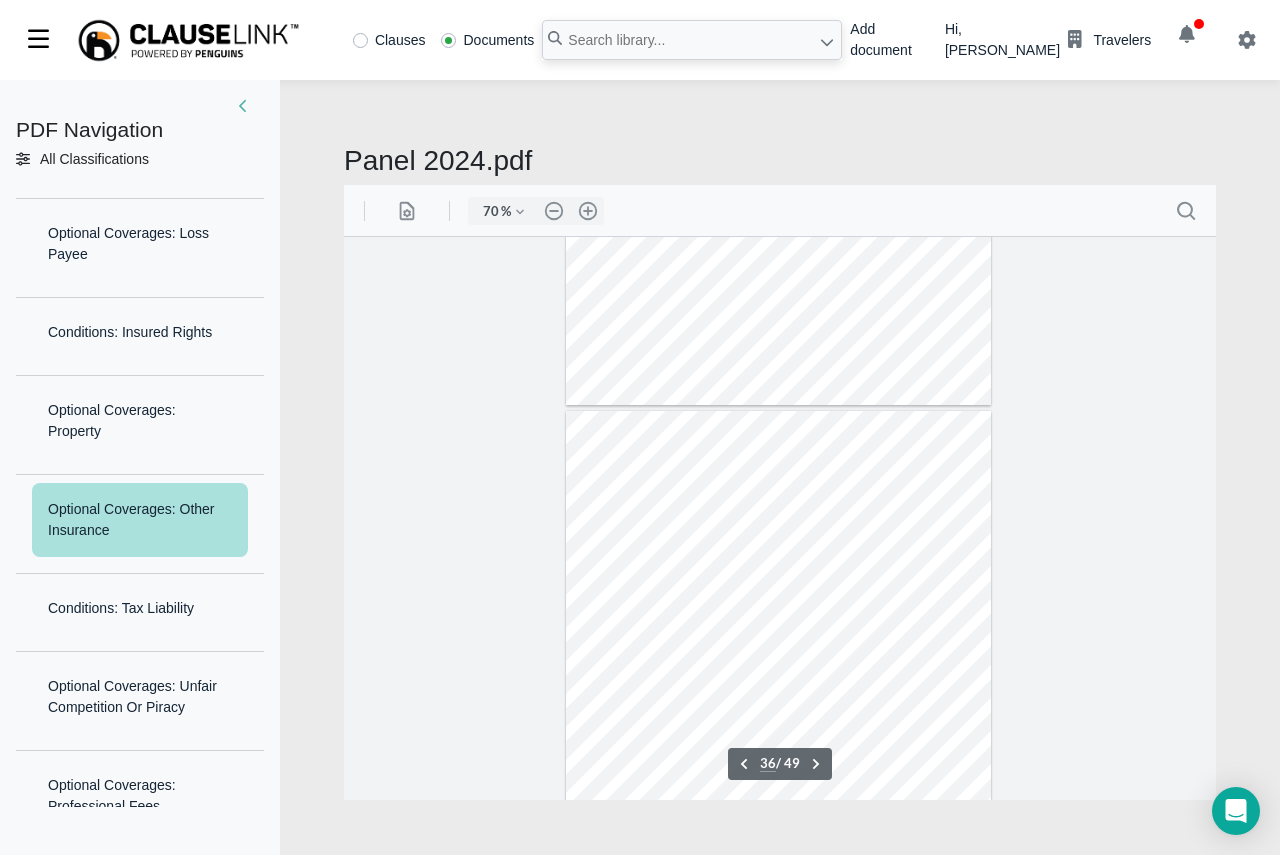 click on "Conditions: Tax Liability" at bounding box center (140, 613) 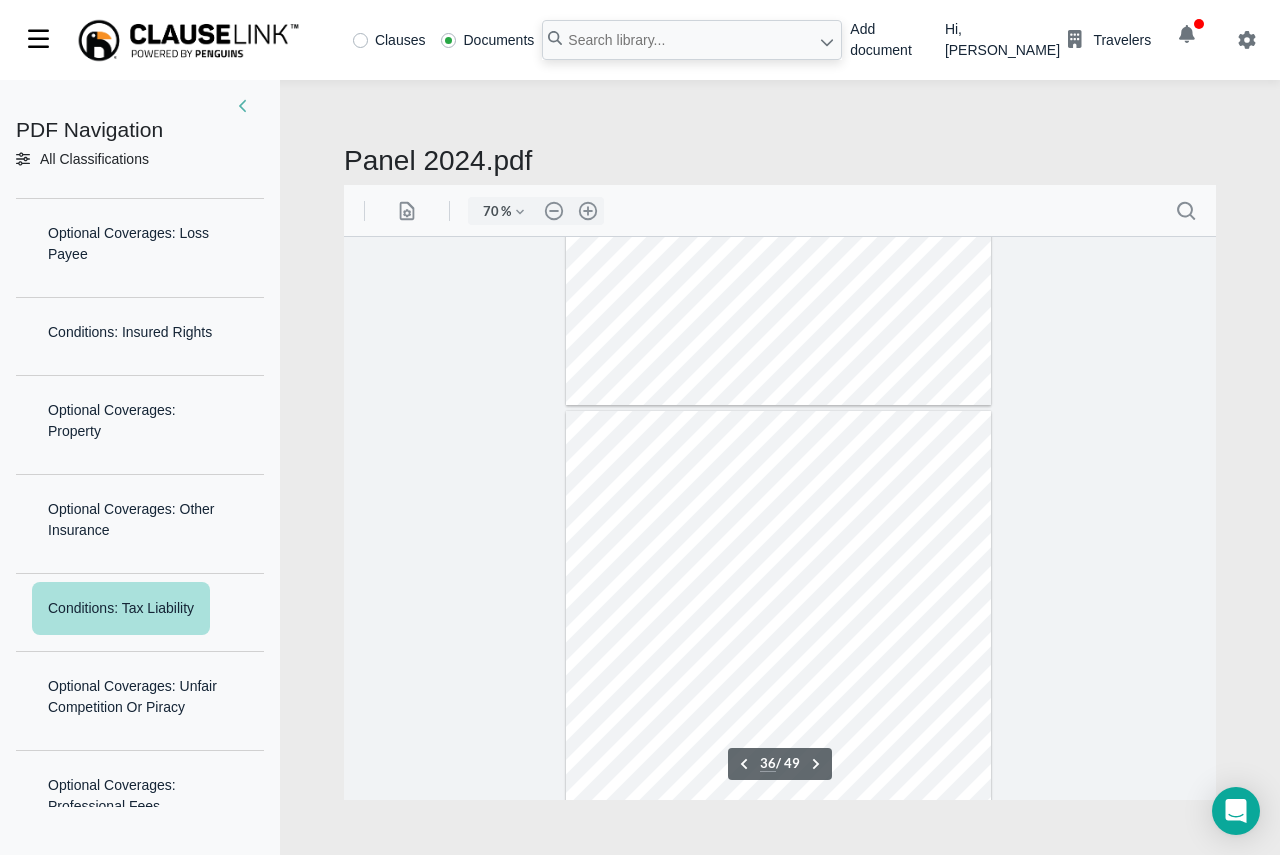 scroll, scrollTop: 19393, scrollLeft: 0, axis: vertical 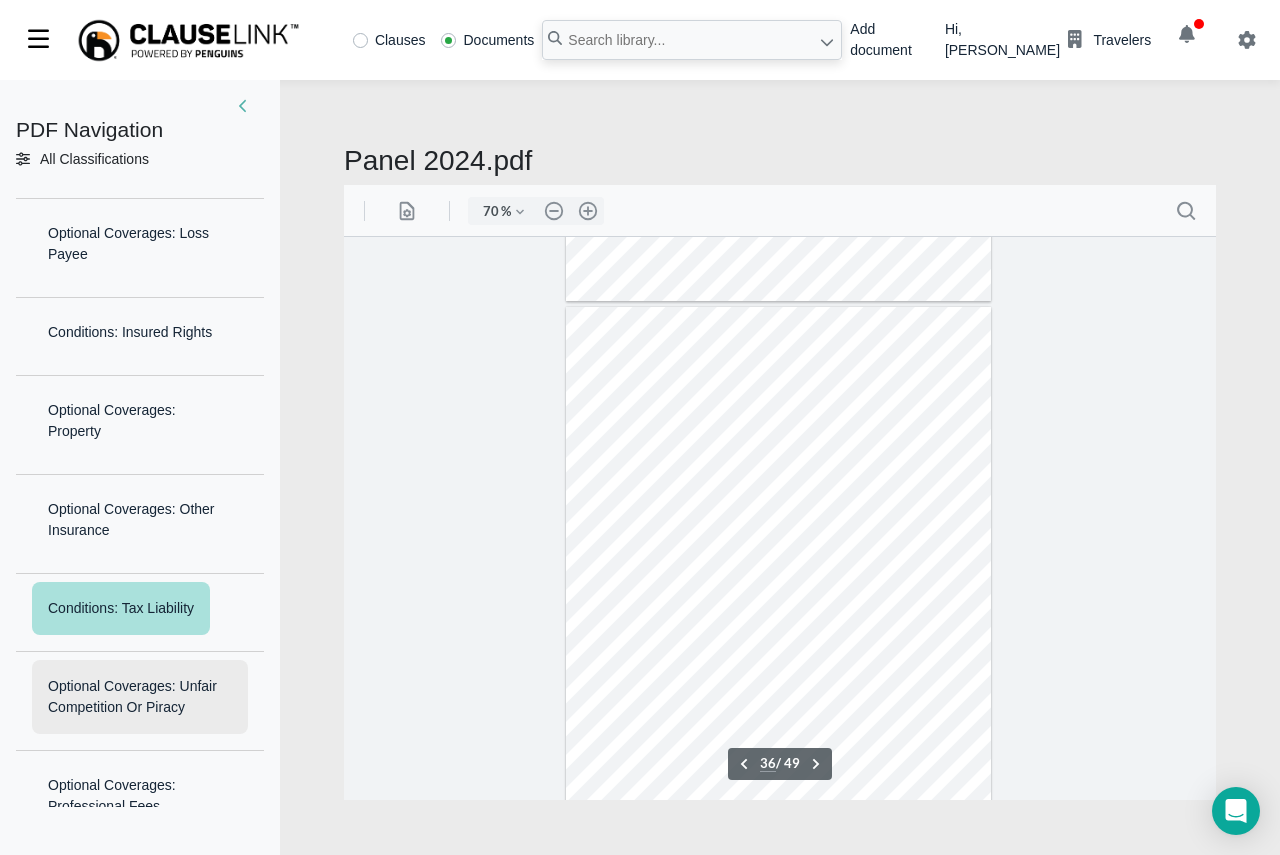 click on "Optional Coverages: Unfair Competition Or Piracy" at bounding box center [140, 697] 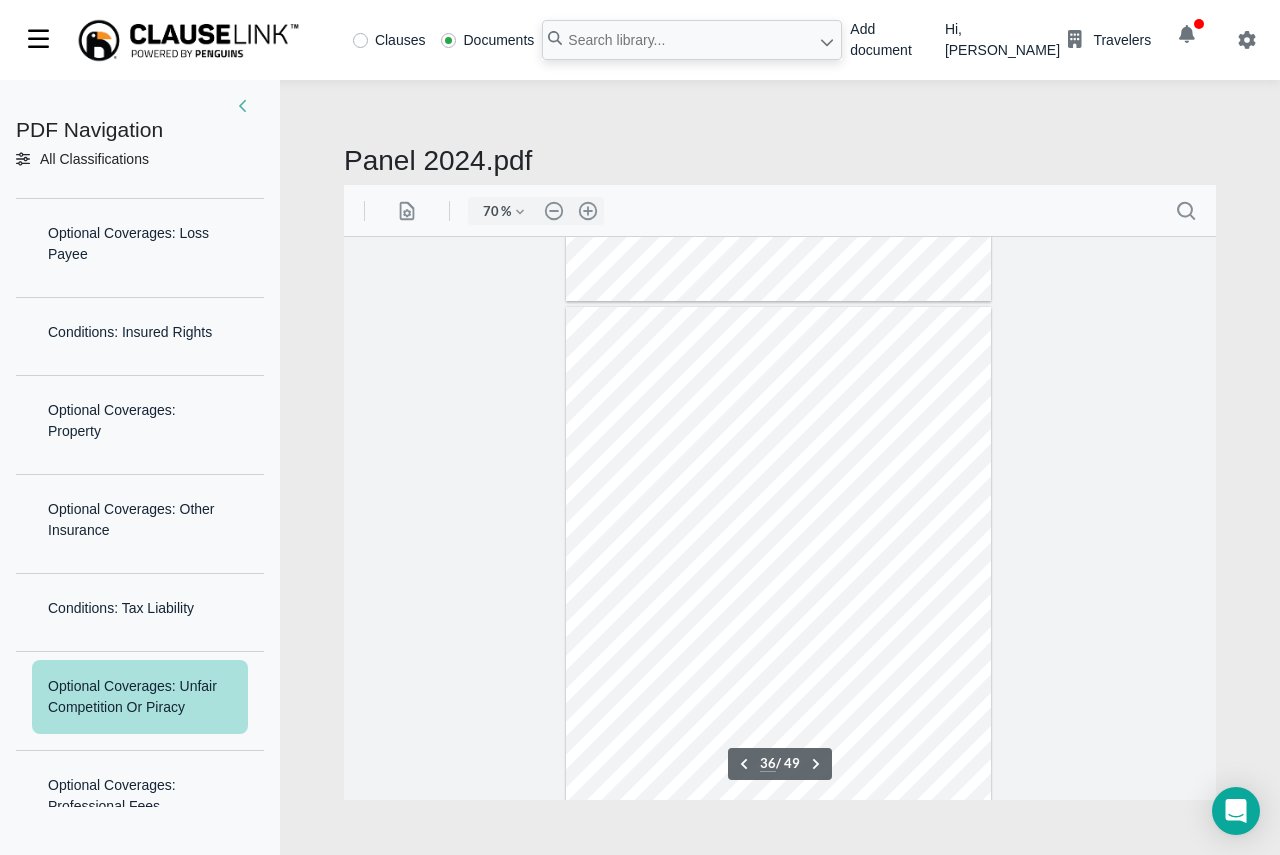 scroll, scrollTop: 19538, scrollLeft: 0, axis: vertical 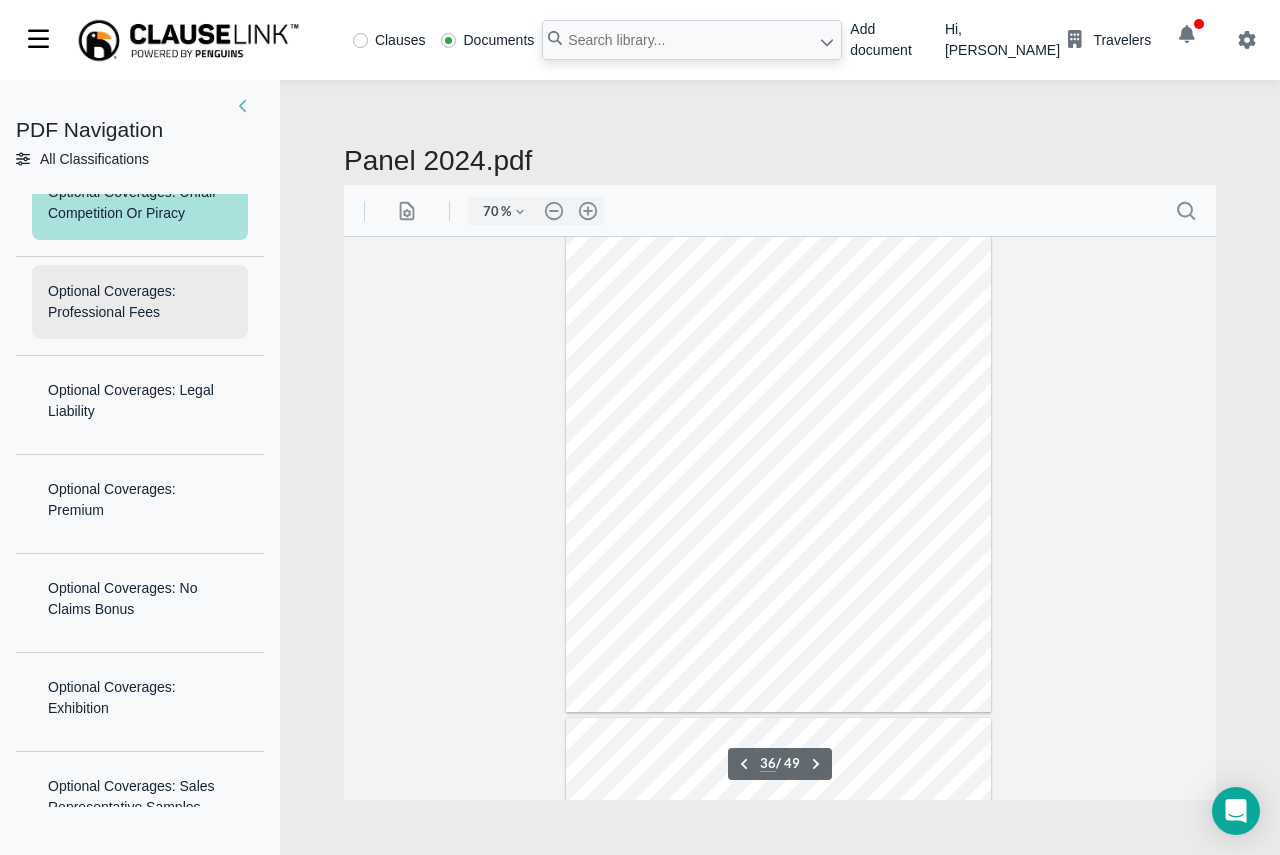click on "Optional Coverages: Professional Fees" at bounding box center [140, 302] 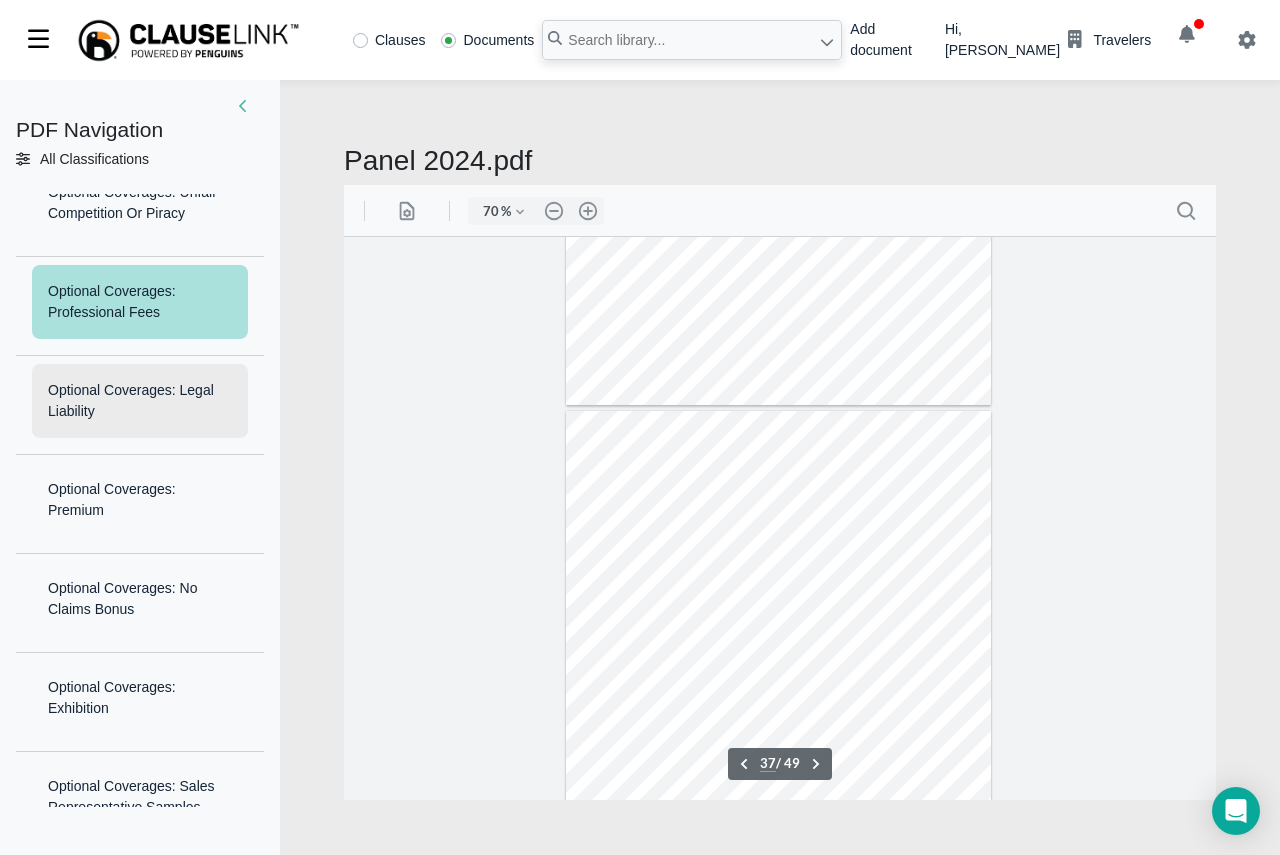 click on "Optional Coverages: Legal Liability" at bounding box center [140, 401] 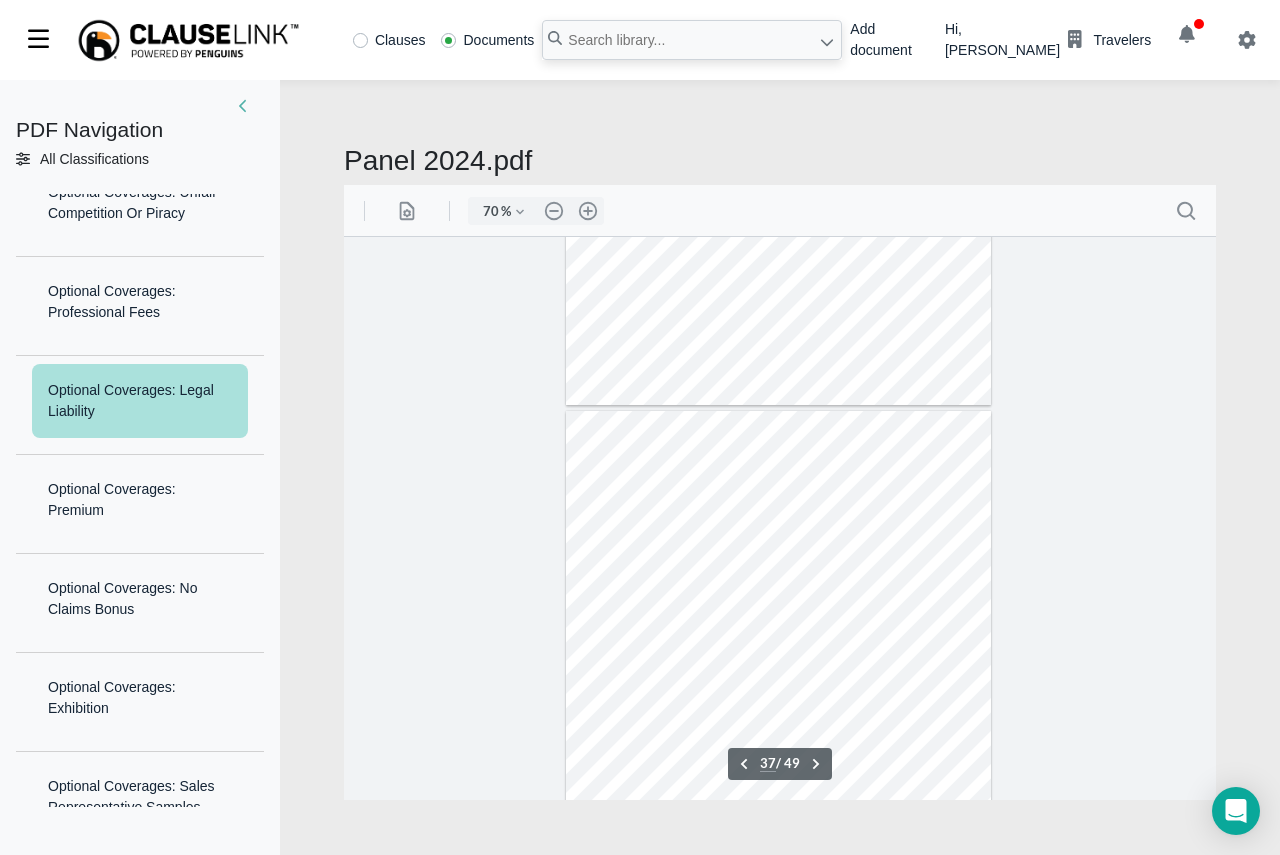 scroll, scrollTop: 20035, scrollLeft: 0, axis: vertical 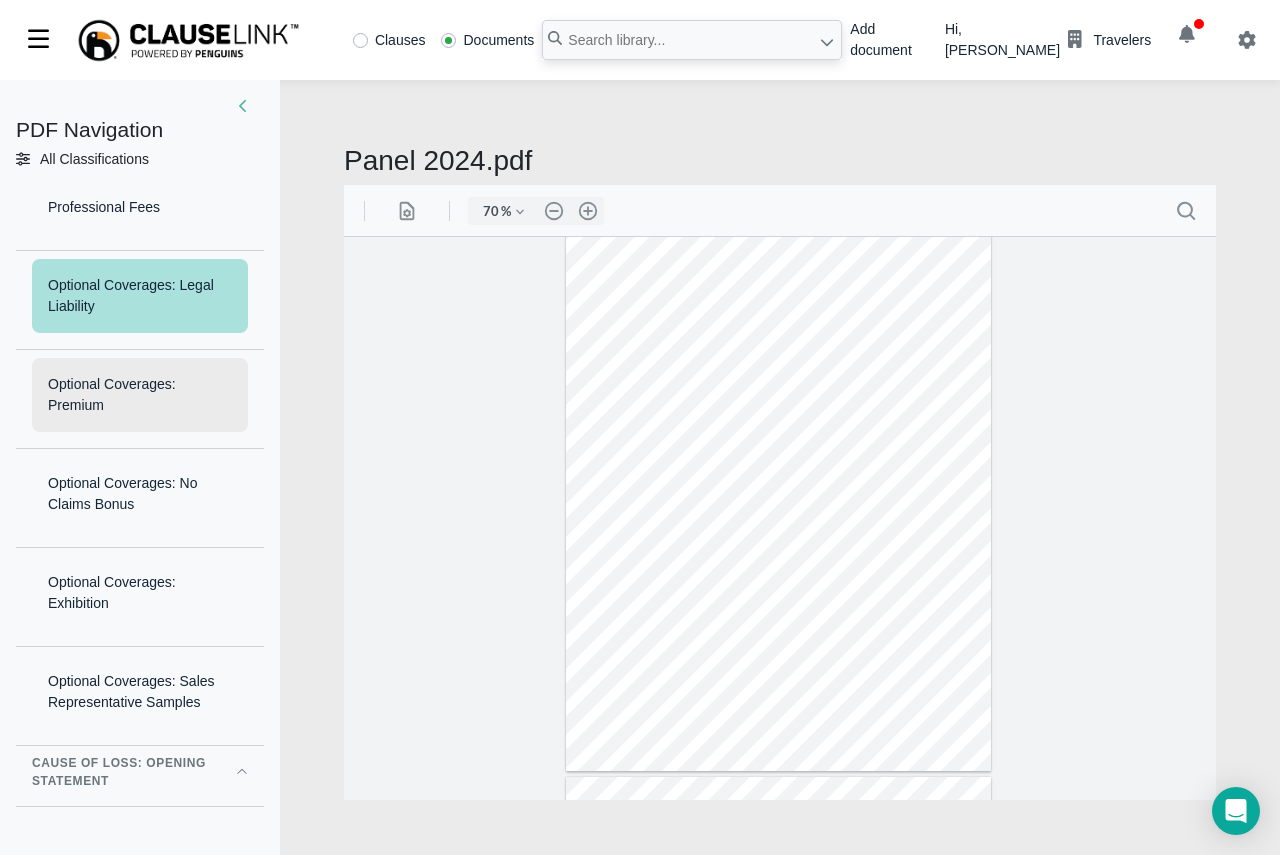 click on "Optional Coverages: Premium" at bounding box center (140, 395) 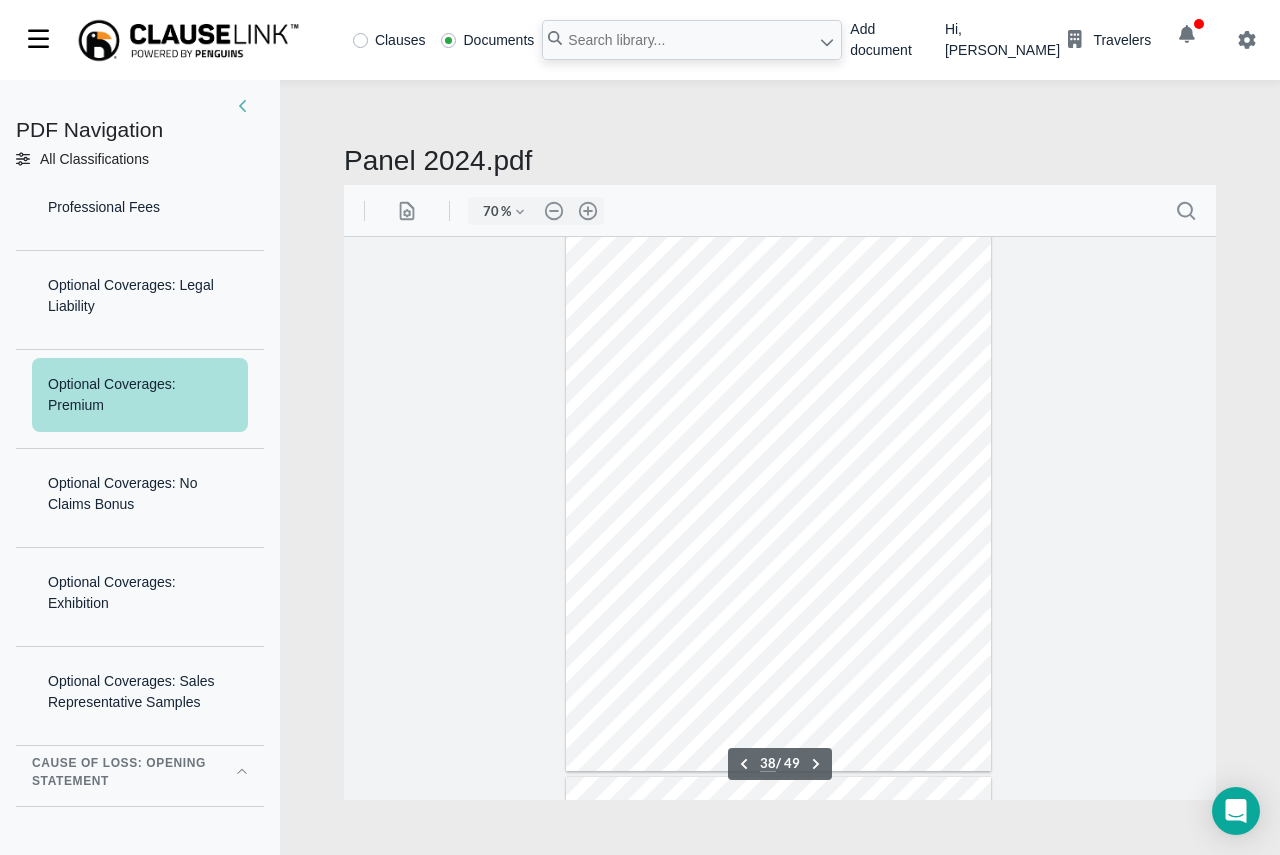 scroll, scrollTop: 20541, scrollLeft: 0, axis: vertical 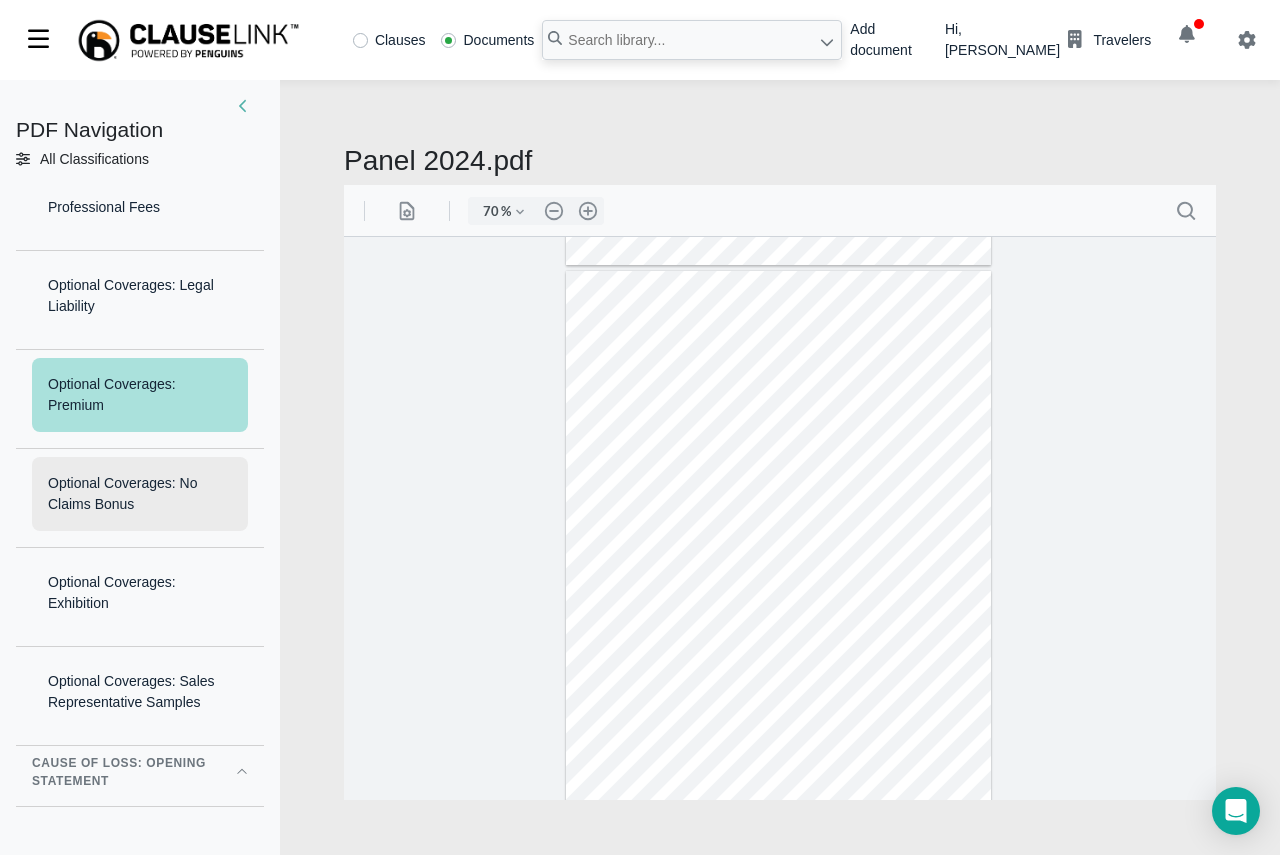 drag, startPoint x: 197, startPoint y: 626, endPoint x: 192, endPoint y: 639, distance: 13.928389 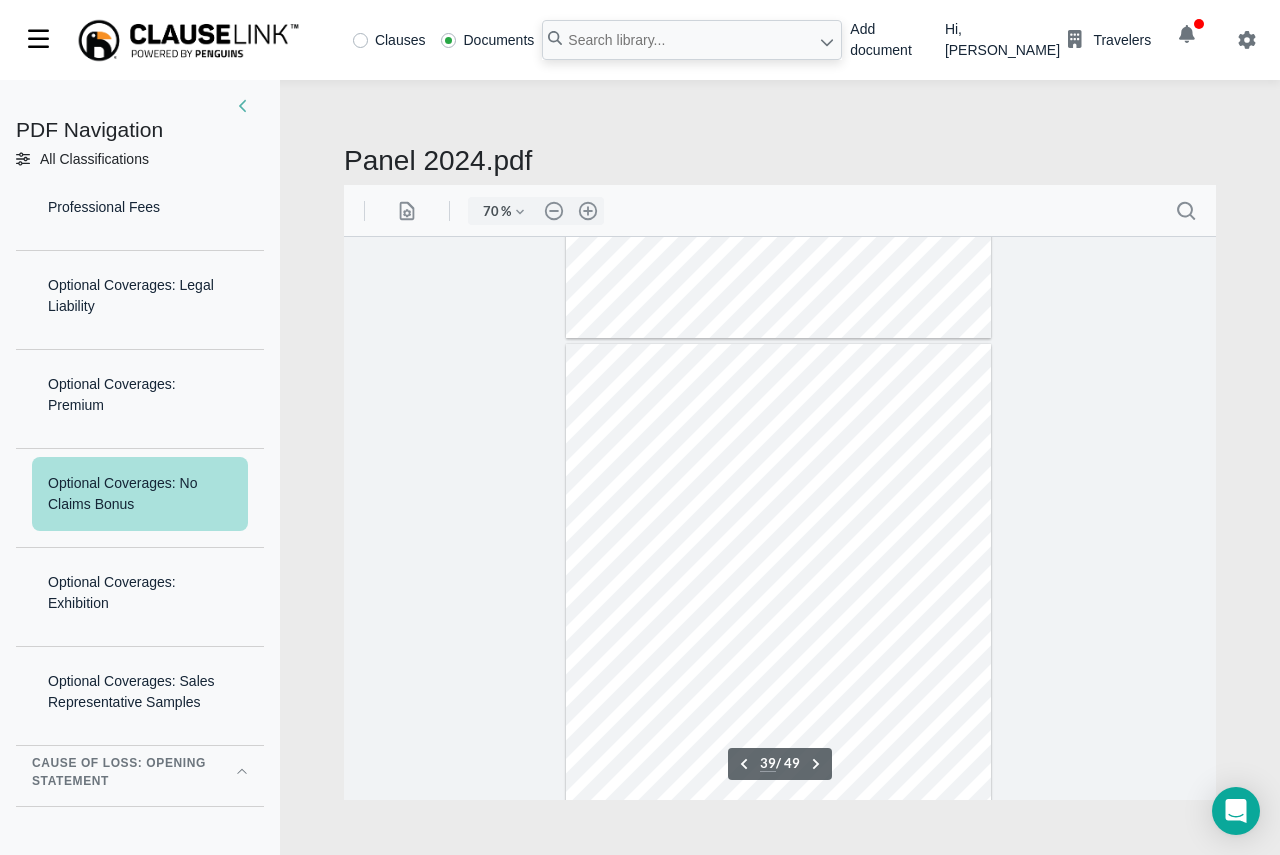 scroll, scrollTop: 21524, scrollLeft: 0, axis: vertical 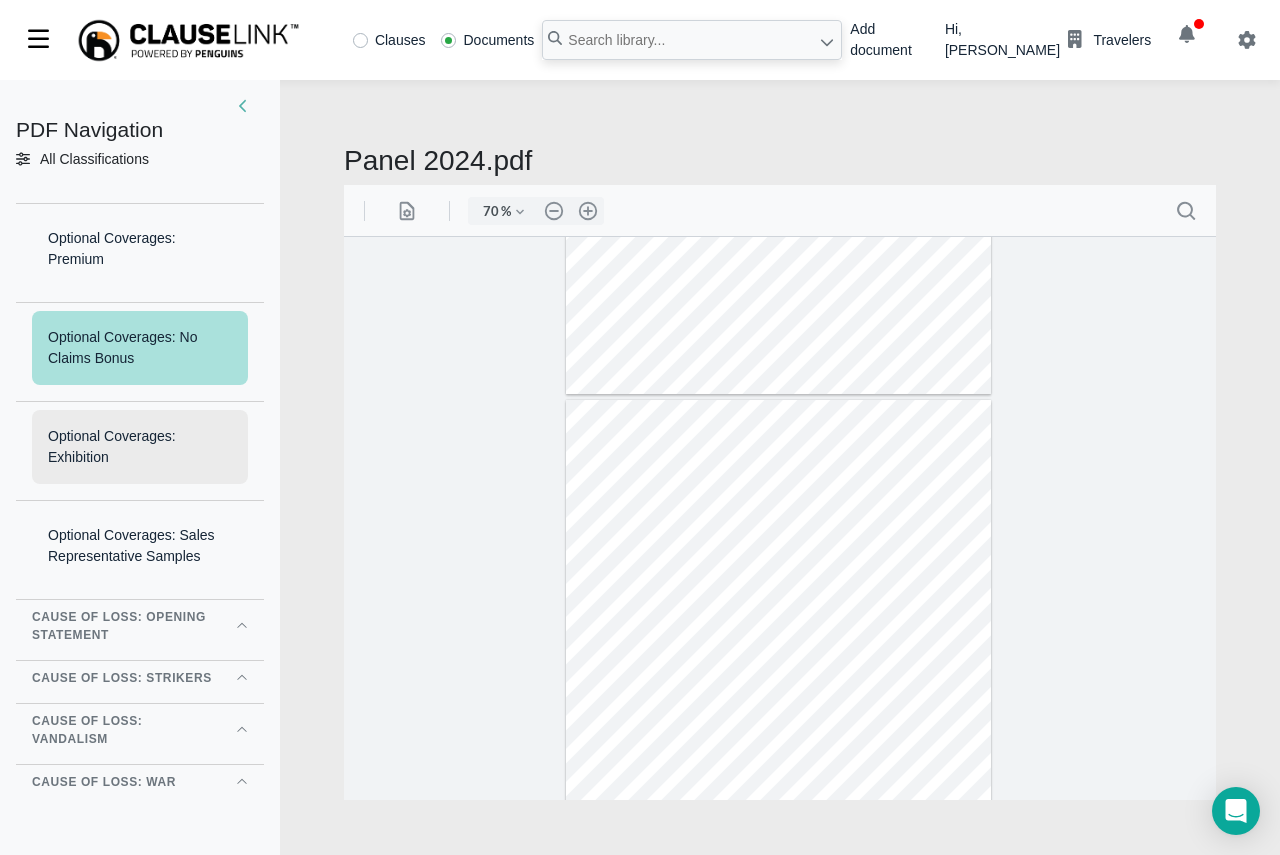 click on "Optional Coverages: Exhibition" at bounding box center [140, 447] 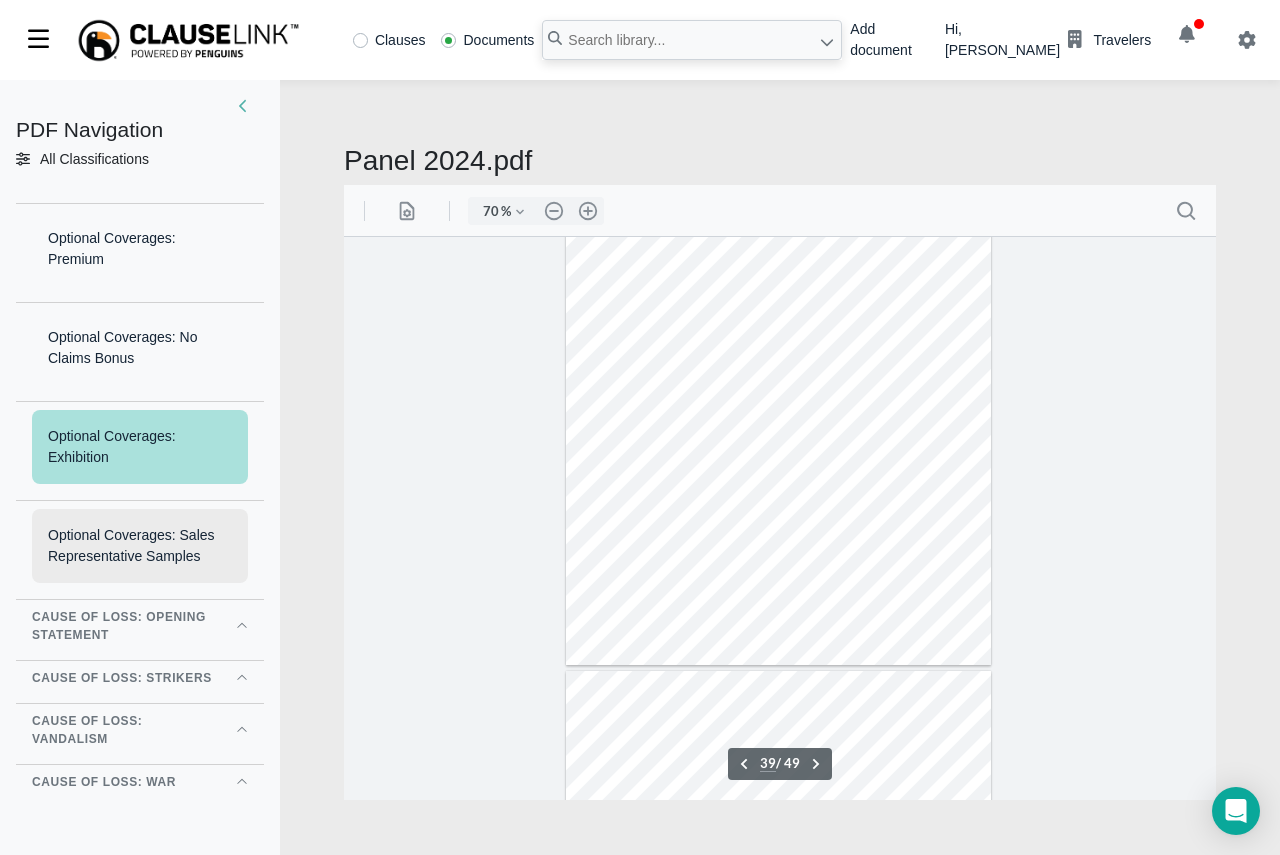 click on "Optional Coverages: Sales Representative Samples" at bounding box center (140, 546) 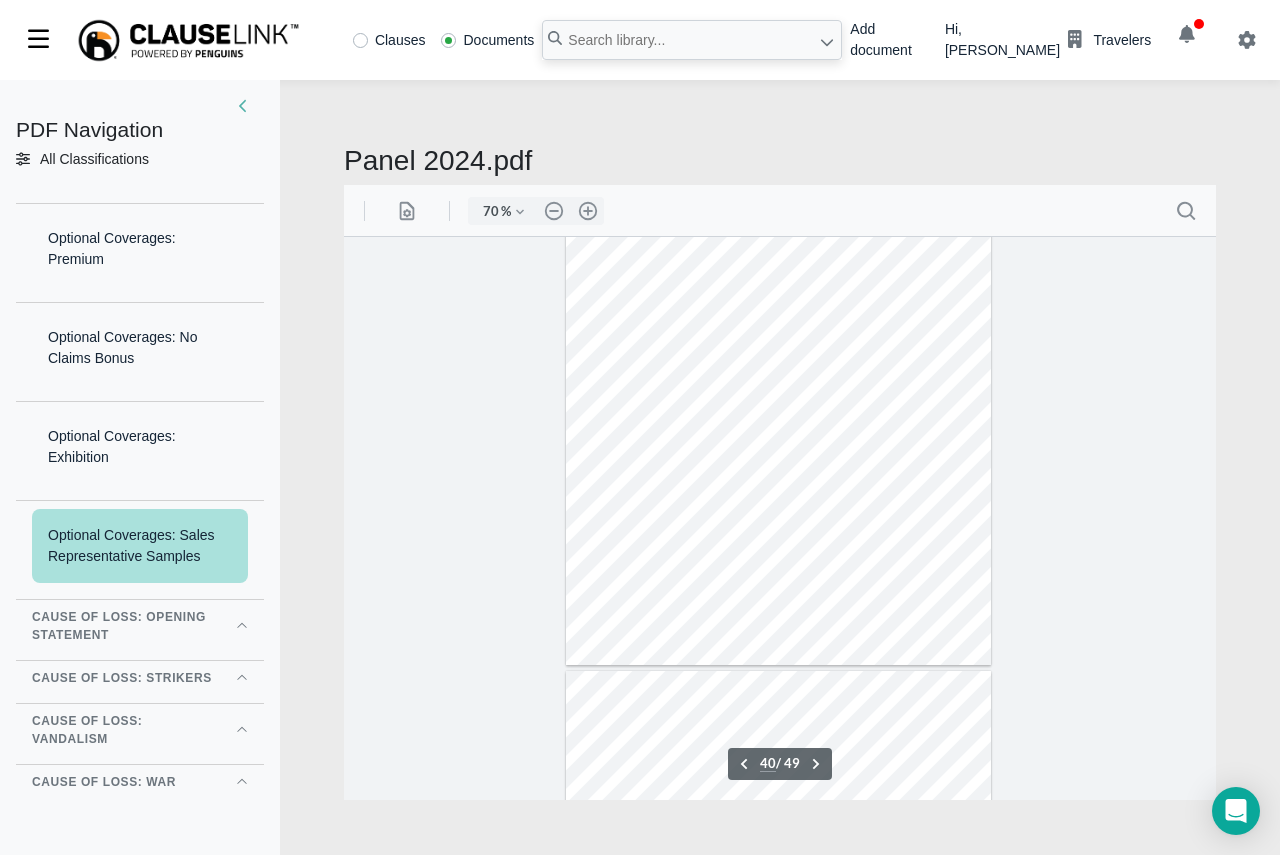 scroll, scrollTop: 21564, scrollLeft: 0, axis: vertical 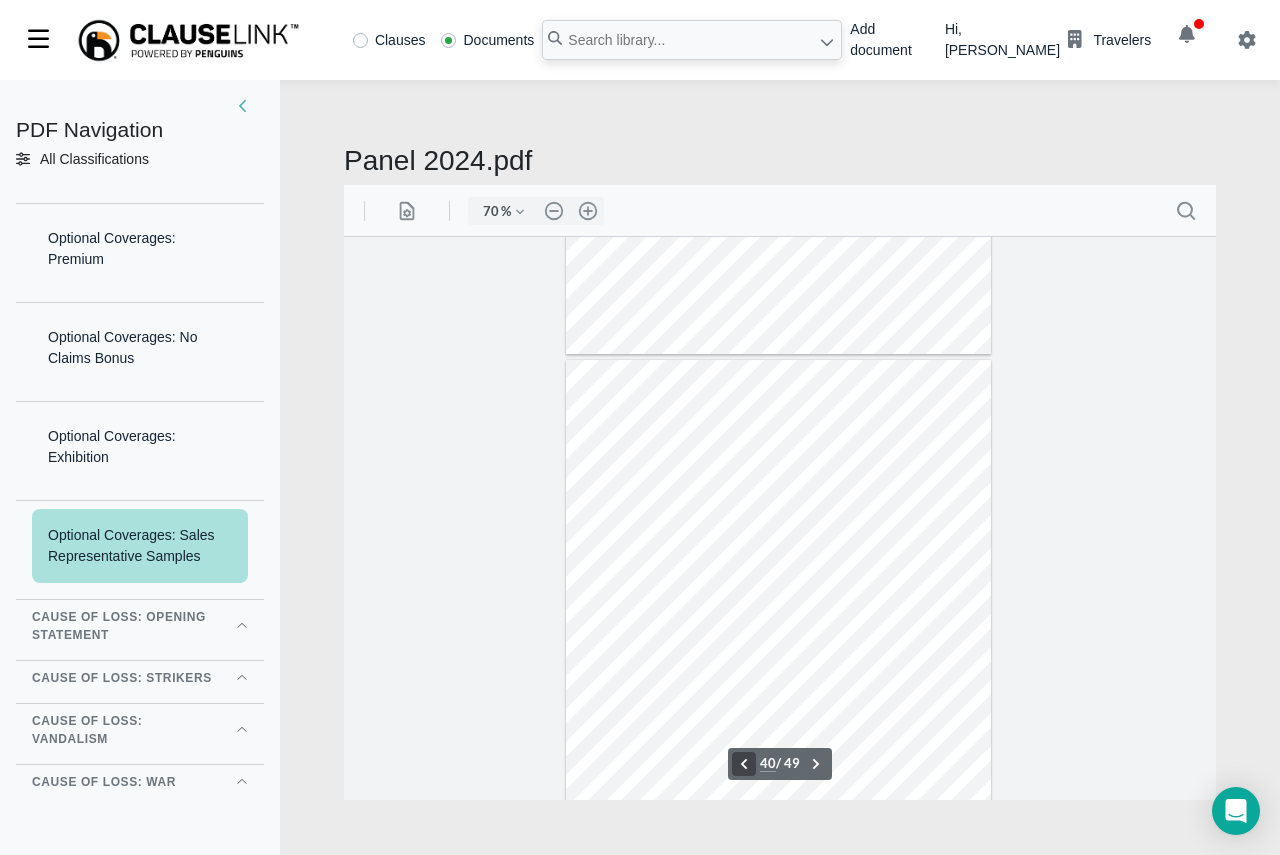 click on ".cls-1{fill:#abb0c4;} icon - chevron - left" at bounding box center [744, 763] 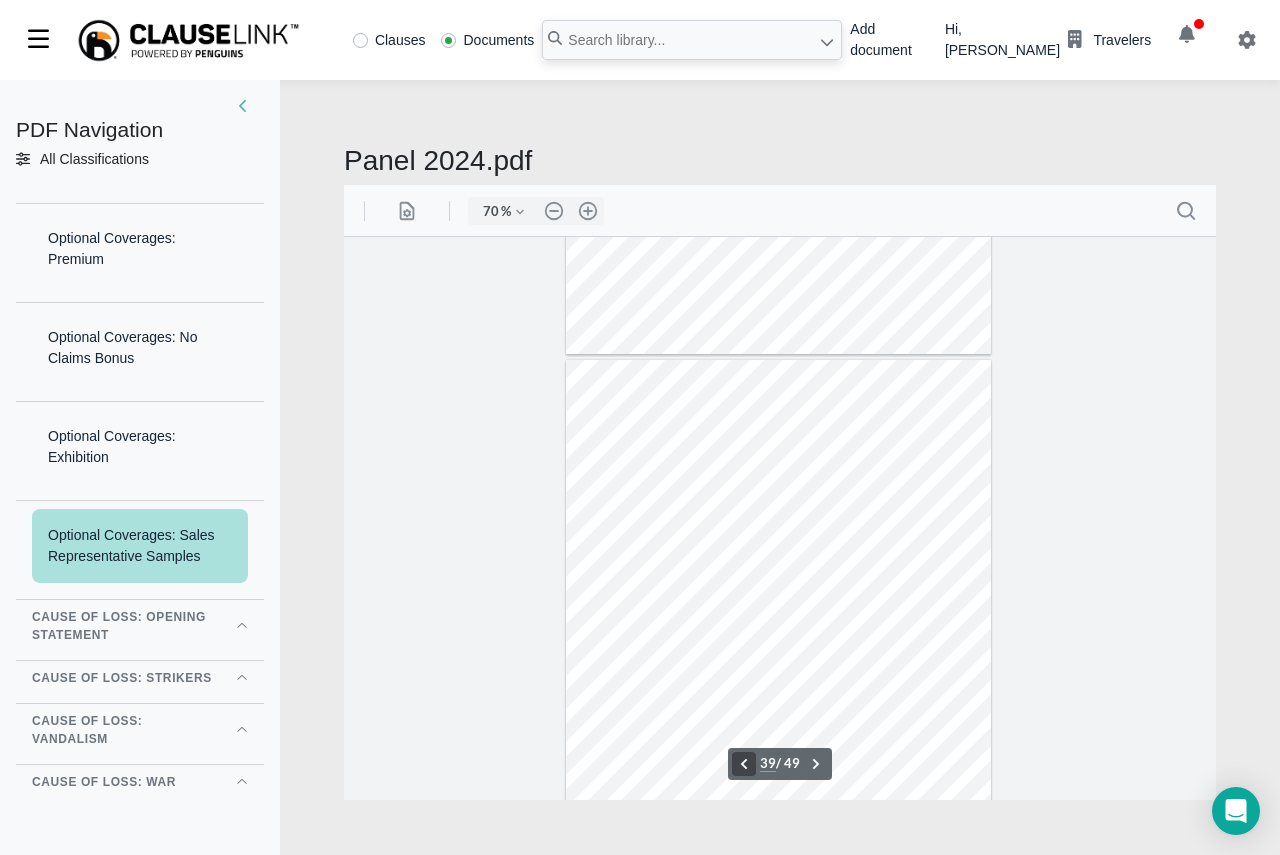 scroll, scrollTop: 21128, scrollLeft: 0, axis: vertical 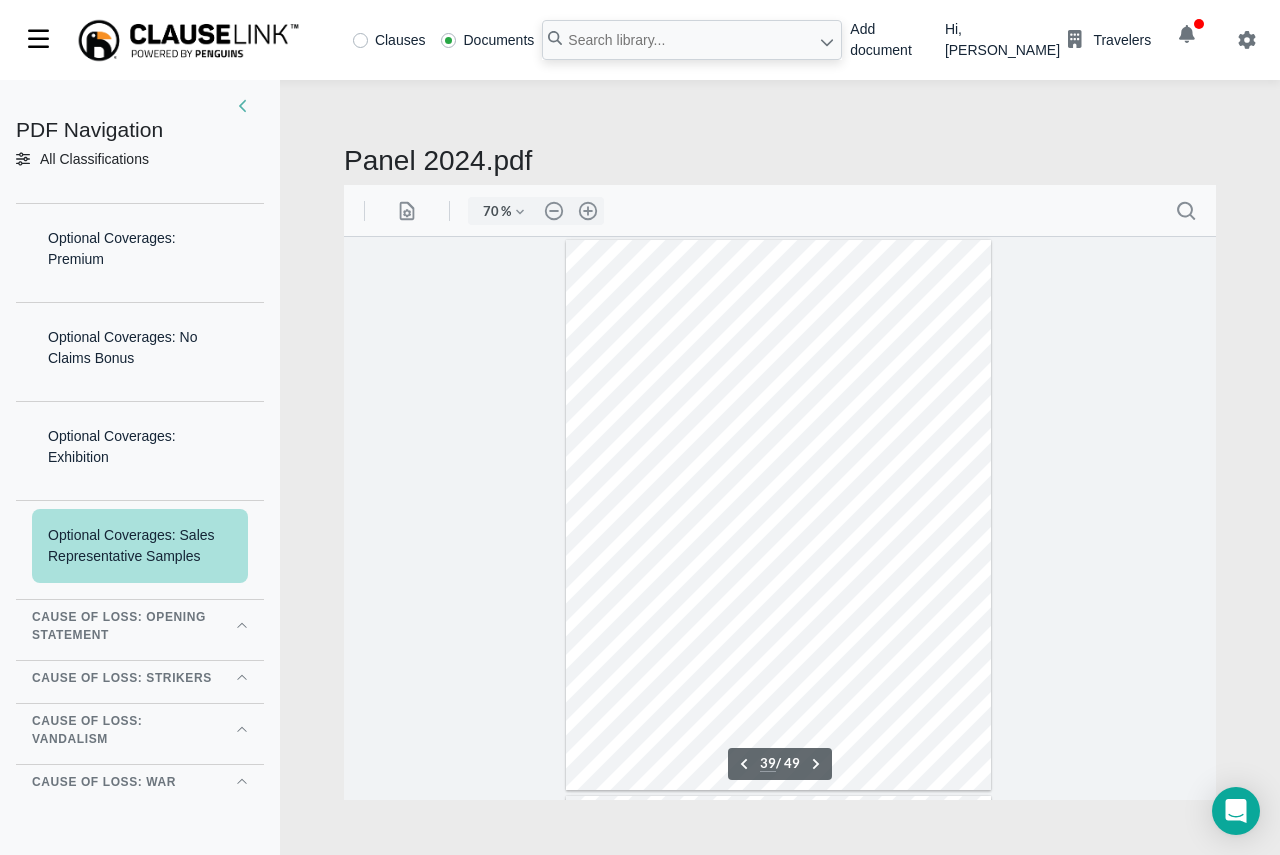 click at bounding box center (778, 514) 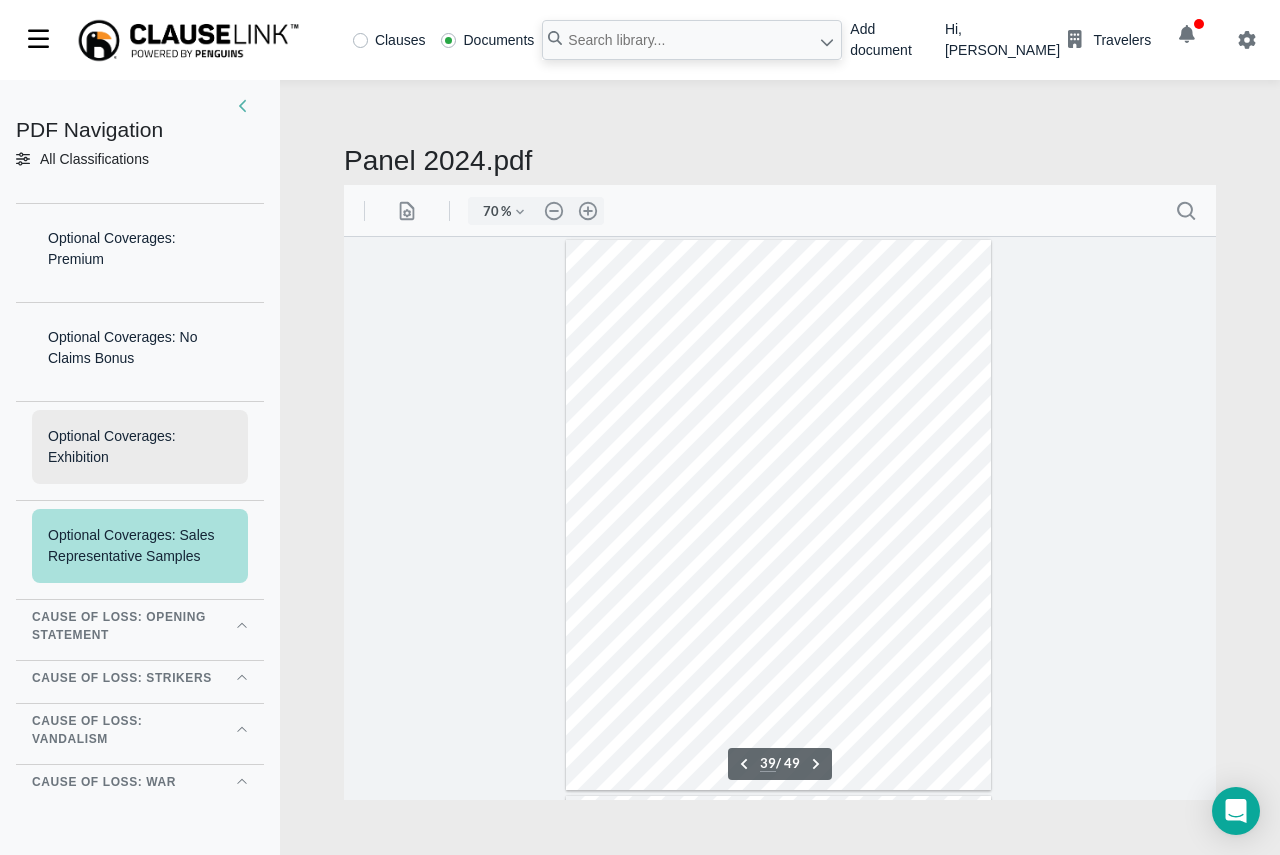 click on "Optional Coverages: Exhibition" at bounding box center (140, 447) 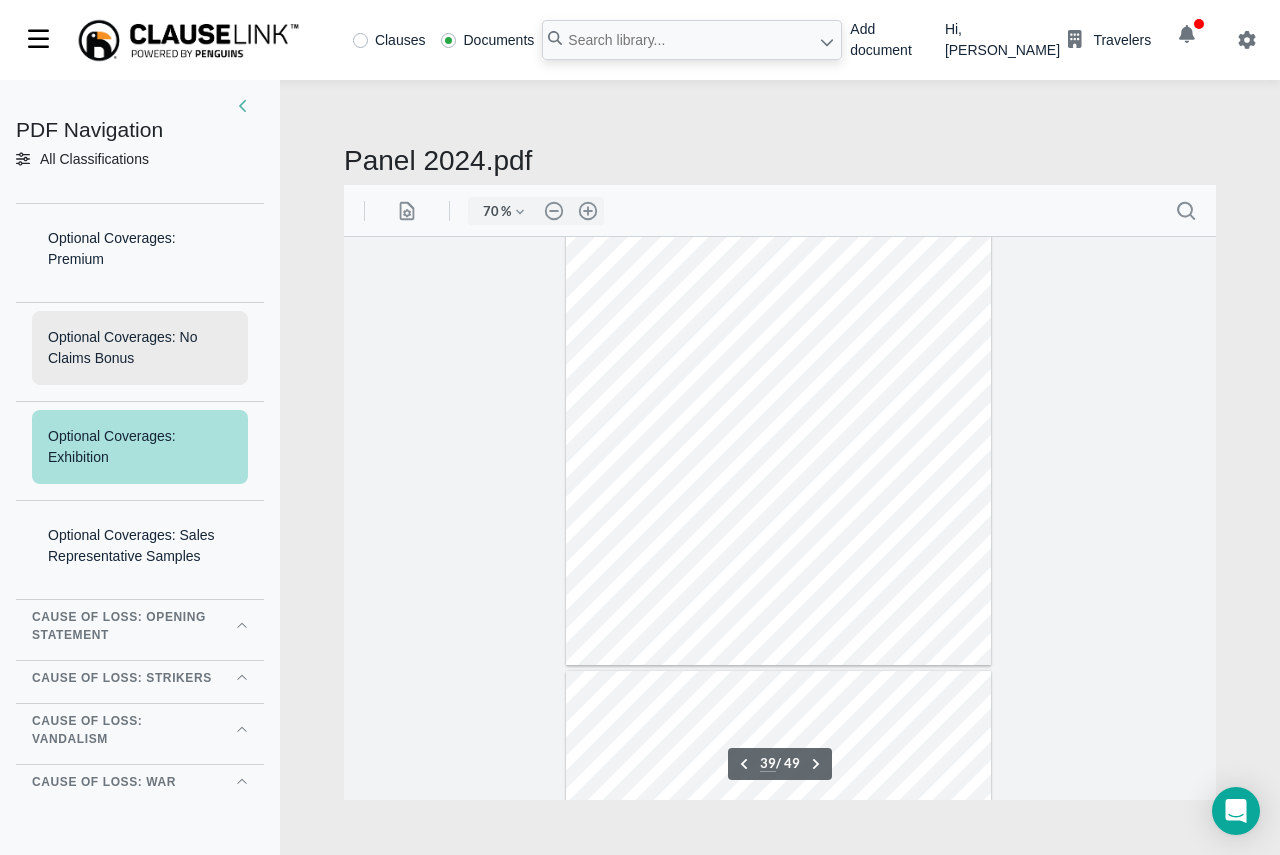 click on "Optional Coverages: No Claims Bonus" at bounding box center [140, 348] 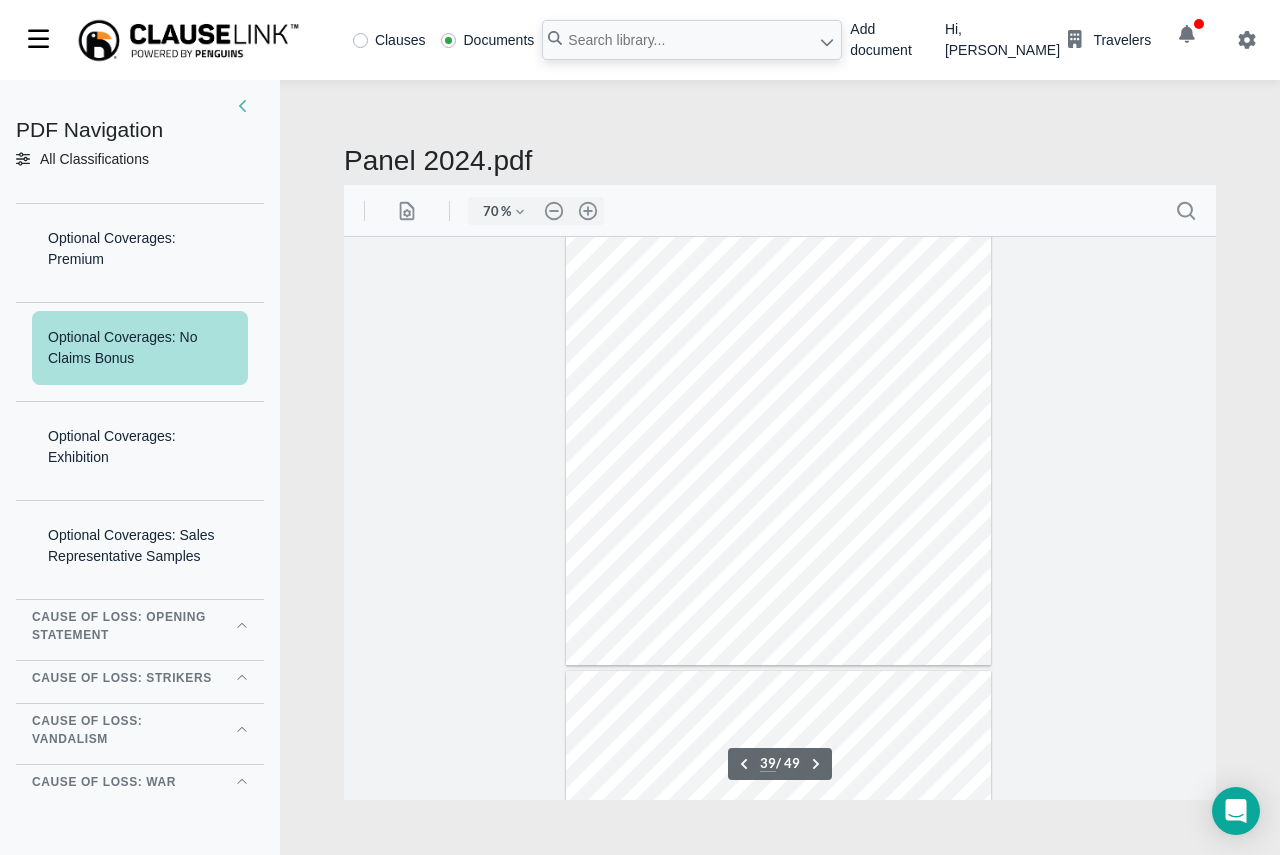 scroll, scrollTop: 21024, scrollLeft: 0, axis: vertical 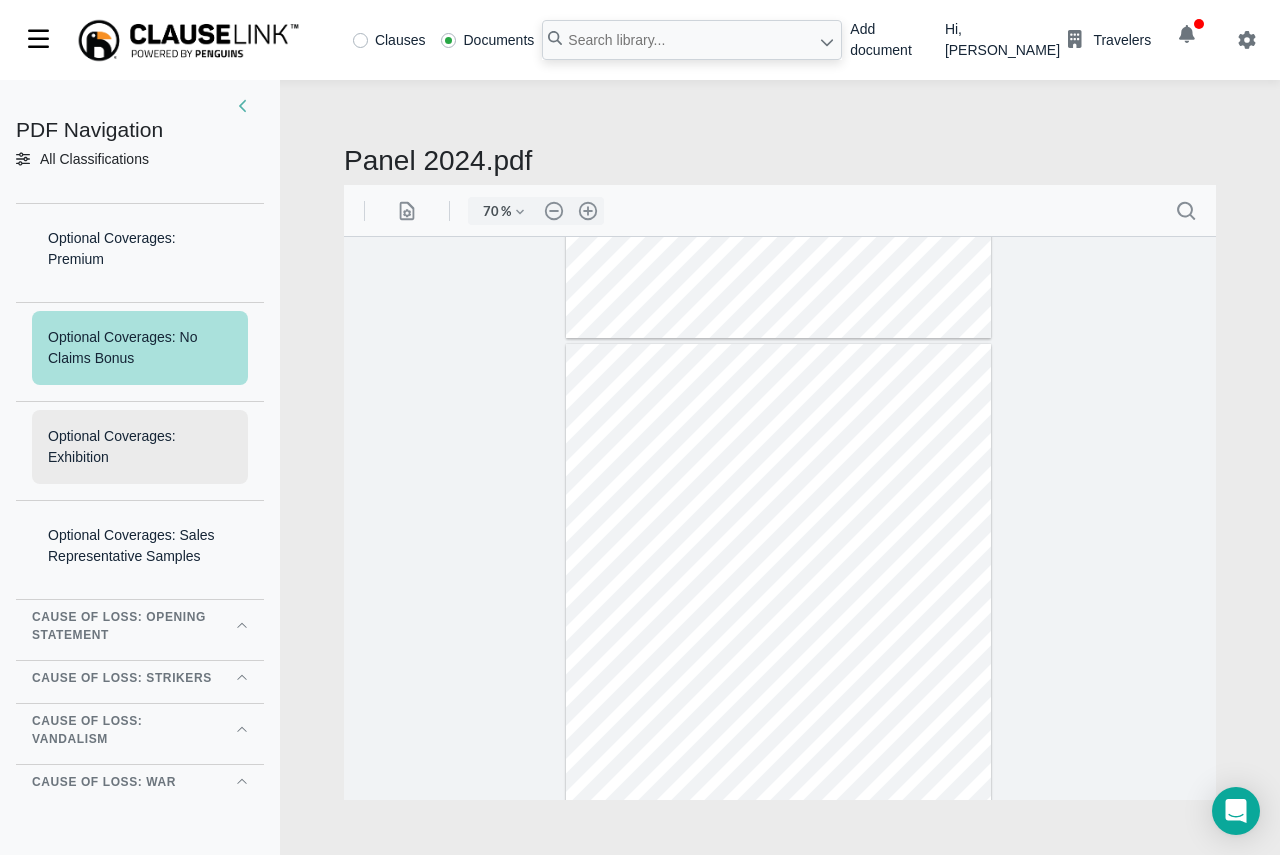 click on "Optional Coverages: Exhibition" at bounding box center [140, 447] 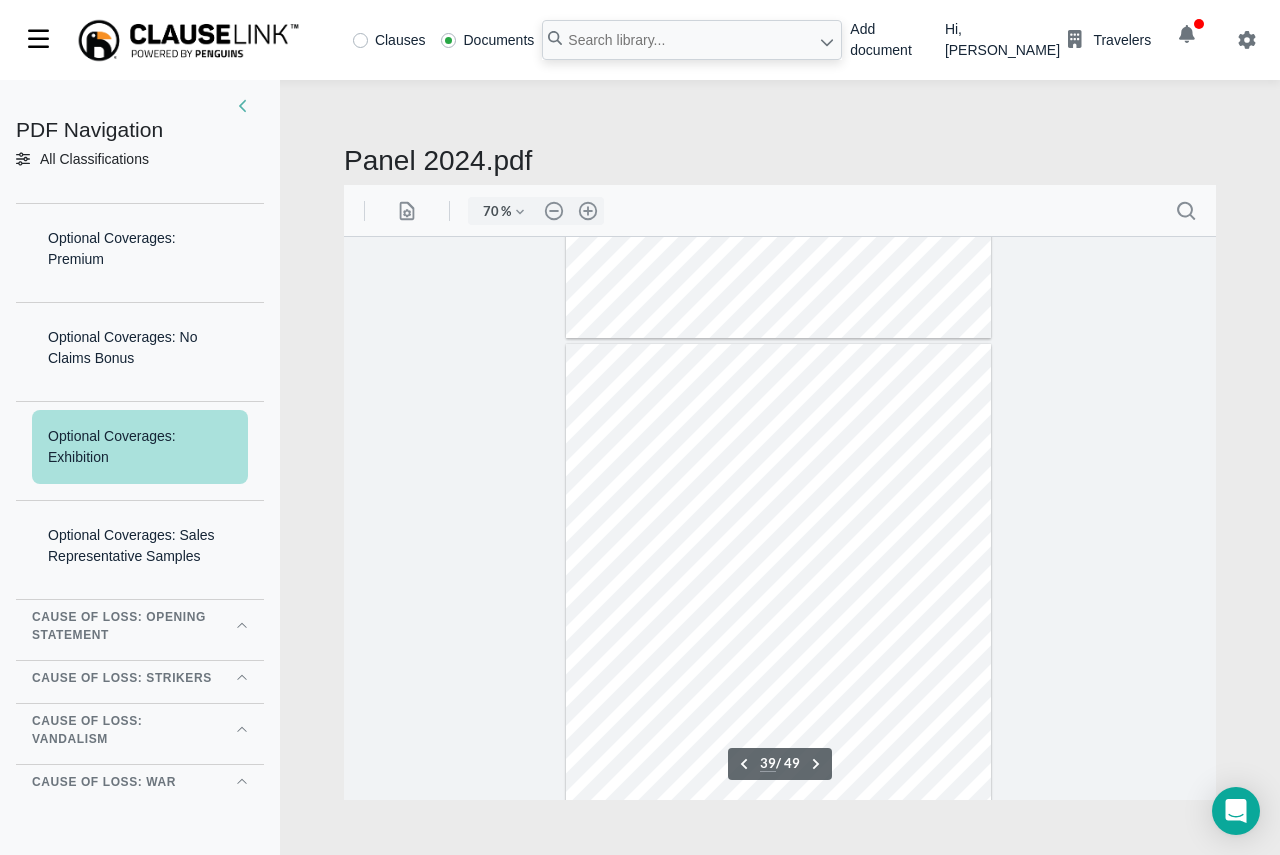 scroll, scrollTop: 21253, scrollLeft: 0, axis: vertical 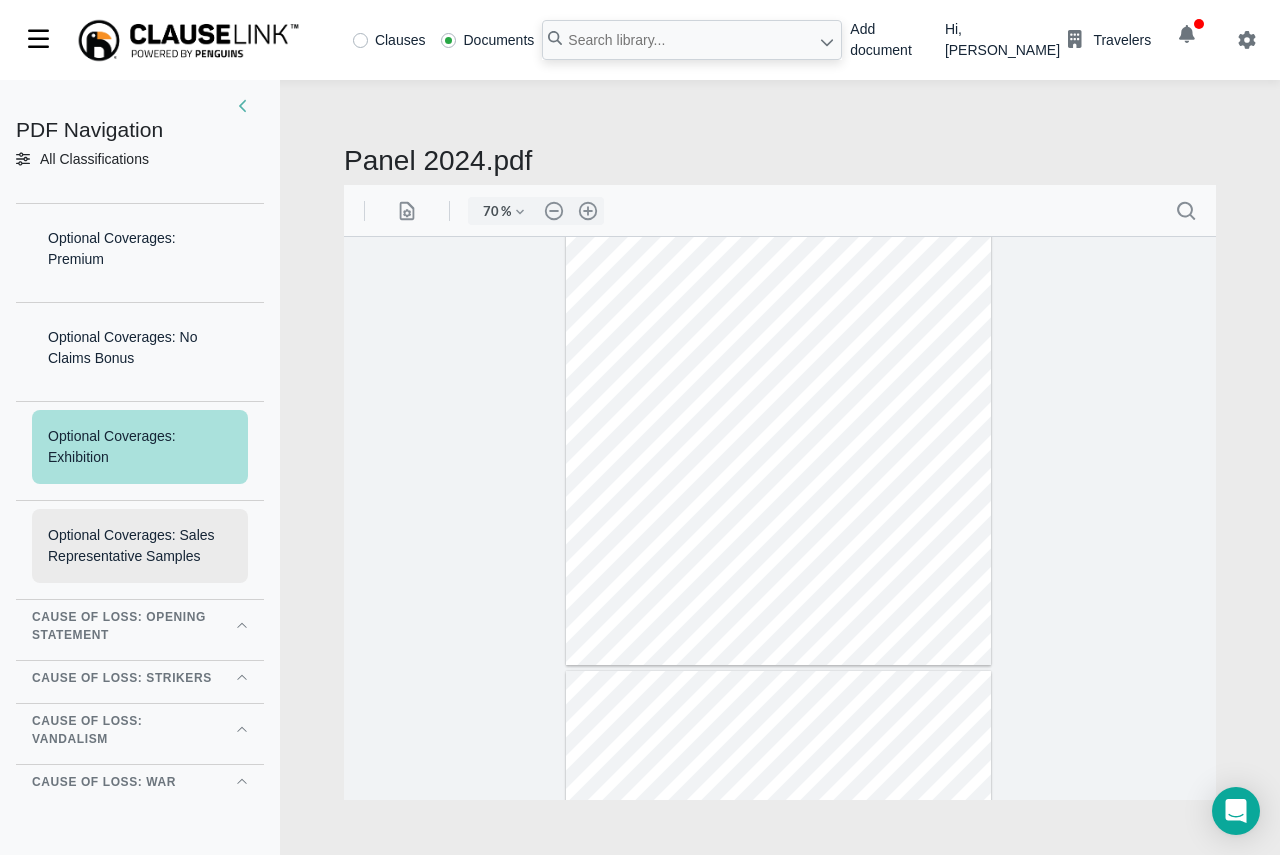 click on "Optional Coverages: Sales Representative Samples" at bounding box center (140, 546) 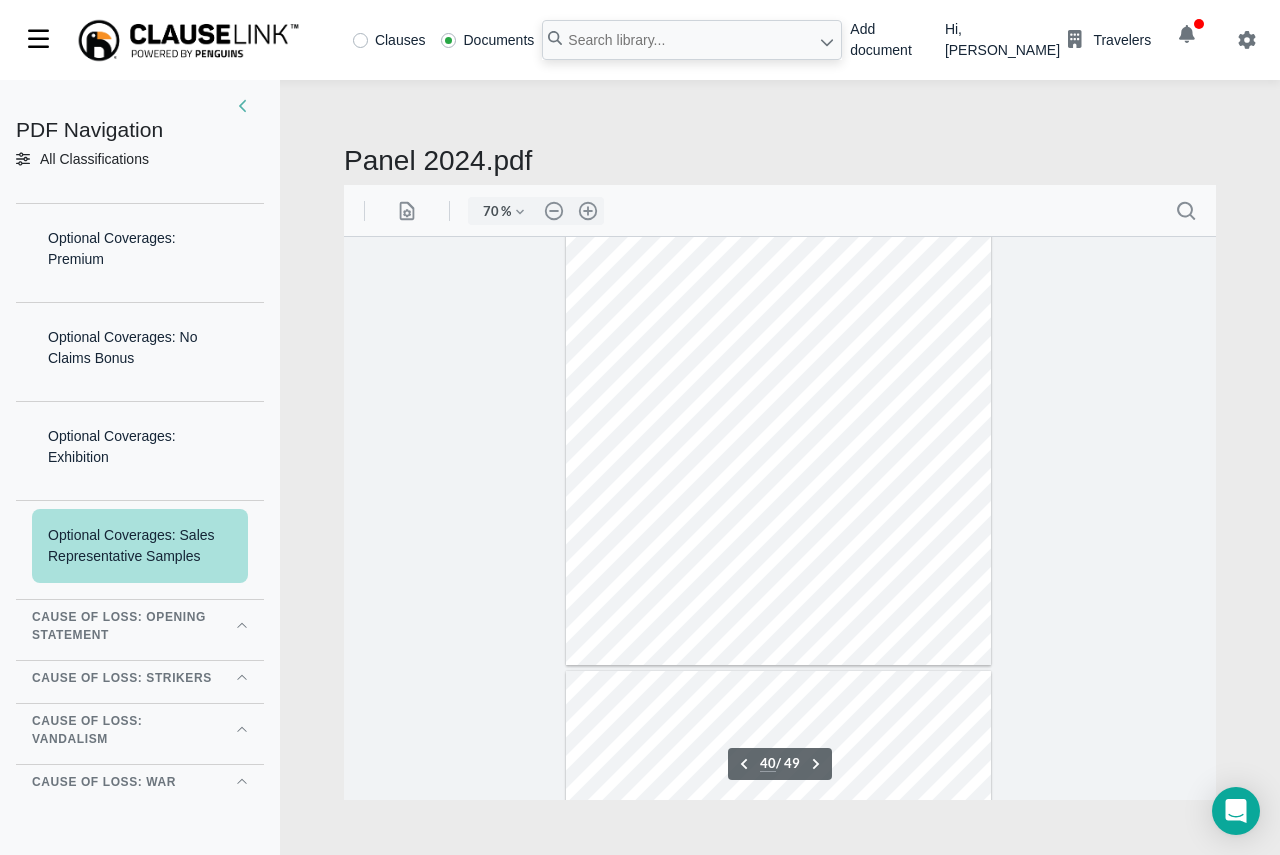 scroll, scrollTop: 21564, scrollLeft: 0, axis: vertical 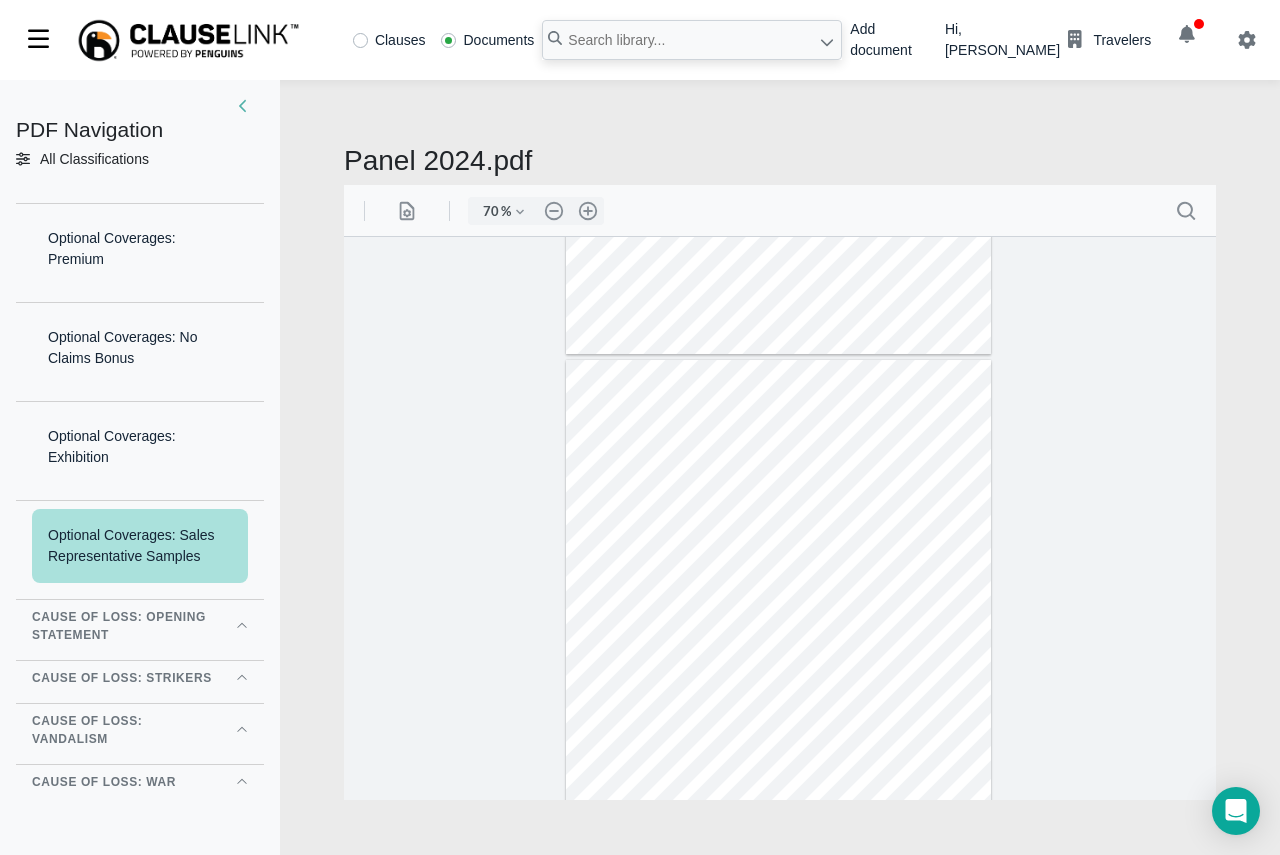 click at bounding box center (778, 634) 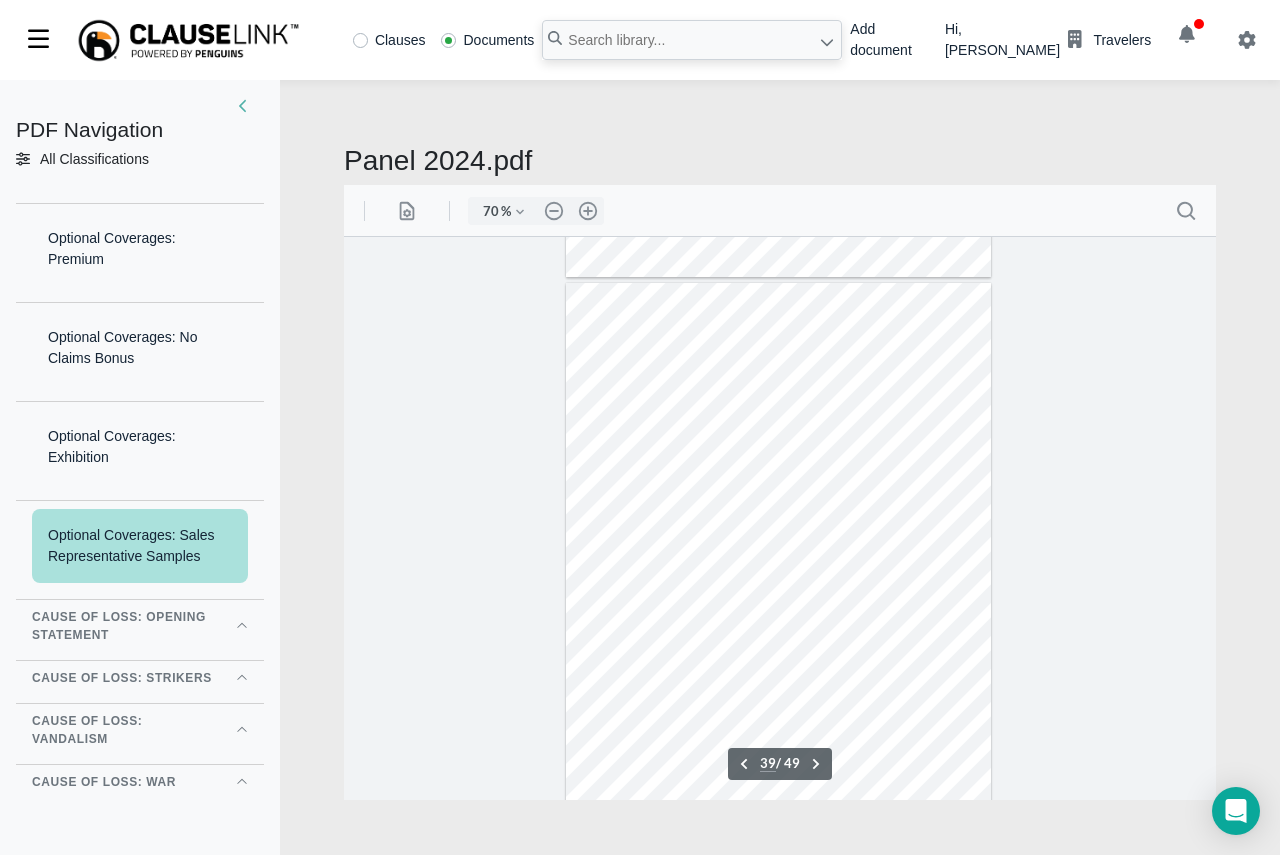 scroll, scrollTop: 21064, scrollLeft: 0, axis: vertical 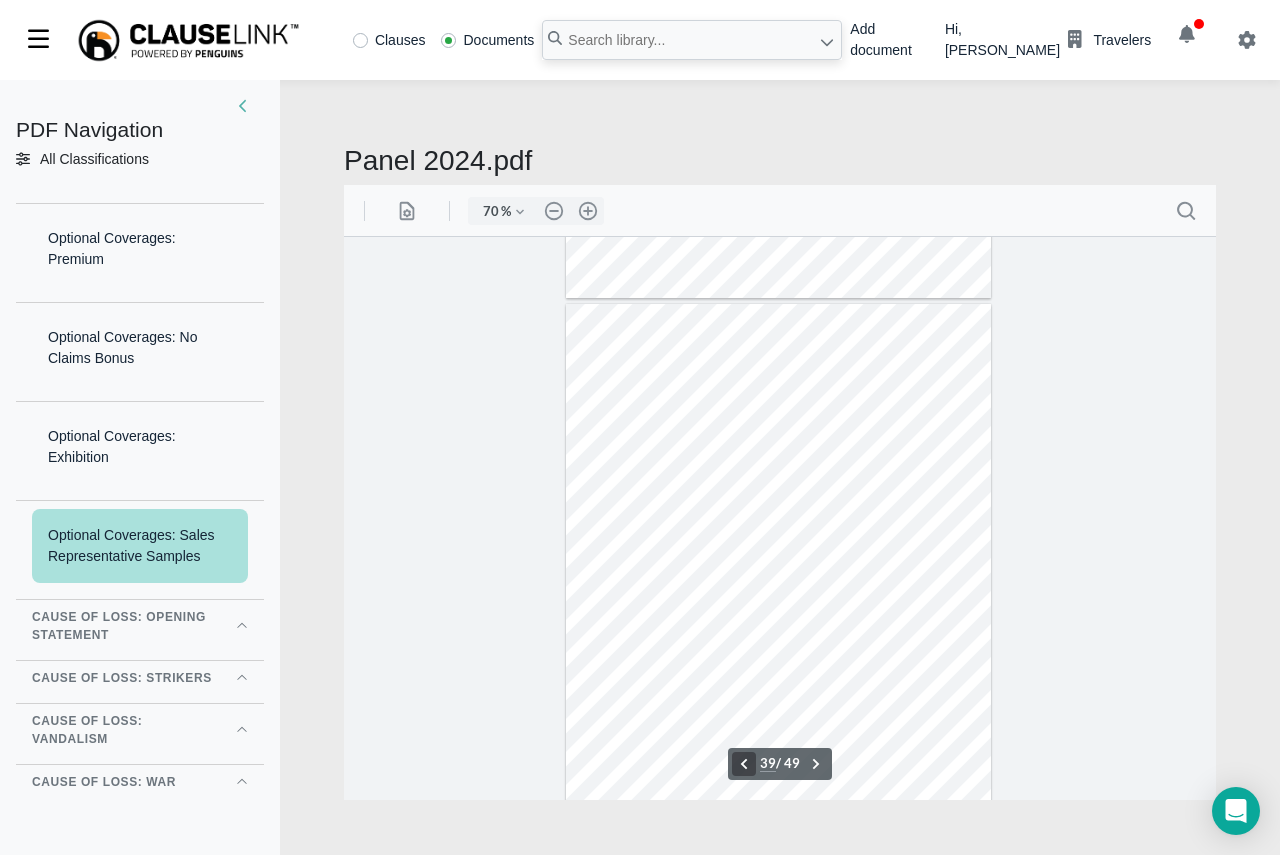 click on ".cls-1{fill:#abb0c4;} icon - chevron - left" at bounding box center (744, 763) 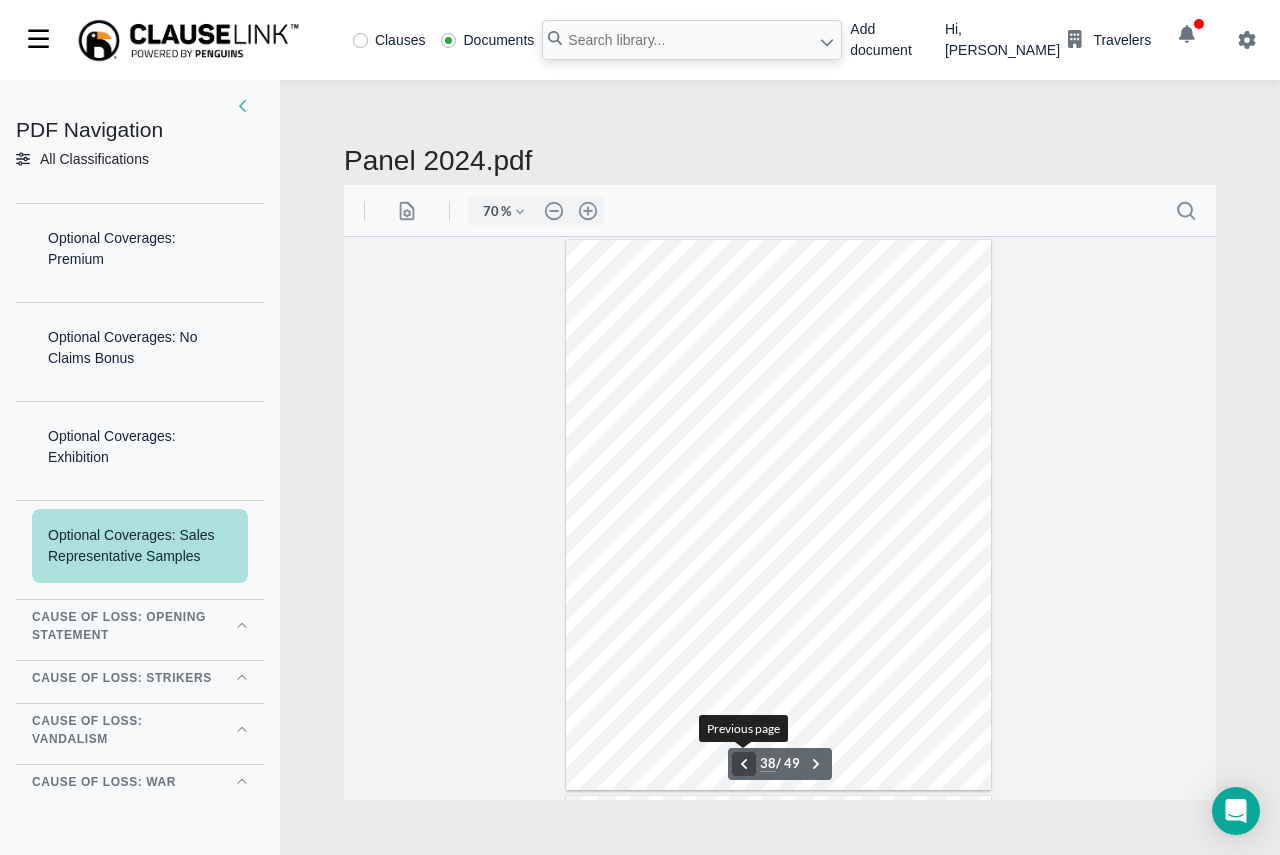 click on ".cls-1{fill:#abb0c4;} icon - chevron - left" at bounding box center (744, 763) 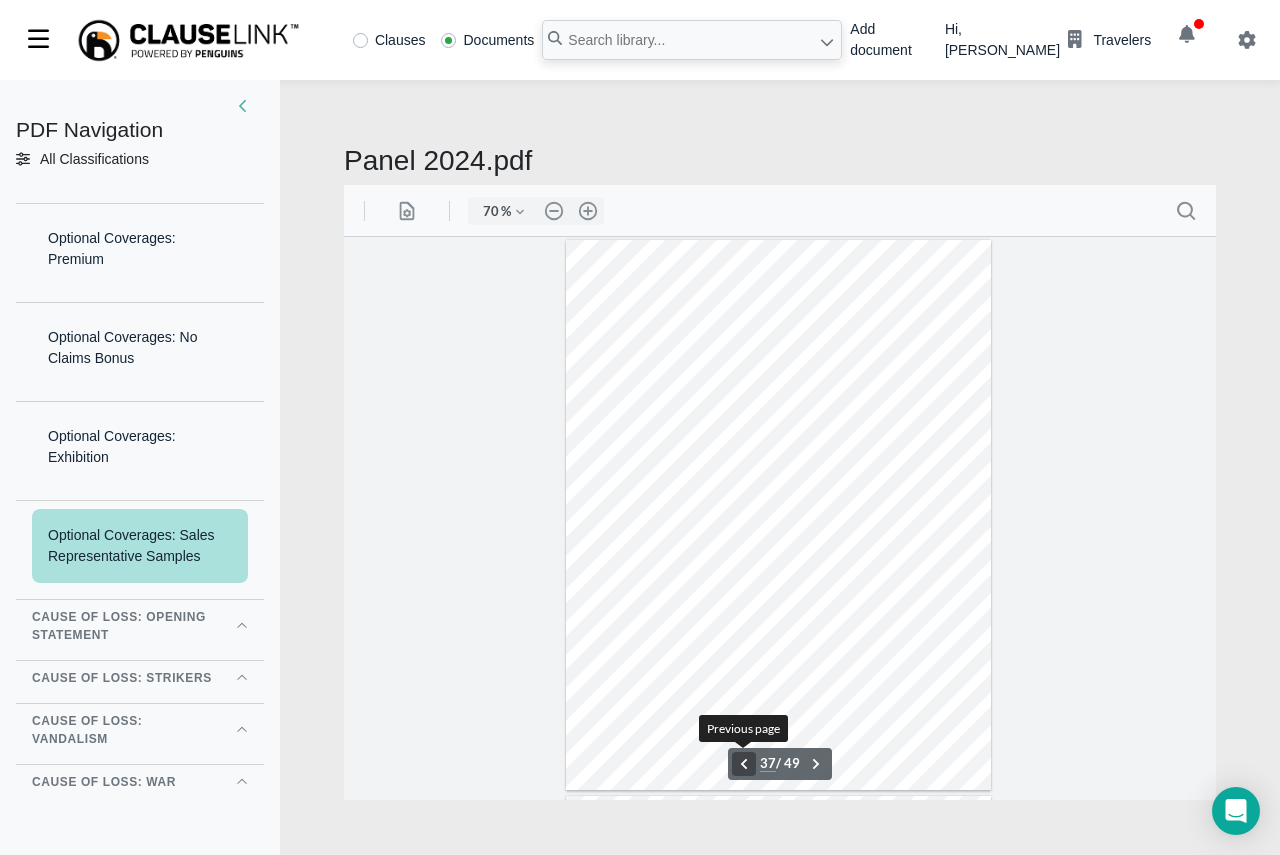 click on ".cls-1{fill:#abb0c4;} icon - chevron - left" at bounding box center [744, 763] 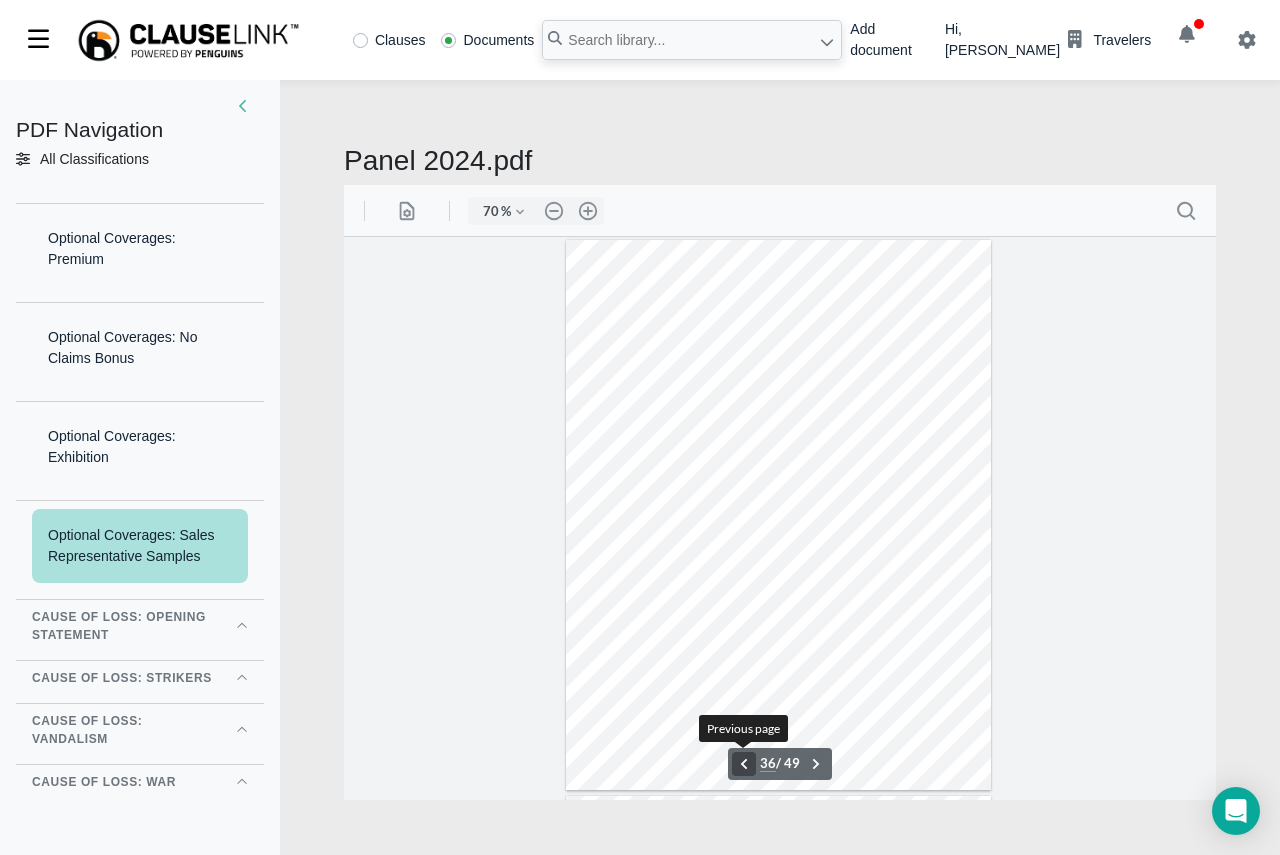 scroll, scrollTop: 19460, scrollLeft: 0, axis: vertical 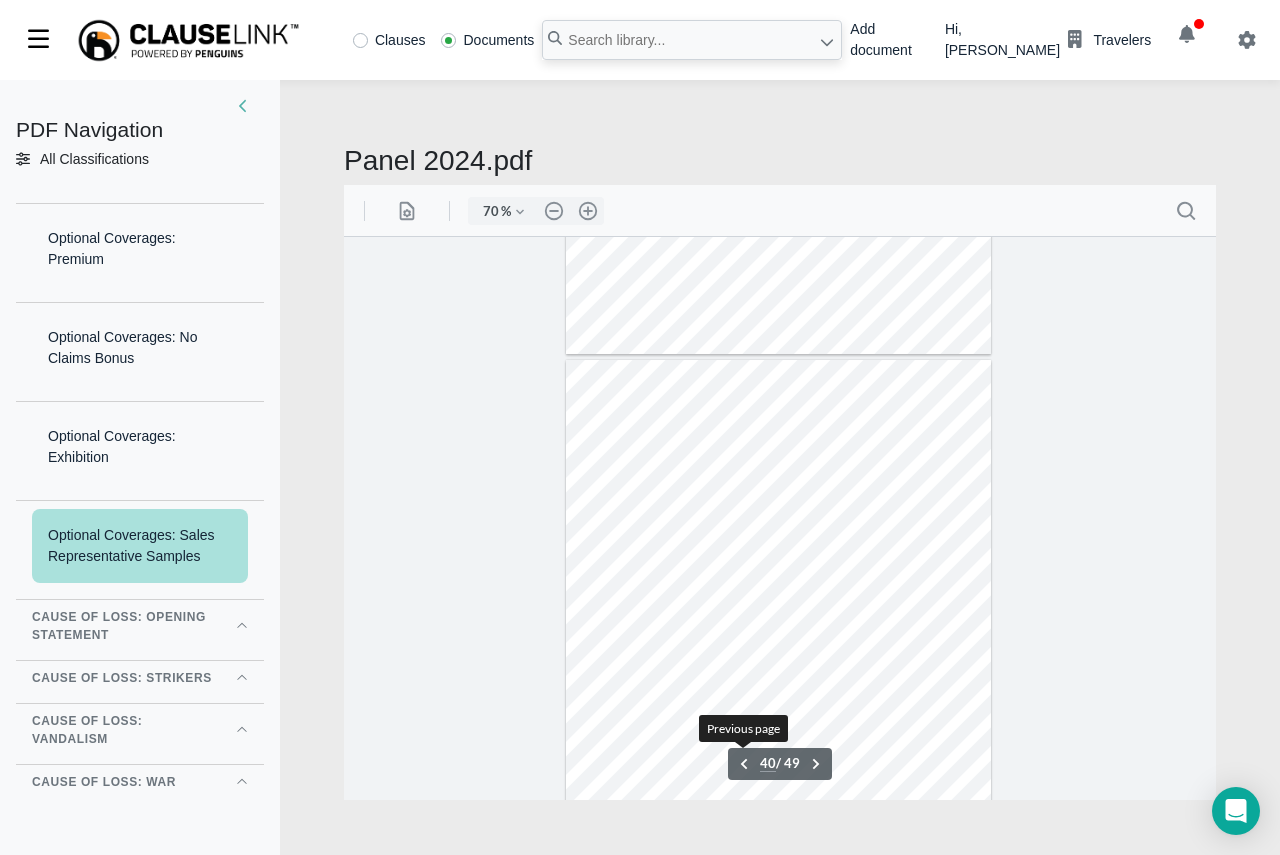 click on "Cause of Loss: Opening Statement" at bounding box center (140, 630) 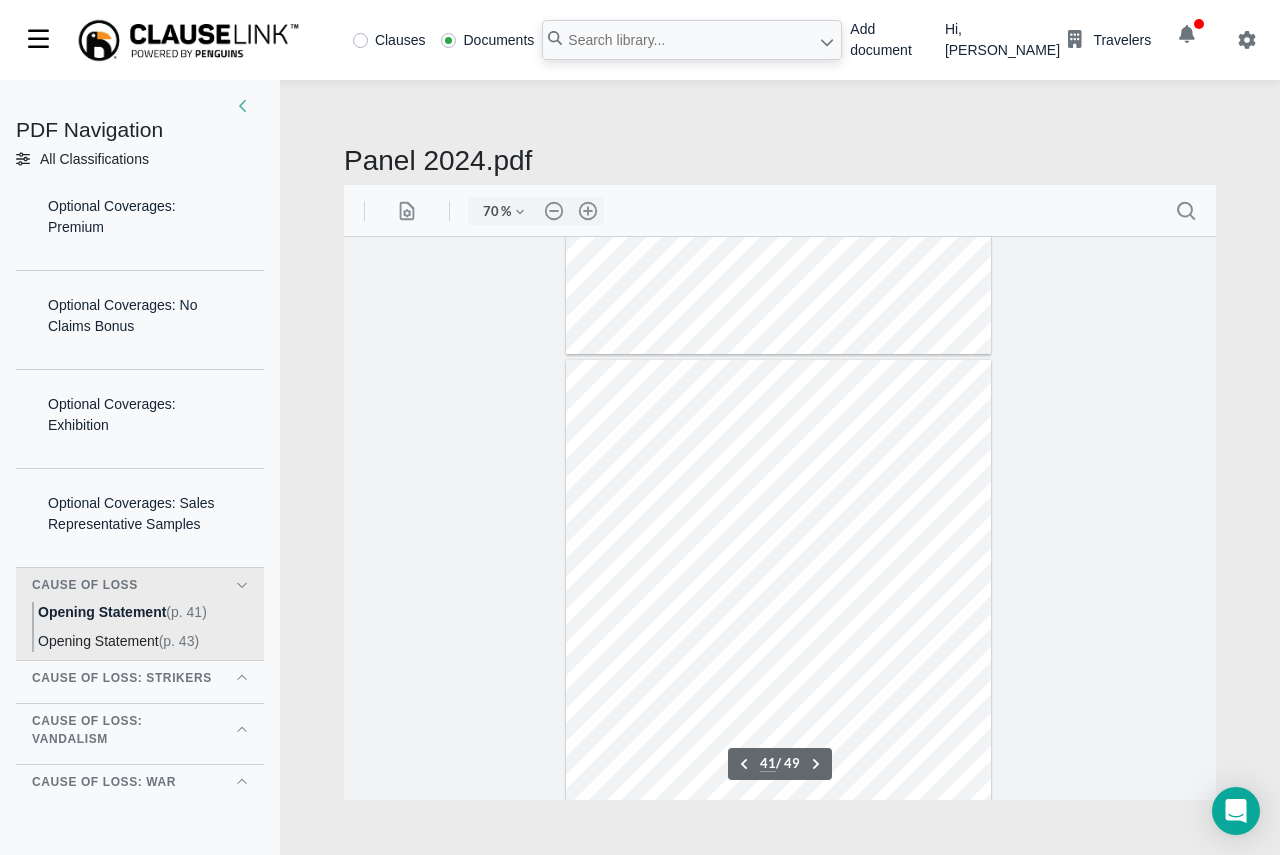 scroll, scrollTop: 8539, scrollLeft: 0, axis: vertical 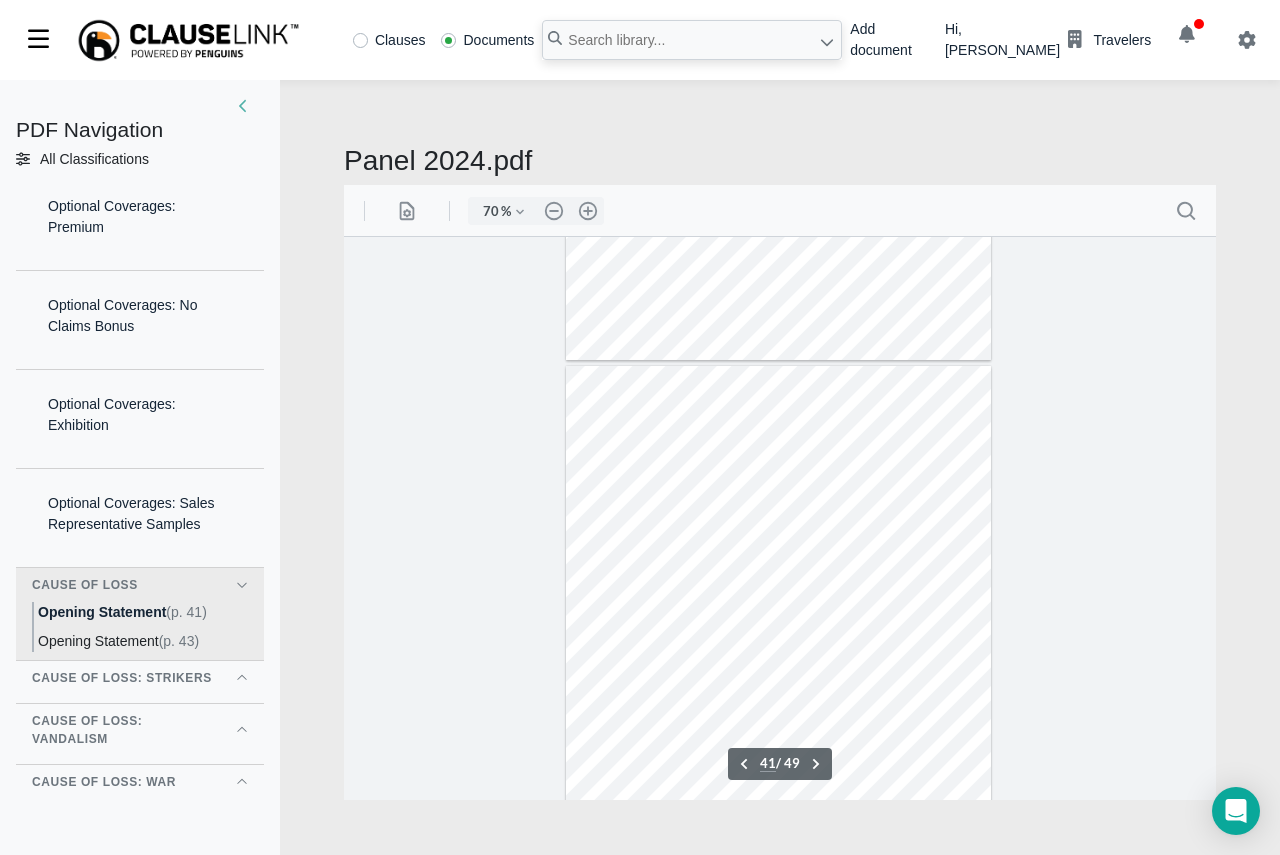 click on "Cause of Loss: Vandalism" at bounding box center [122, 730] 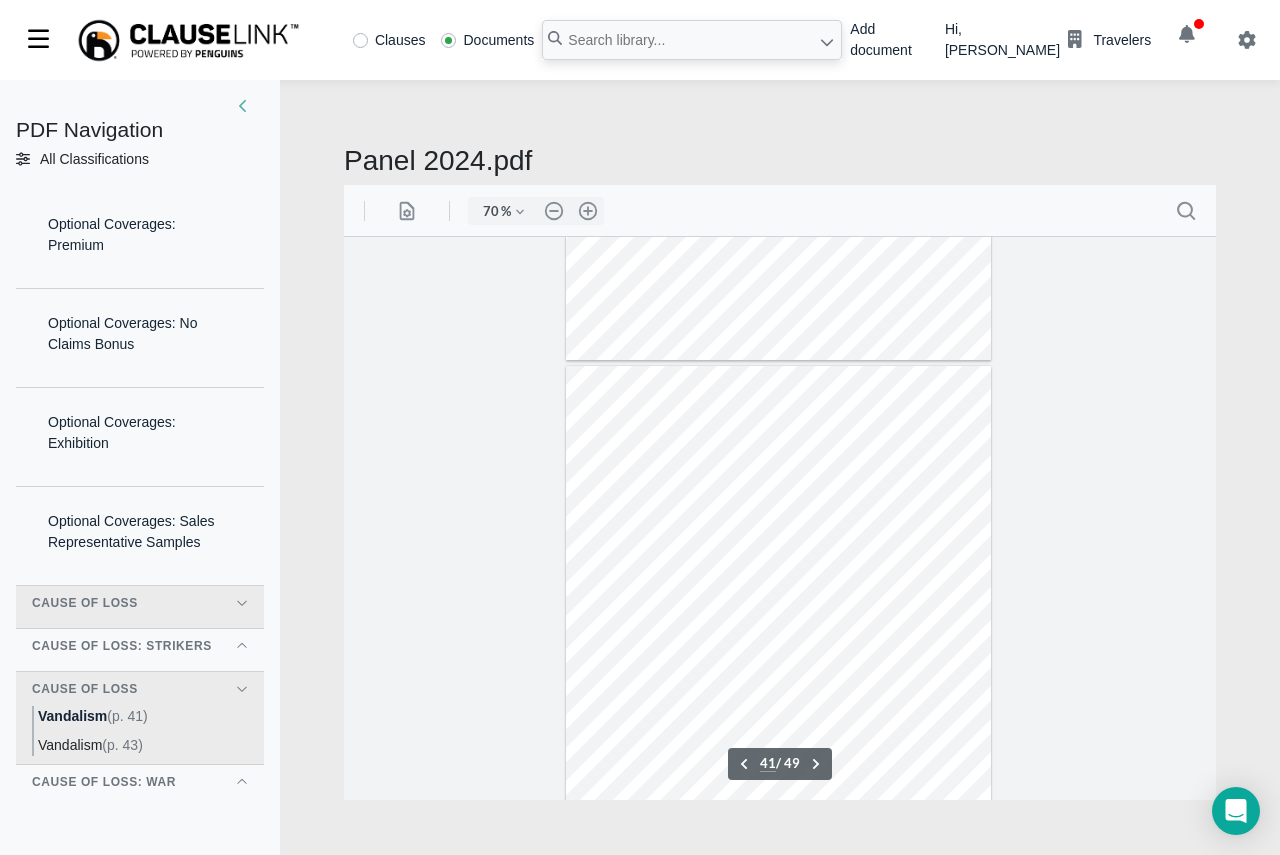 scroll, scrollTop: 22165, scrollLeft: 0, axis: vertical 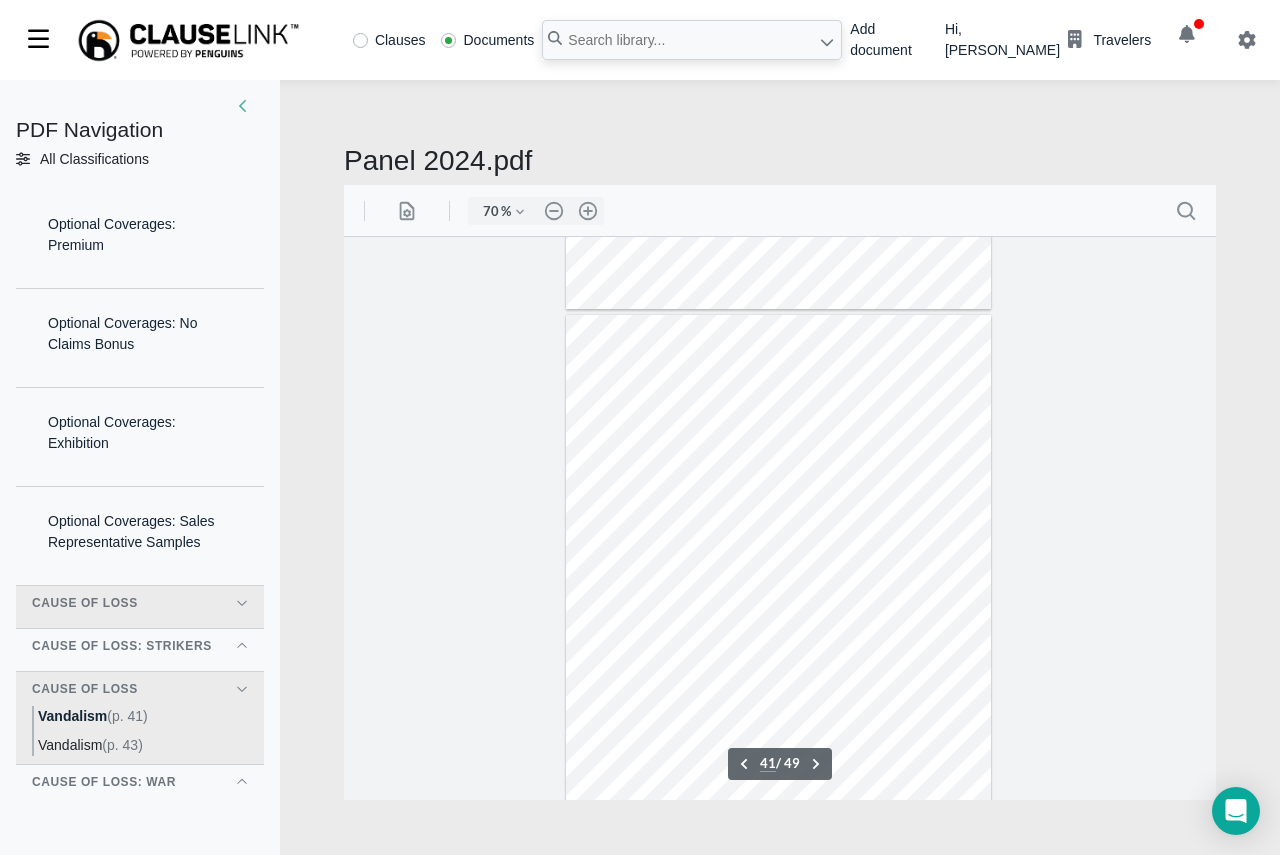 click on "Cause of Loss: War" at bounding box center (140, 782) 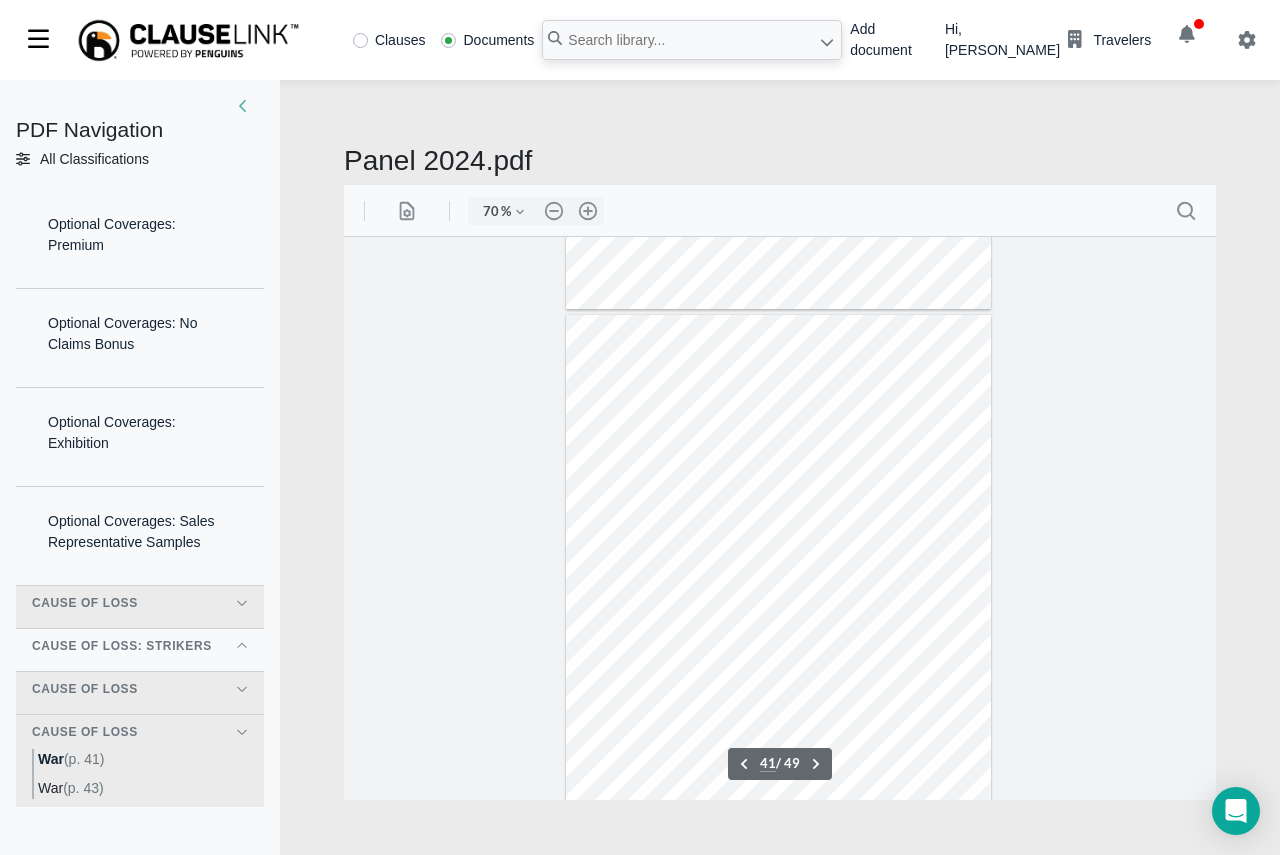 scroll, scrollTop: 22324, scrollLeft: 0, axis: vertical 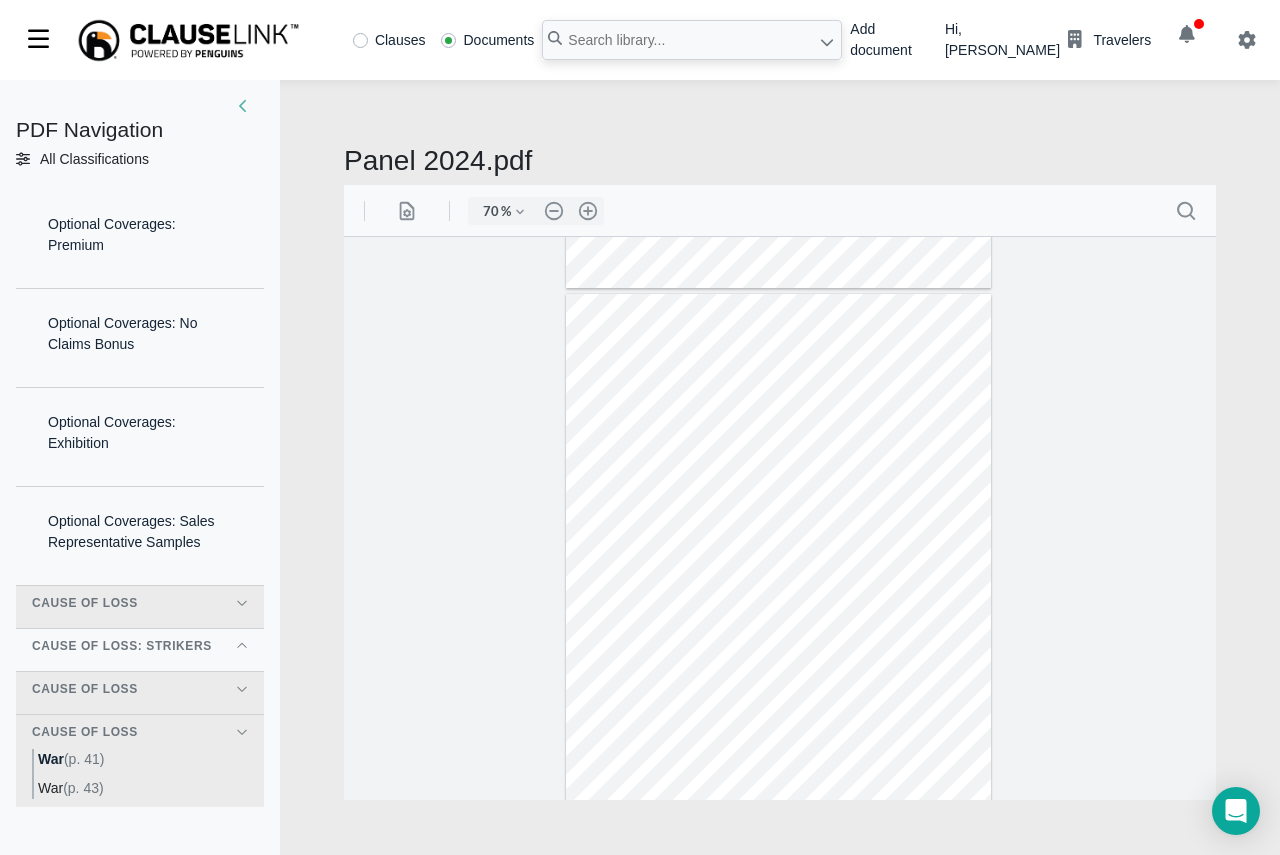 click on "Cause of Loss War  (p. 41) War  (p. 43)" at bounding box center [140, 761] 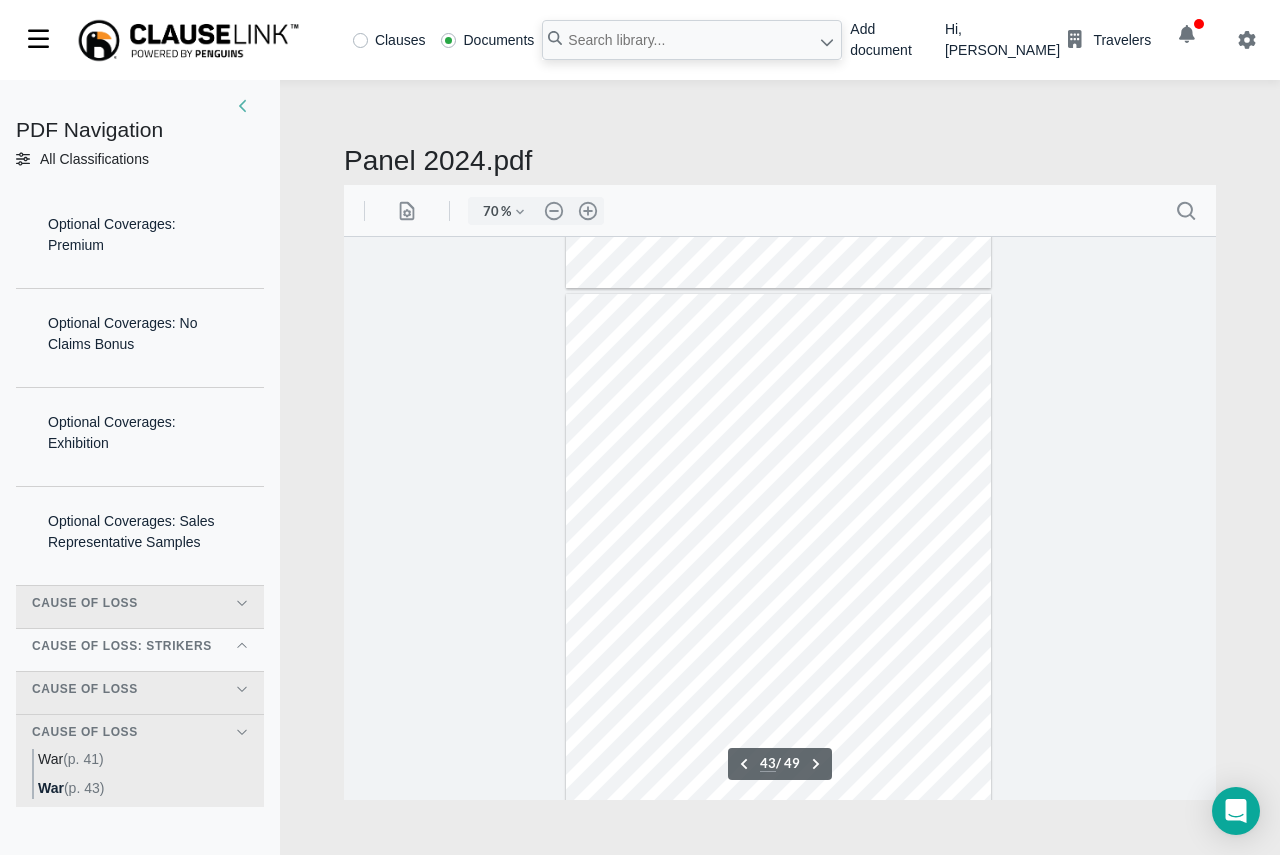 scroll, scrollTop: 23435, scrollLeft: 0, axis: vertical 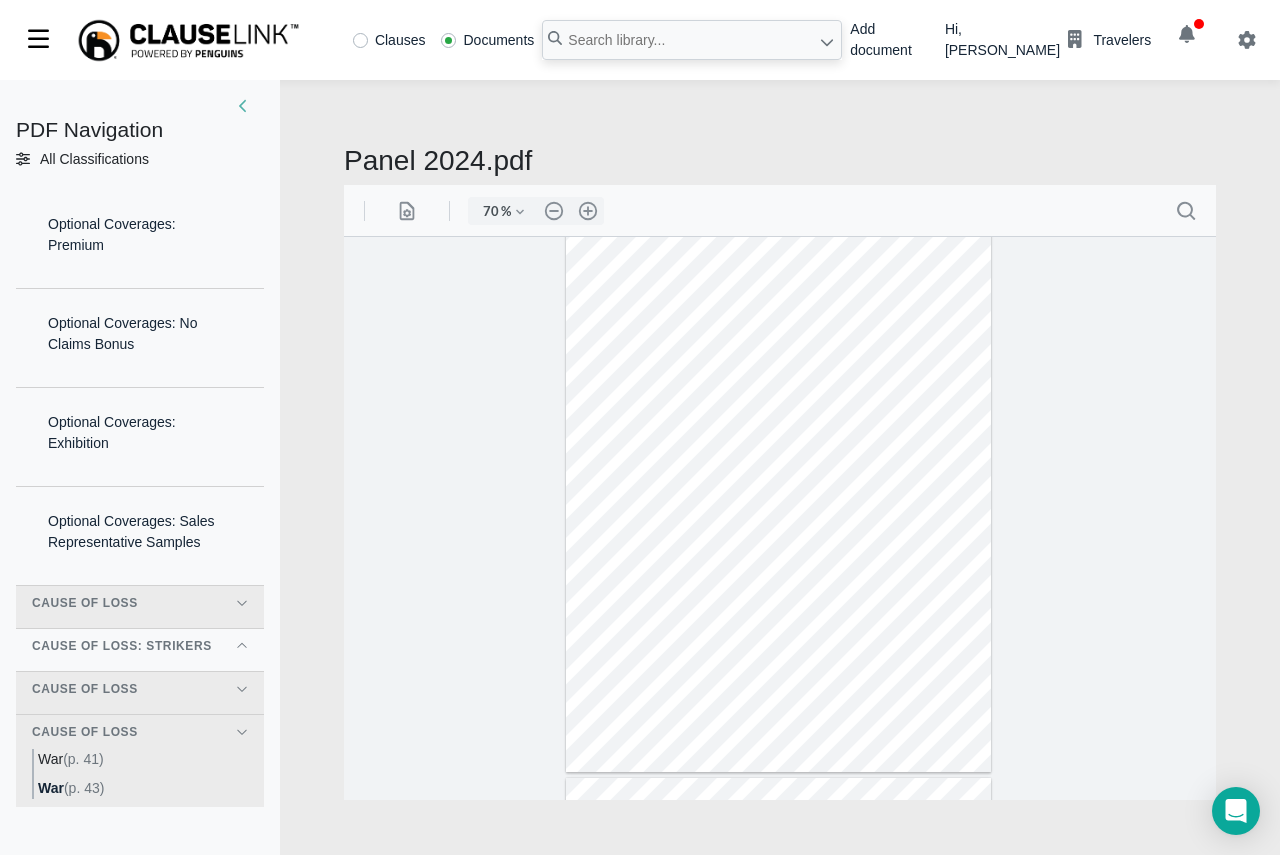 type on "43" 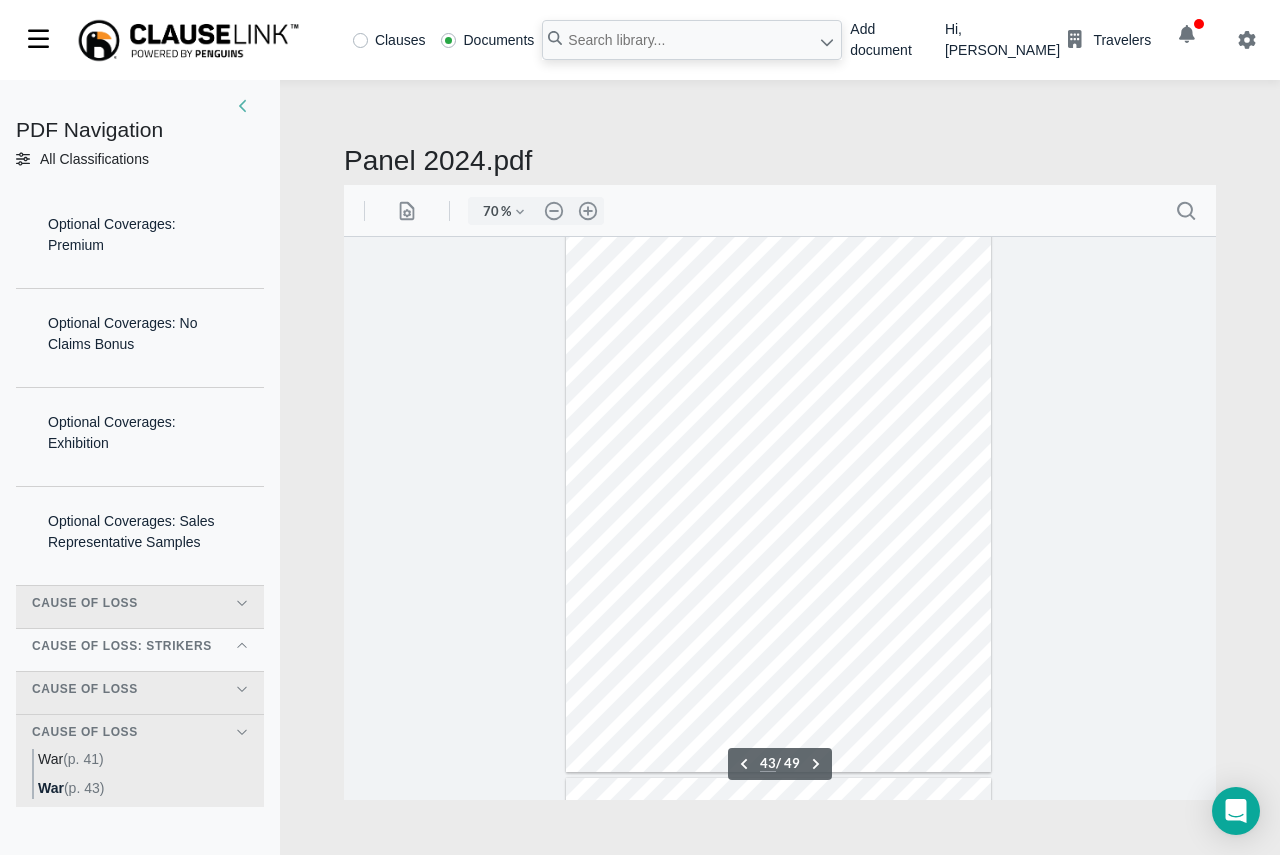 scroll, scrollTop: 23435, scrollLeft: 0, axis: vertical 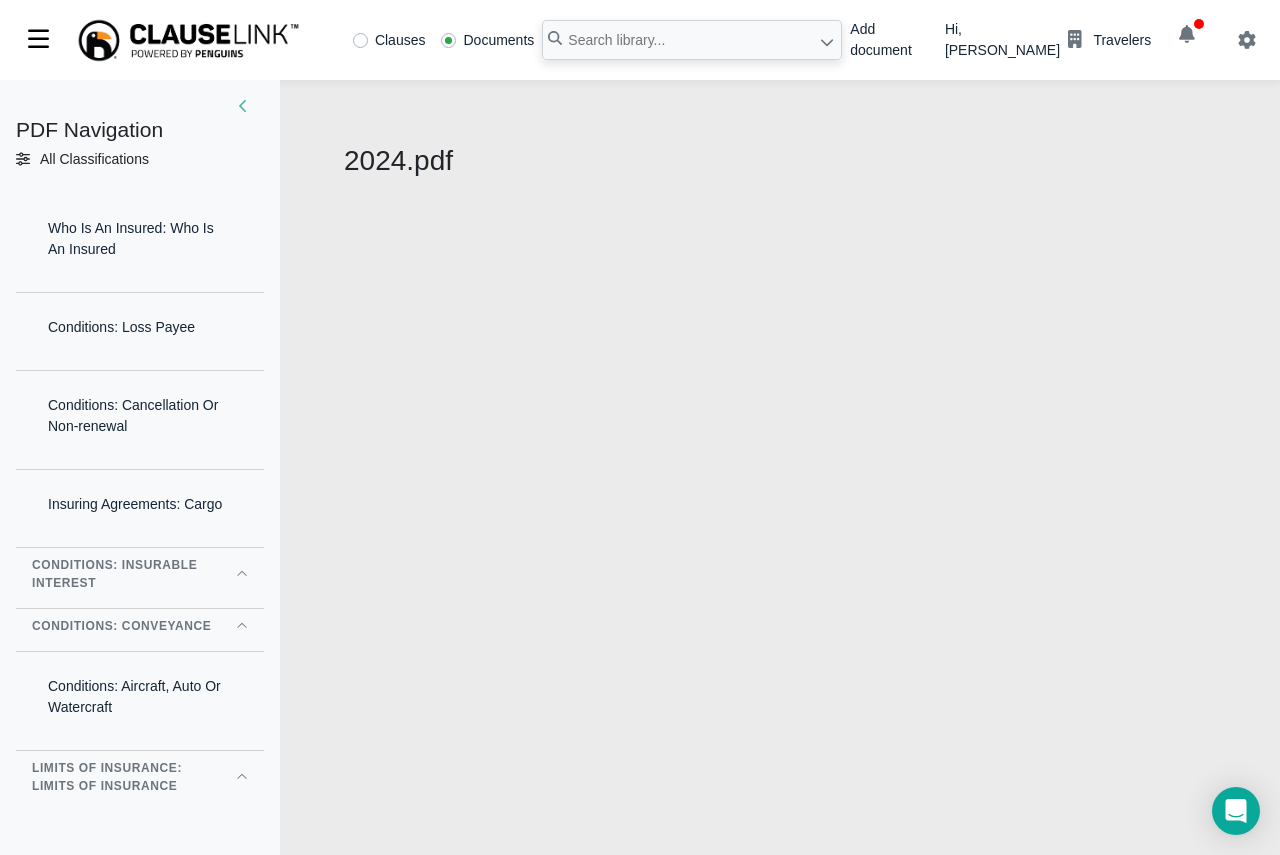 select on "1" 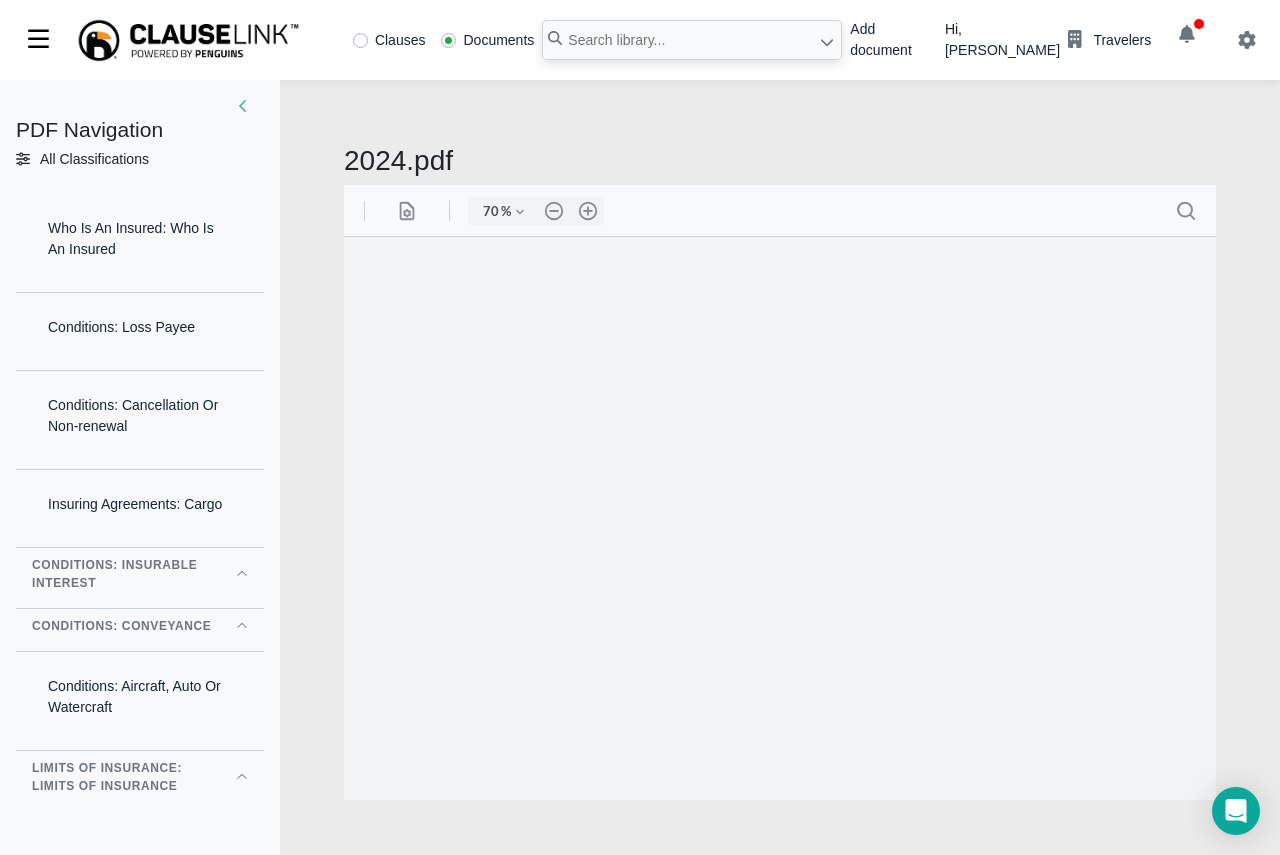 scroll, scrollTop: 0, scrollLeft: 0, axis: both 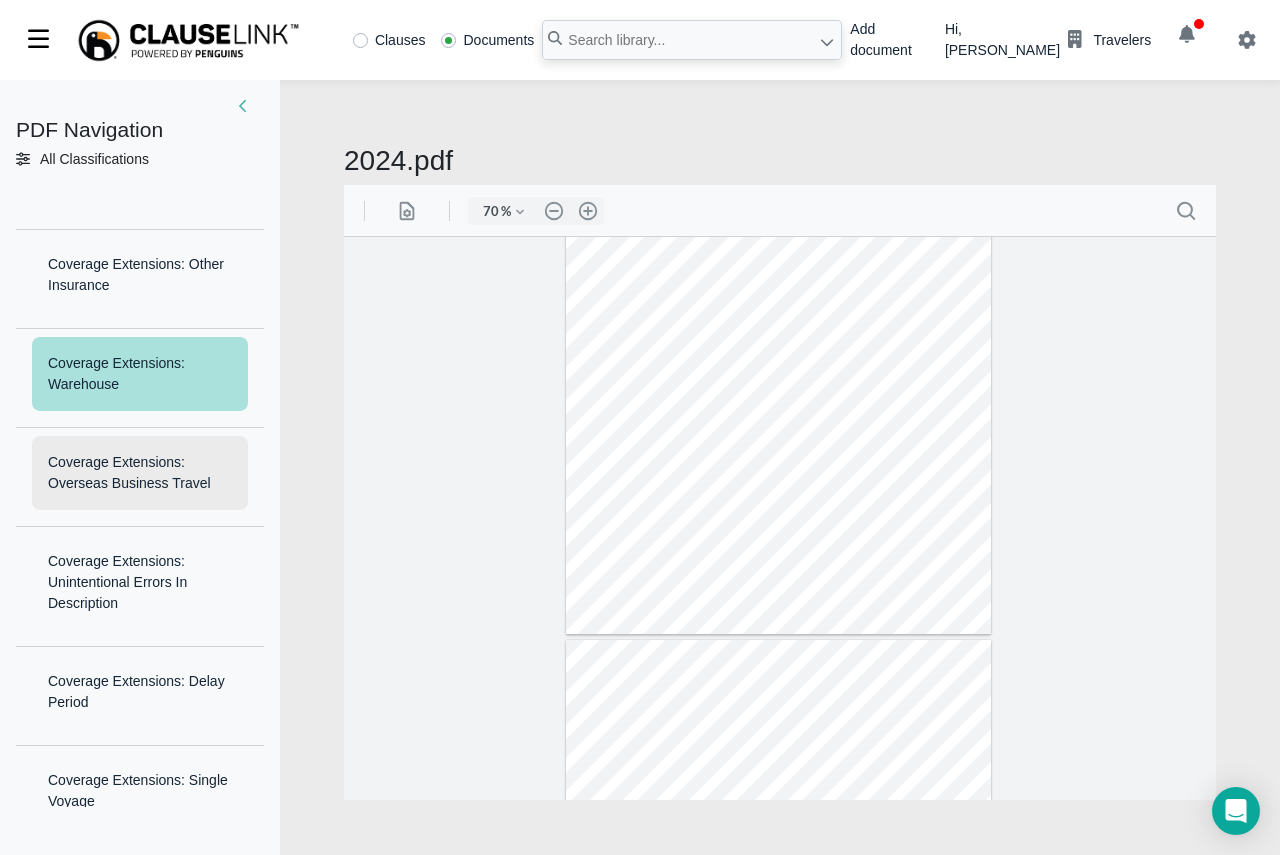 click on "Coverage Extensions: Overseas Business Travel" at bounding box center (140, 473) 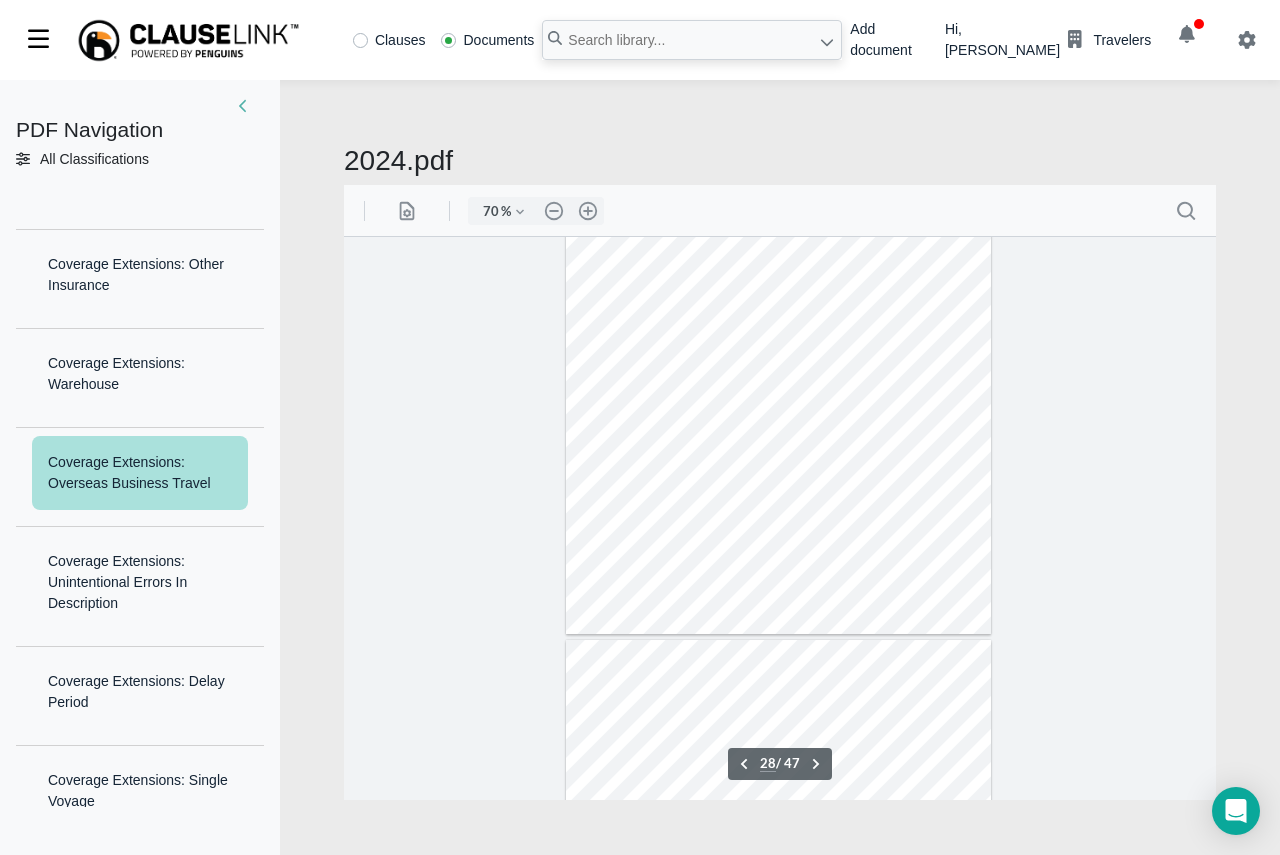 scroll, scrollTop: 15213, scrollLeft: 0, axis: vertical 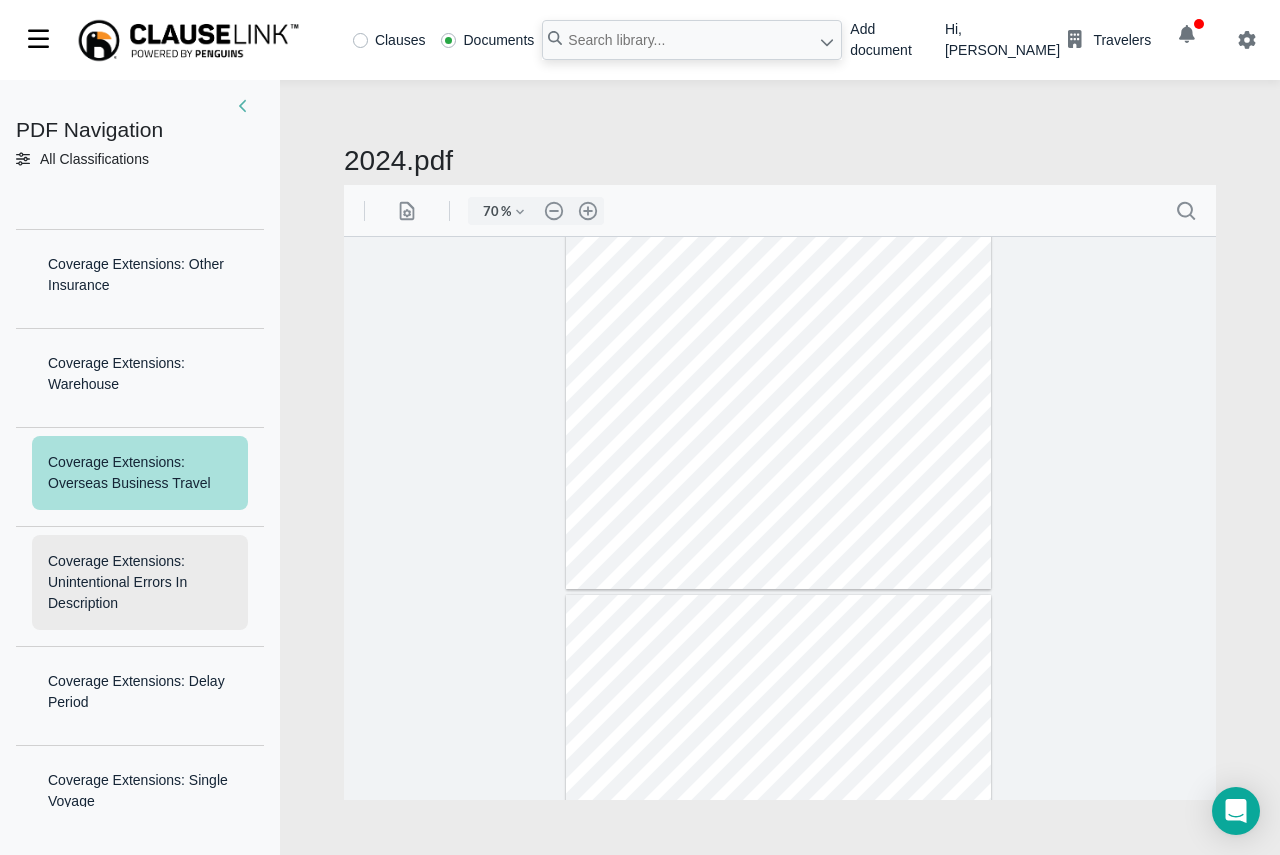 click on "Coverage Extensions: Unintentional Errors In Description" at bounding box center (140, 582) 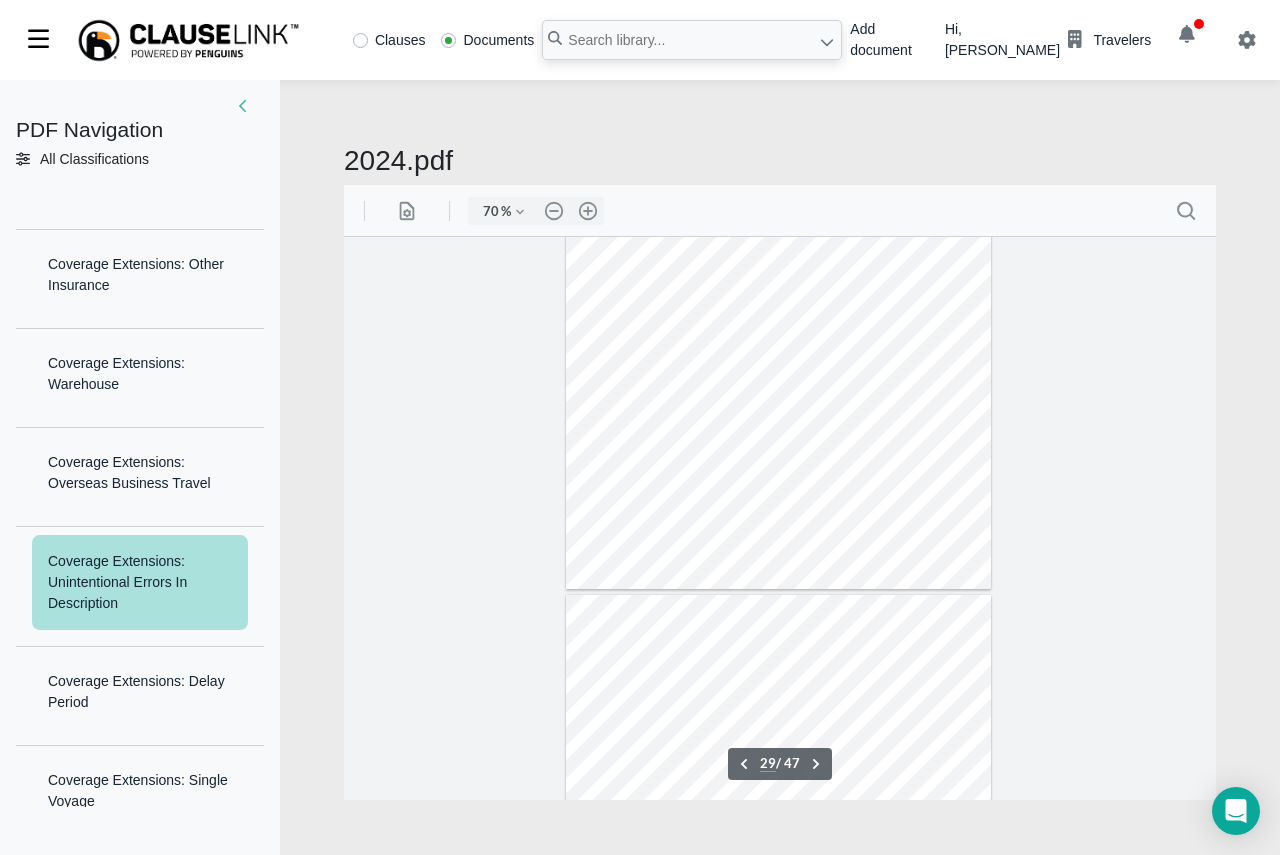 scroll, scrollTop: 15466, scrollLeft: 0, axis: vertical 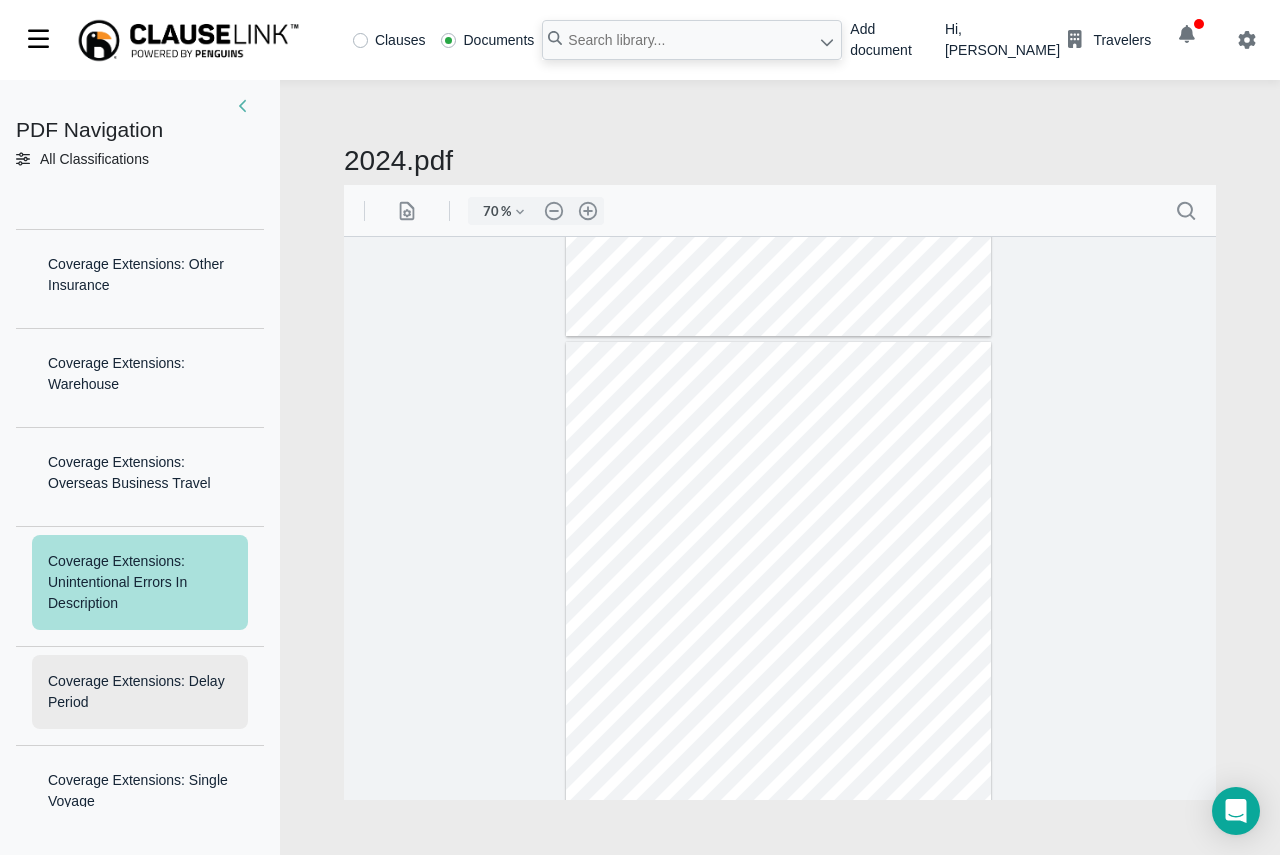 click on "Coverage Extensions: Delay Period" at bounding box center [140, 692] 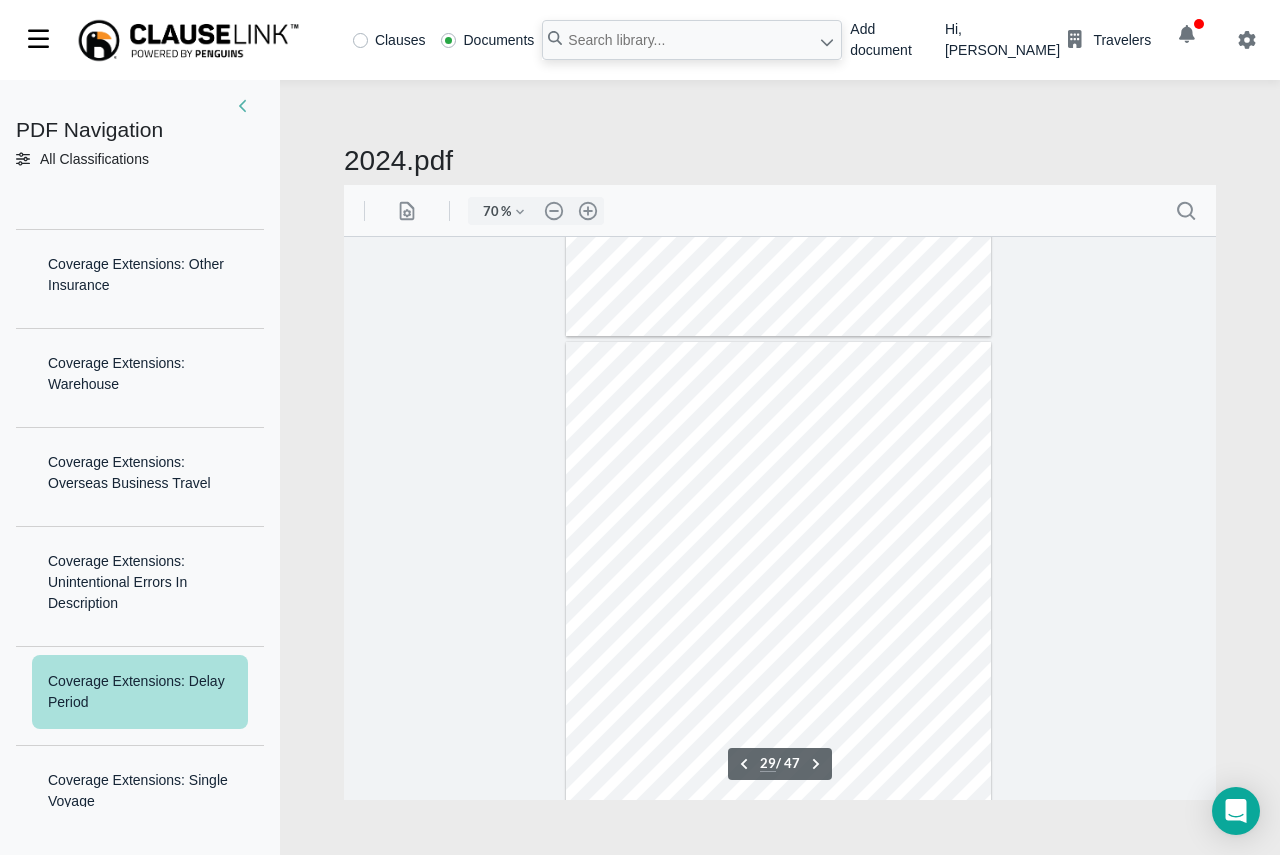 scroll, scrollTop: 15577, scrollLeft: 0, axis: vertical 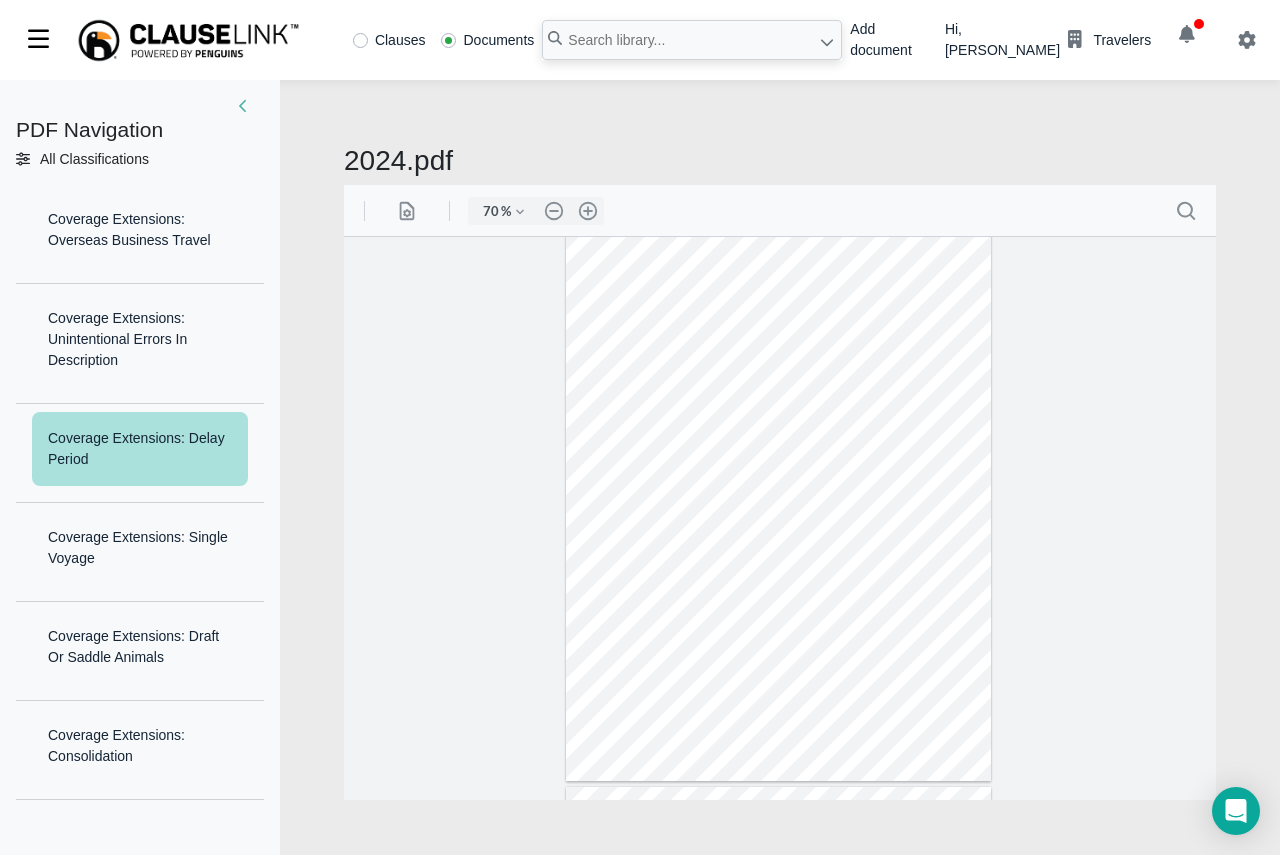 click at bounding box center (778, 505) 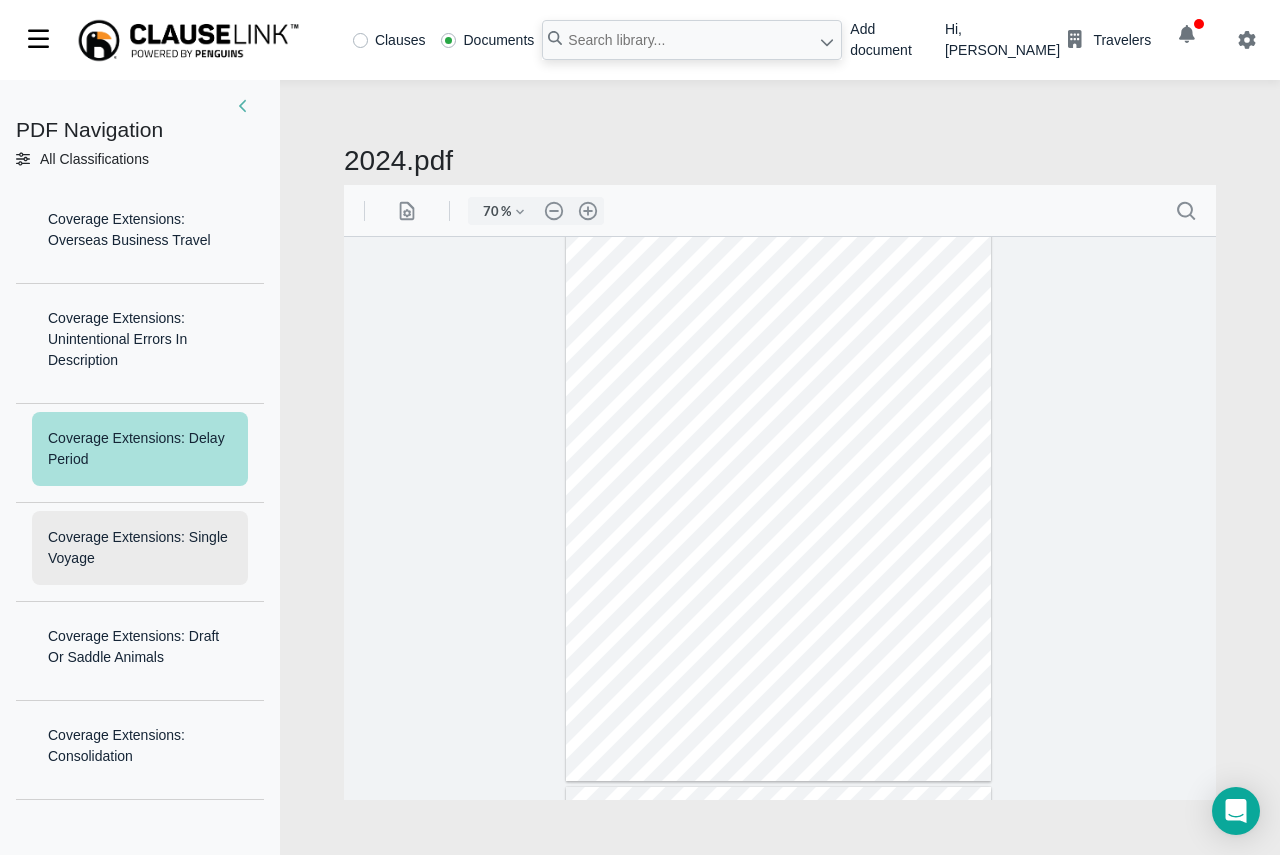 click on "Coverage Extensions: Single Voyage" at bounding box center [140, 548] 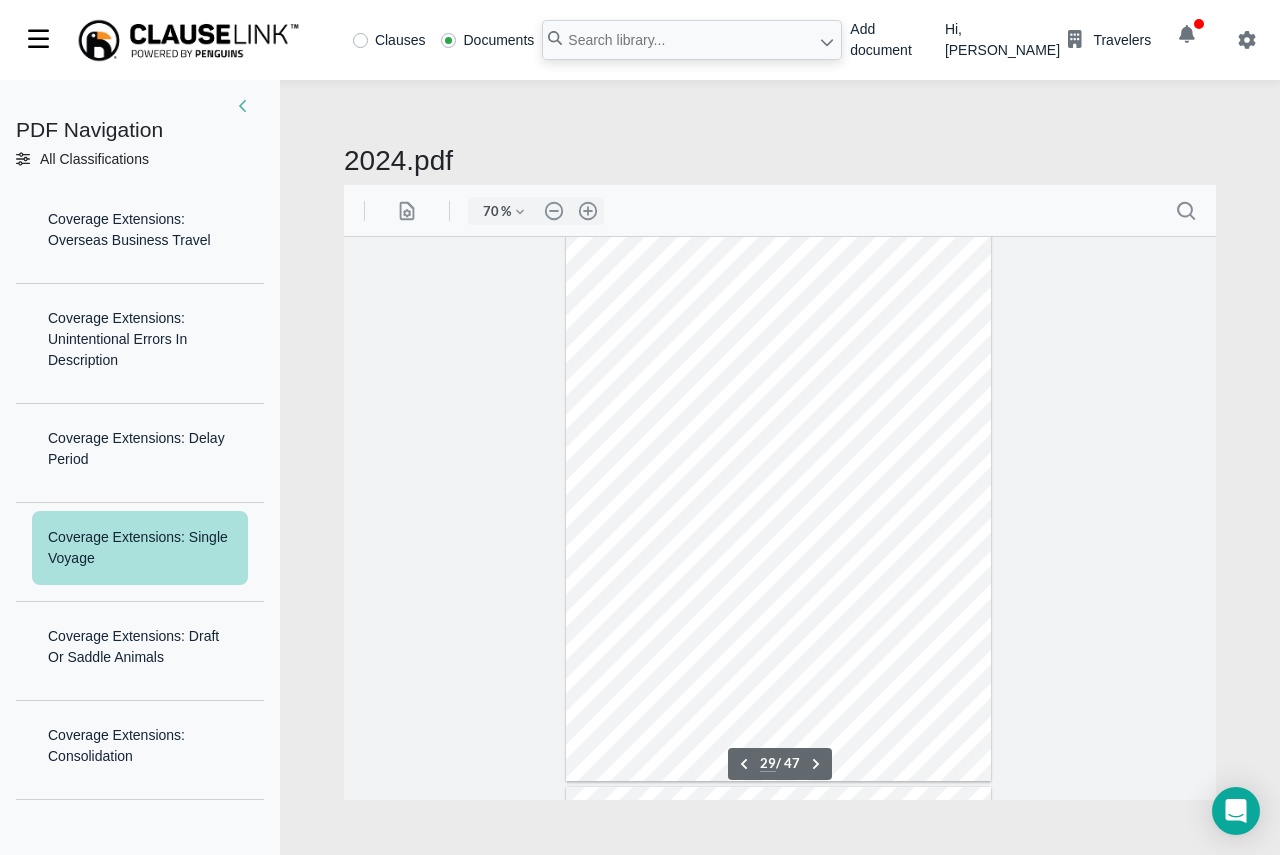 scroll, scrollTop: 15731, scrollLeft: 0, axis: vertical 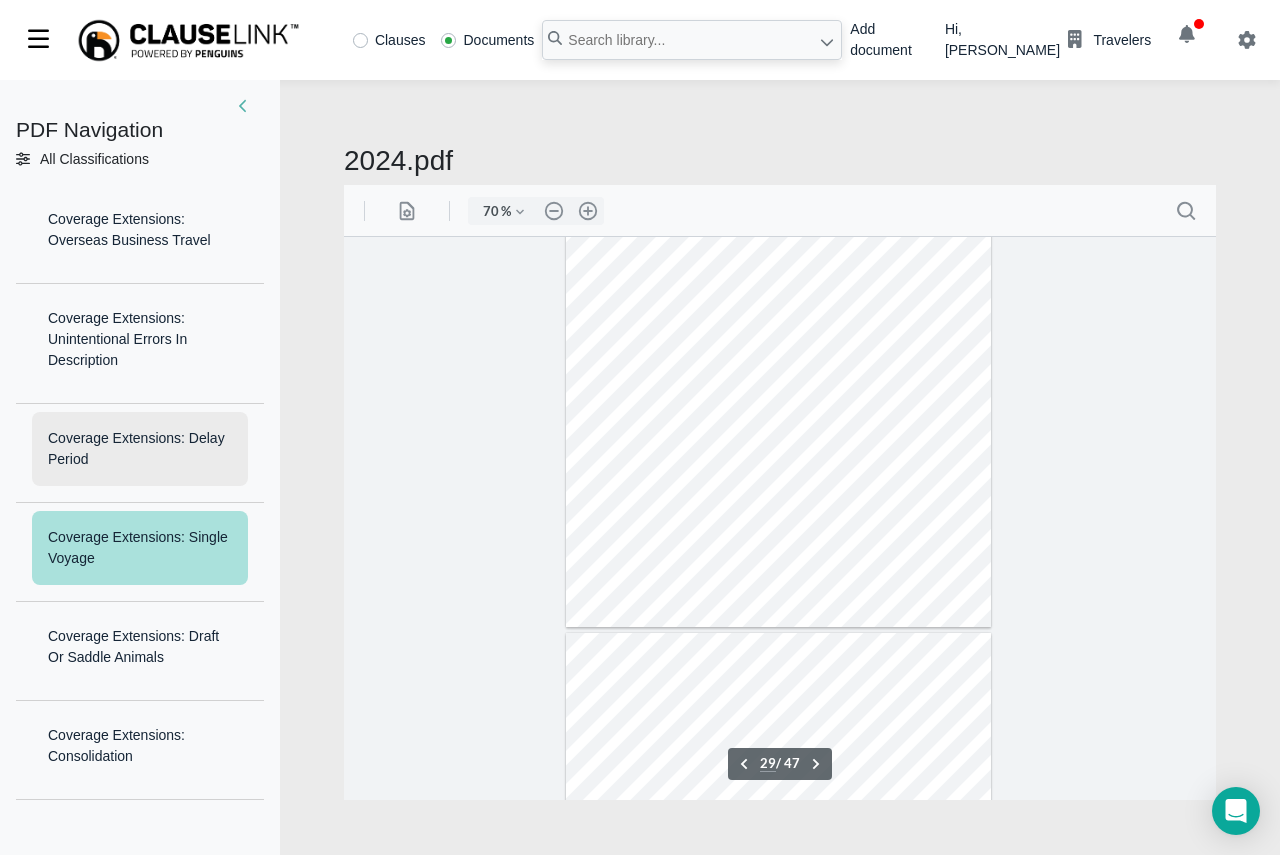 click on "Coverage Extensions: Delay Period" at bounding box center [140, 449] 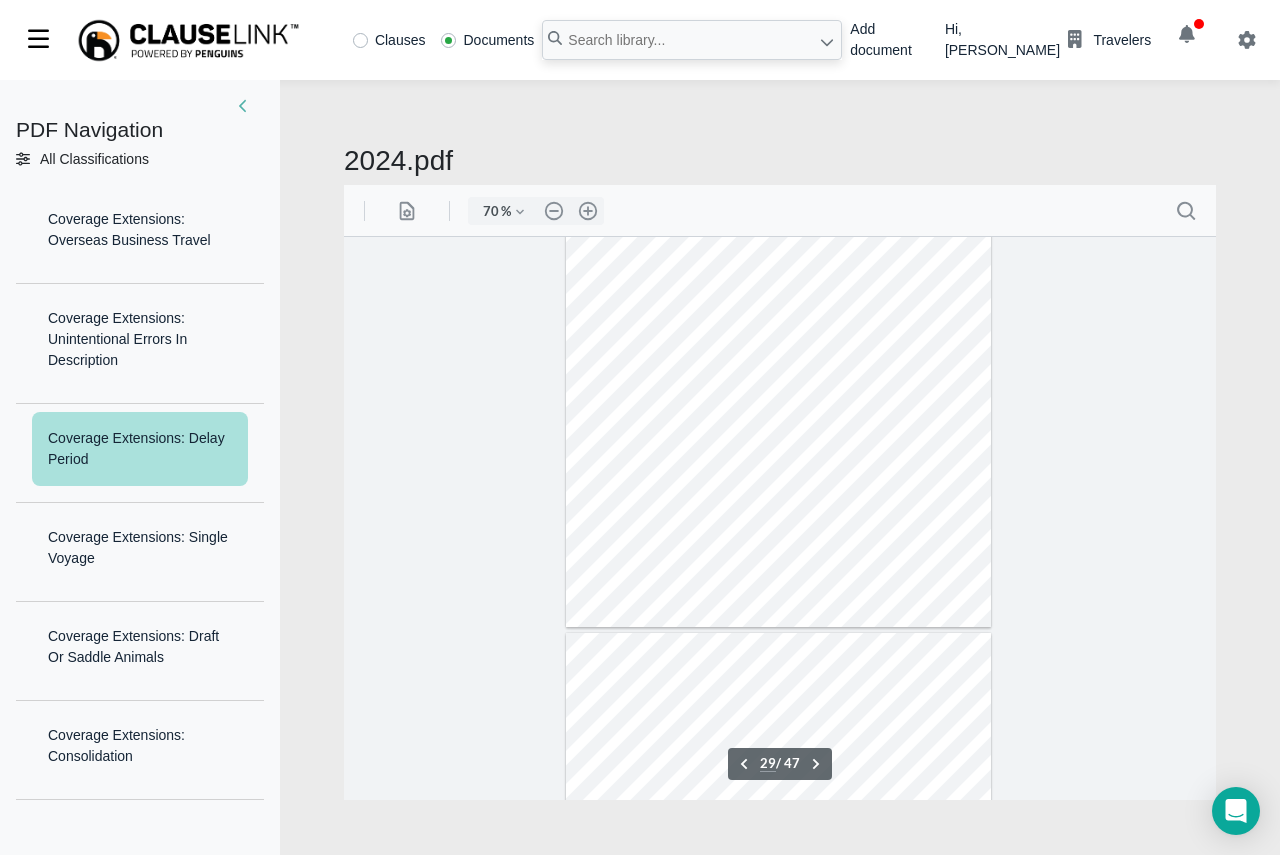 scroll, scrollTop: 15577, scrollLeft: 0, axis: vertical 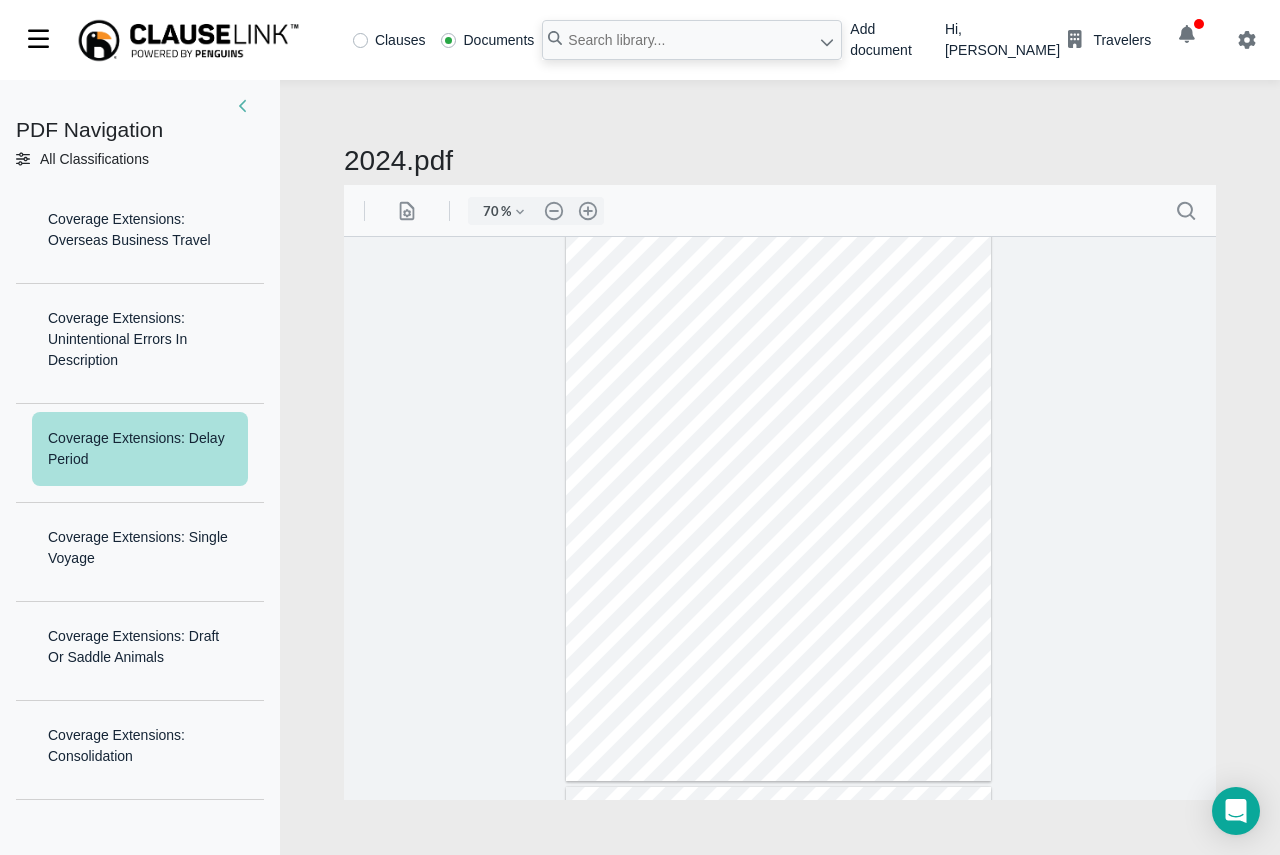 click at bounding box center (778, 505) 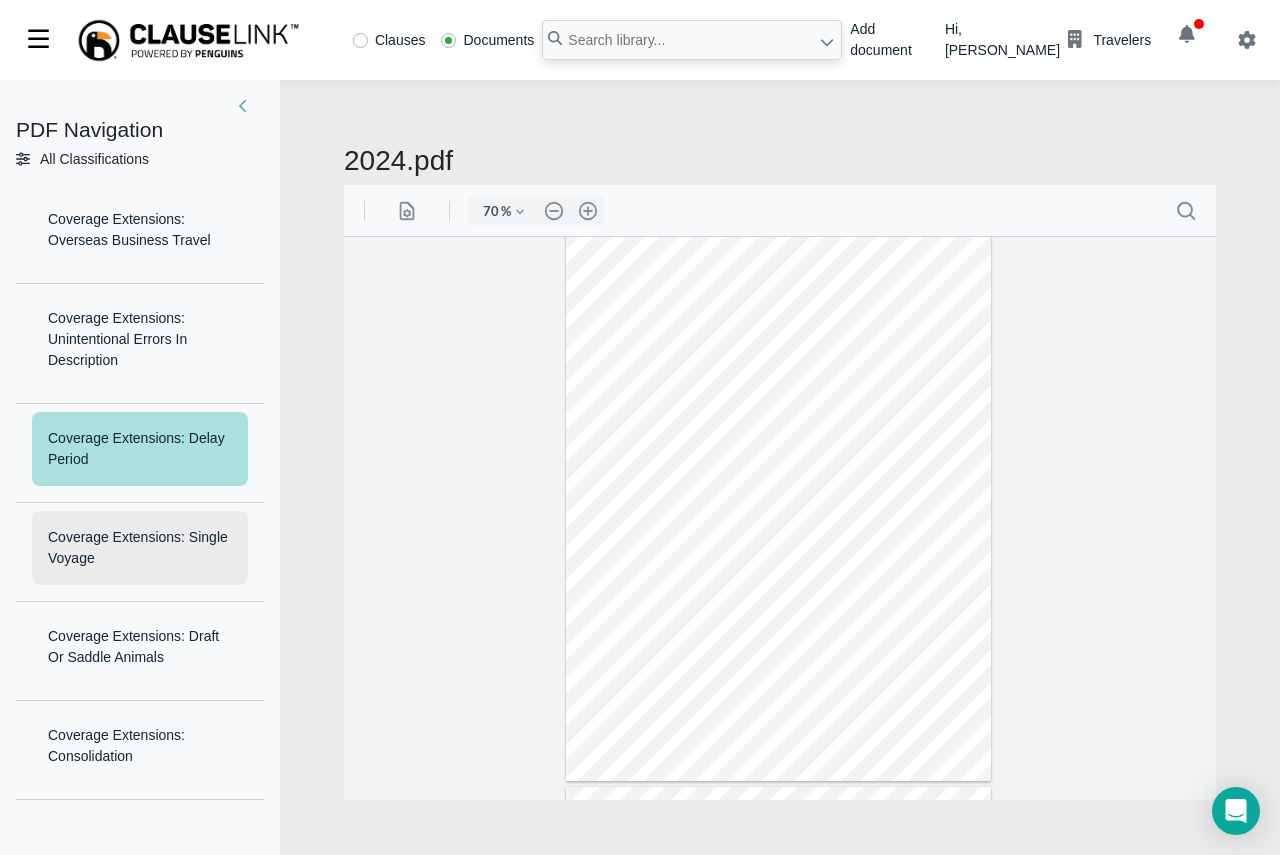 click on "Coverage Extensions: Single Voyage" at bounding box center [140, 548] 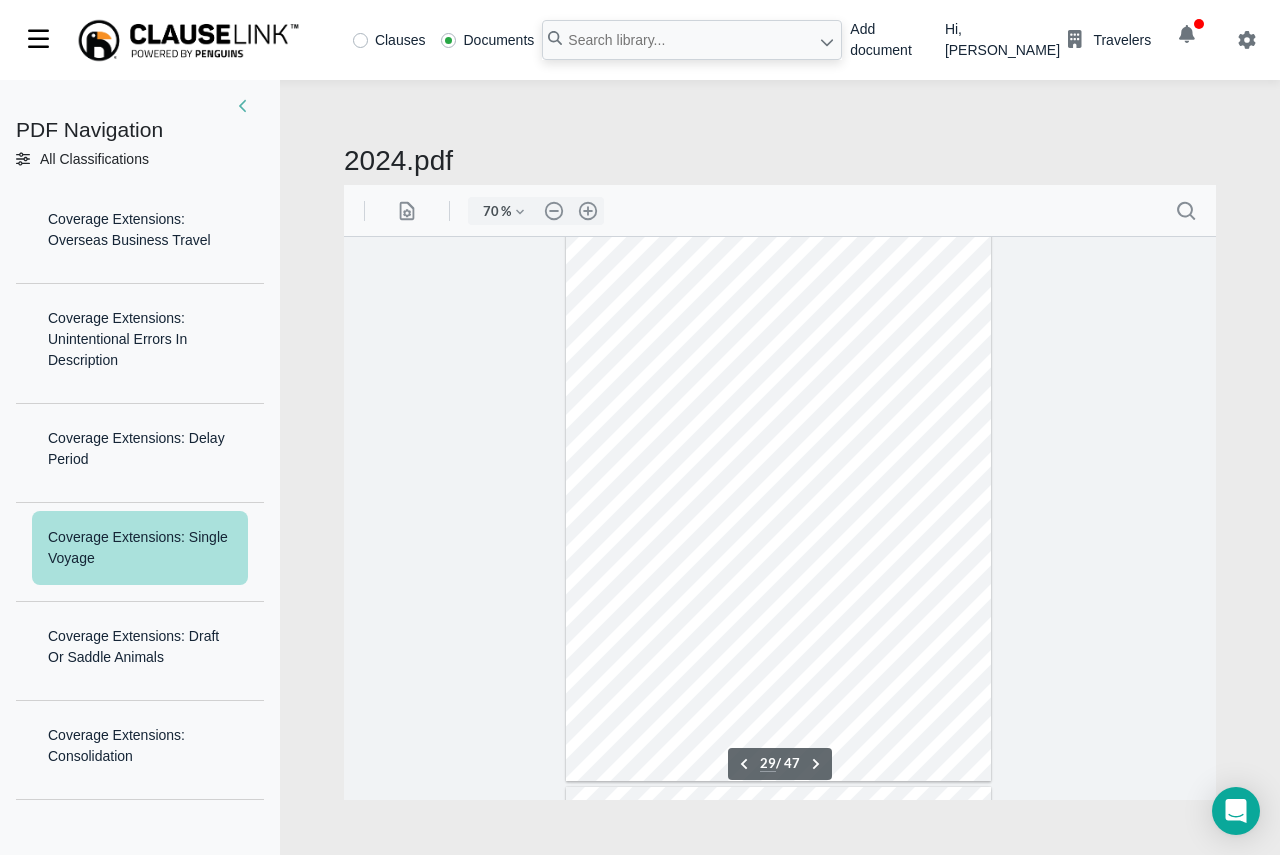 scroll, scrollTop: 15731, scrollLeft: 0, axis: vertical 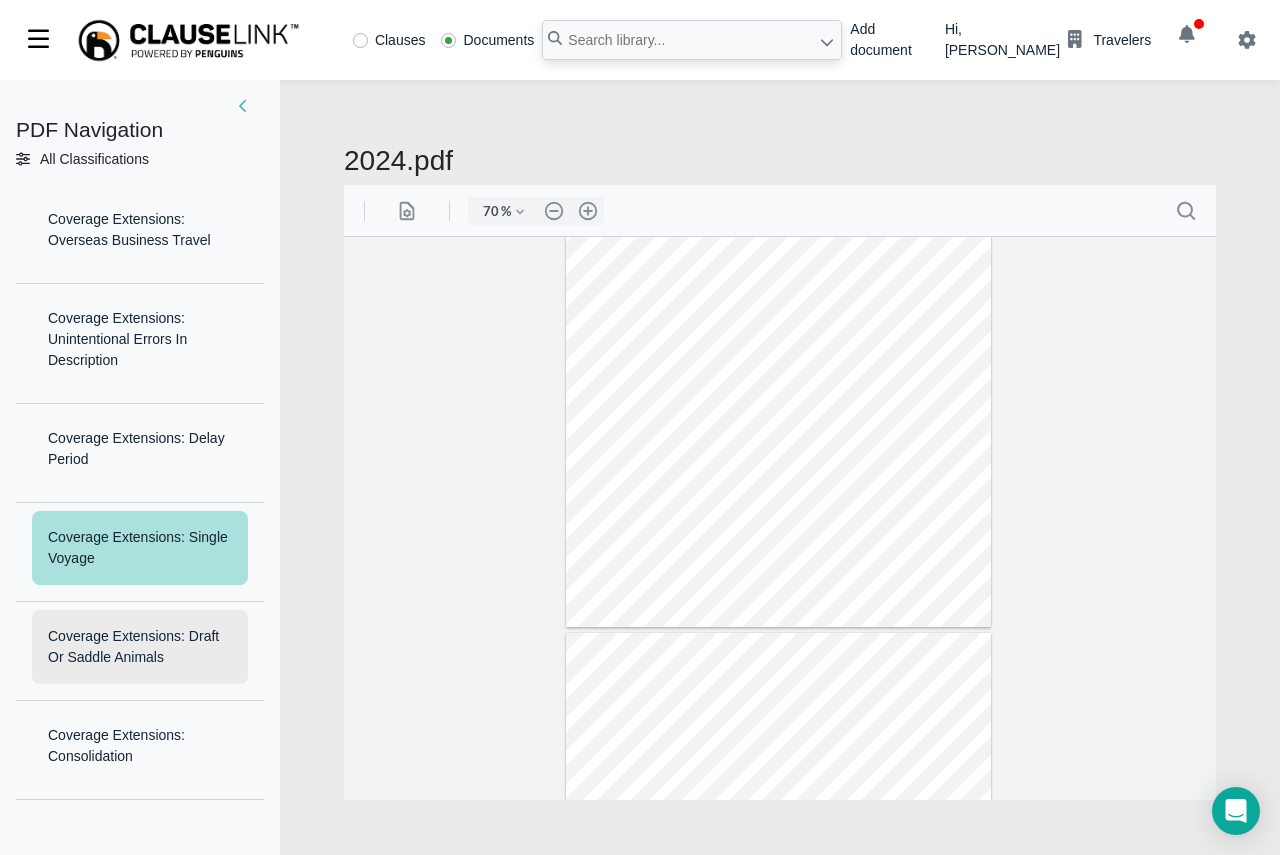 click on "Coverage Extensions: Draft Or Saddle Animals" at bounding box center (140, 647) 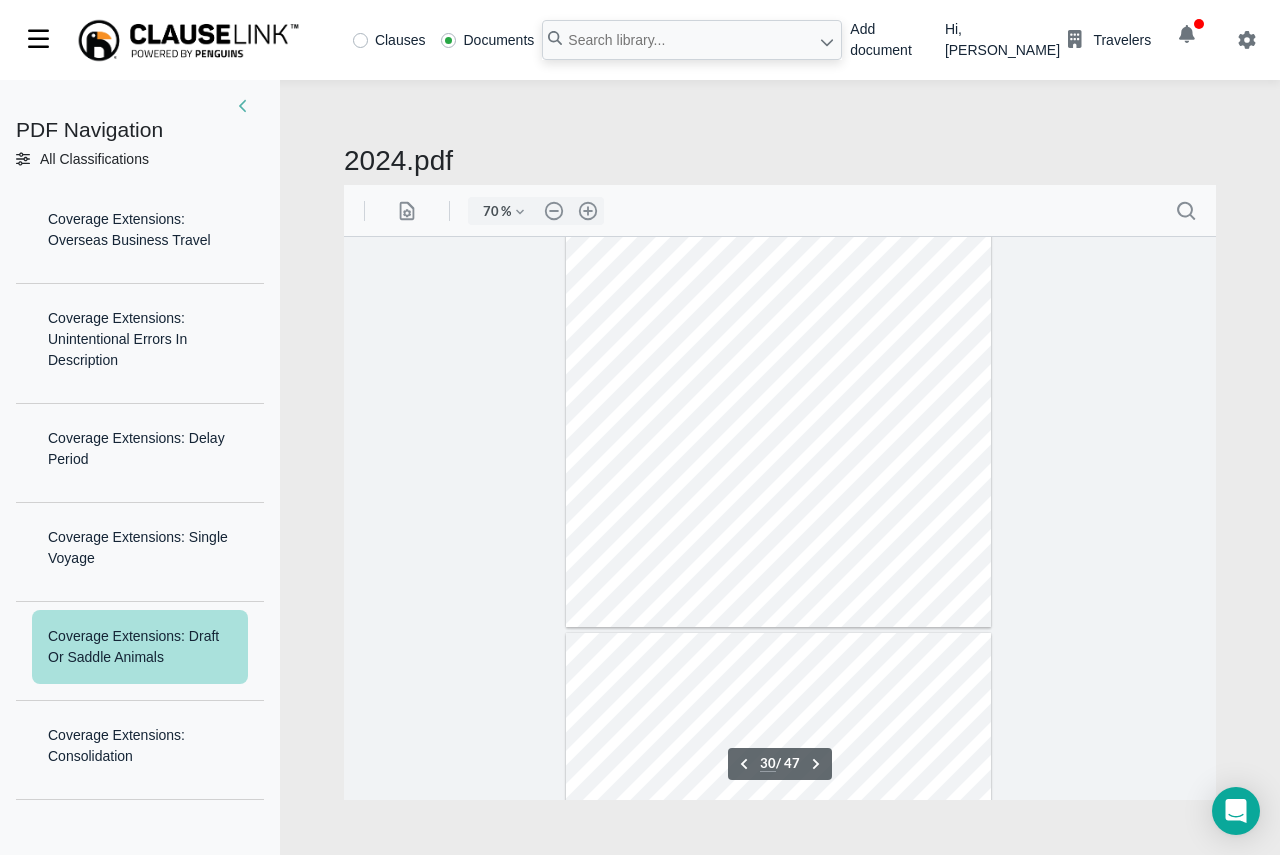 scroll, scrollTop: 16014, scrollLeft: 0, axis: vertical 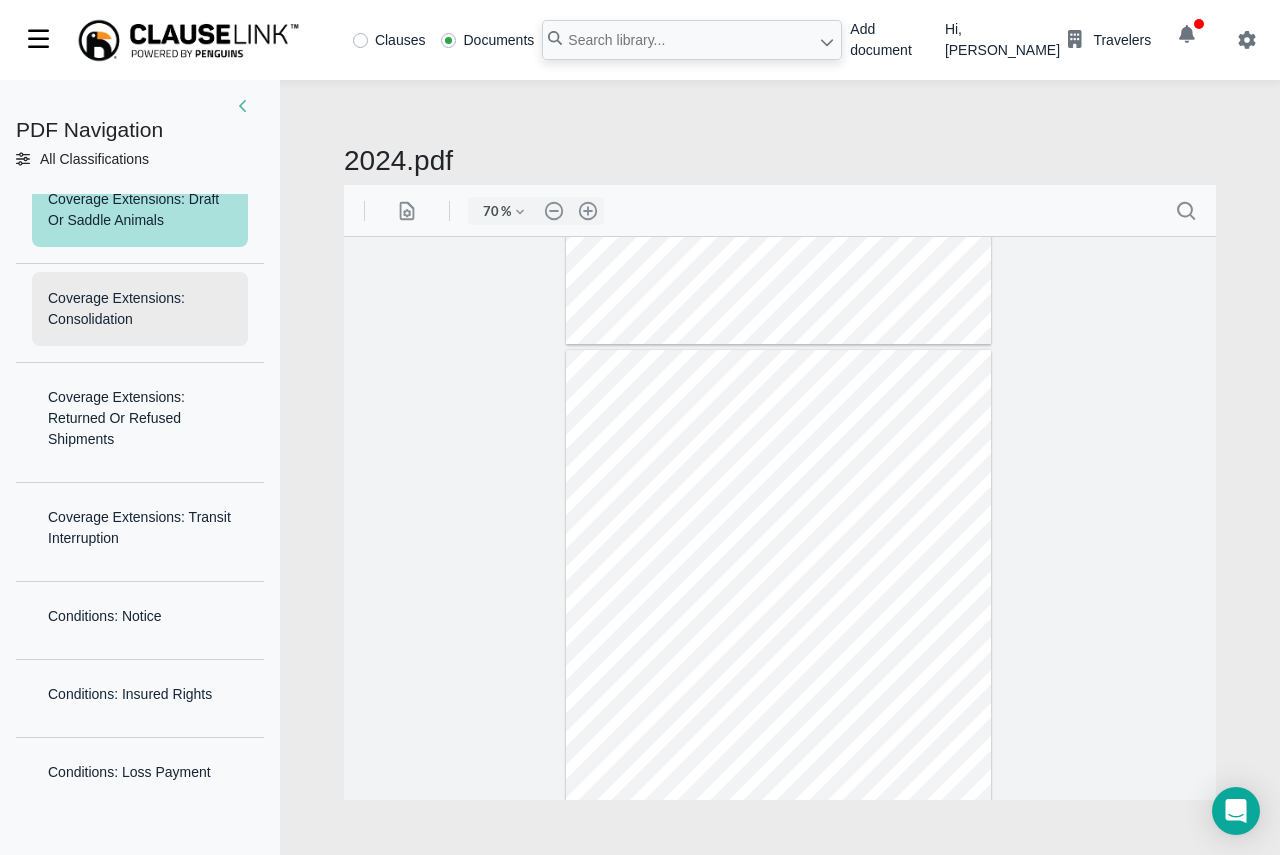 click on "Coverage Extensions: Consolidation" at bounding box center (140, 309) 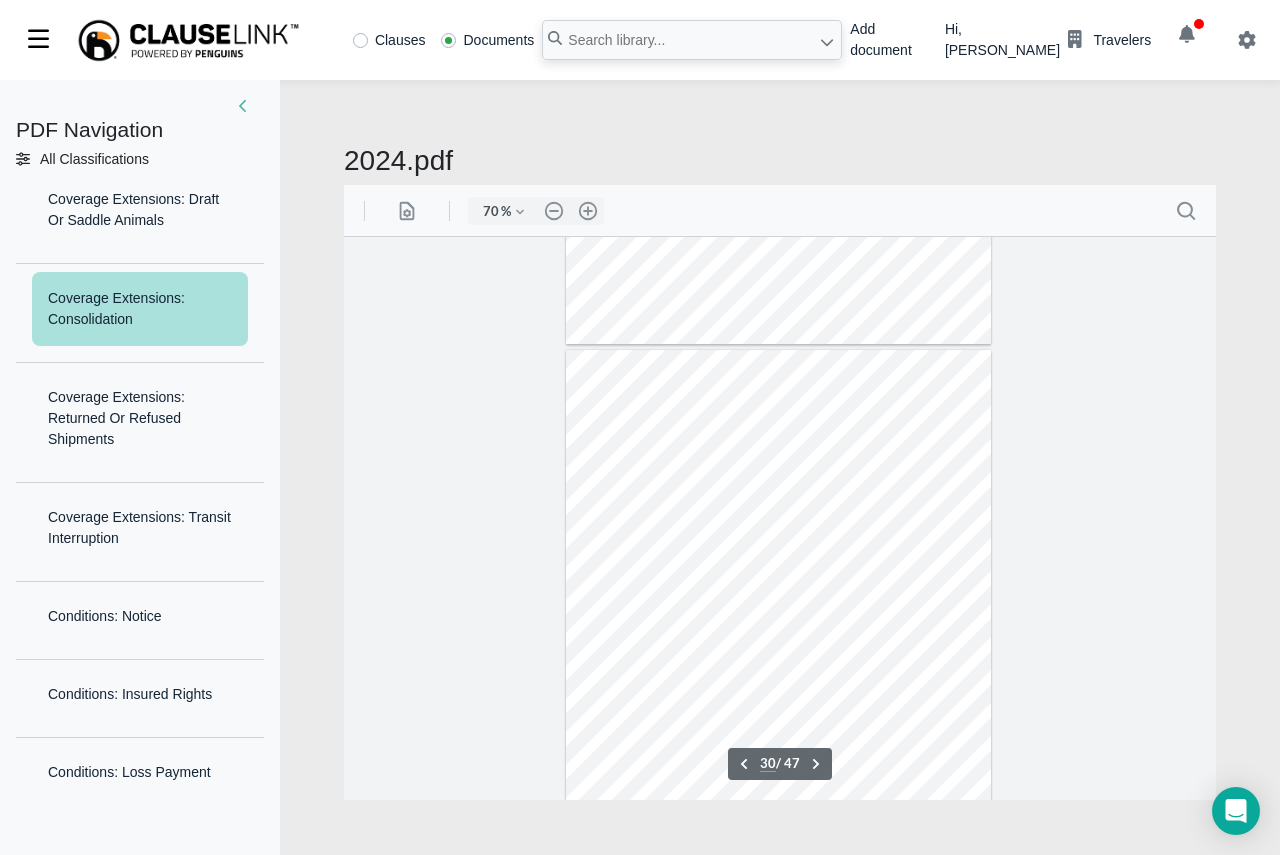 scroll, scrollTop: 16164, scrollLeft: 0, axis: vertical 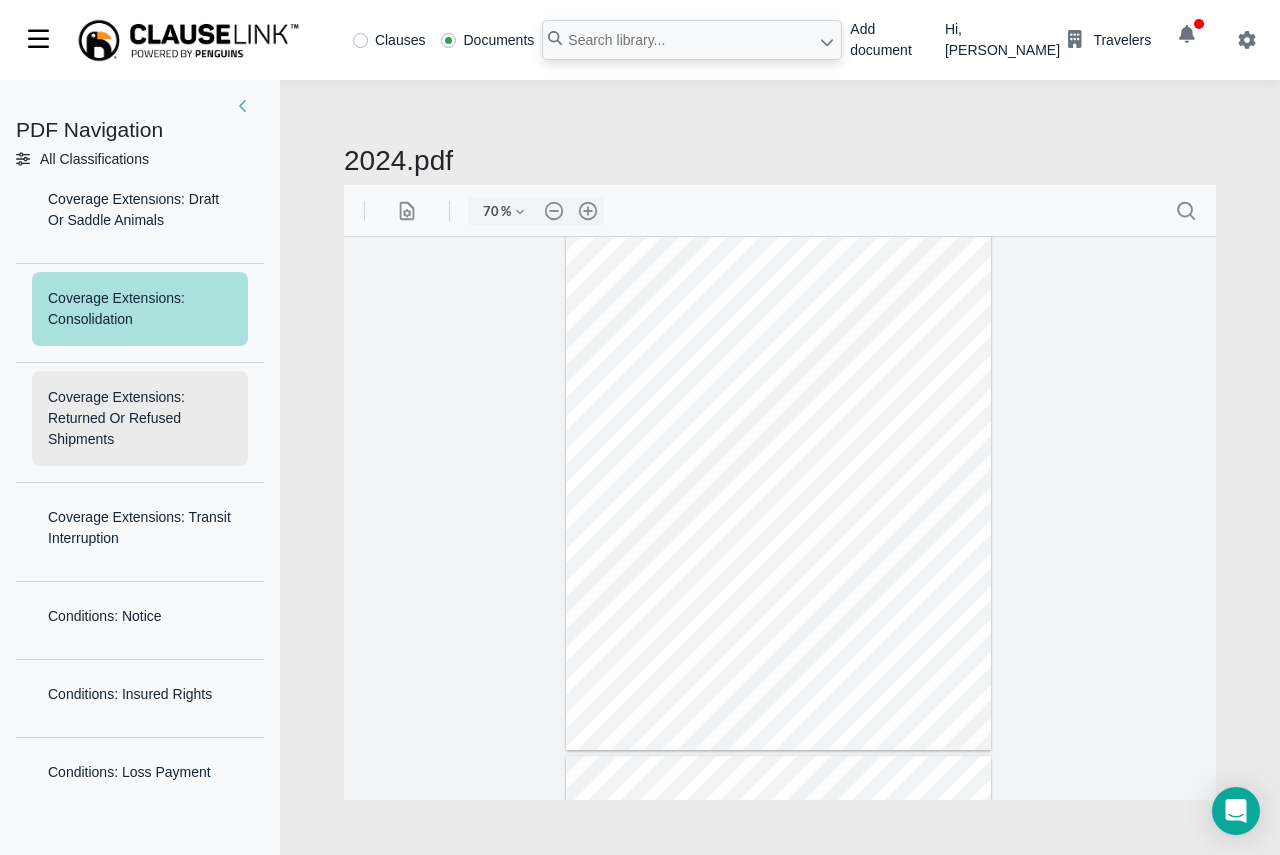 click on "Coverage Extensions: Returned Or Refused Shipments" at bounding box center [140, 418] 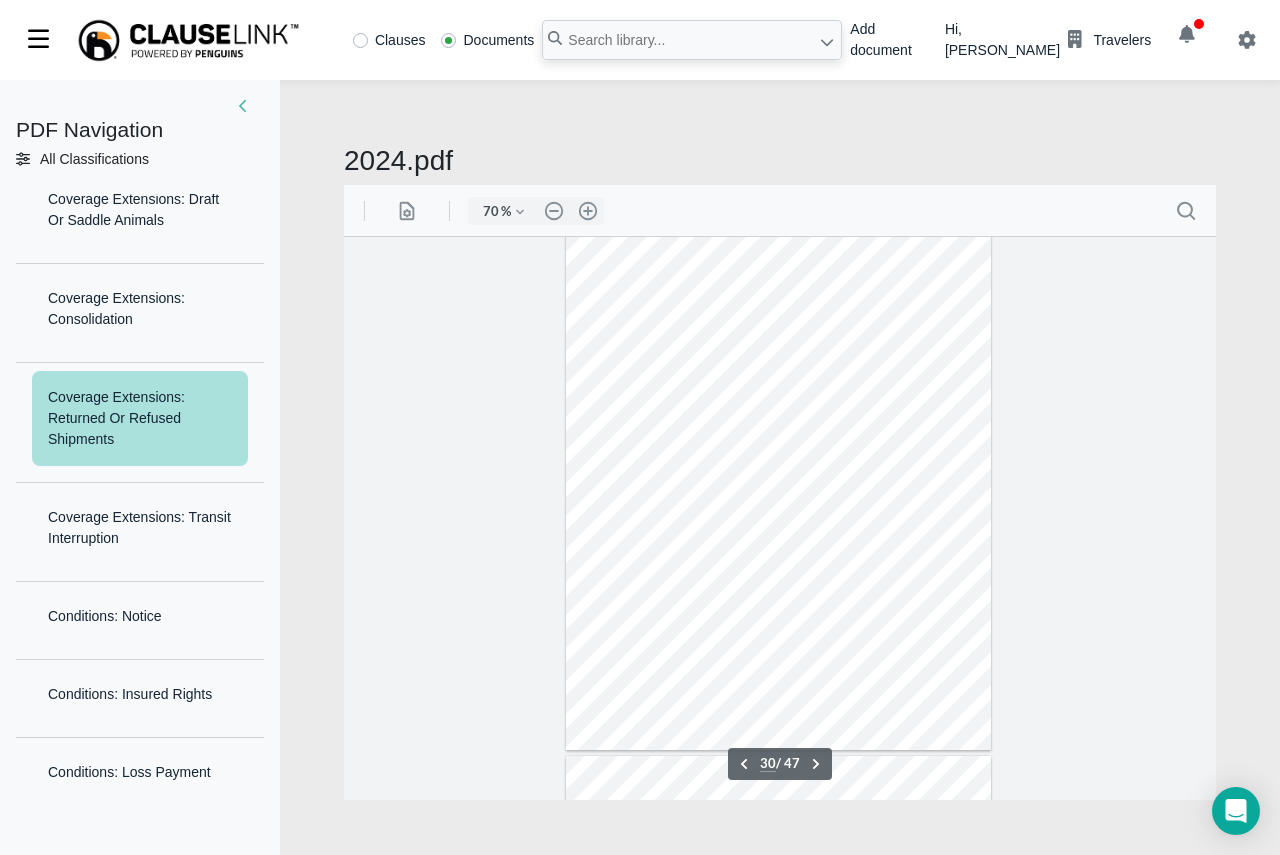 scroll, scrollTop: 16276, scrollLeft: 0, axis: vertical 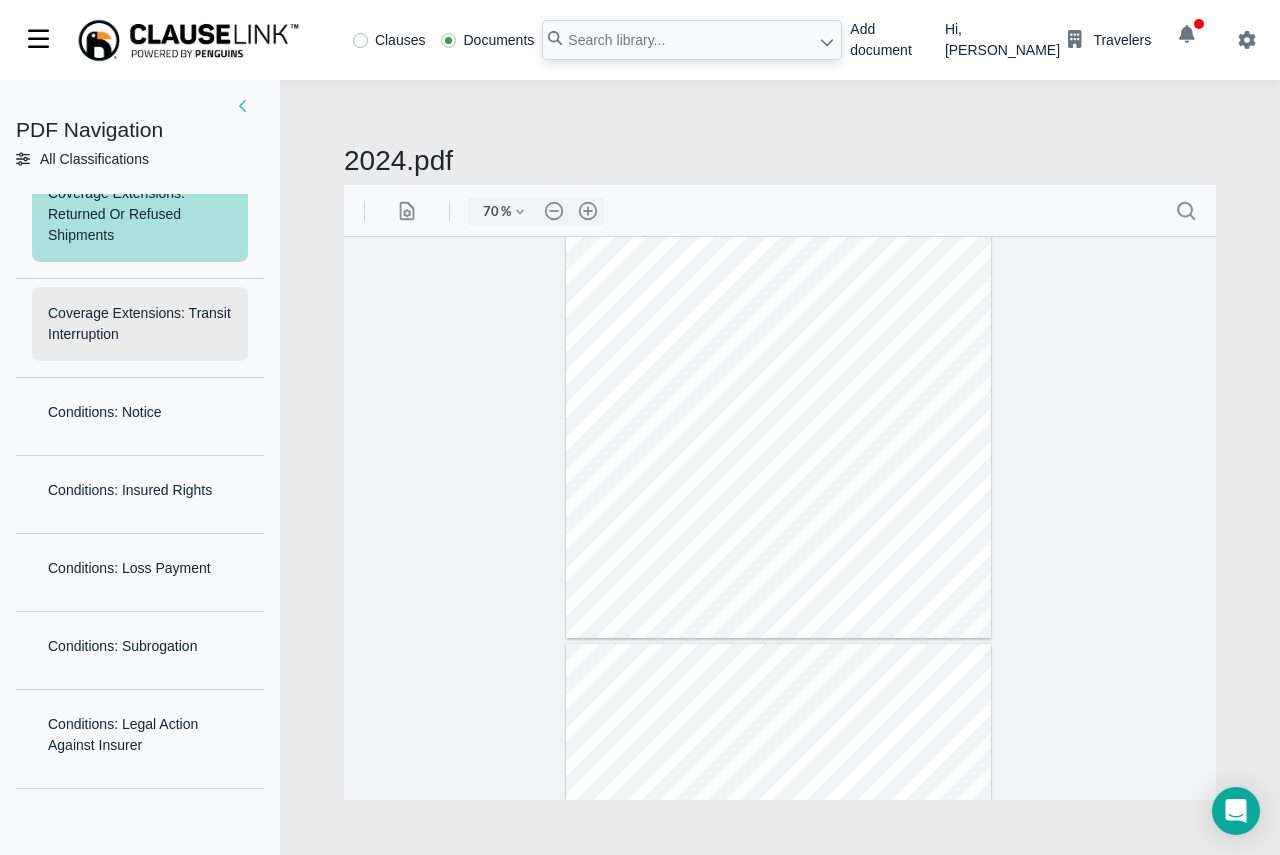 click on "Coverage Extensions: Transit Interruption" at bounding box center (140, 324) 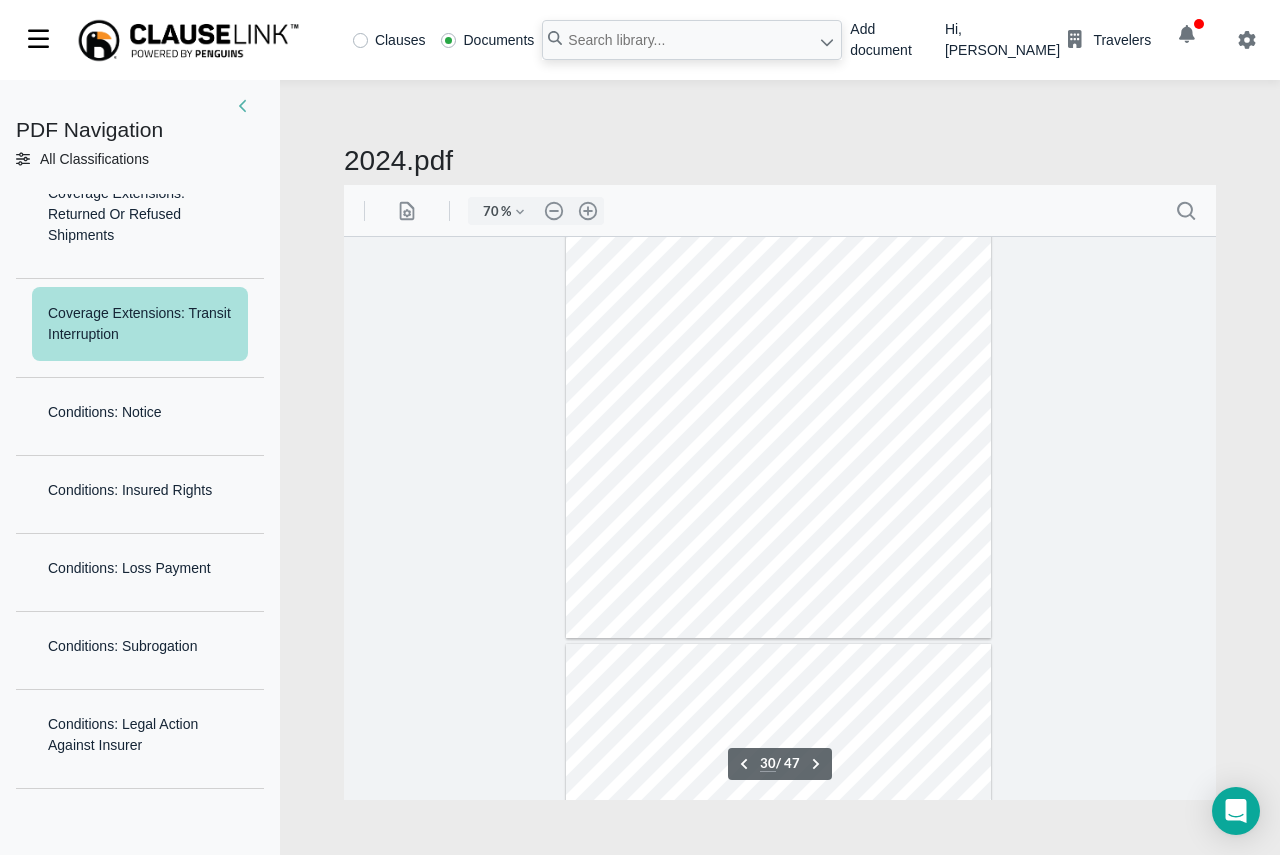 scroll, scrollTop: 16326, scrollLeft: 0, axis: vertical 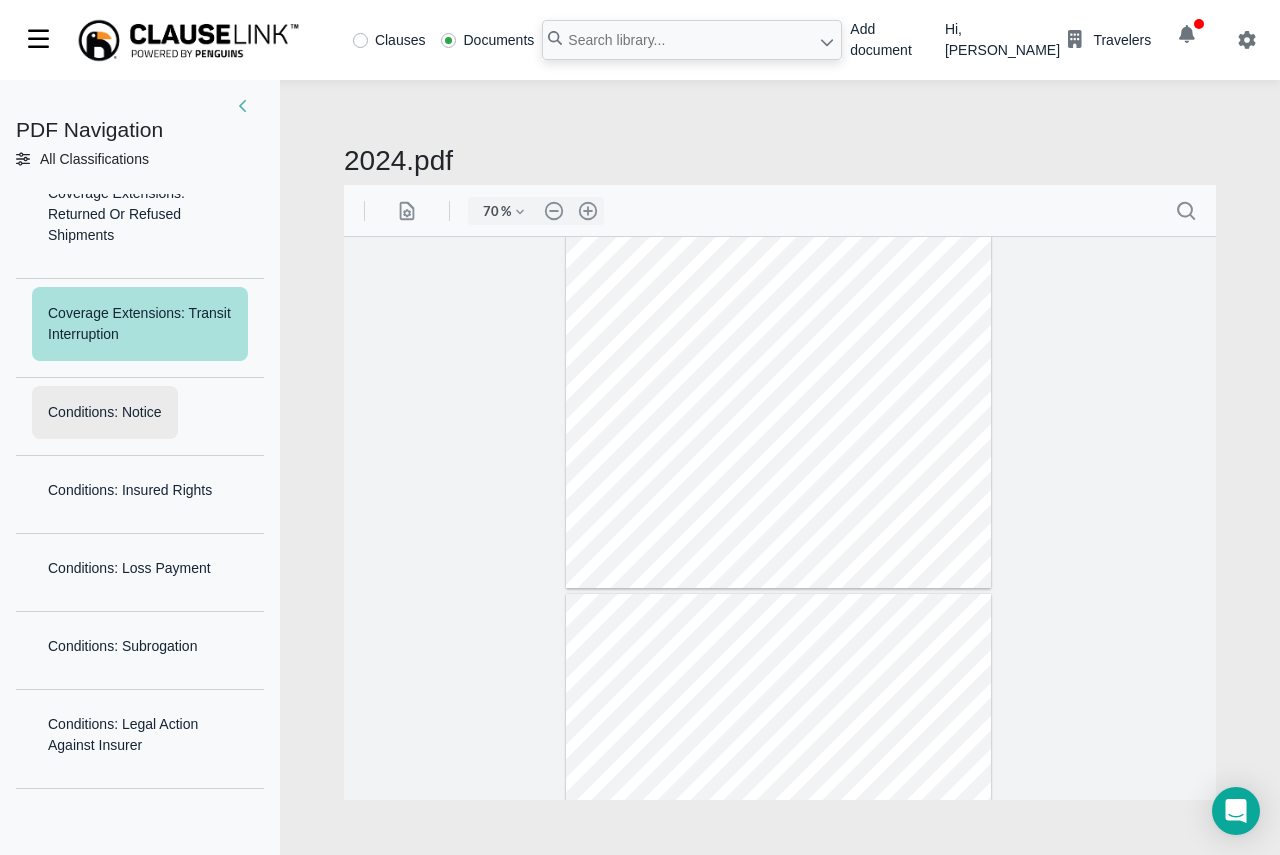 click on "Conditions: Notice" at bounding box center [105, 412] 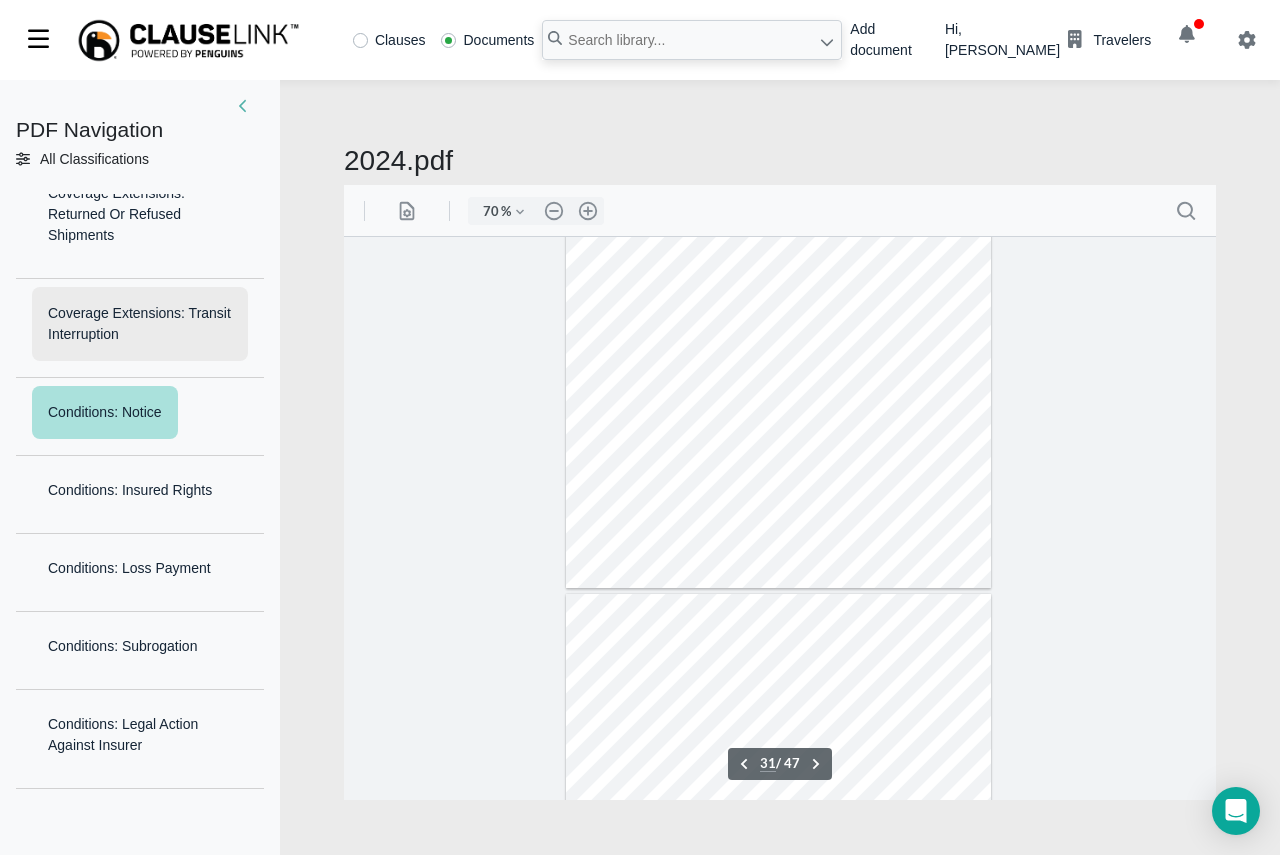 scroll, scrollTop: 16593, scrollLeft: 0, axis: vertical 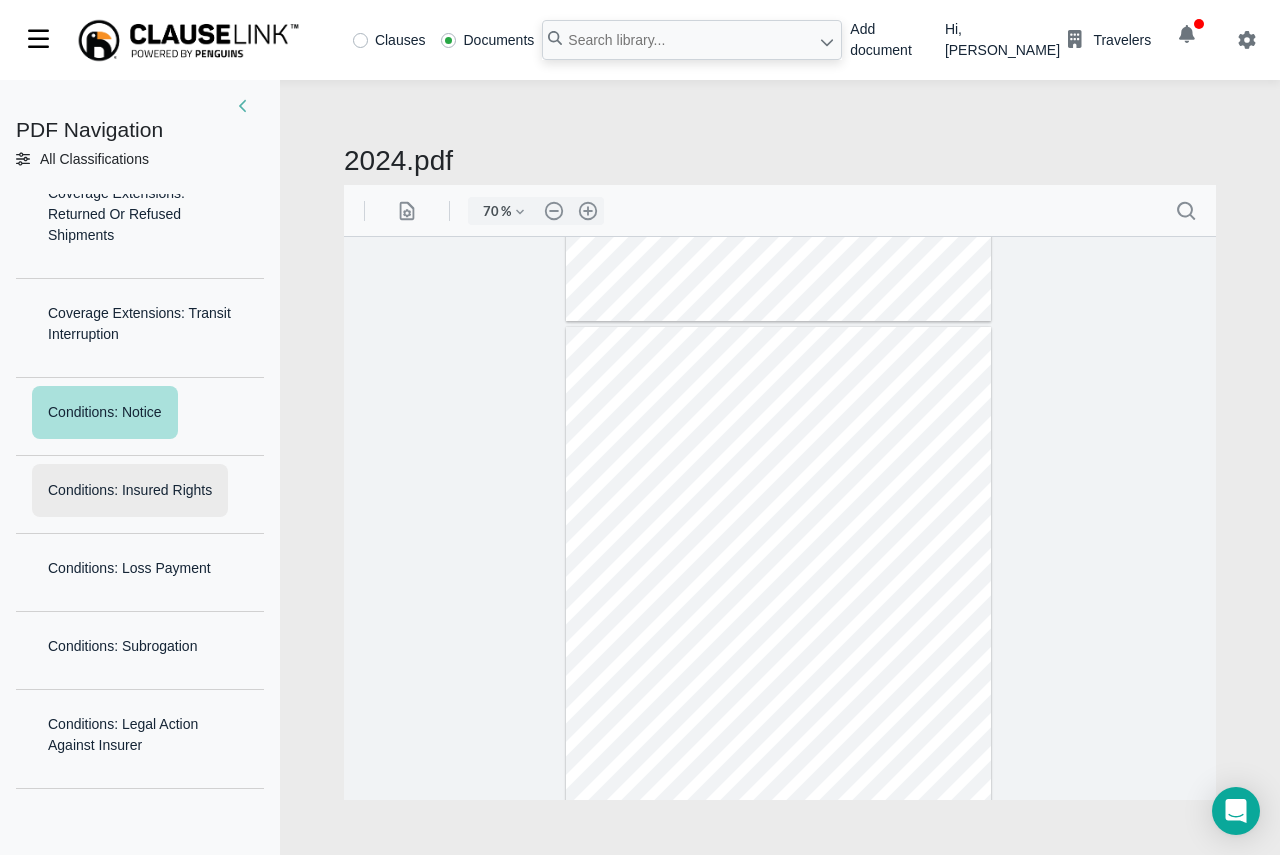 click on "Conditions: Insured Rights" at bounding box center (130, 490) 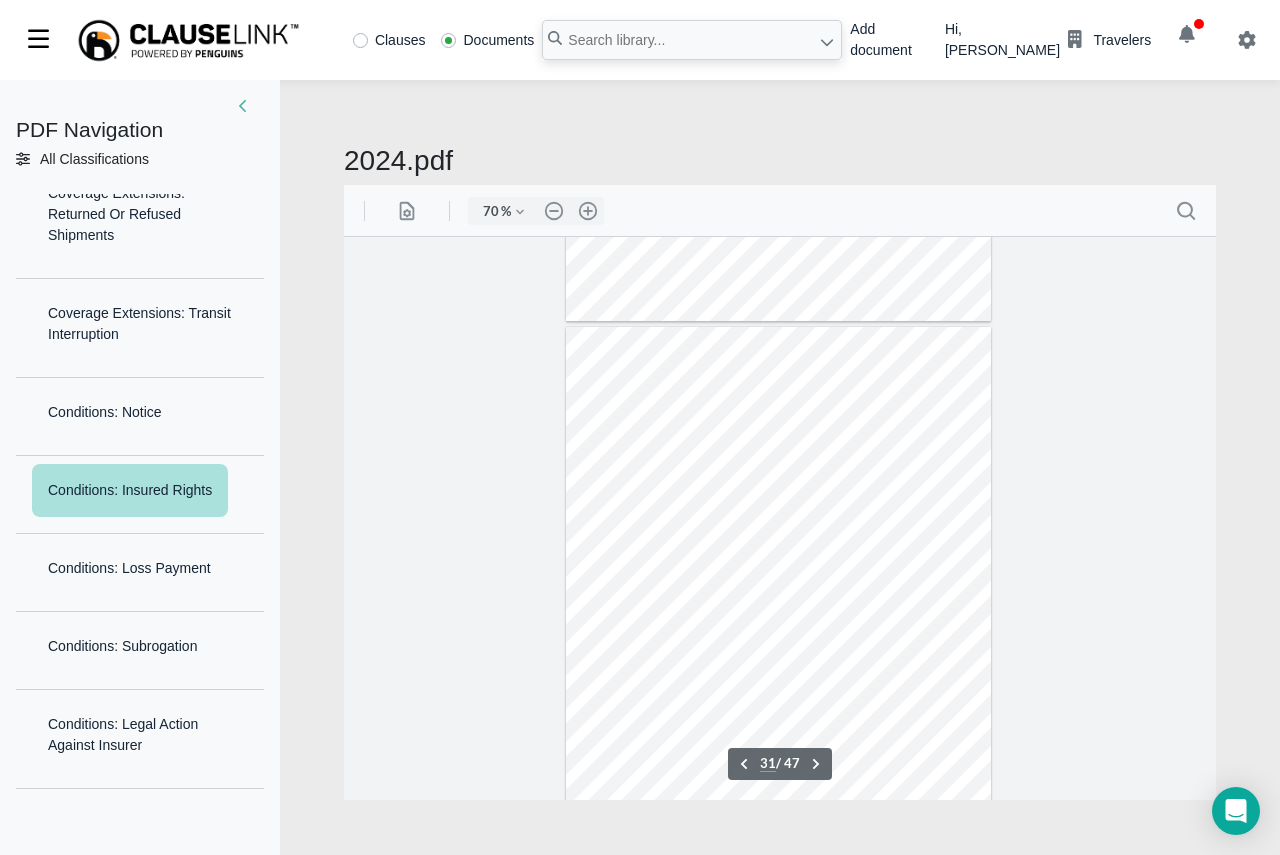 scroll, scrollTop: 16658, scrollLeft: 0, axis: vertical 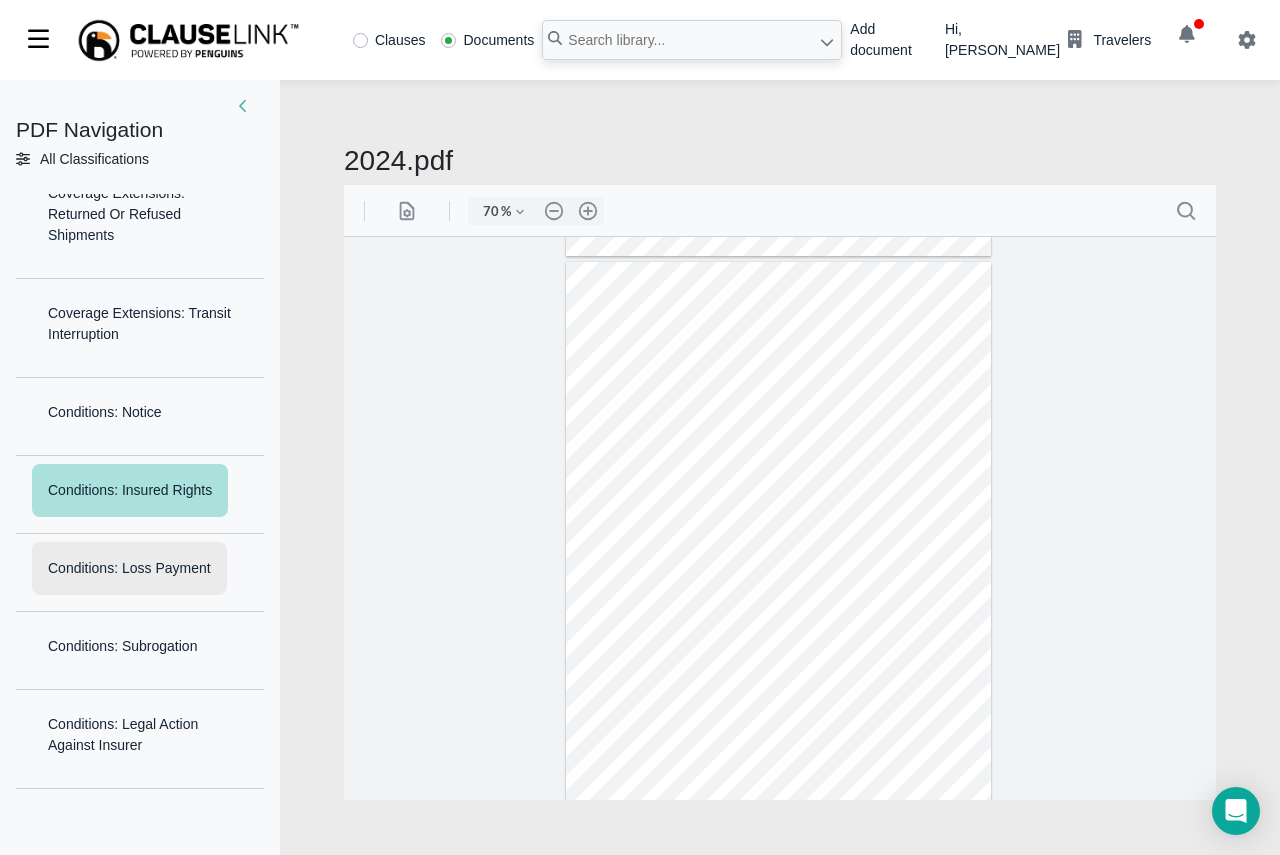 click on "Conditions: Loss Payment" at bounding box center (129, 568) 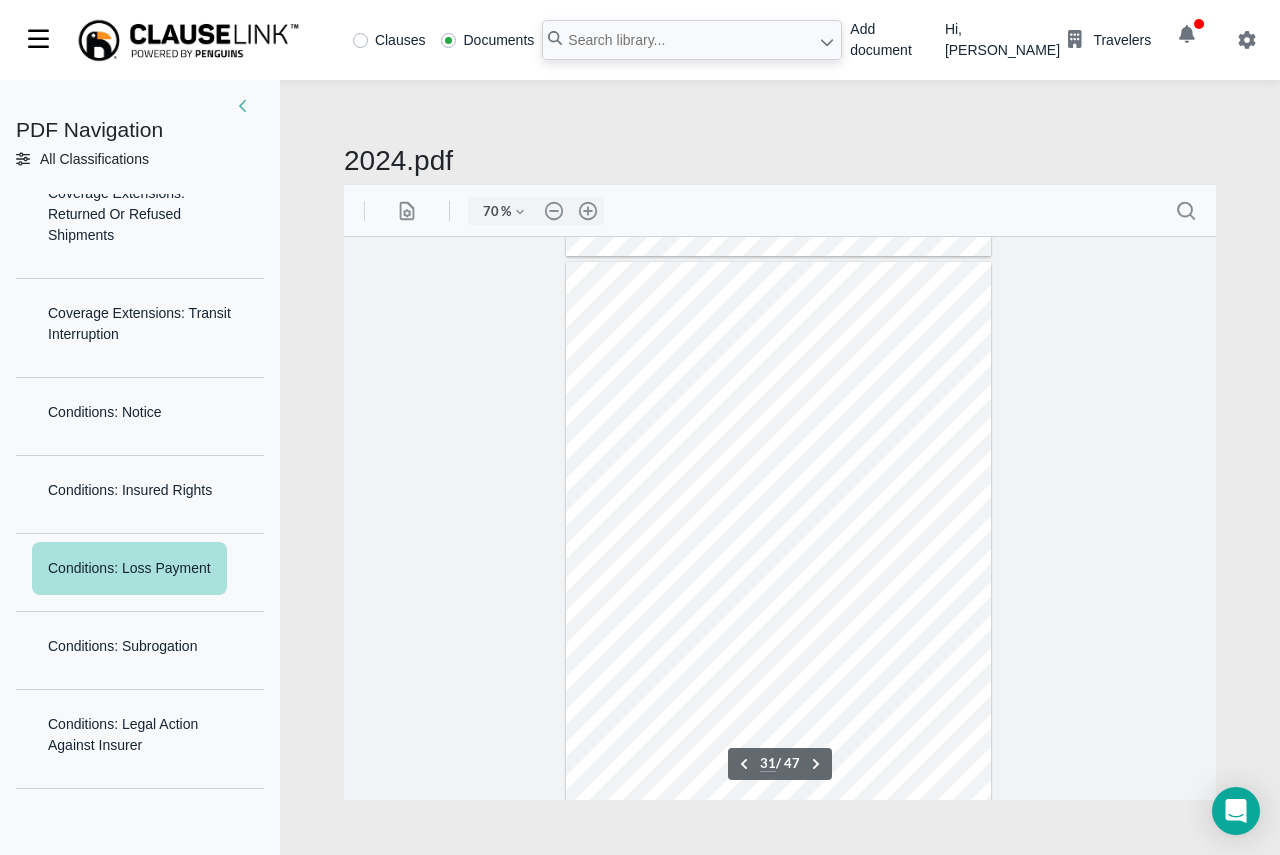 scroll, scrollTop: 16797, scrollLeft: 0, axis: vertical 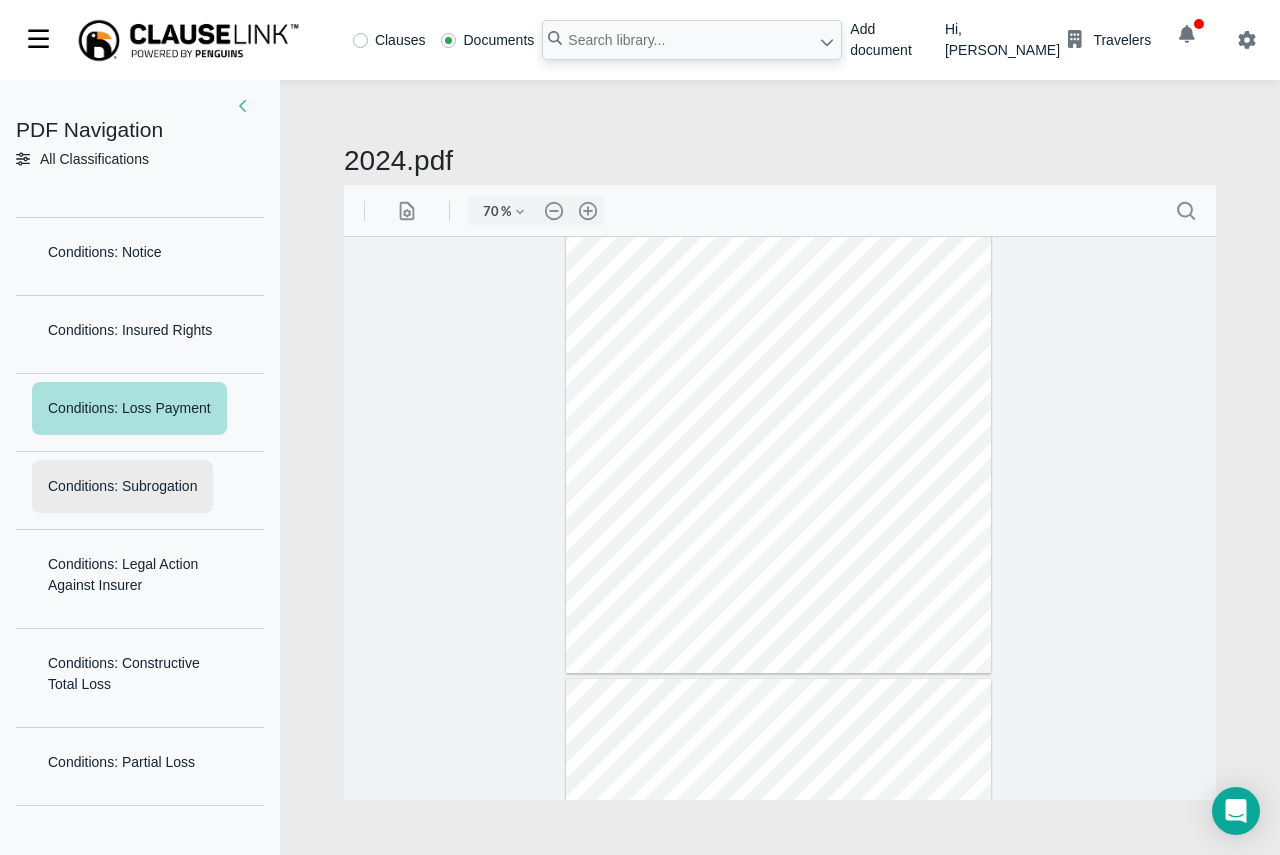 click on "Conditions: Subrogation" at bounding box center [122, 486] 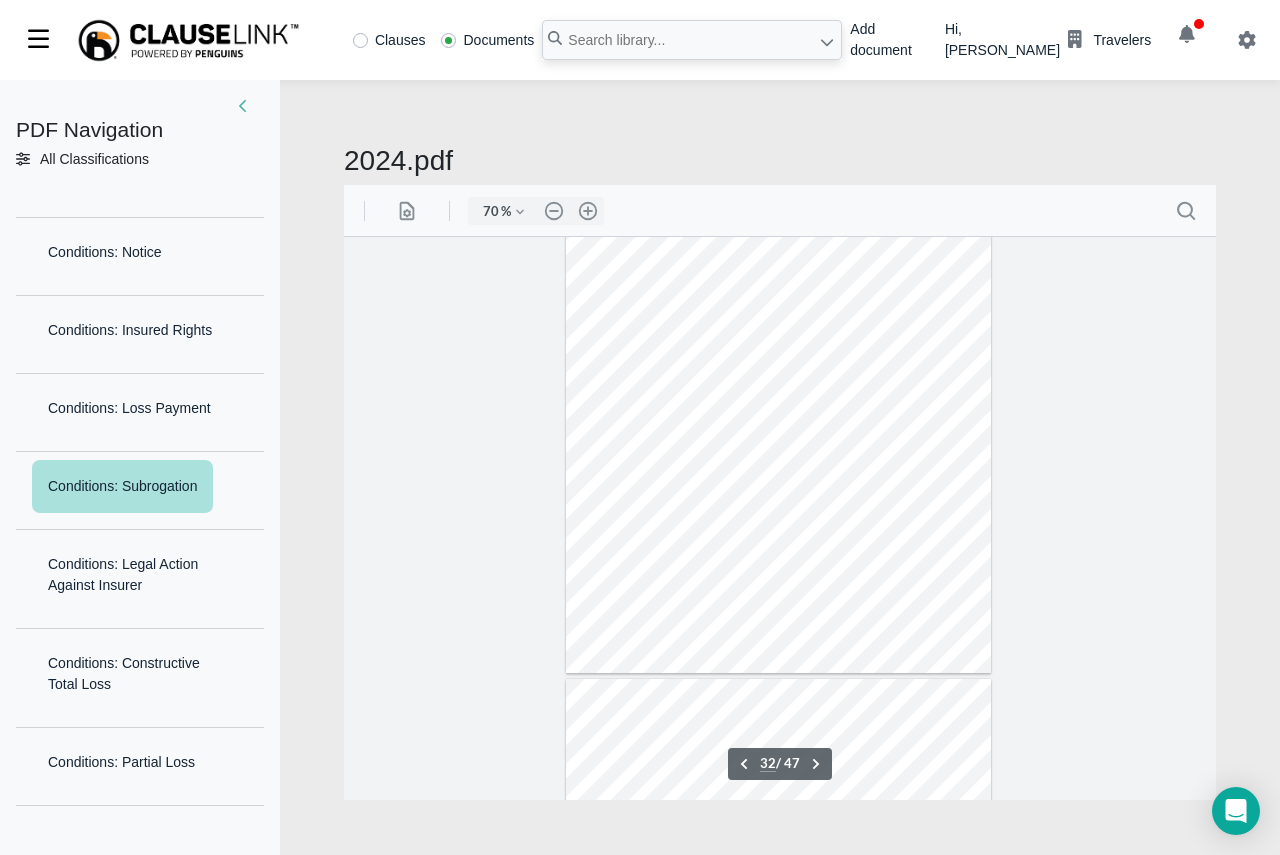 scroll, scrollTop: 17160, scrollLeft: 0, axis: vertical 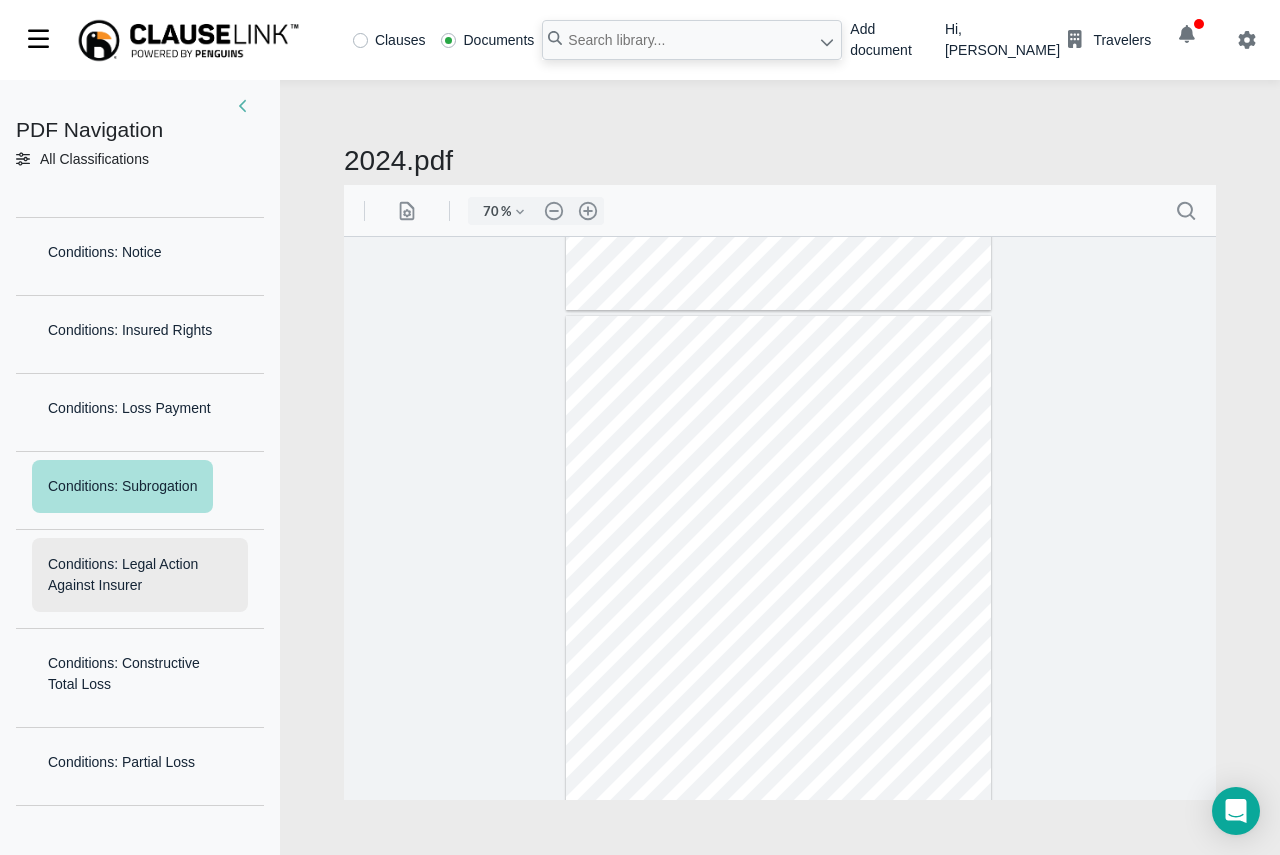 click on "Conditions: Legal Action Against Insurer" at bounding box center [140, 575] 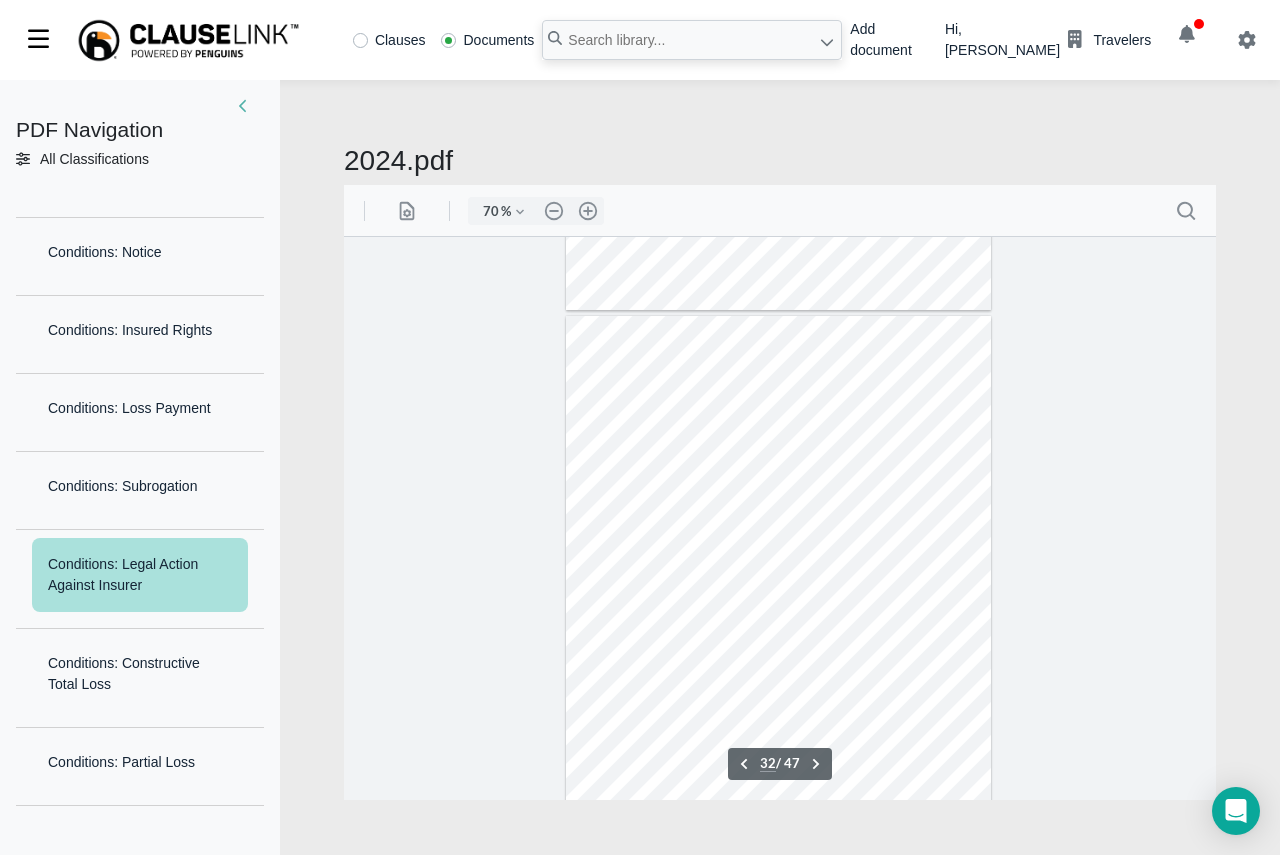 scroll, scrollTop: 17313, scrollLeft: 0, axis: vertical 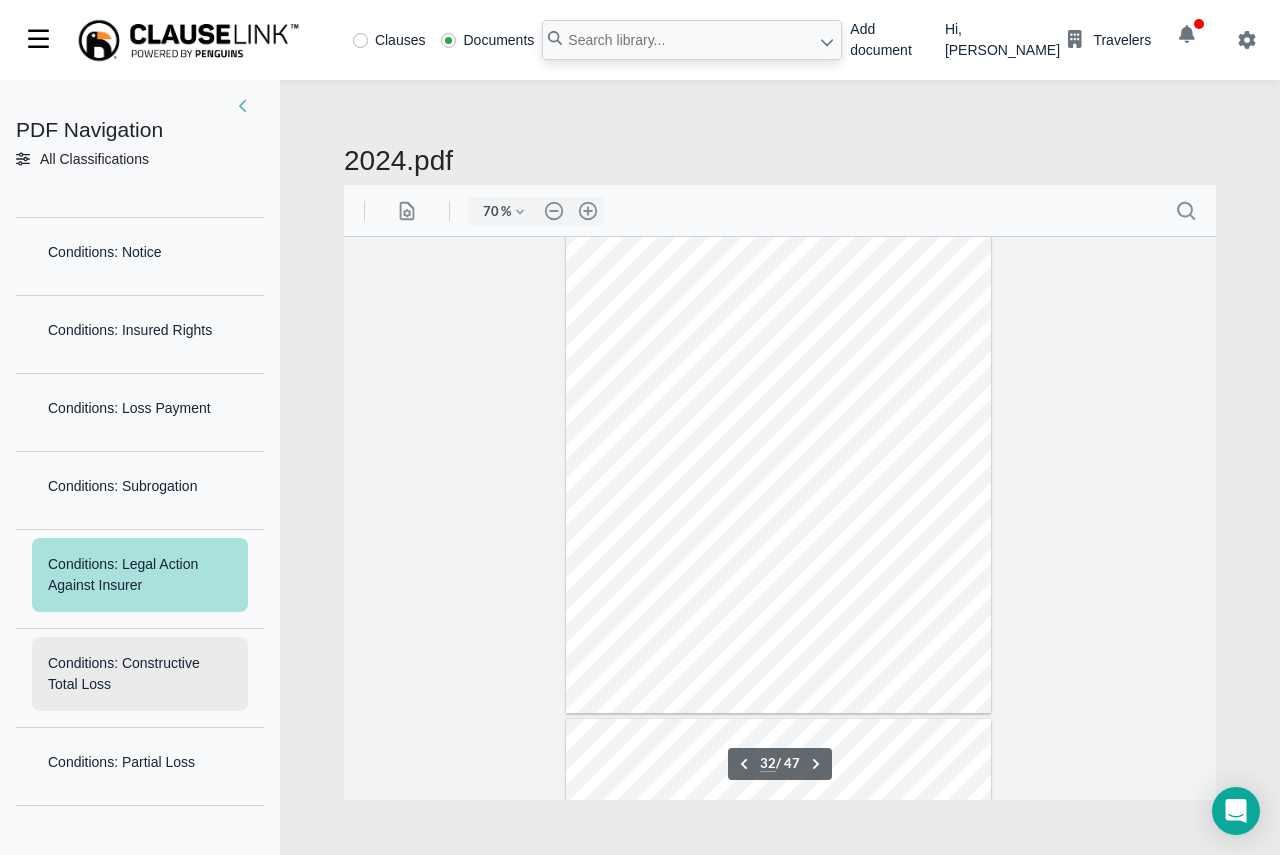 click on "Conditions: Constructive Total Loss" at bounding box center (140, 674) 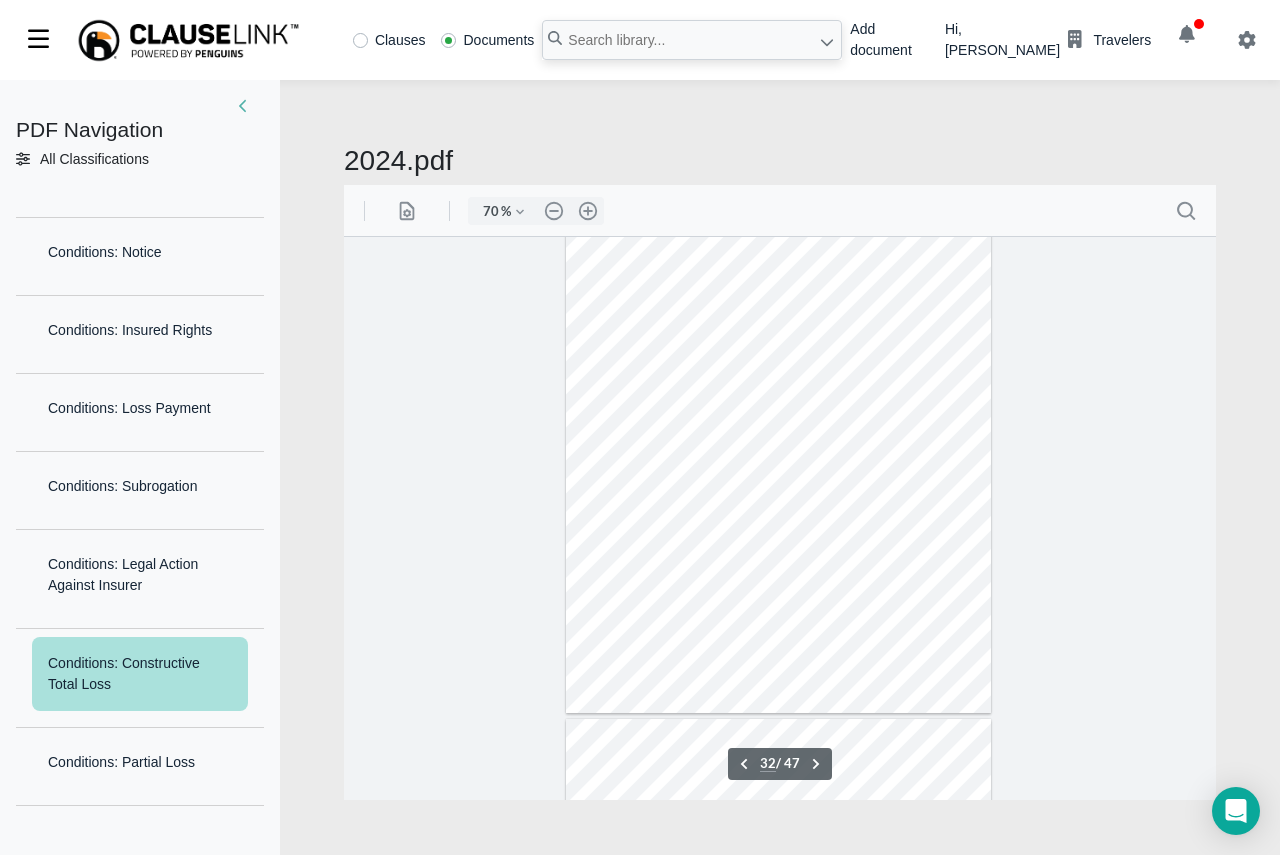 scroll, scrollTop: 17387, scrollLeft: 0, axis: vertical 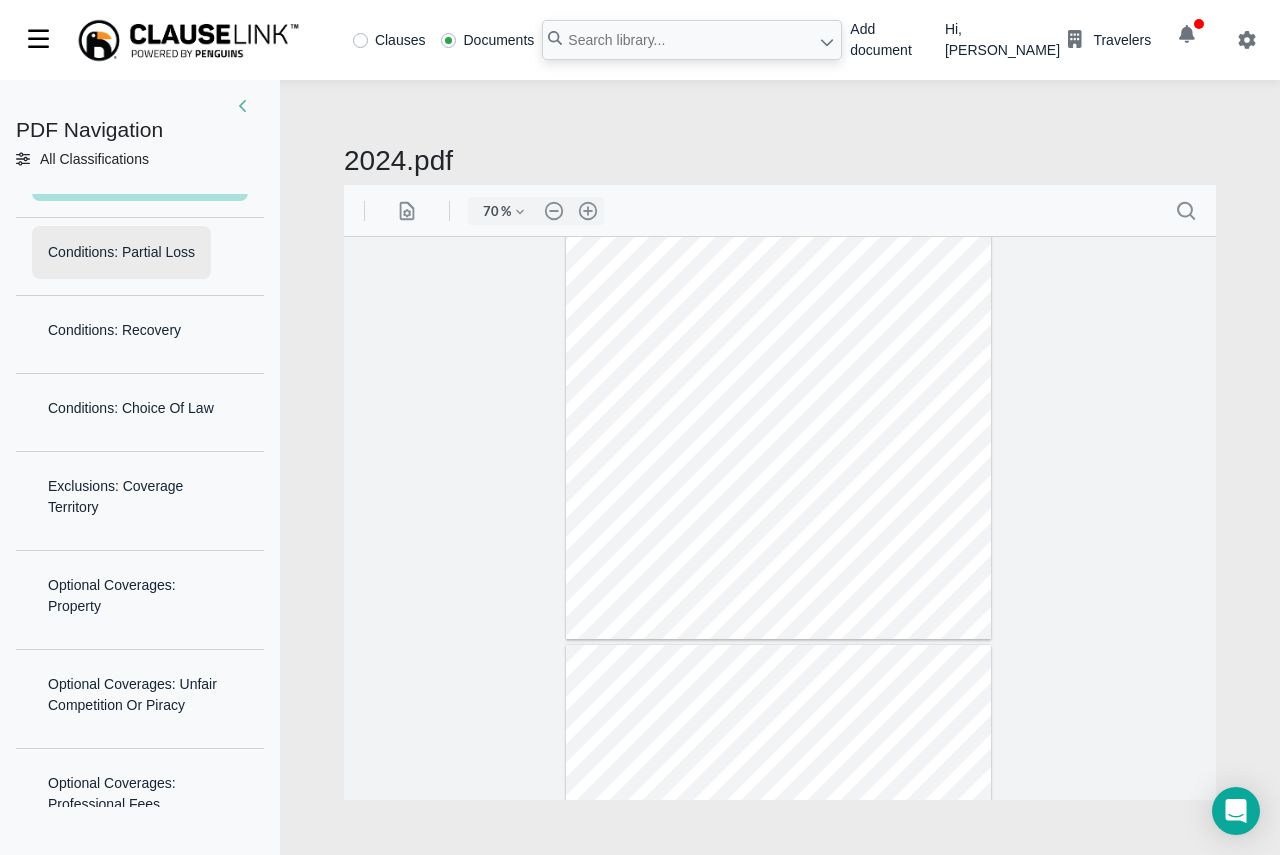 click on "Conditions: Partial Loss" at bounding box center (121, 252) 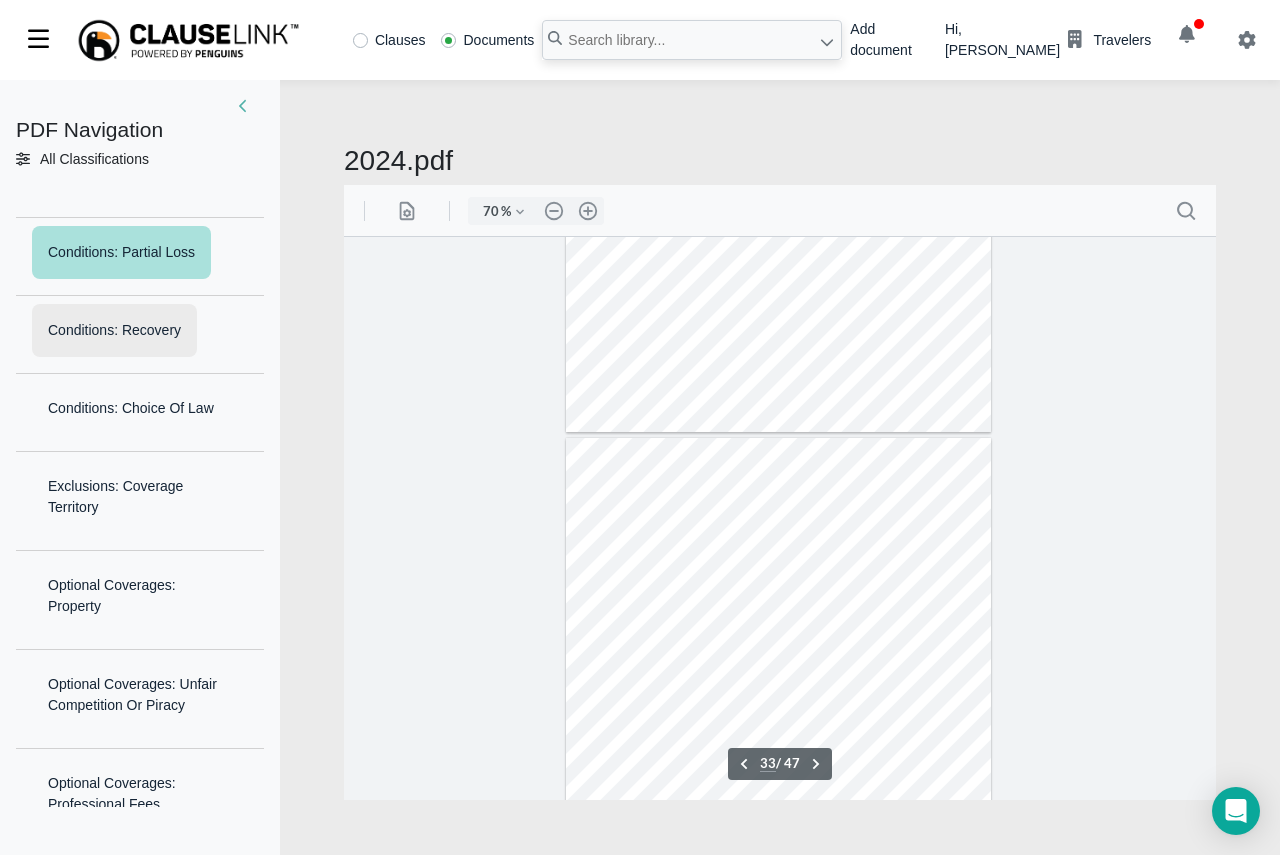 click on "Conditions: Recovery" at bounding box center (114, 330) 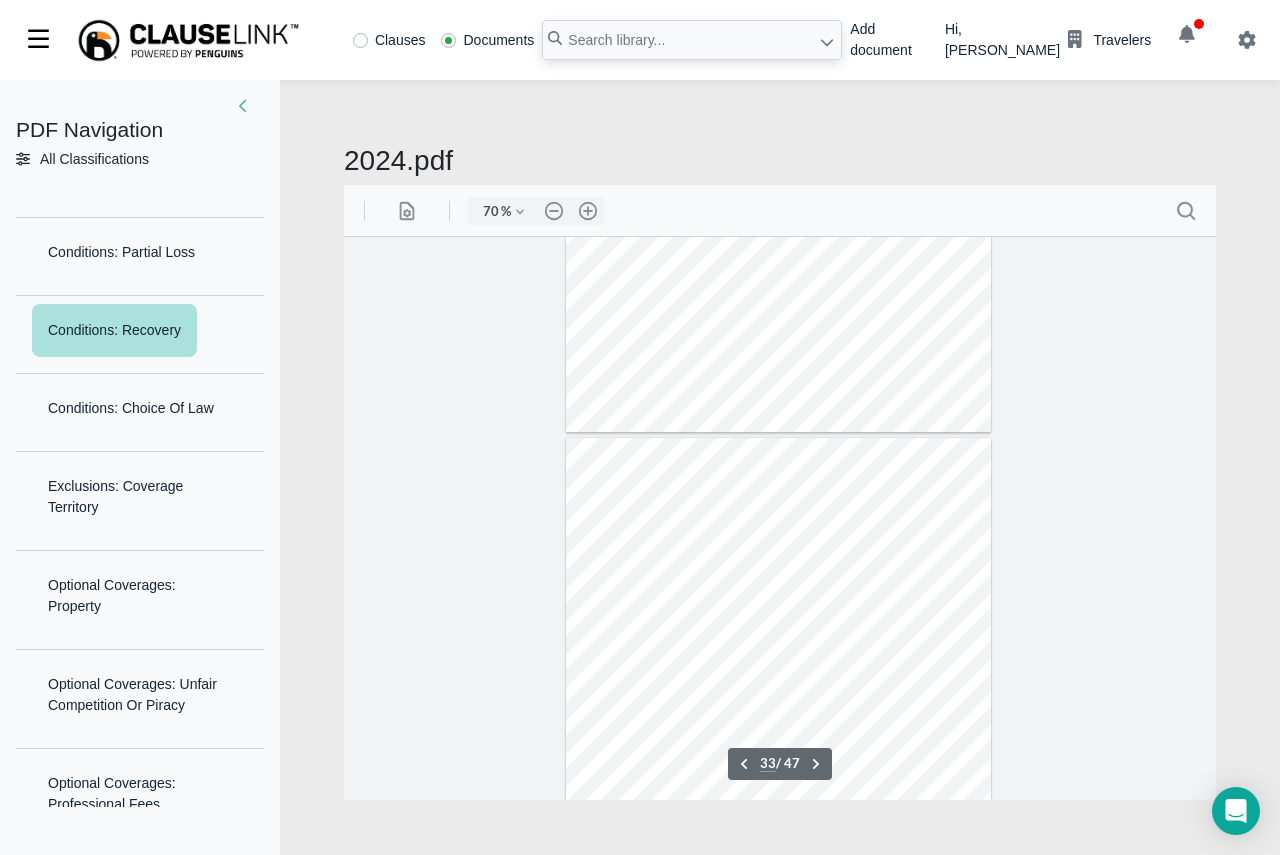 scroll, scrollTop: 17748, scrollLeft: 0, axis: vertical 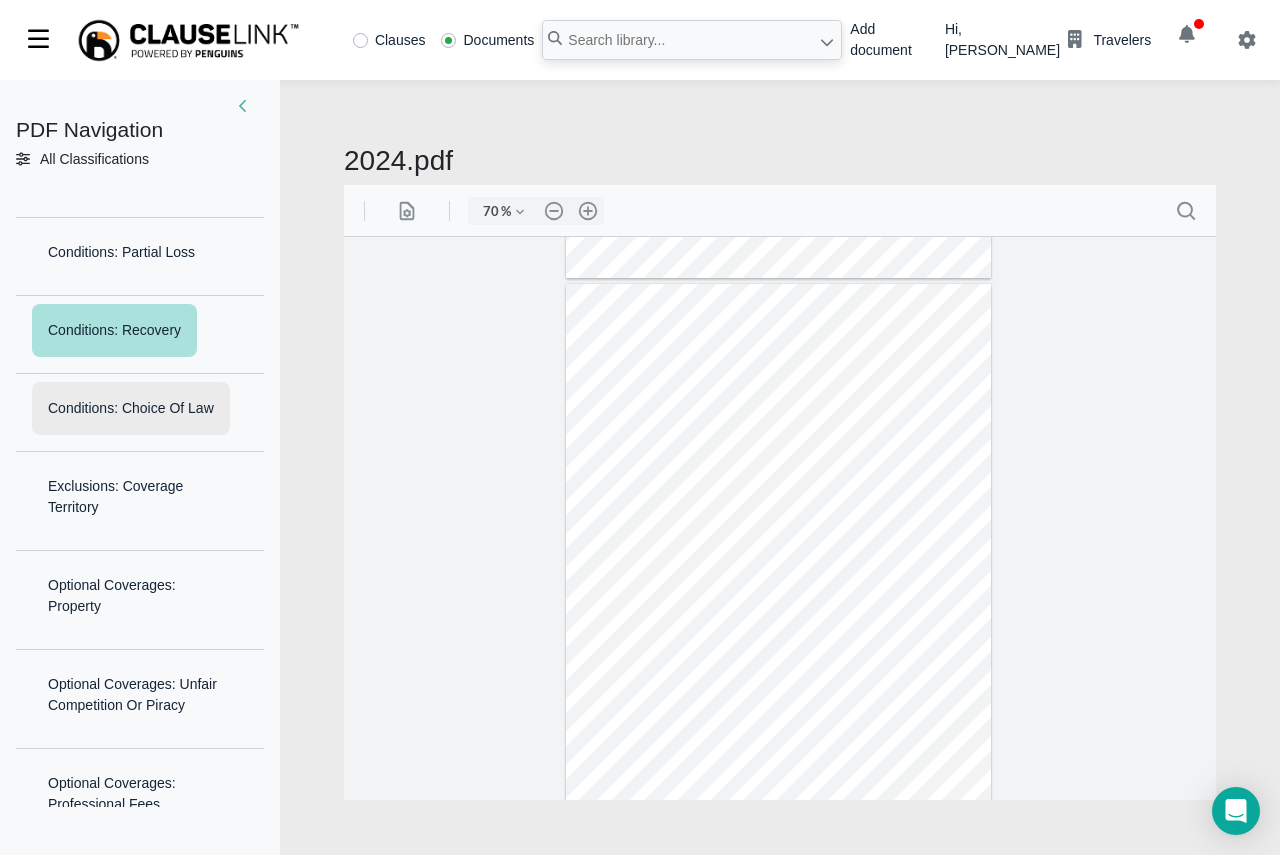 click on "Conditions: Choice Of Law" at bounding box center [131, 408] 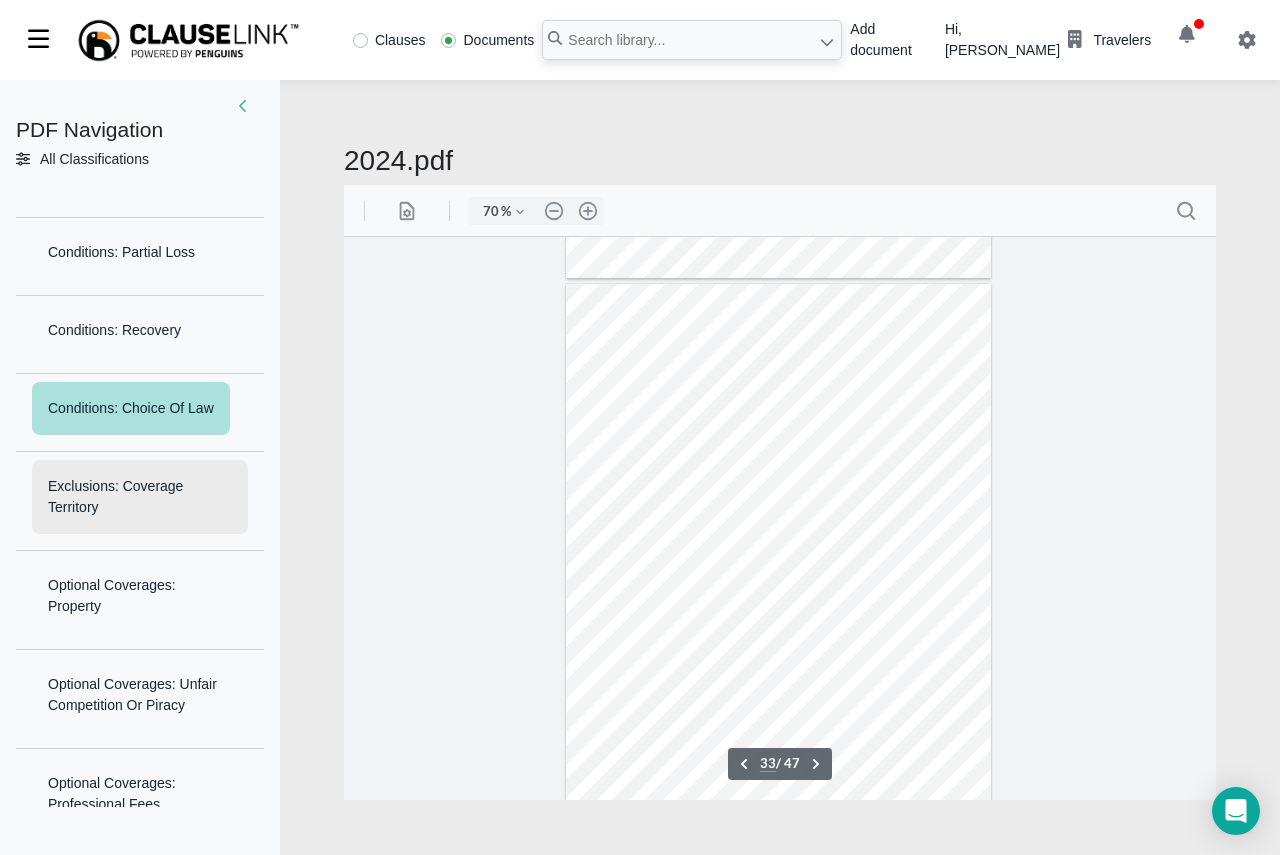 scroll, scrollTop: 17838, scrollLeft: 0, axis: vertical 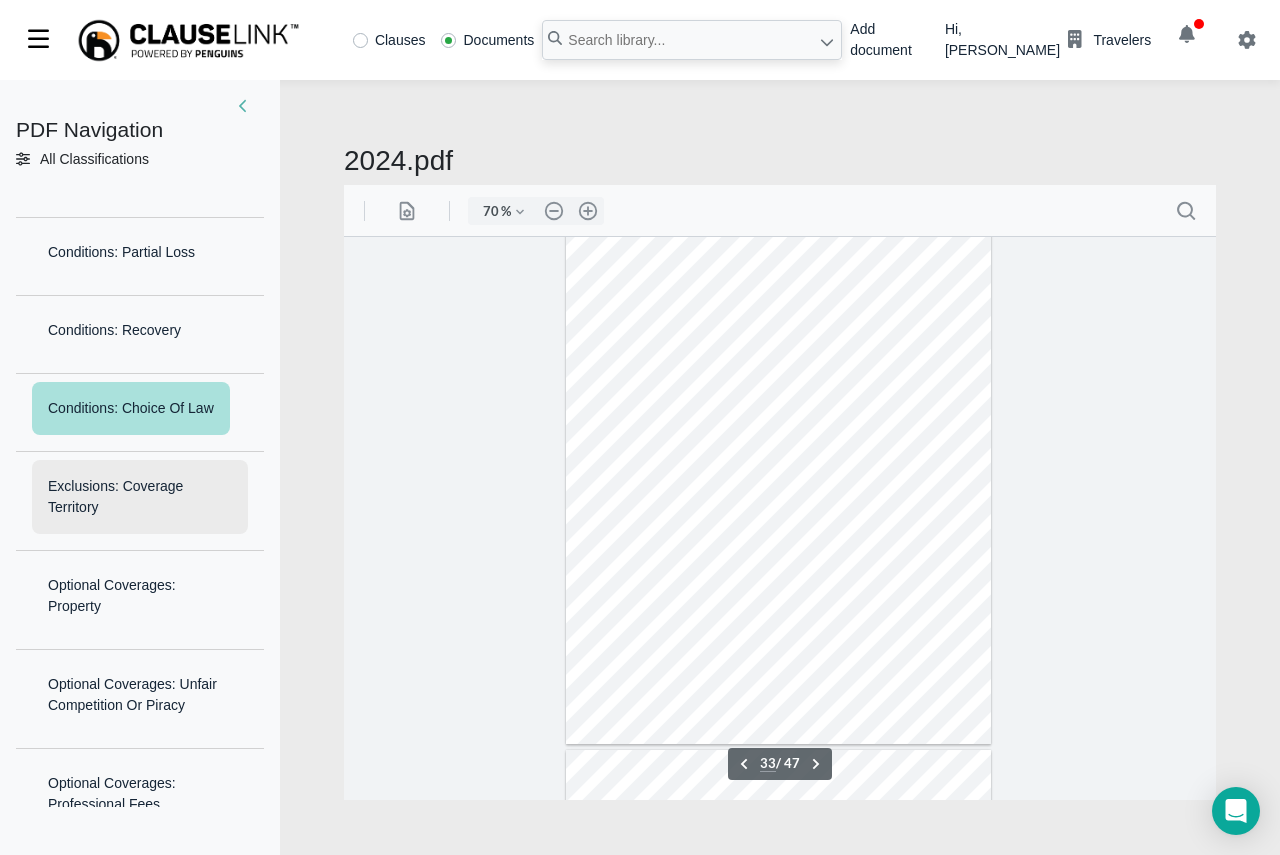 click on "Exclusions: Coverage Territory" at bounding box center (140, 497) 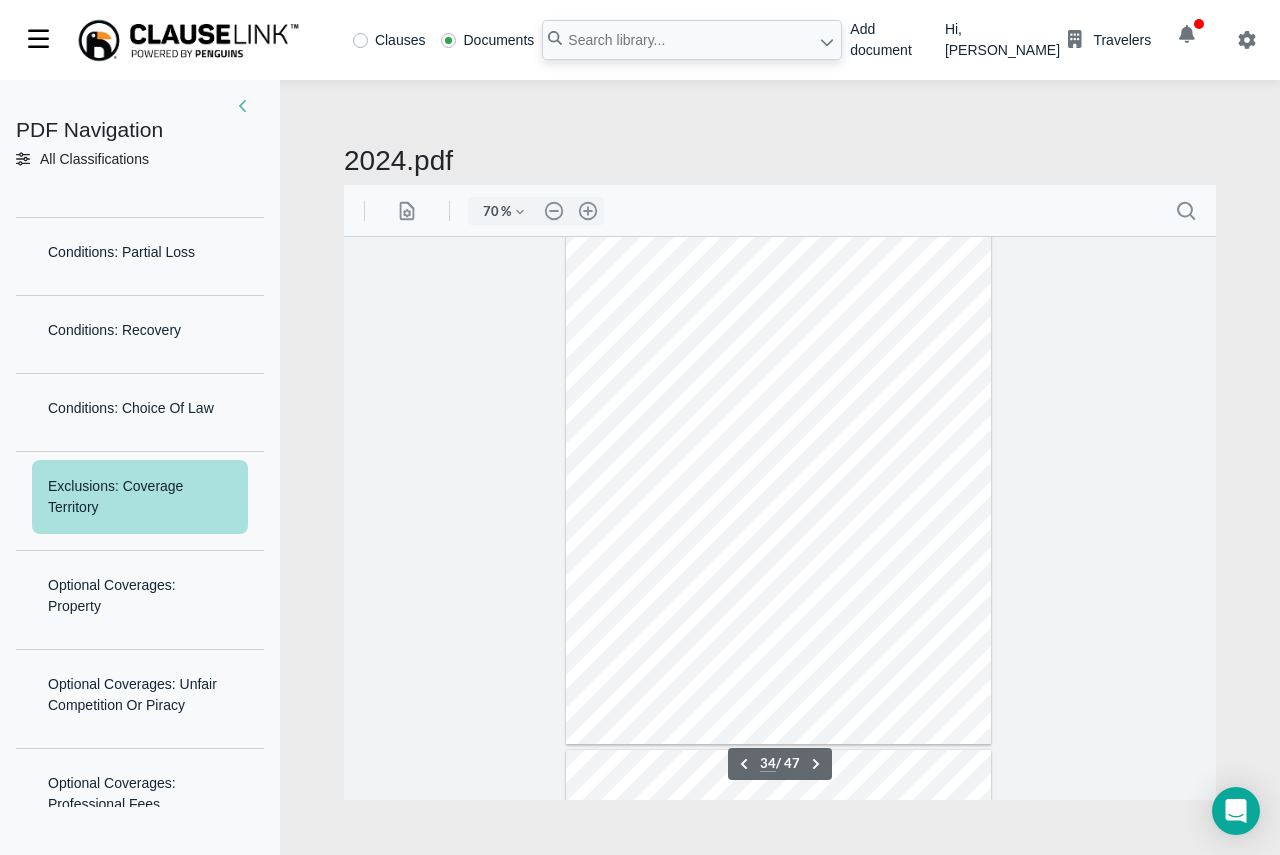 scroll, scrollTop: 18272, scrollLeft: 0, axis: vertical 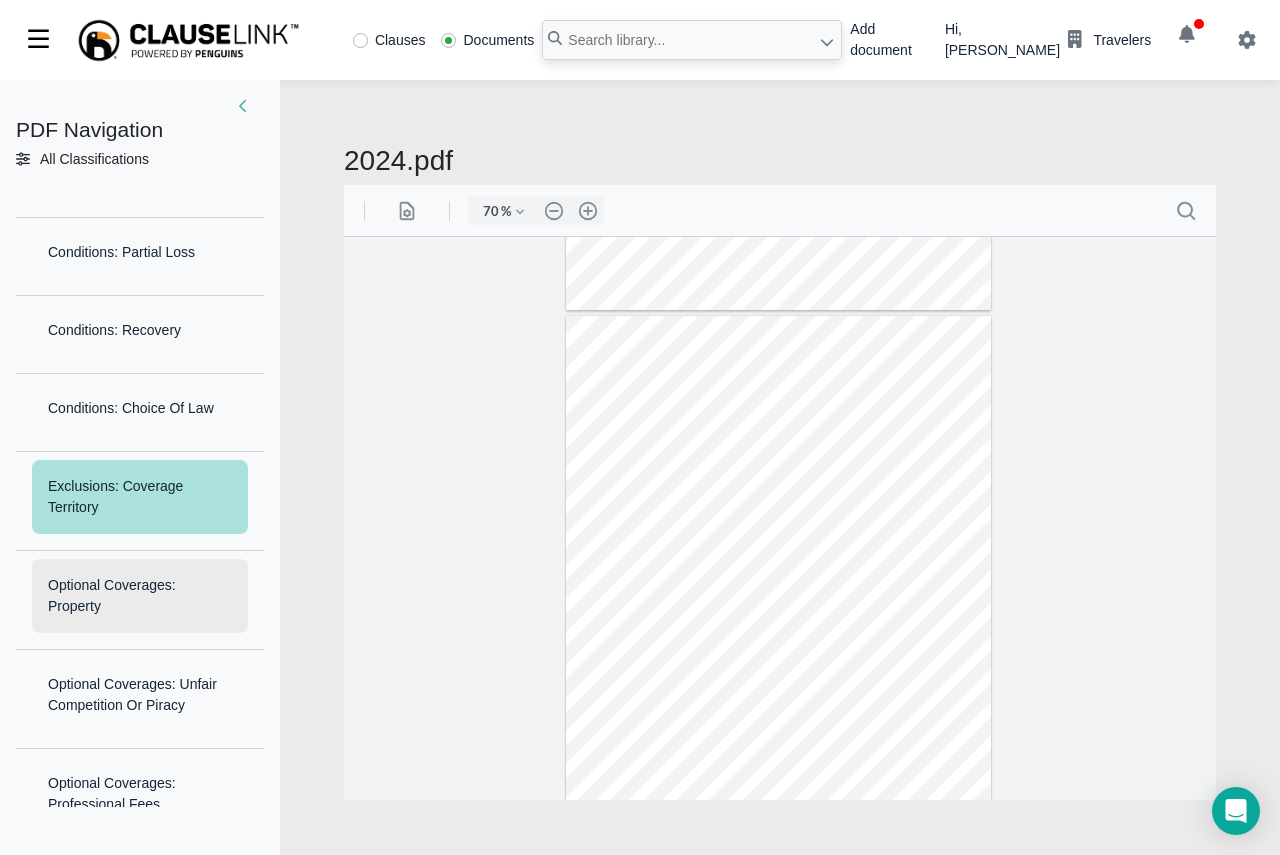 click on "Optional Coverages: Property" at bounding box center [140, 596] 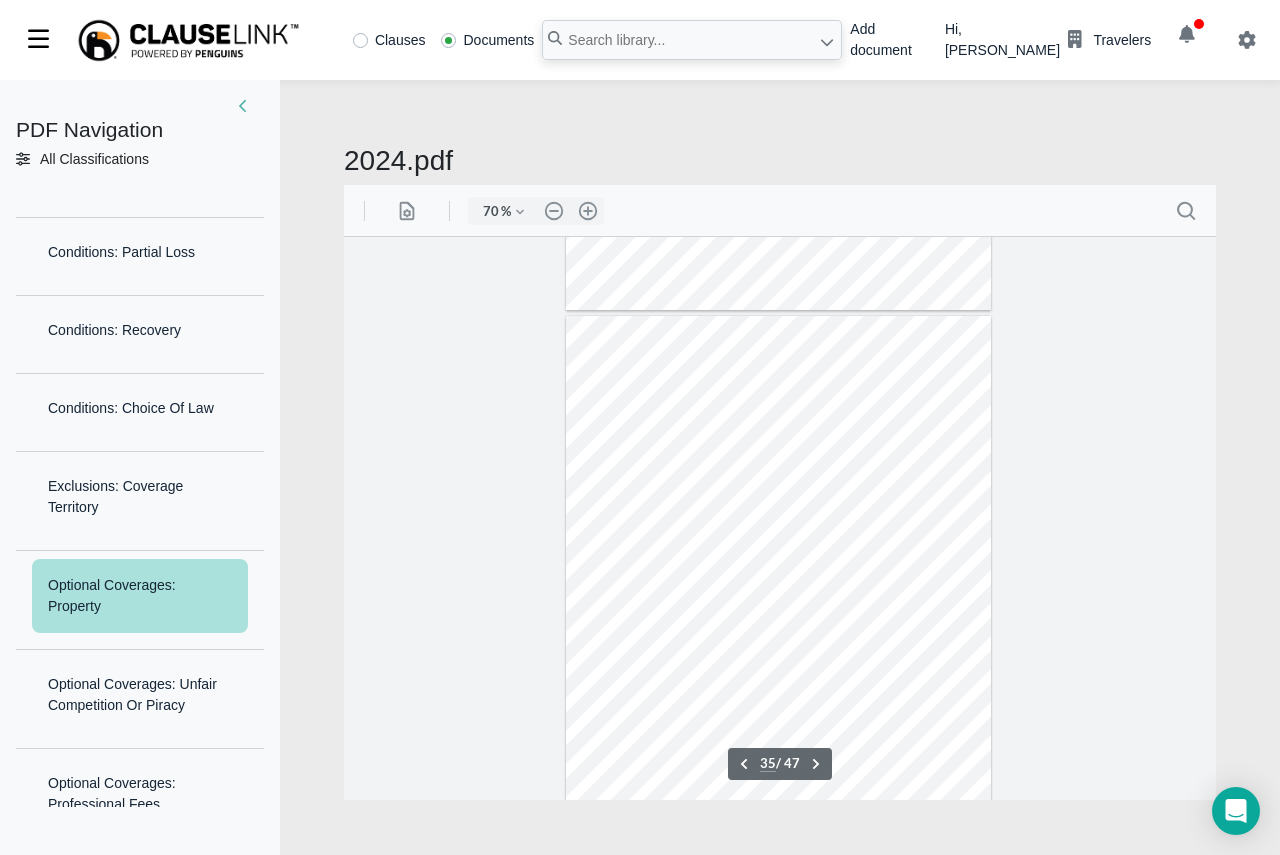 scroll, scrollTop: 18750, scrollLeft: 0, axis: vertical 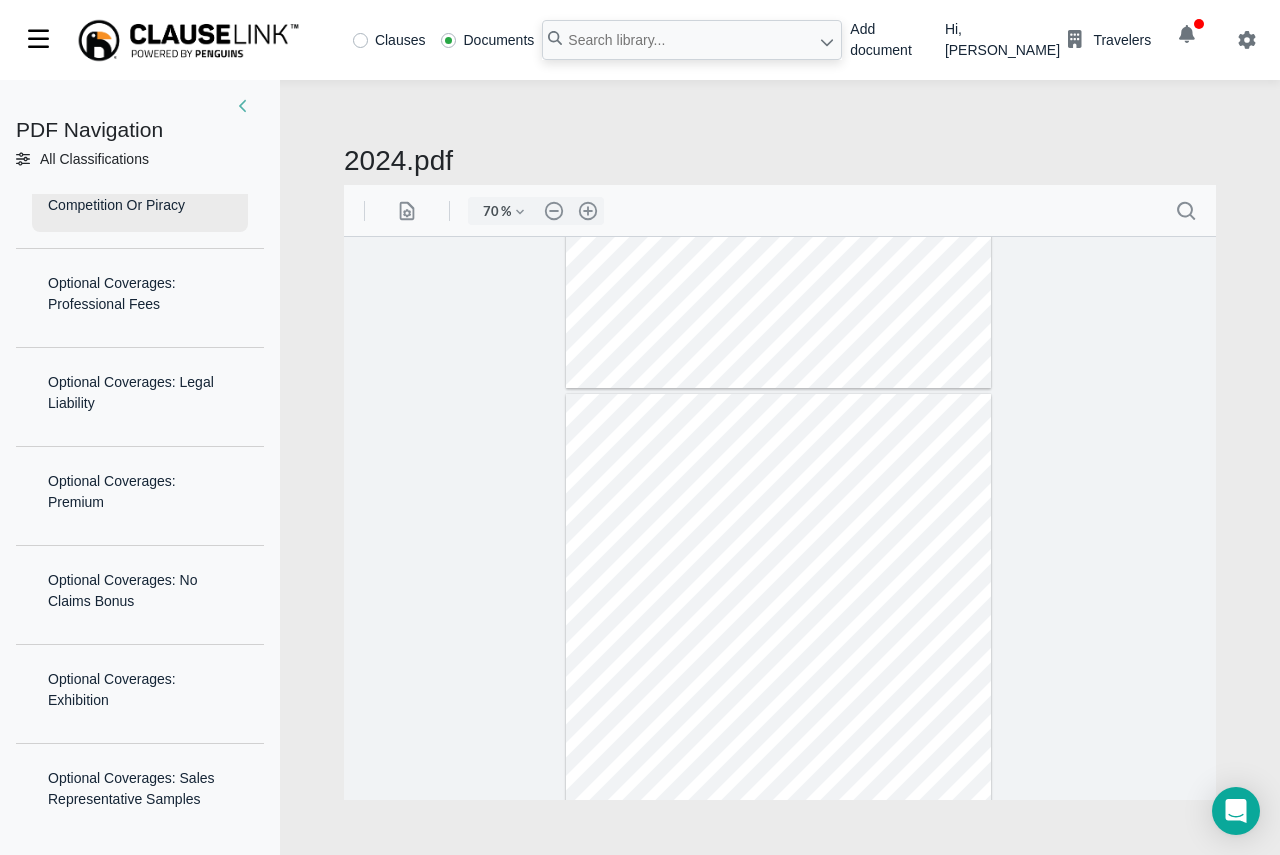 click on "Optional Coverages: Unfair Competition Or Piracy" at bounding box center [140, 195] 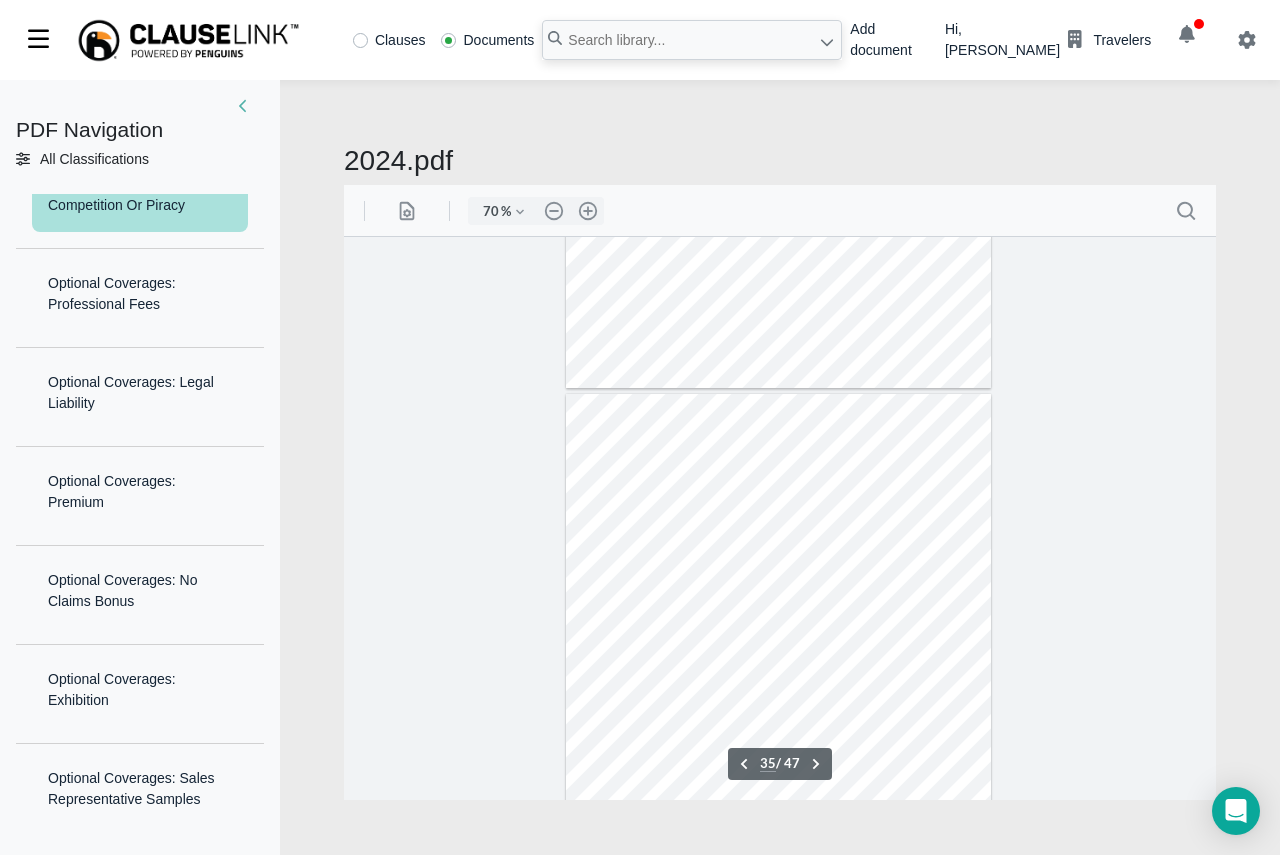 scroll, scrollTop: 18905, scrollLeft: 0, axis: vertical 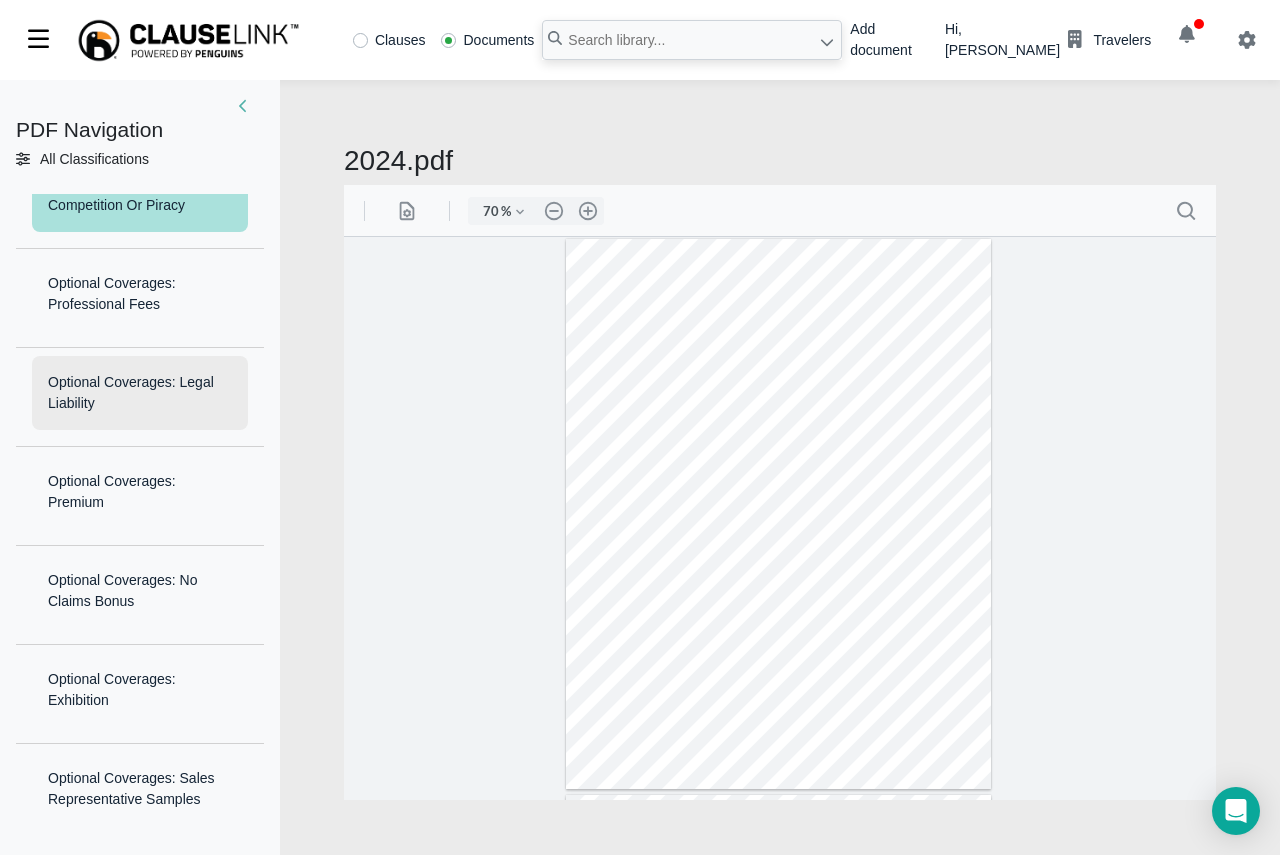drag, startPoint x: 164, startPoint y: 407, endPoint x: 140, endPoint y: 505, distance: 100.89599 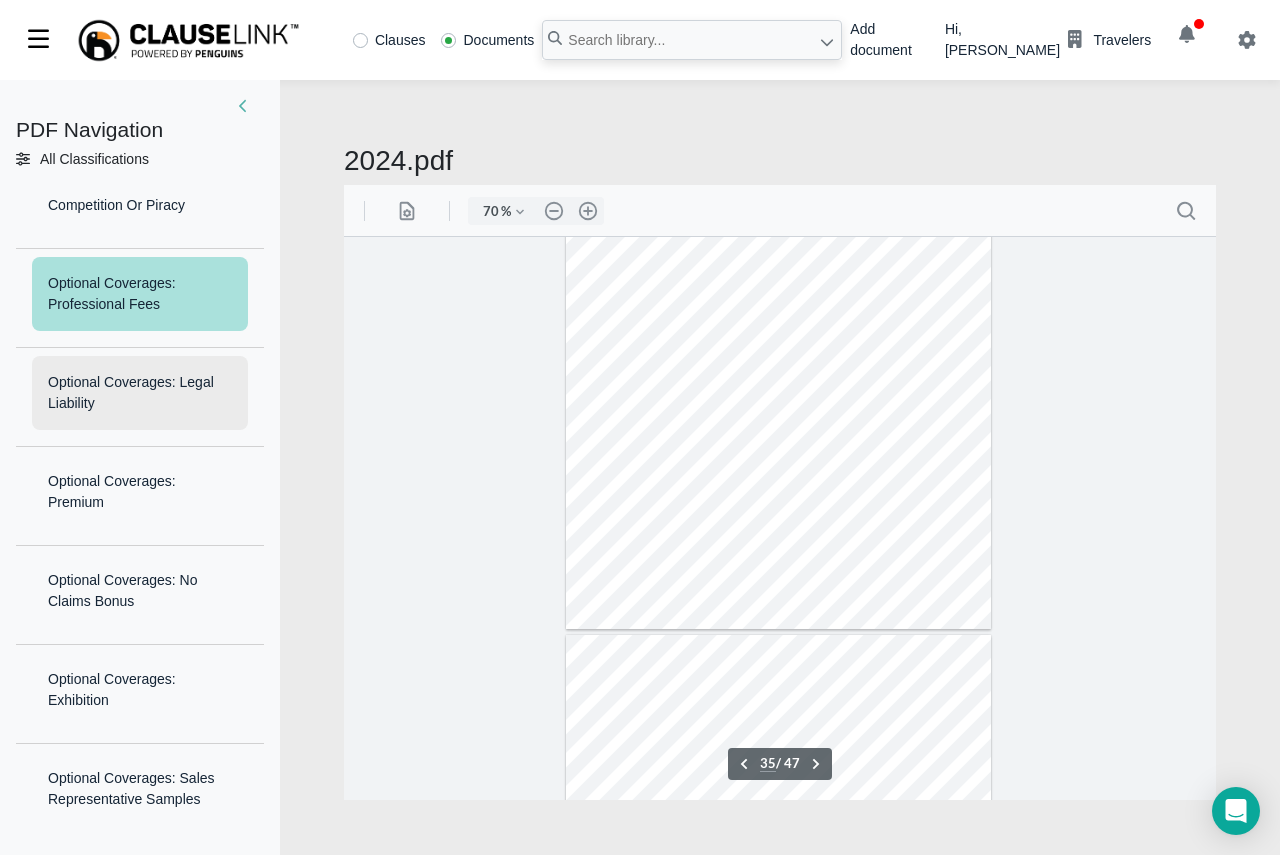 click on "Optional Coverages: Legal Liability" at bounding box center (140, 393) 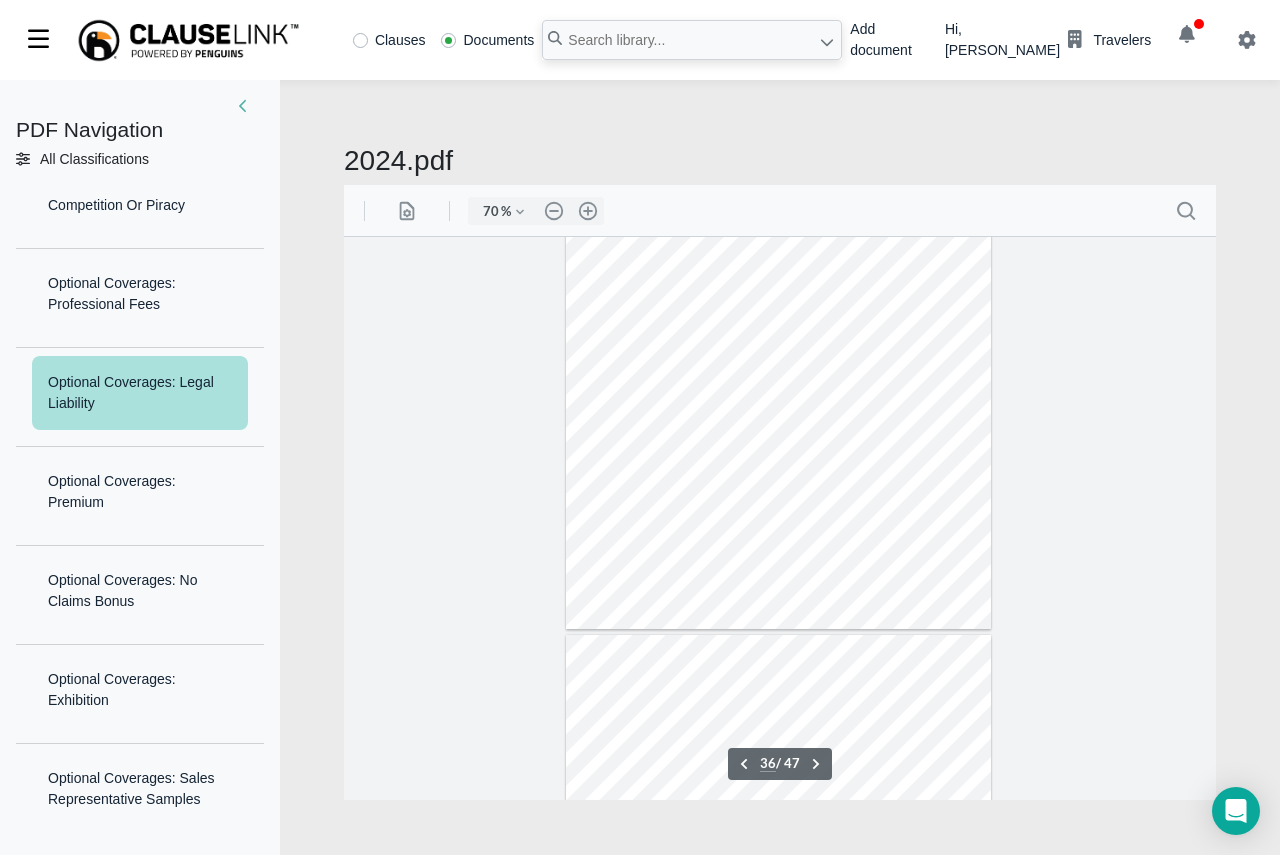 scroll, scrollTop: 19358, scrollLeft: 0, axis: vertical 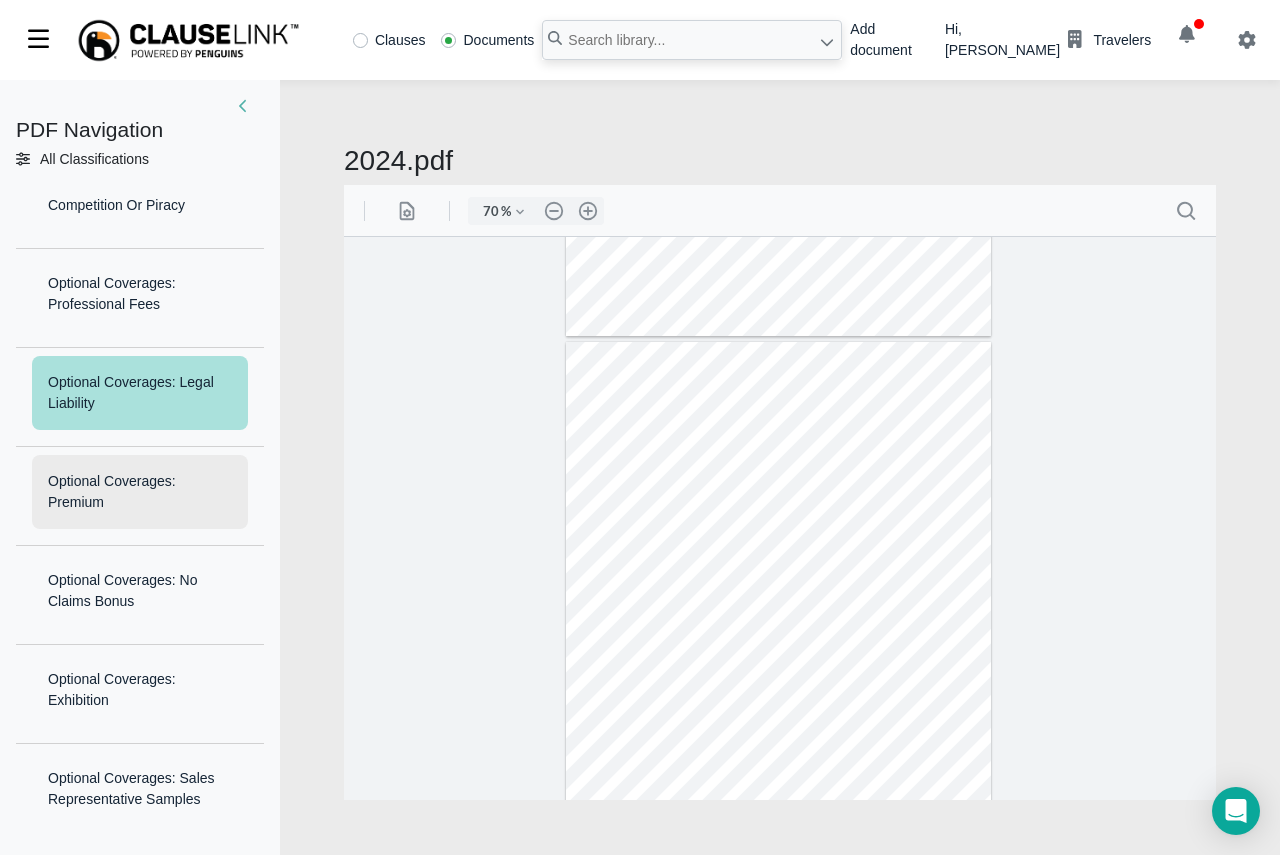 click on "Optional Coverages: Premium" at bounding box center [140, 492] 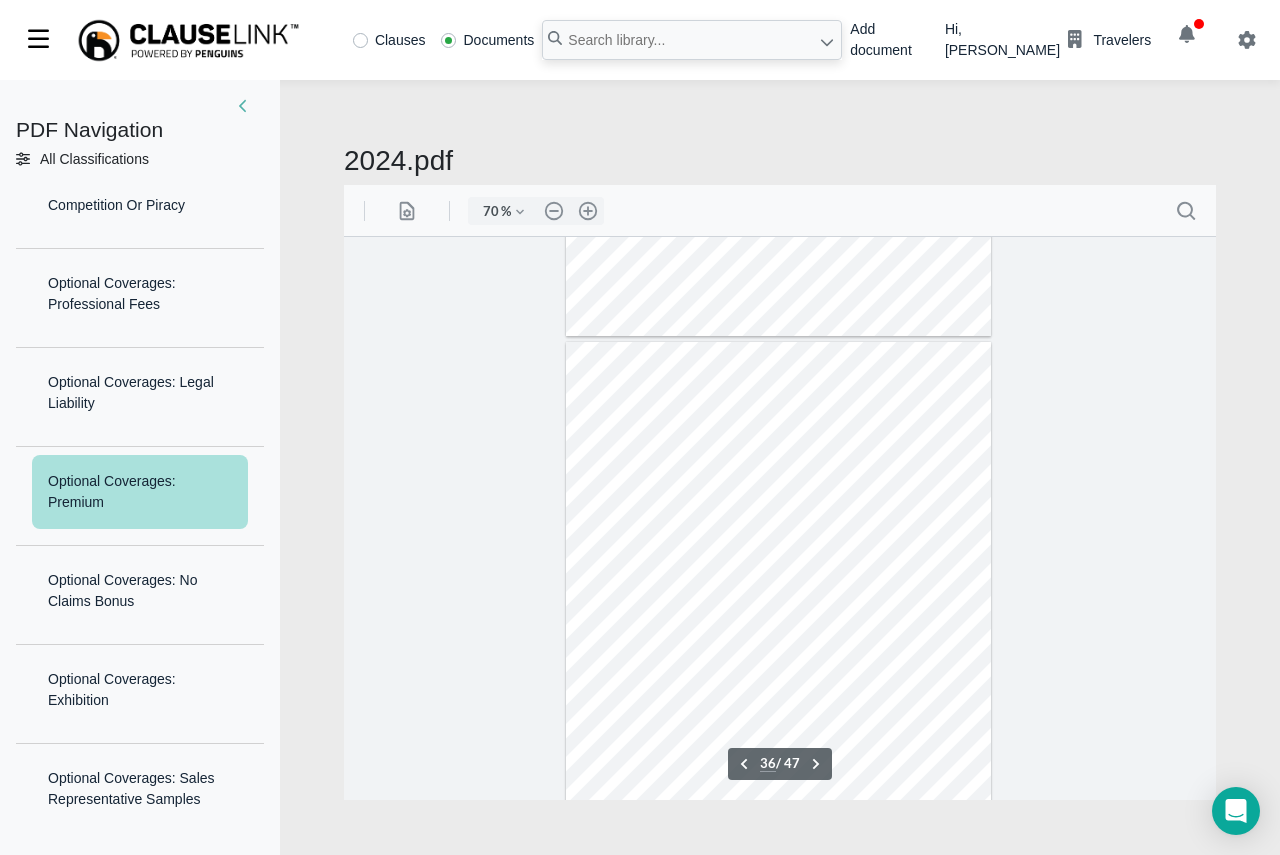 scroll, scrollTop: 19583, scrollLeft: 0, axis: vertical 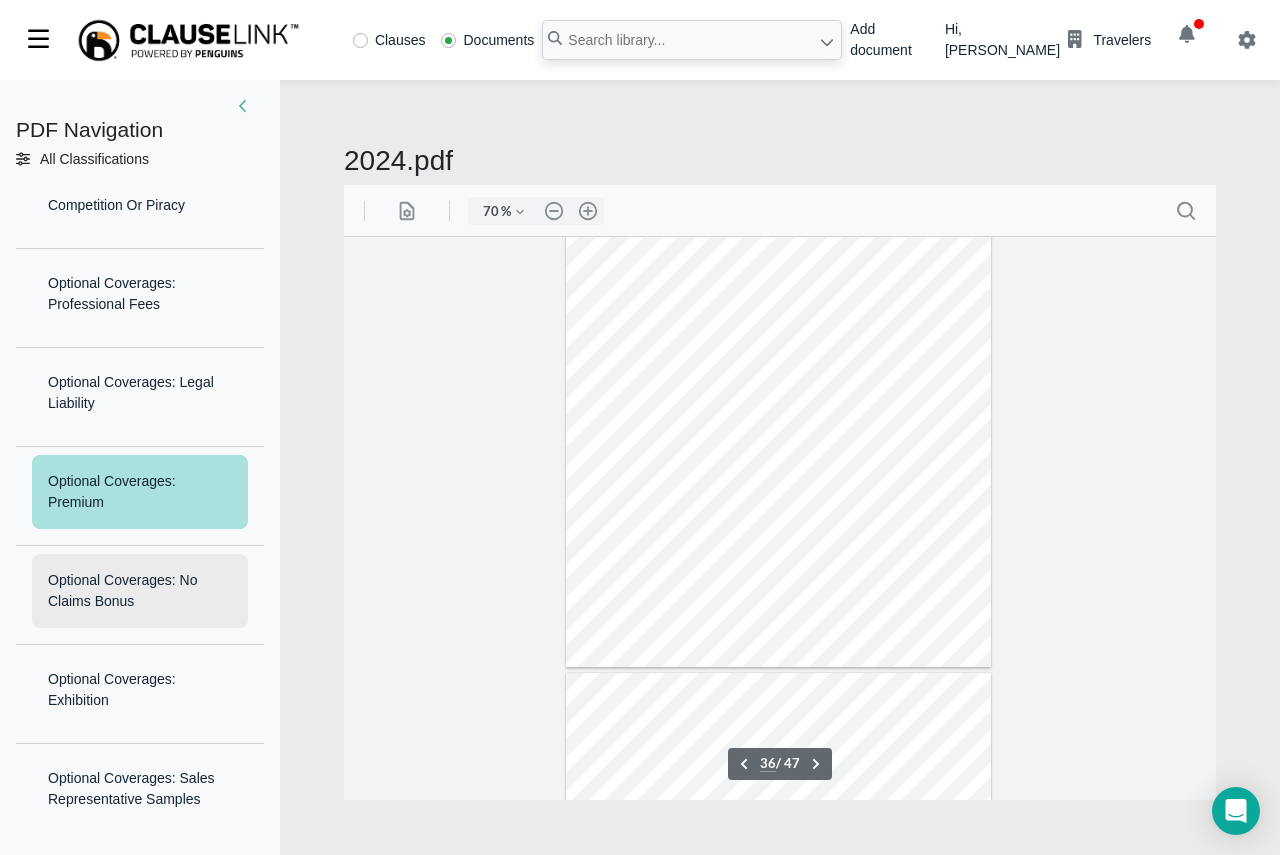 click on "Optional Coverages: No Claims Bonus" at bounding box center [140, 591] 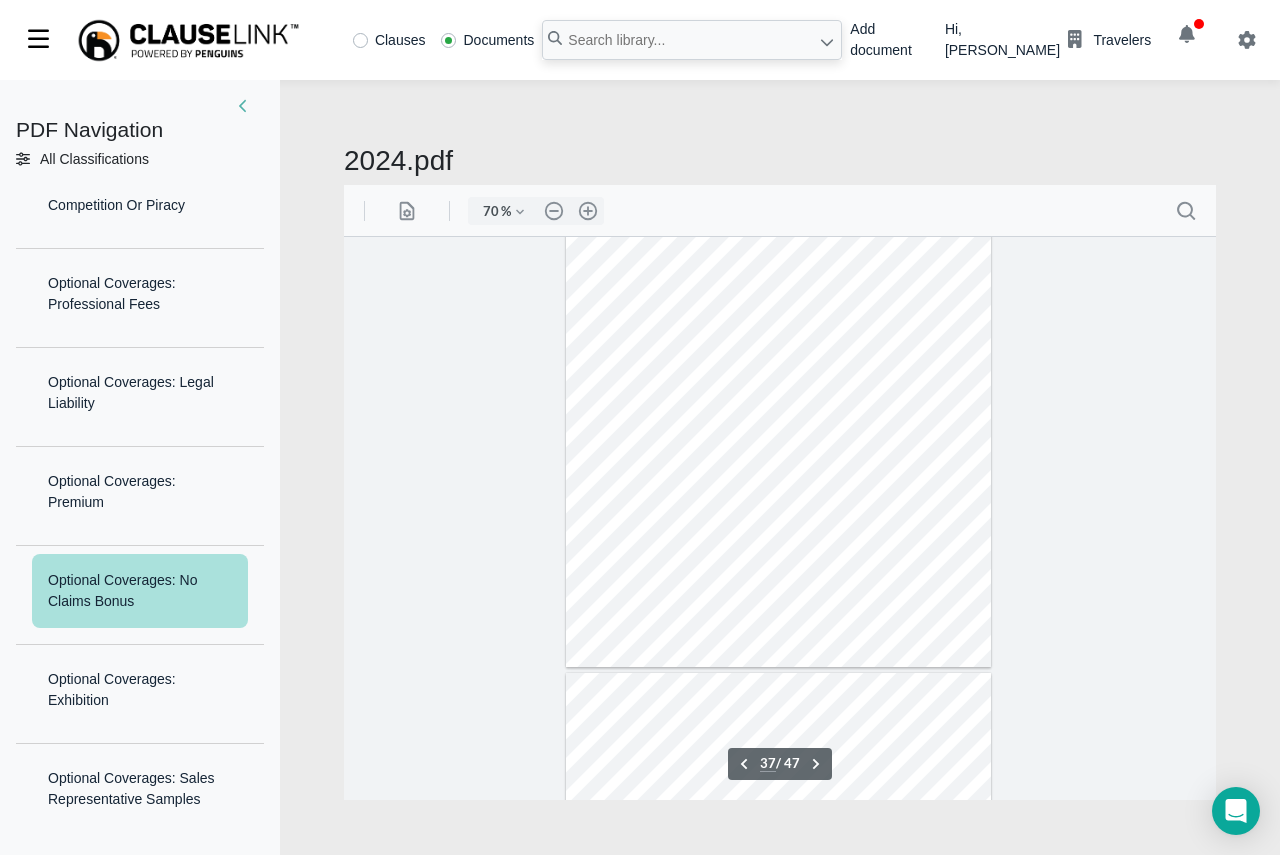 scroll, scrollTop: 20107, scrollLeft: 0, axis: vertical 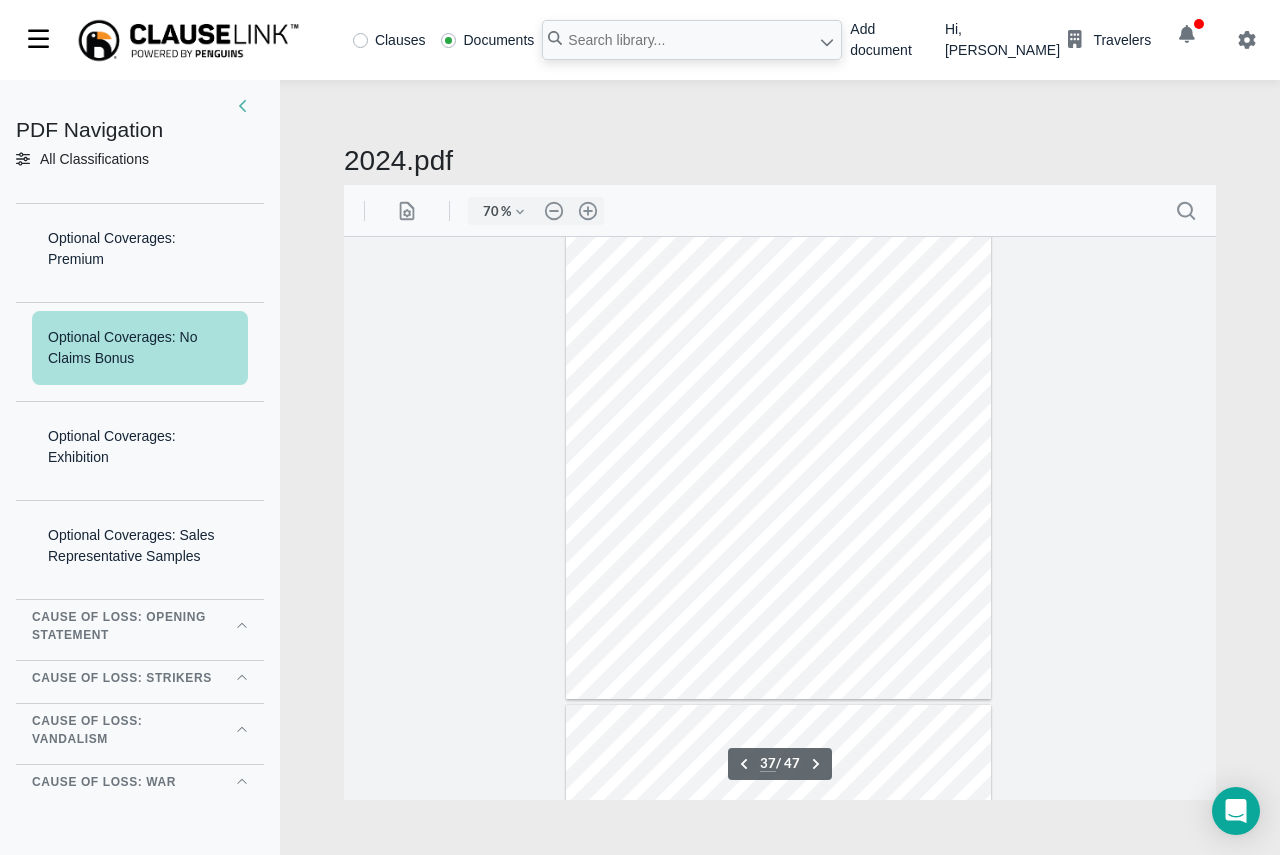 click on "Cause of Loss: Opening Statement" at bounding box center (122, 626) 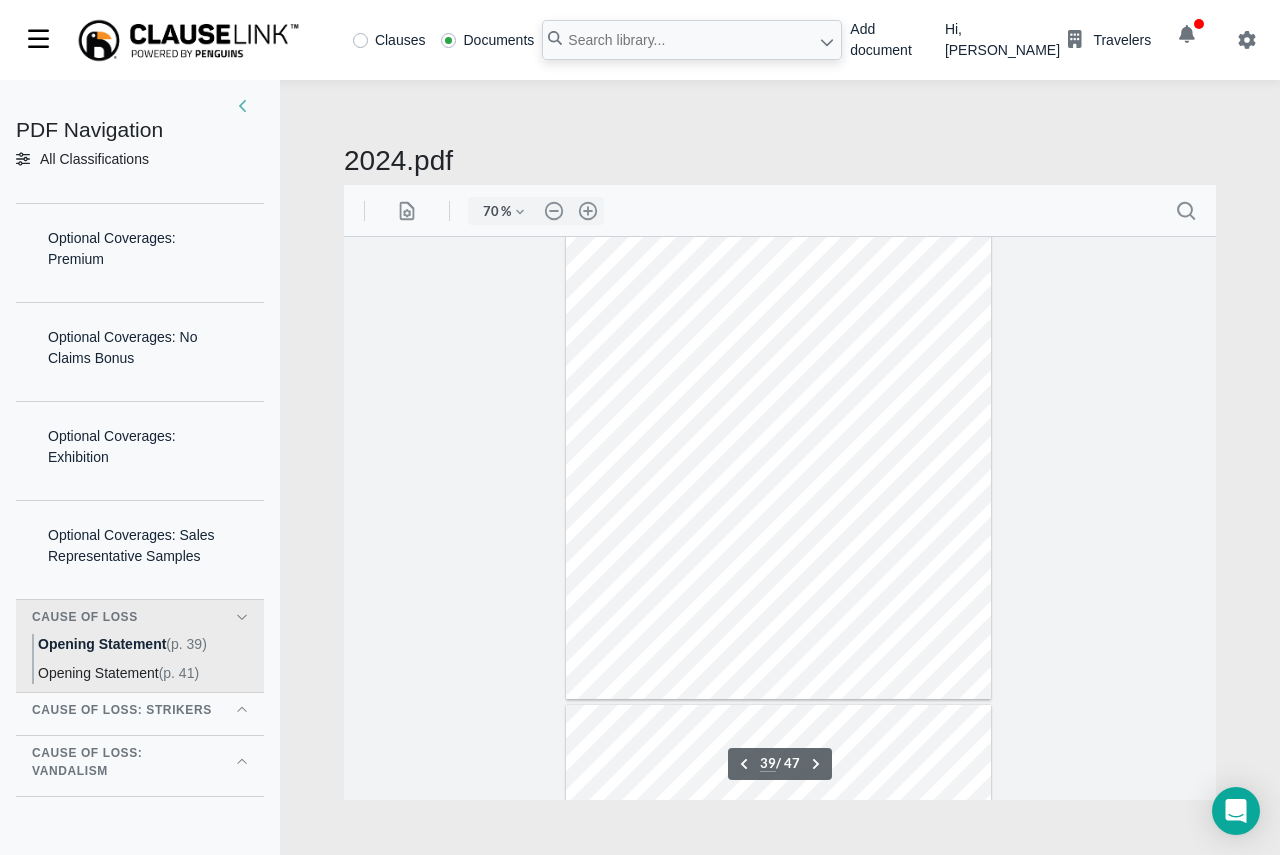 scroll, scrollTop: 21001, scrollLeft: 0, axis: vertical 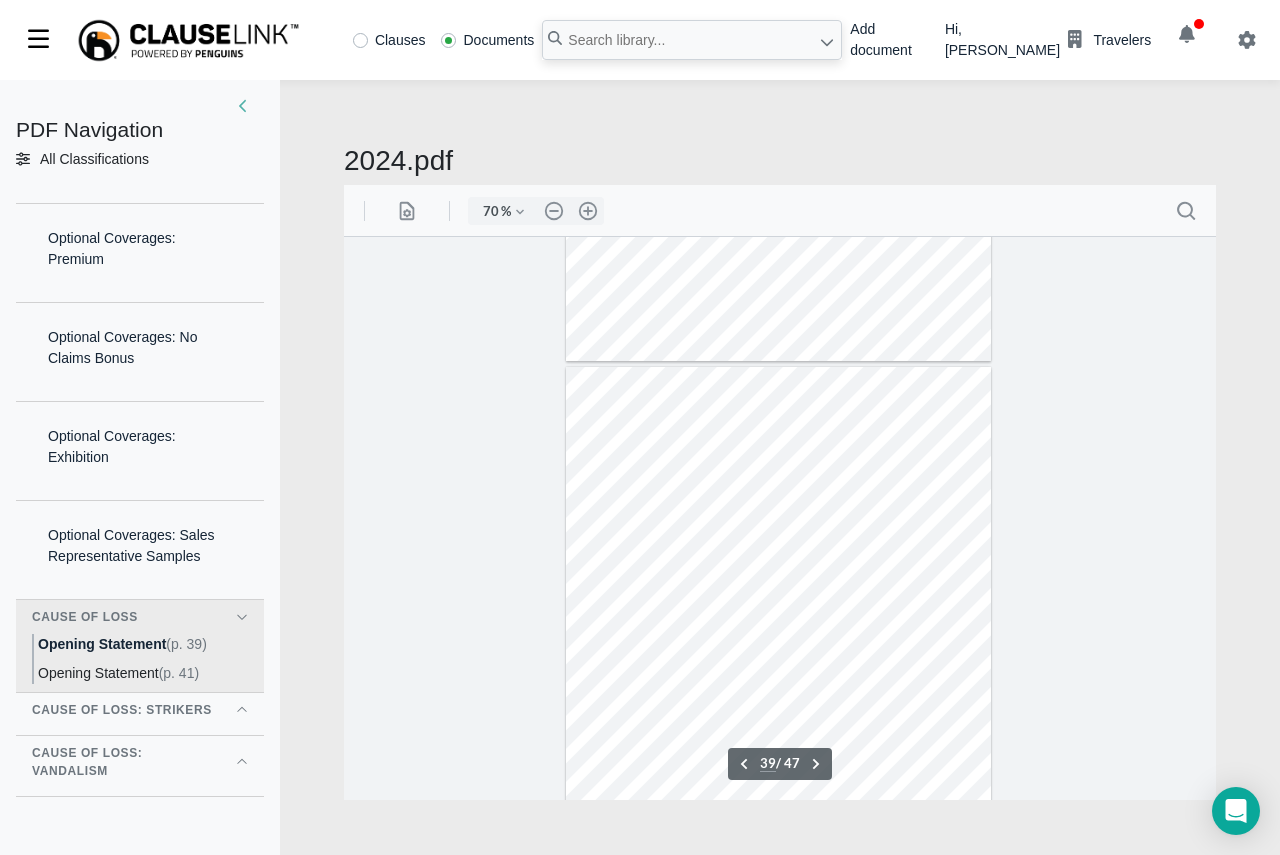 click on "Cause of Loss" at bounding box center [140, 617] 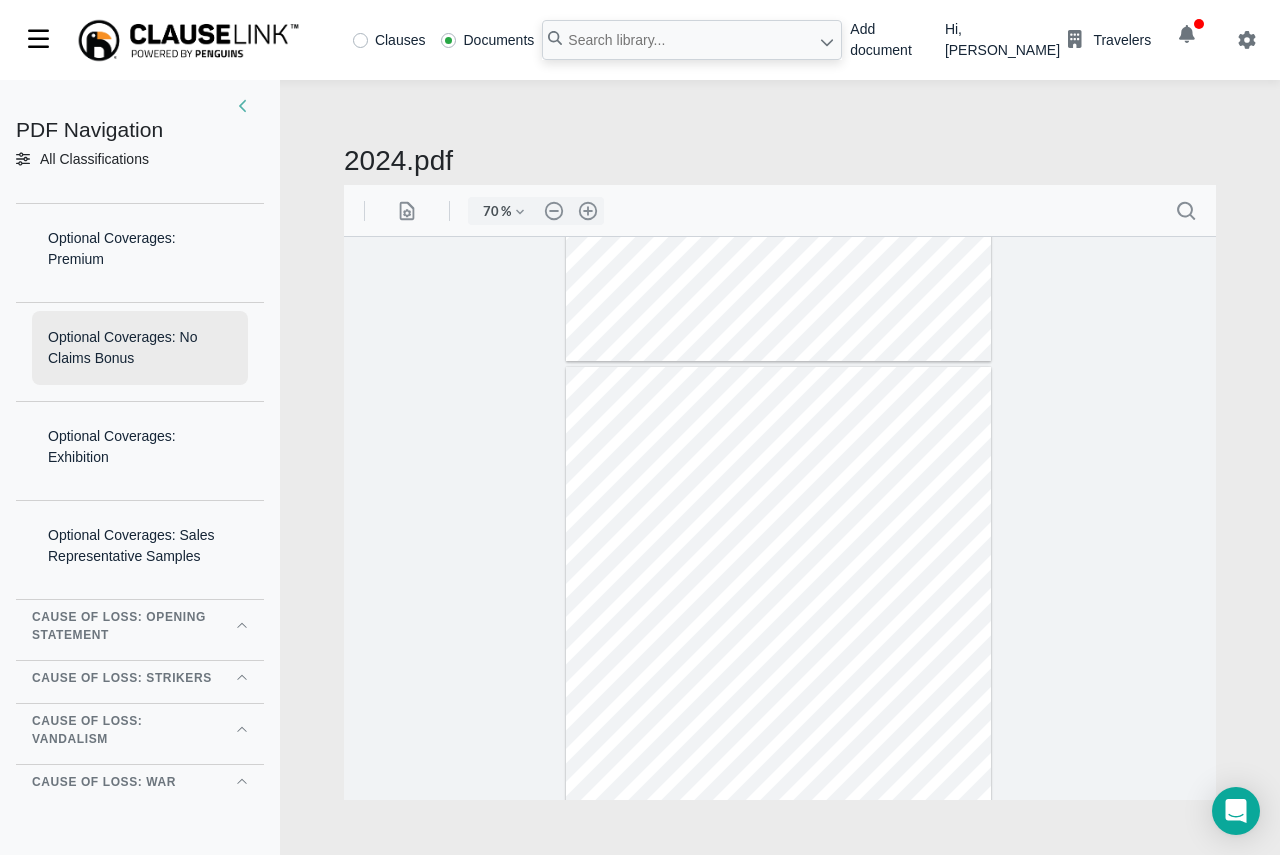 click on "Optional Coverages: No Claims Bonus" at bounding box center (140, 348) 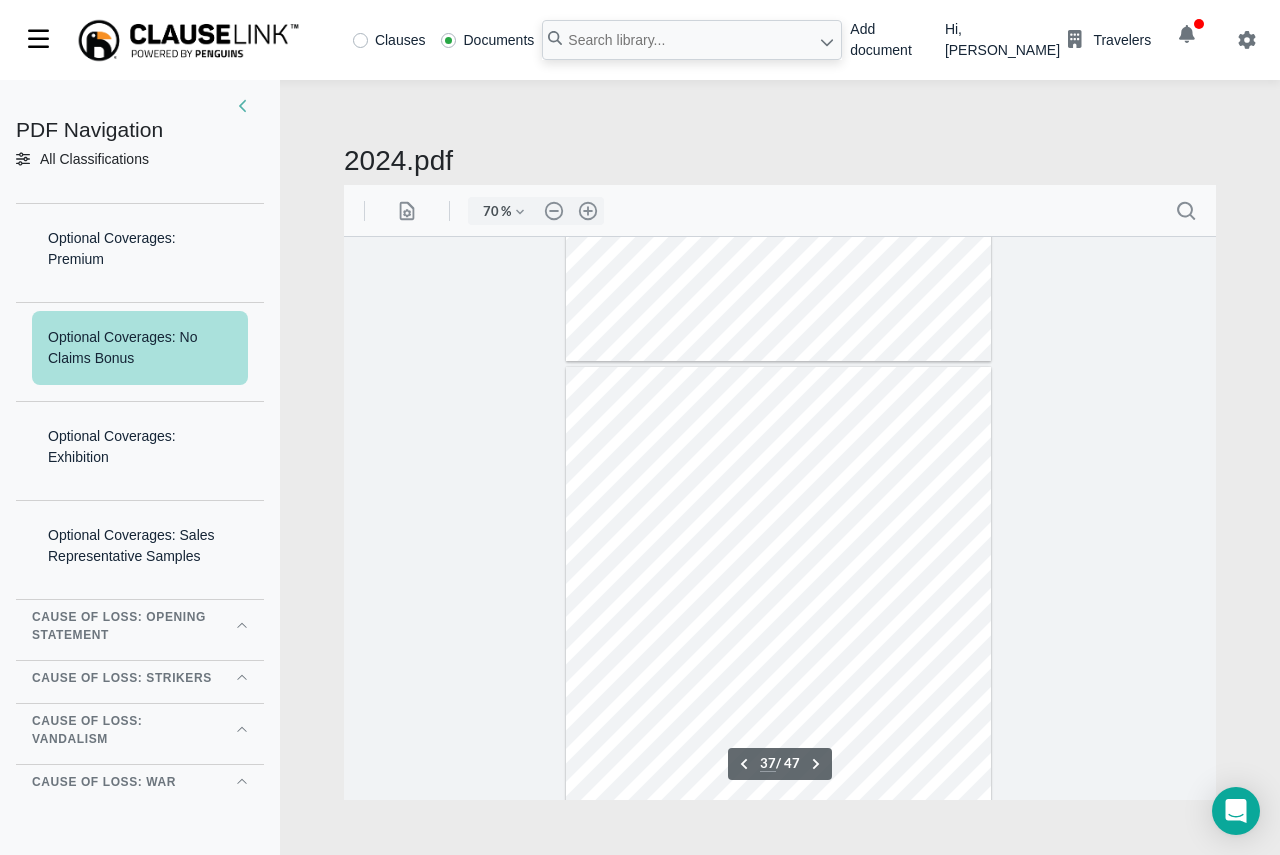 scroll, scrollTop: 20107, scrollLeft: 0, axis: vertical 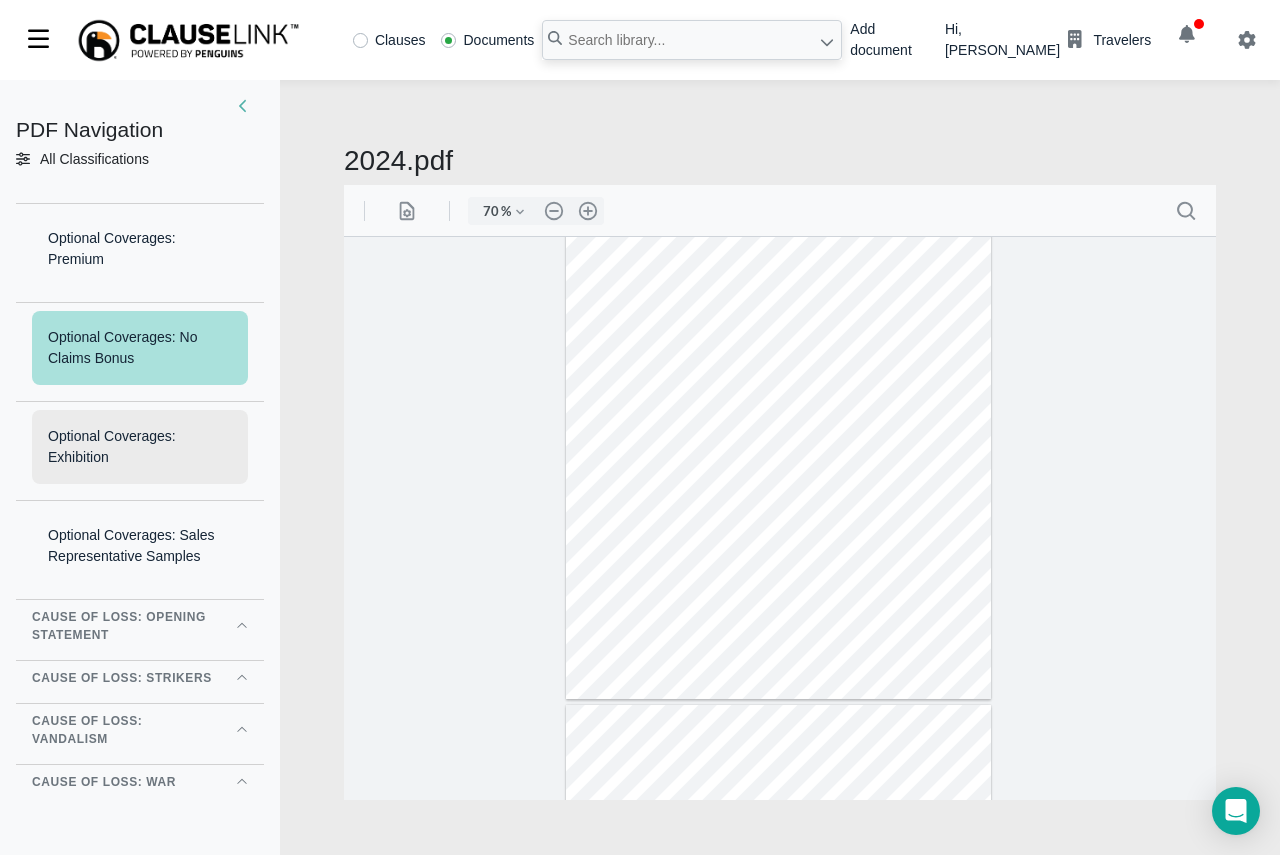 click on "Optional Coverages: Exhibition" at bounding box center (140, 447) 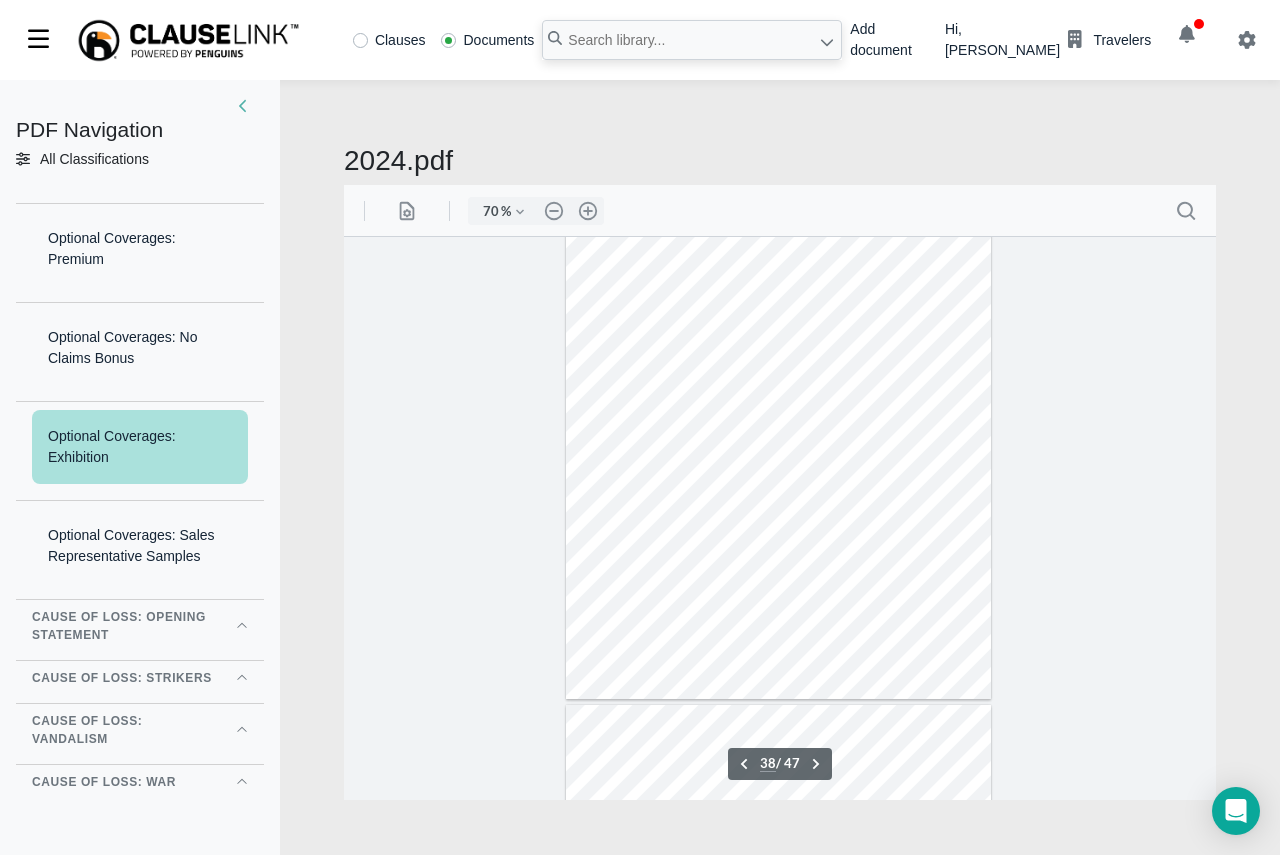 scroll, scrollTop: 20467, scrollLeft: 0, axis: vertical 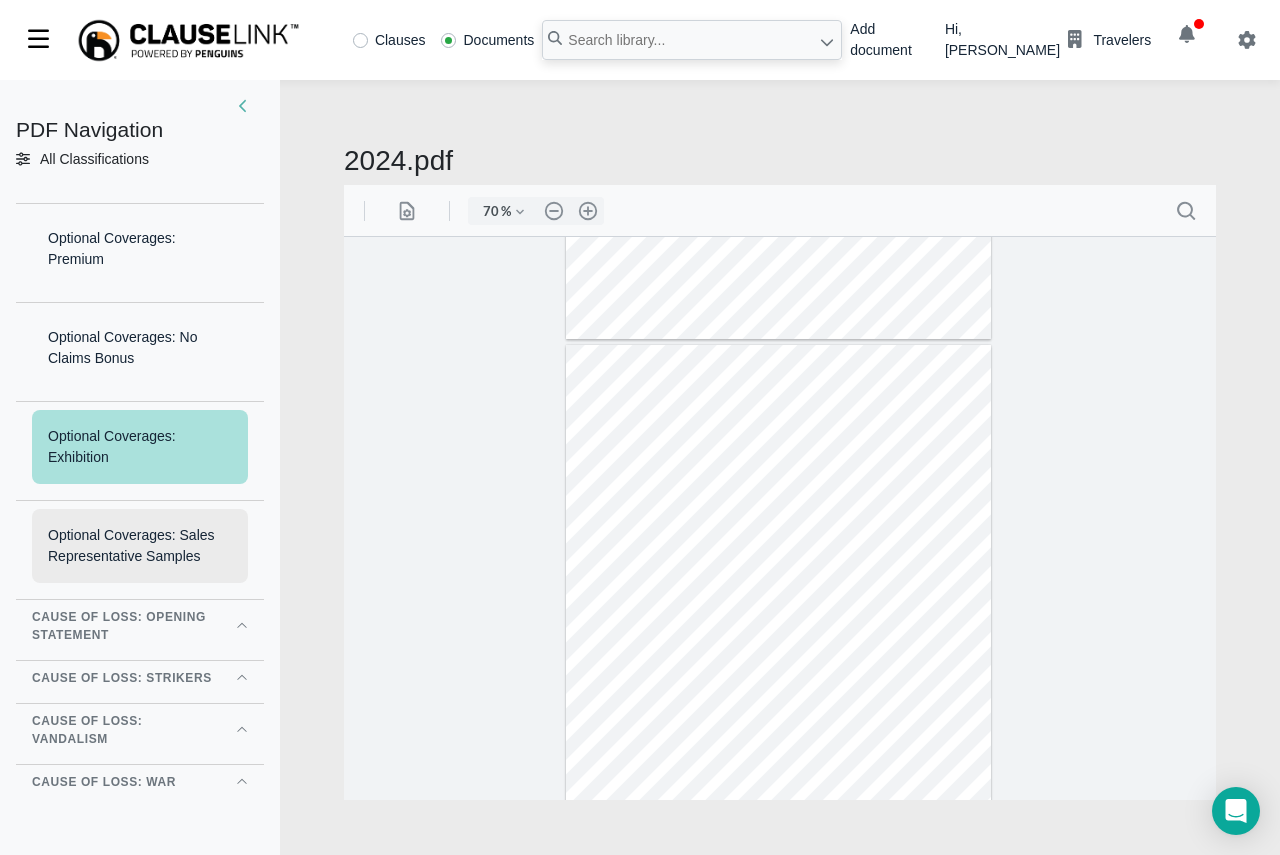 click on "Optional Coverages: Sales Representative Samples" at bounding box center (140, 546) 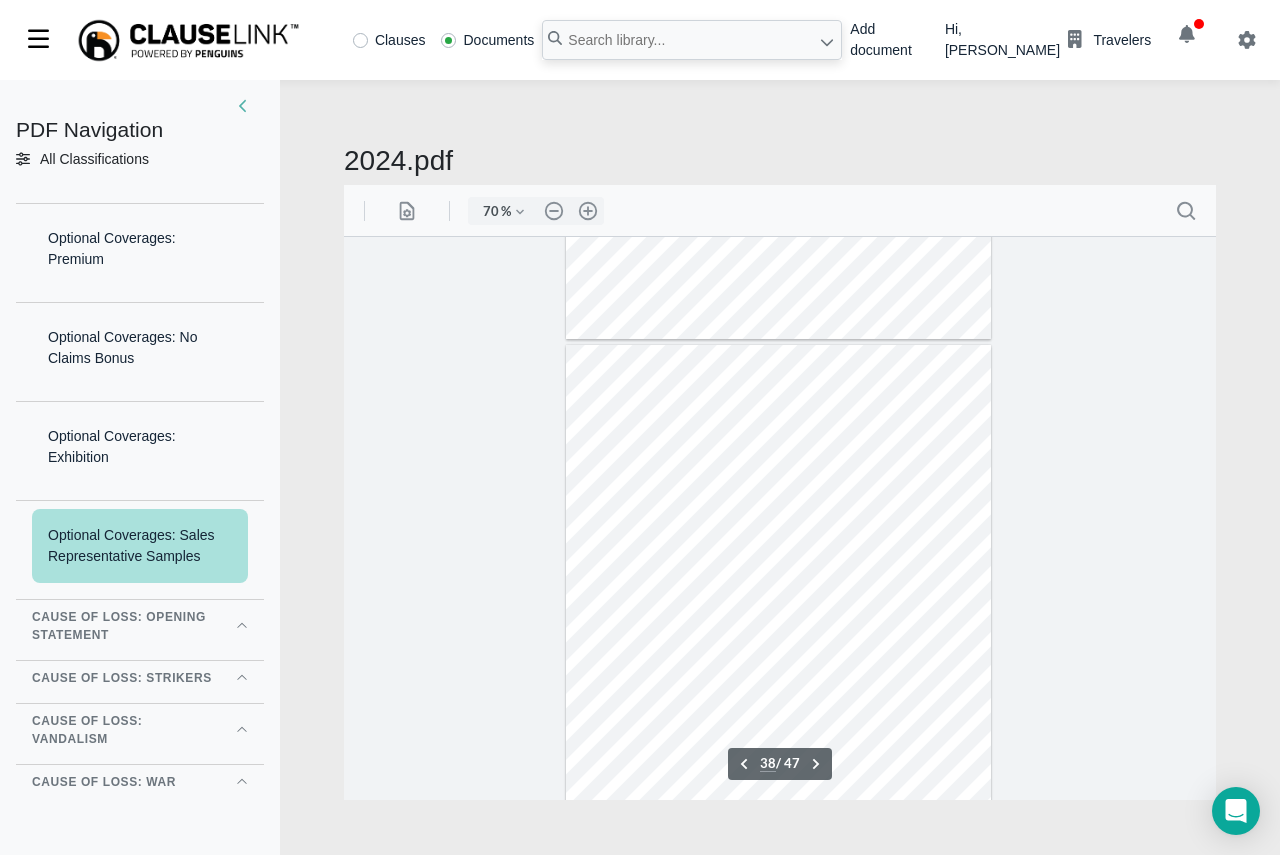 scroll, scrollTop: 20651, scrollLeft: 0, axis: vertical 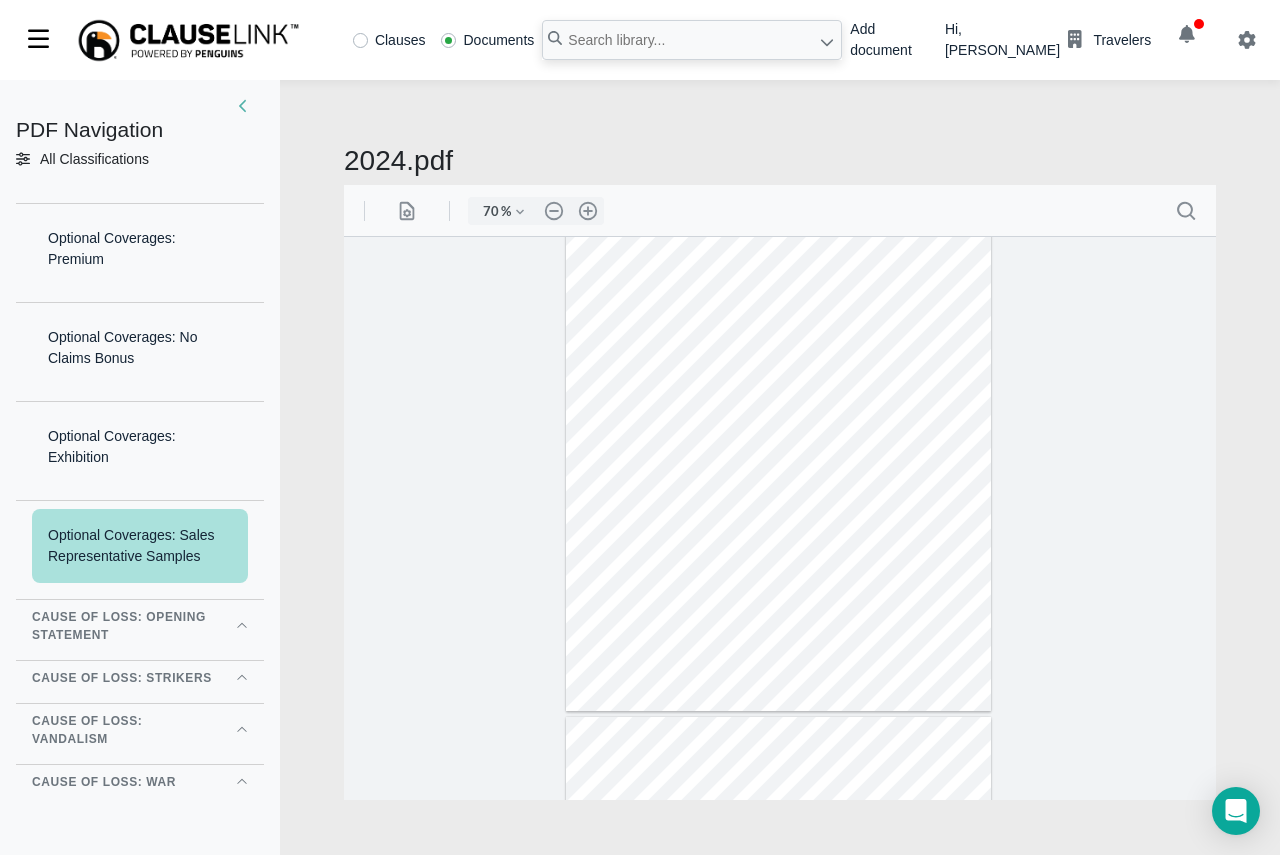 click on "Cause of Loss: Opening Statement" at bounding box center (122, 626) 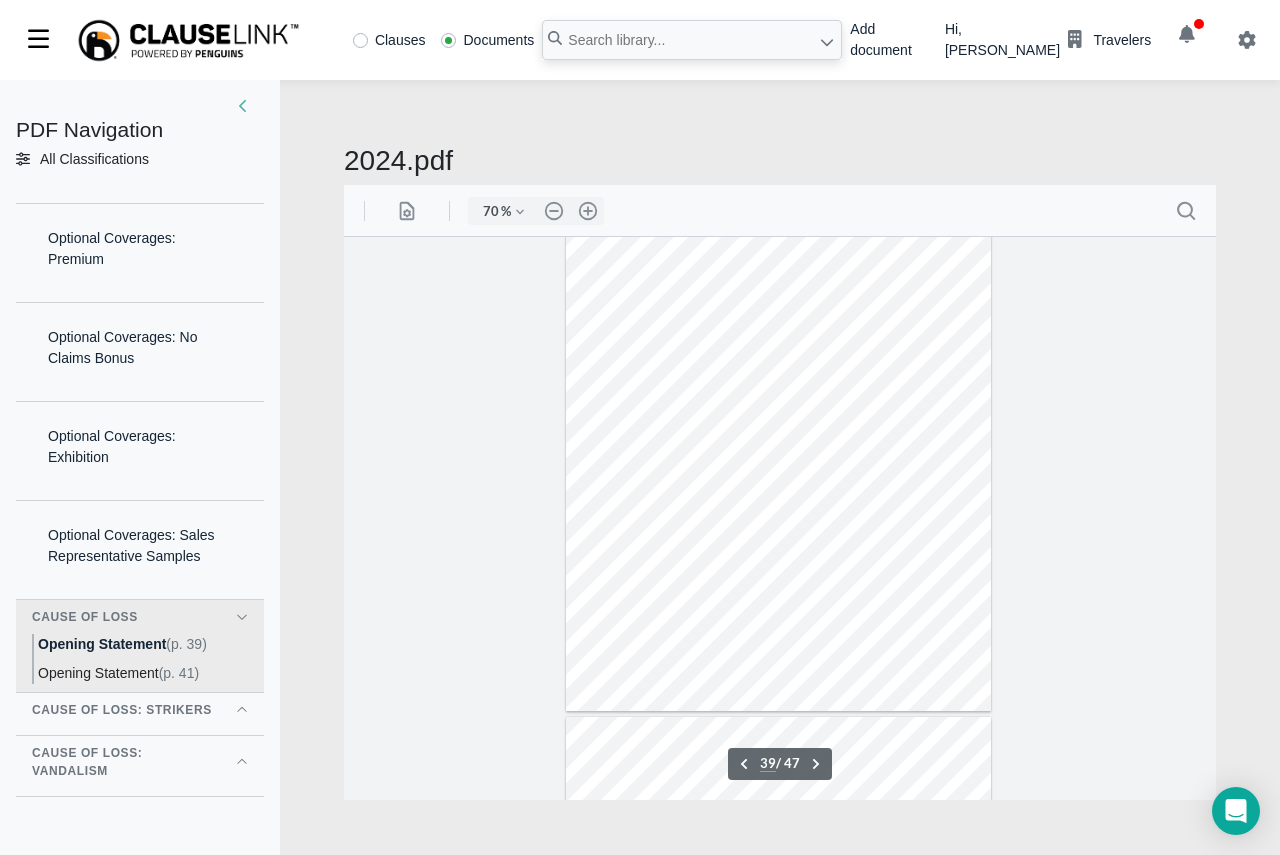 scroll, scrollTop: 21001, scrollLeft: 0, axis: vertical 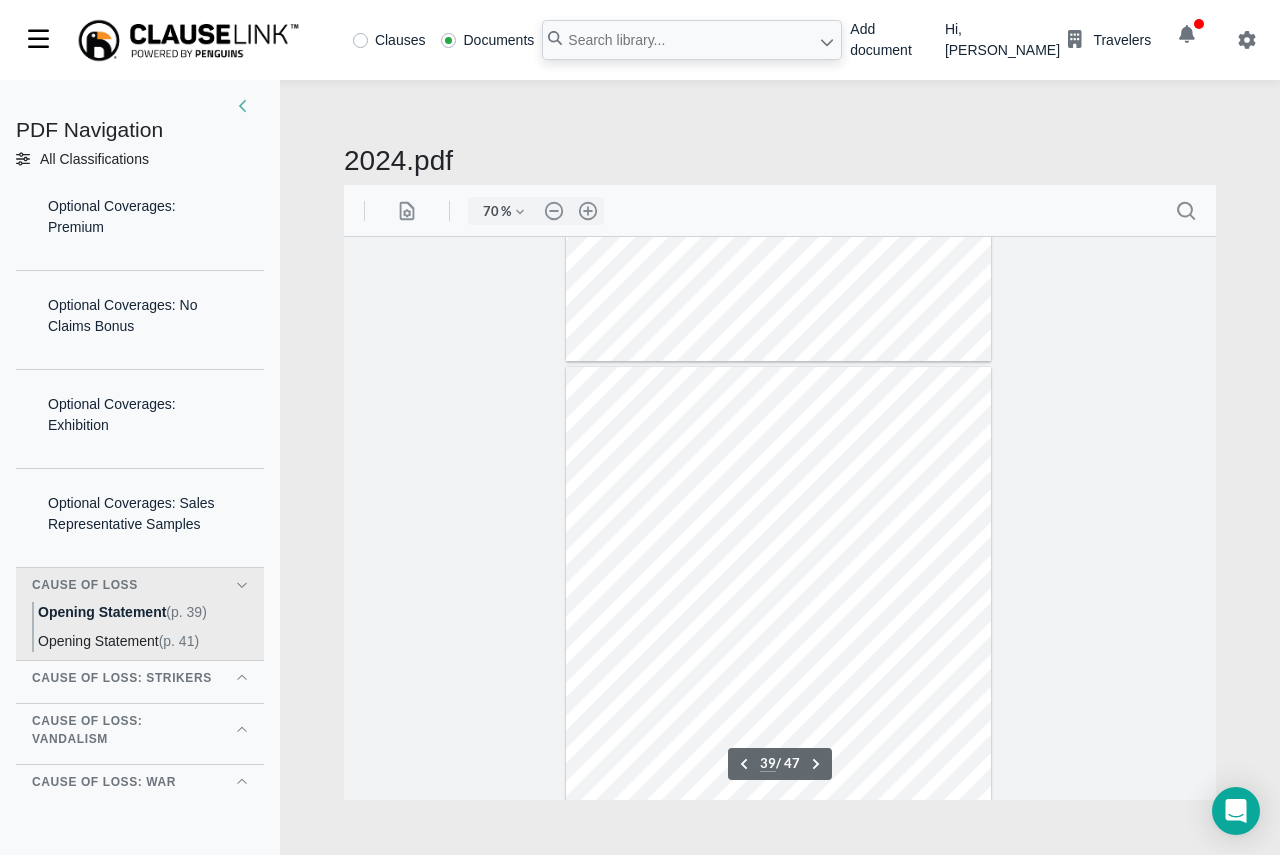 drag, startPoint x: 245, startPoint y: 773, endPoint x: 242, endPoint y: 800, distance: 27.166155 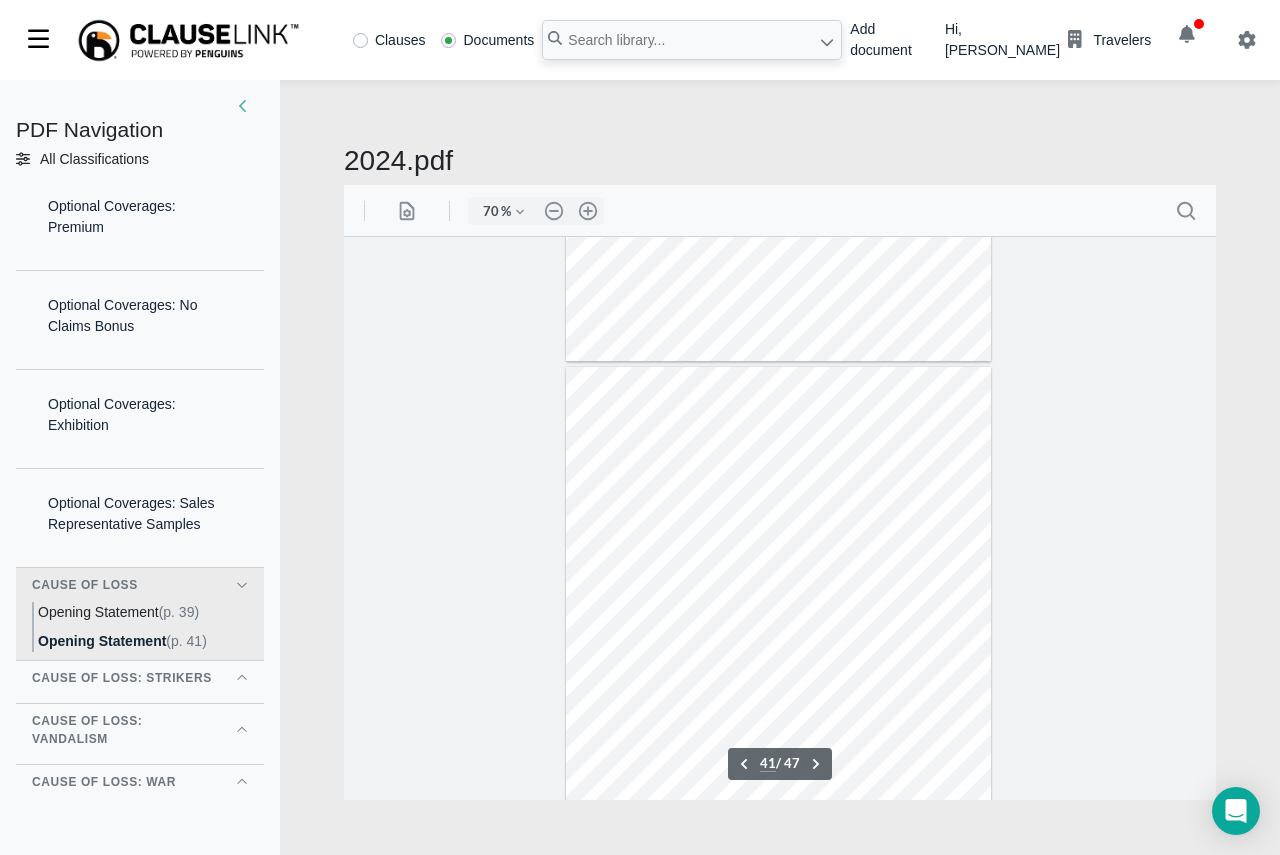 scroll, scrollTop: 22112, scrollLeft: 0, axis: vertical 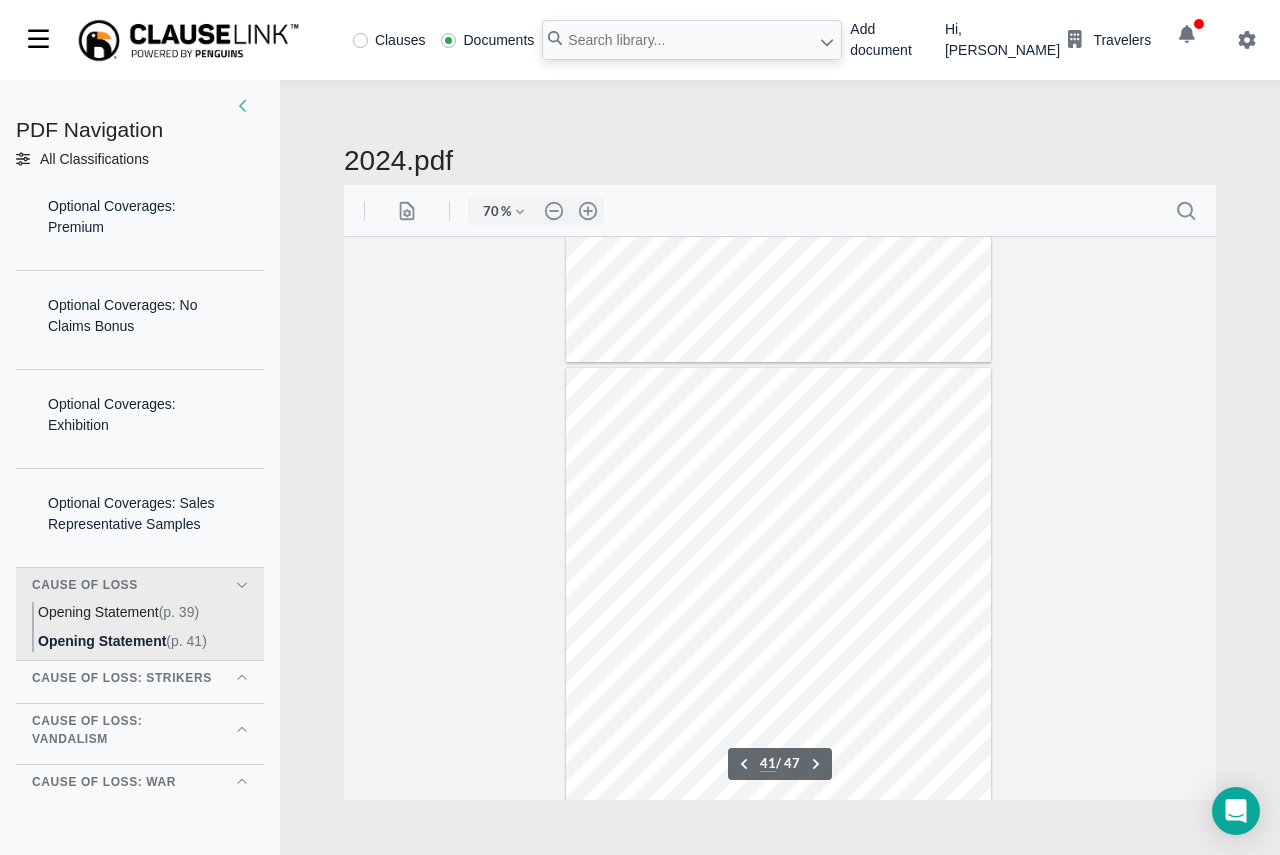 click on "Cause of Loss: Strikers" at bounding box center [122, 678] 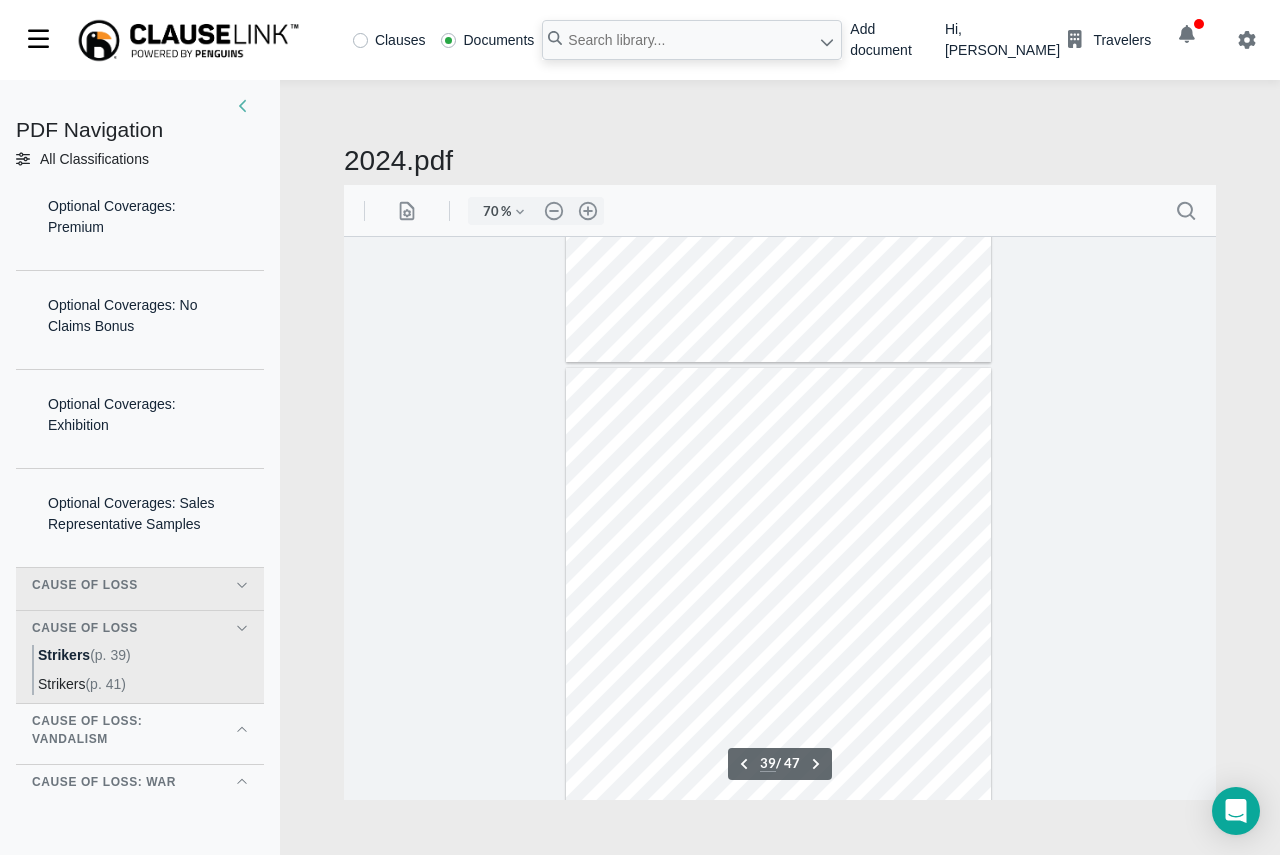 scroll, scrollTop: 21028, scrollLeft: 0, axis: vertical 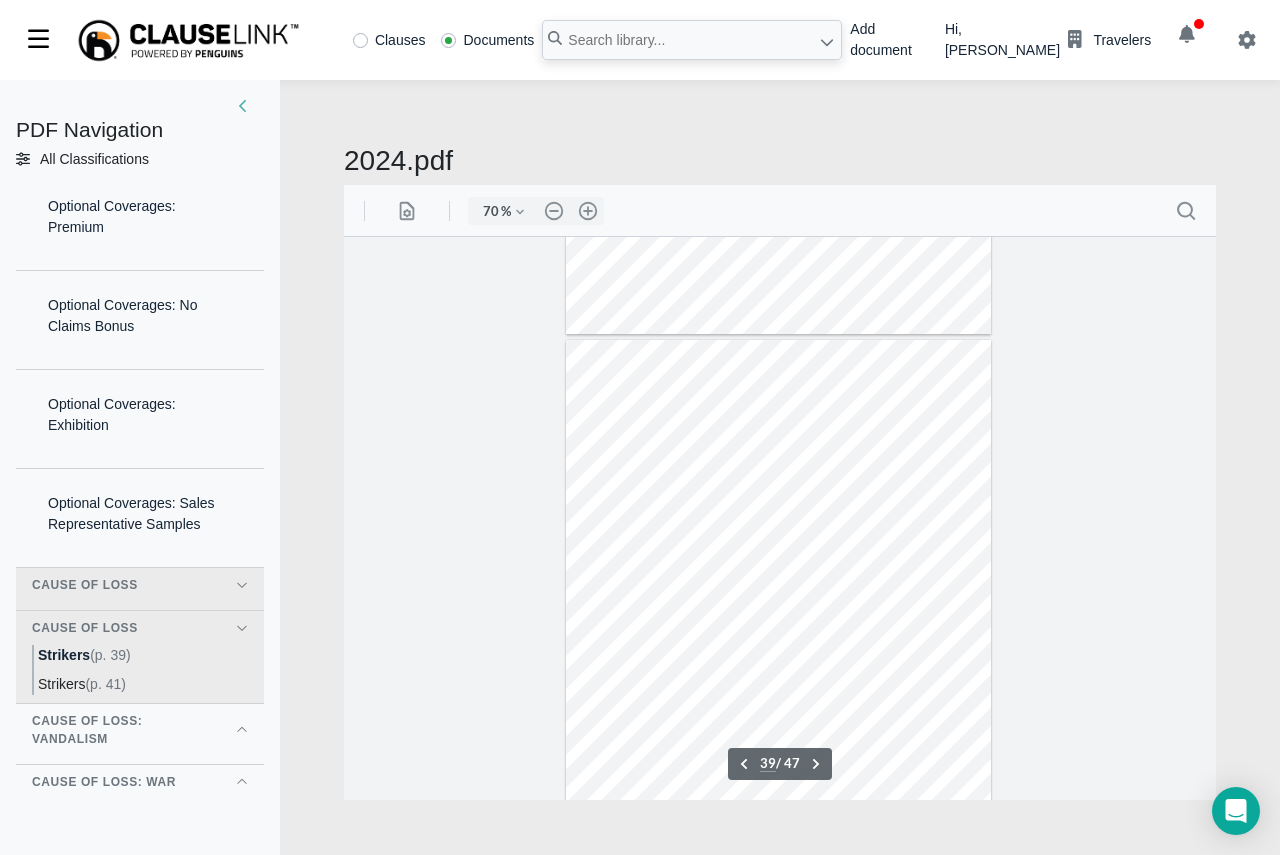 click on "(p. 41)" at bounding box center (105, 684) 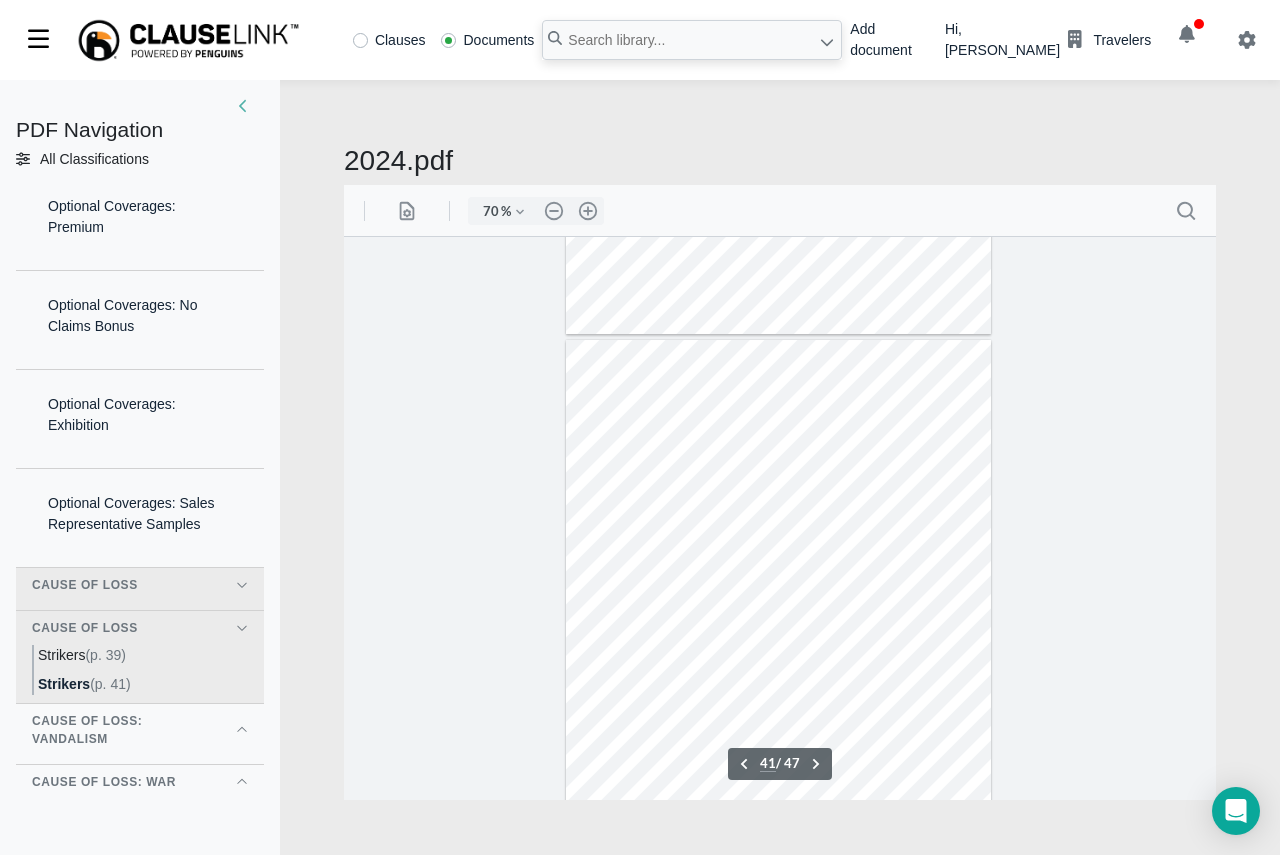 scroll, scrollTop: 22140, scrollLeft: 0, axis: vertical 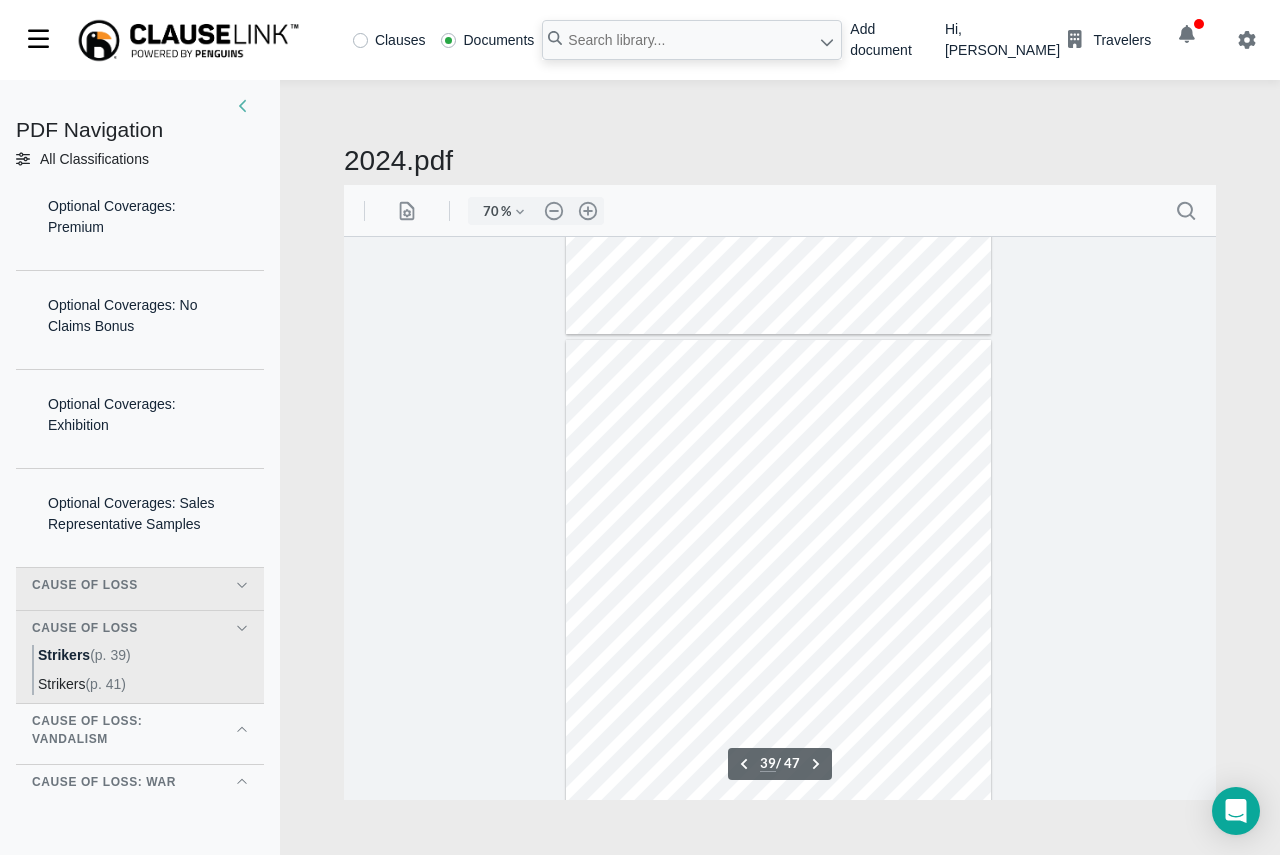 click on "(p. 41)" at bounding box center [105, 684] 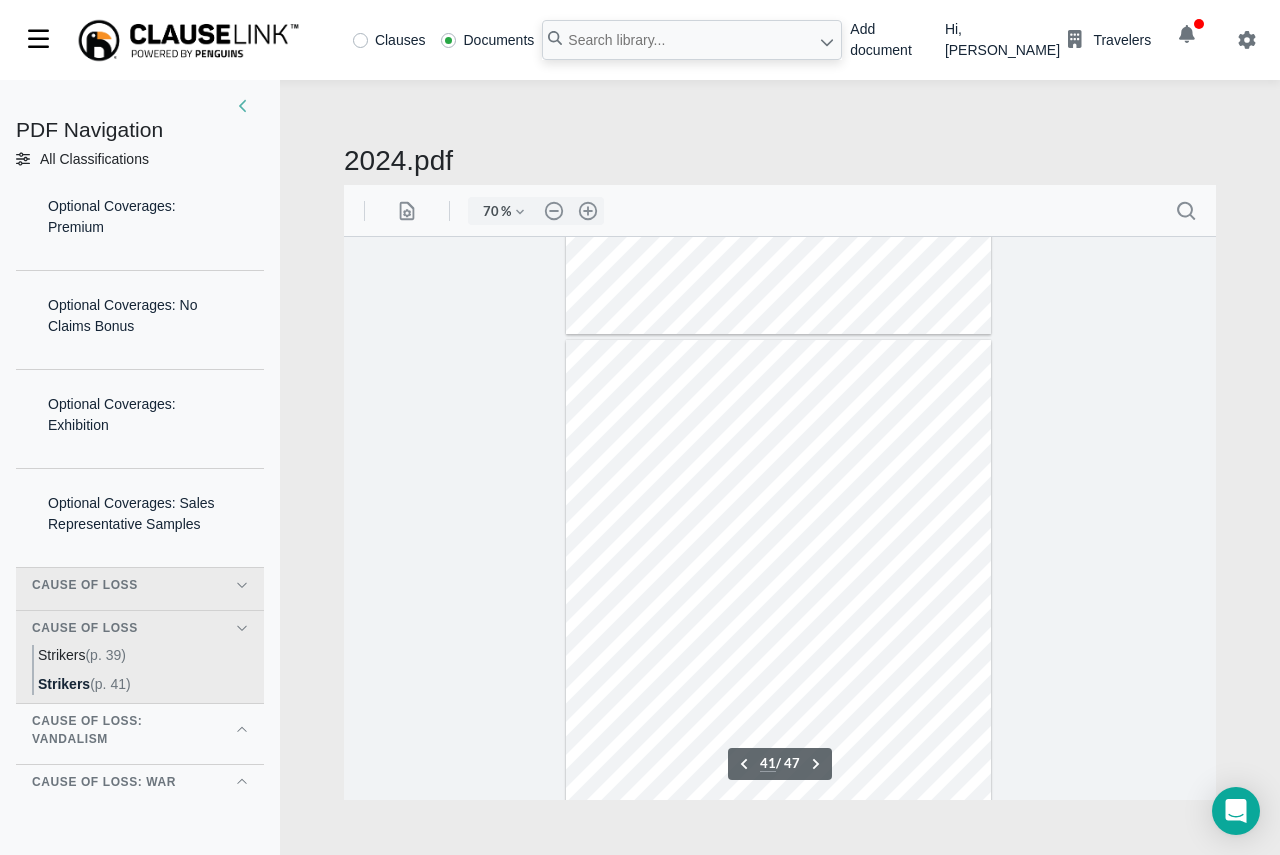 scroll, scrollTop: 22140, scrollLeft: 0, axis: vertical 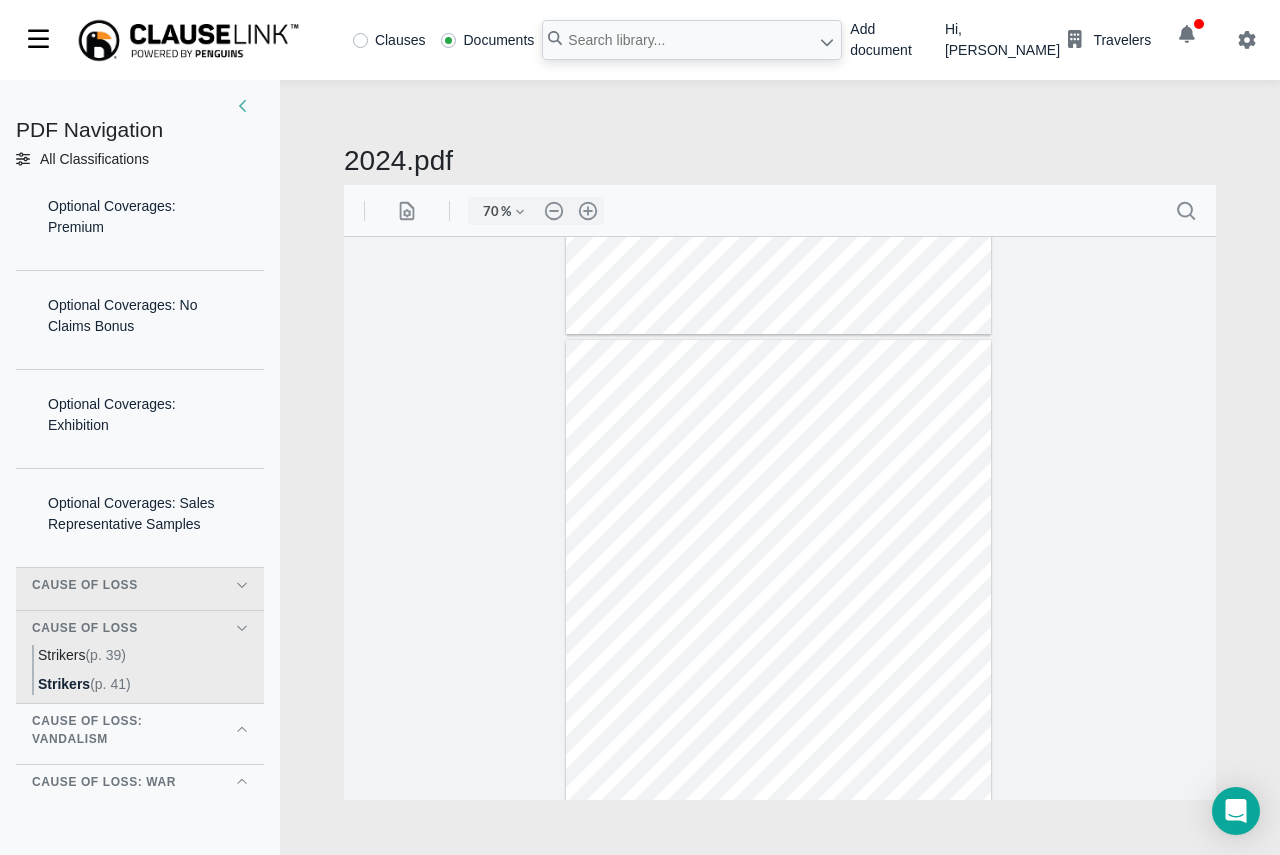 click on "Cause of Loss: Vandalism" at bounding box center (140, 730) 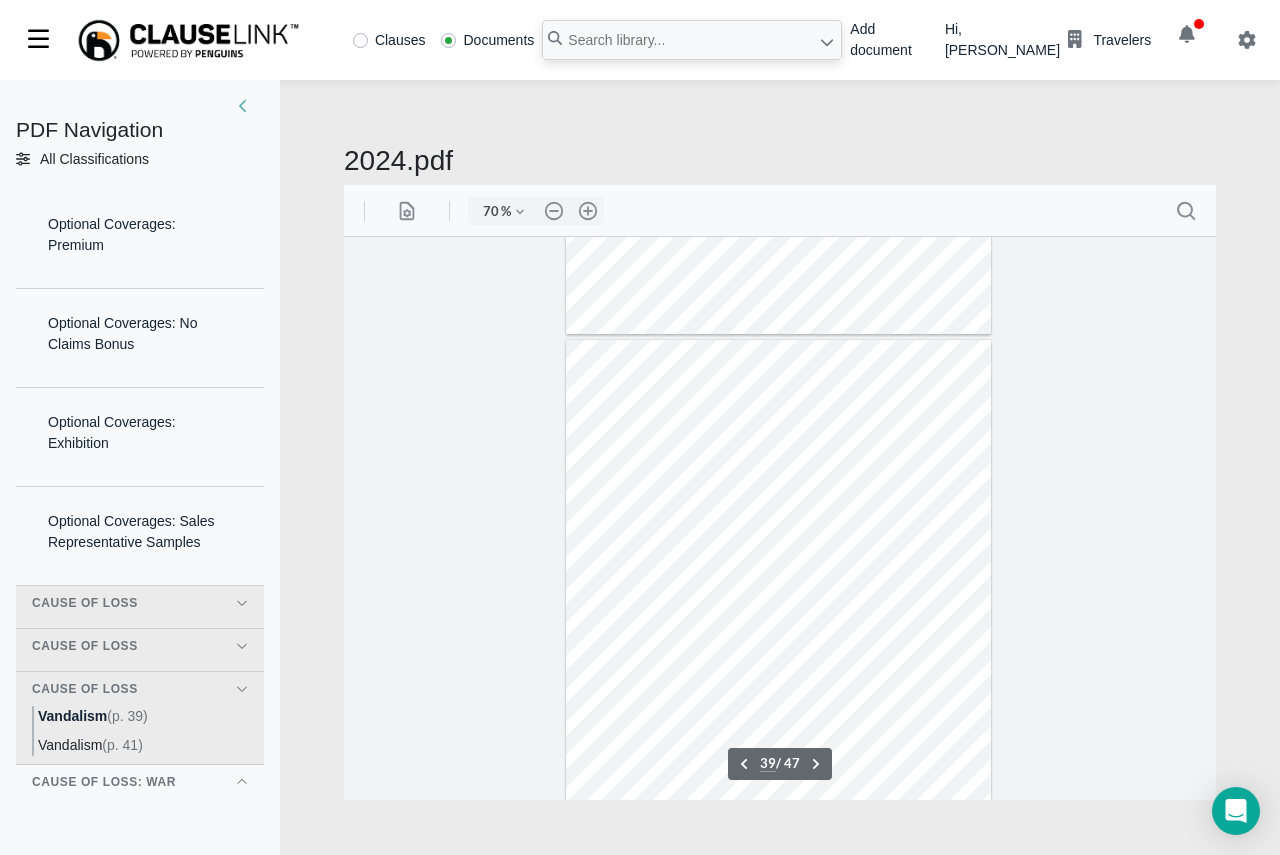 scroll, scrollTop: 8332, scrollLeft: 0, axis: vertical 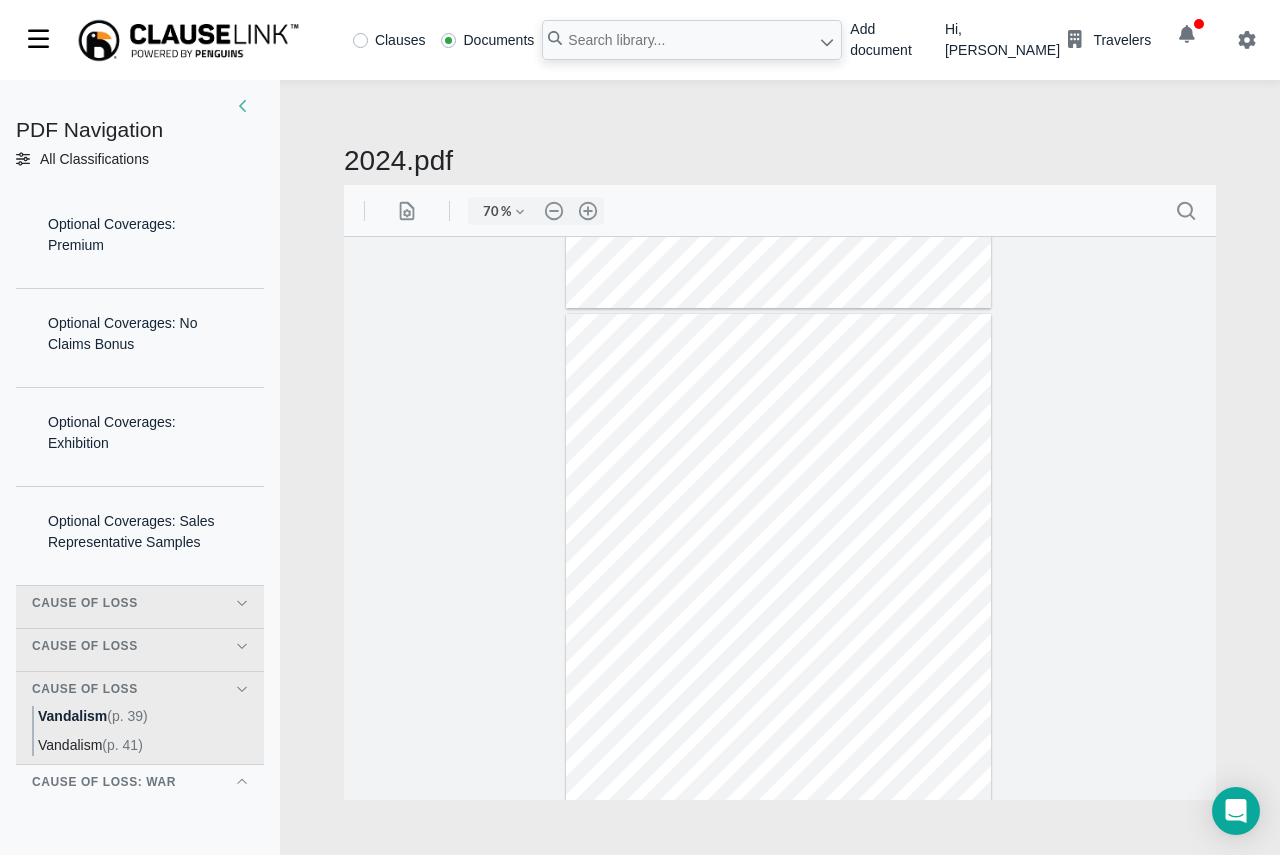 click on "Cause of Loss: War" at bounding box center (104, 782) 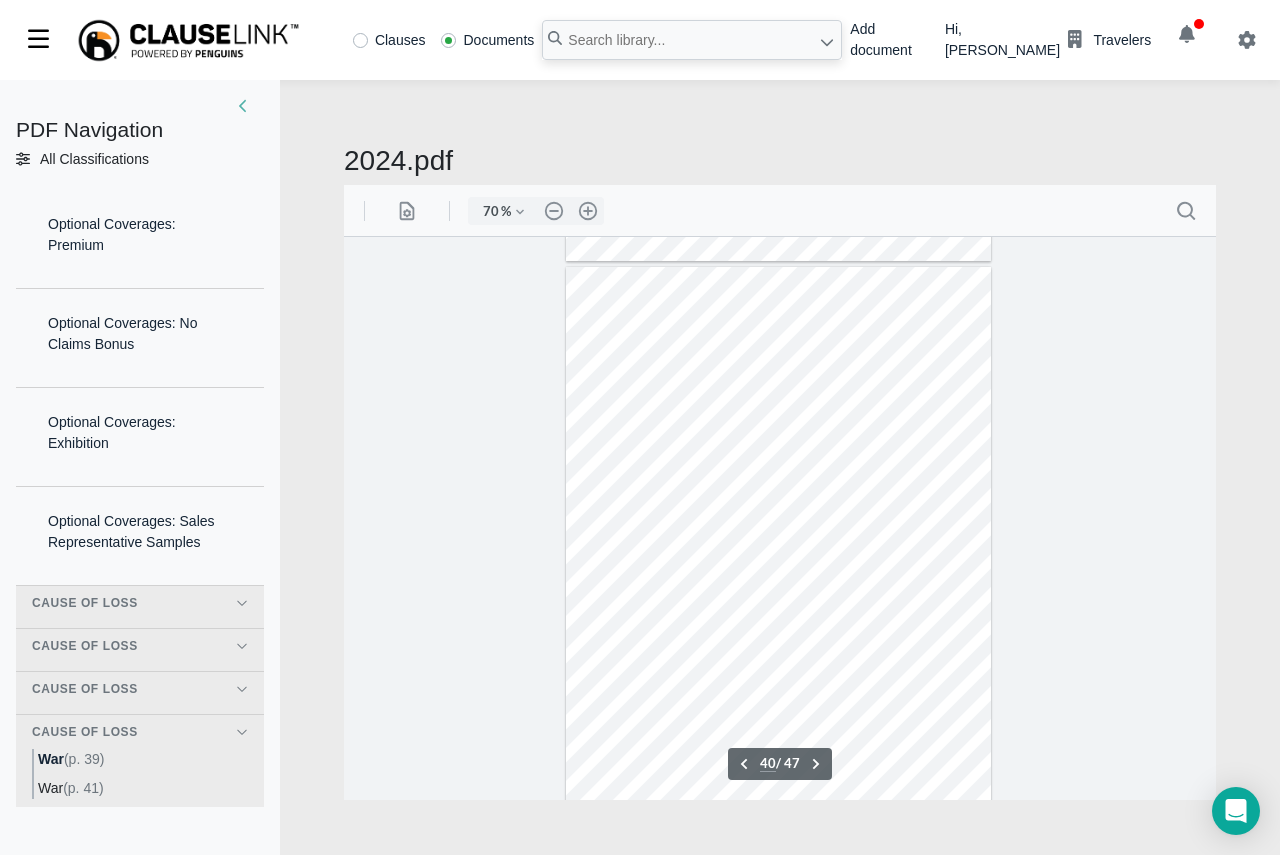 scroll, scrollTop: 21713, scrollLeft: 0, axis: vertical 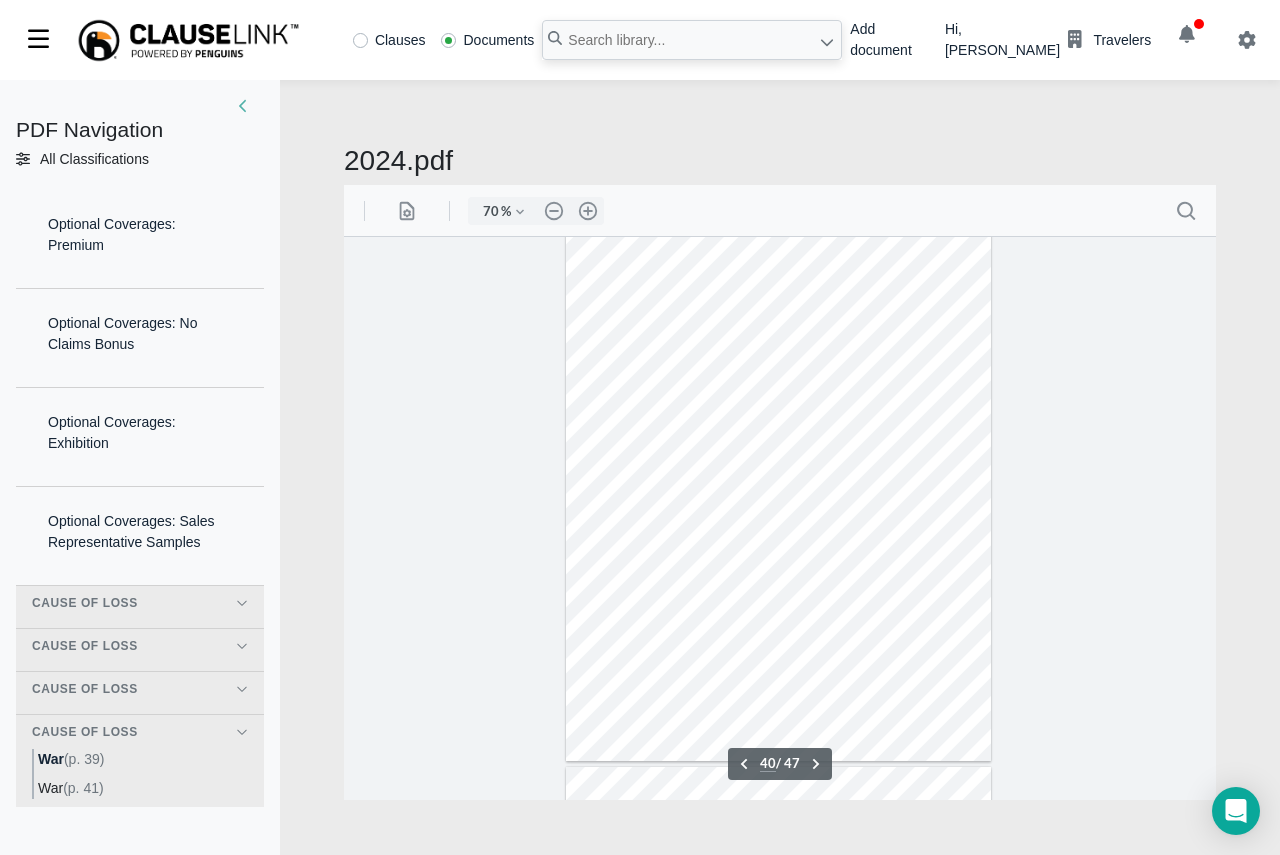 click on "(p. 41)" at bounding box center [83, 788] 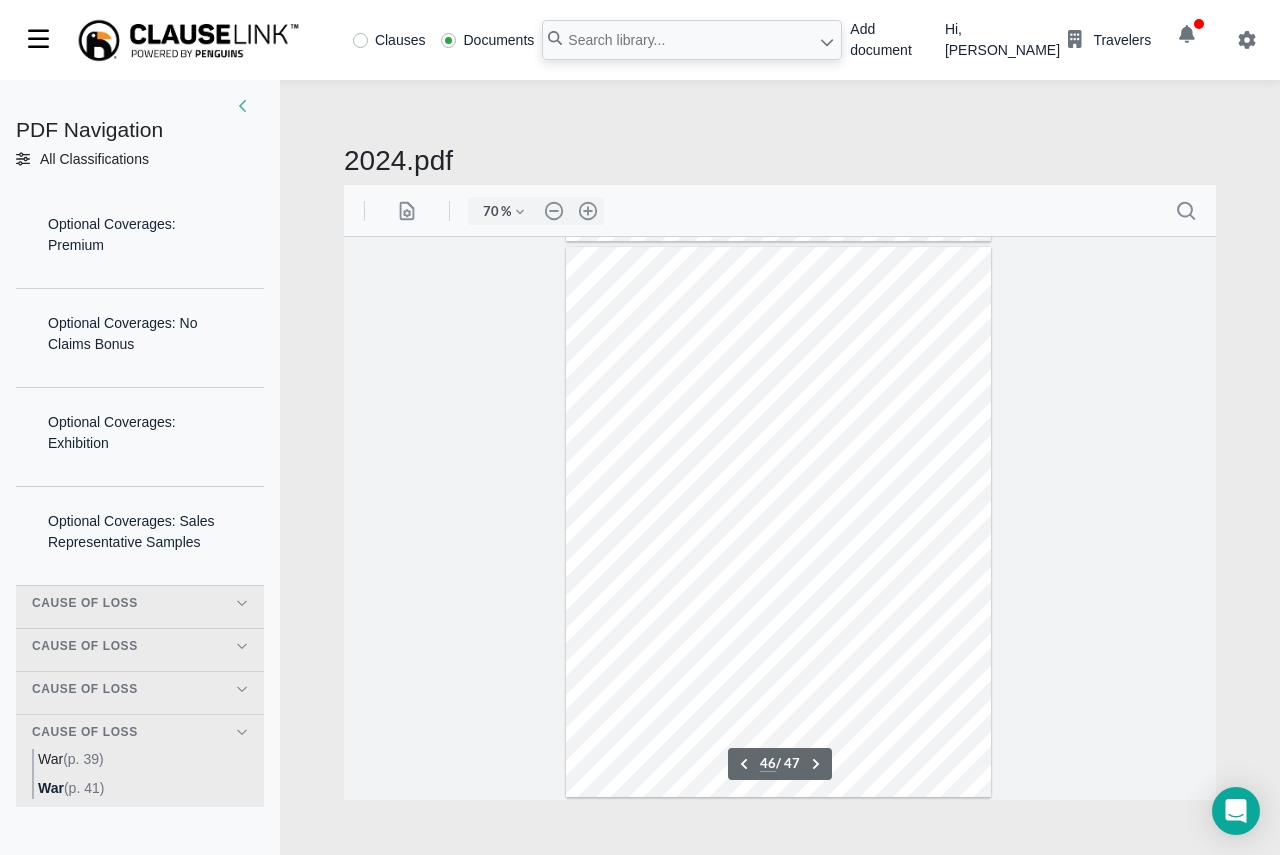 scroll, scrollTop: 25076, scrollLeft: 0, axis: vertical 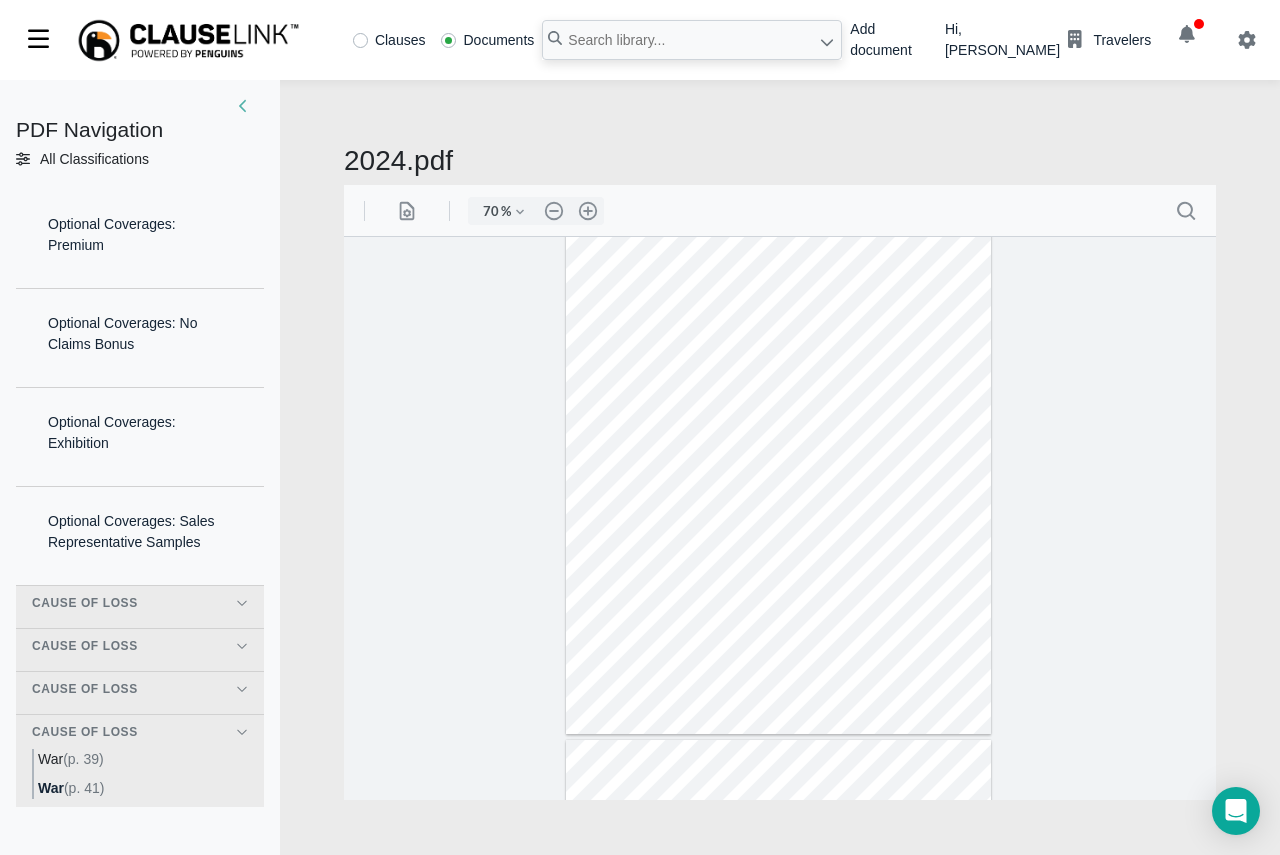 click on "(p. 39)" at bounding box center [83, 759] 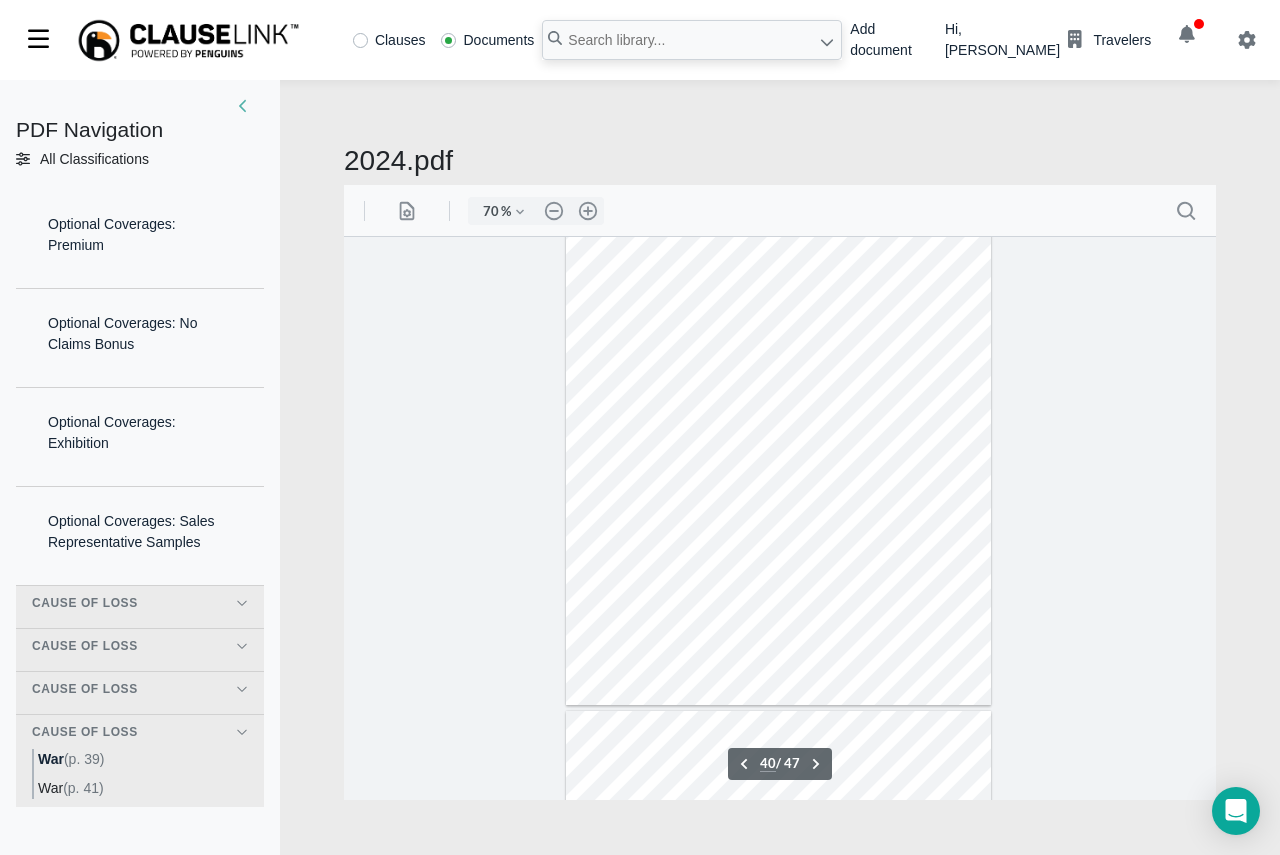 scroll, scrollTop: 21713, scrollLeft: 0, axis: vertical 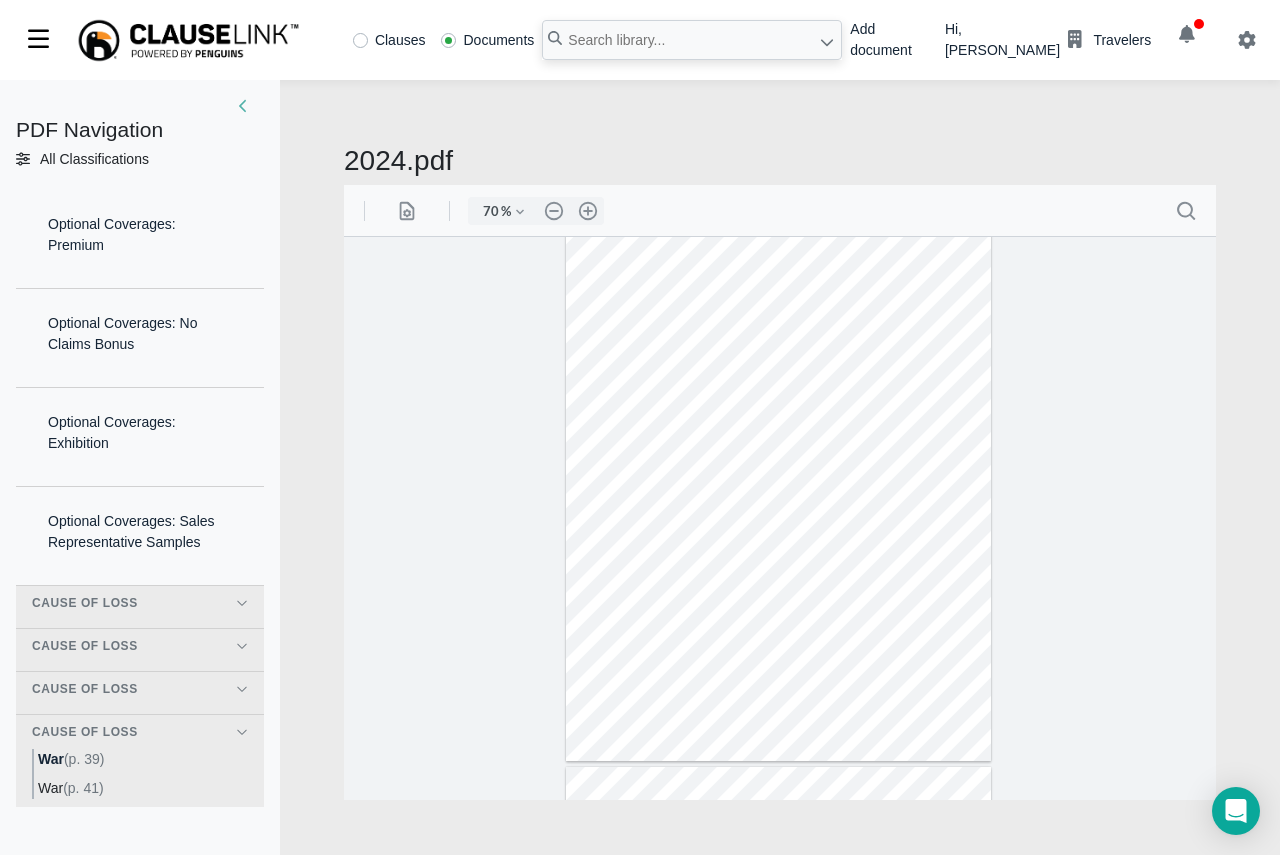 click at bounding box center [780, 517] 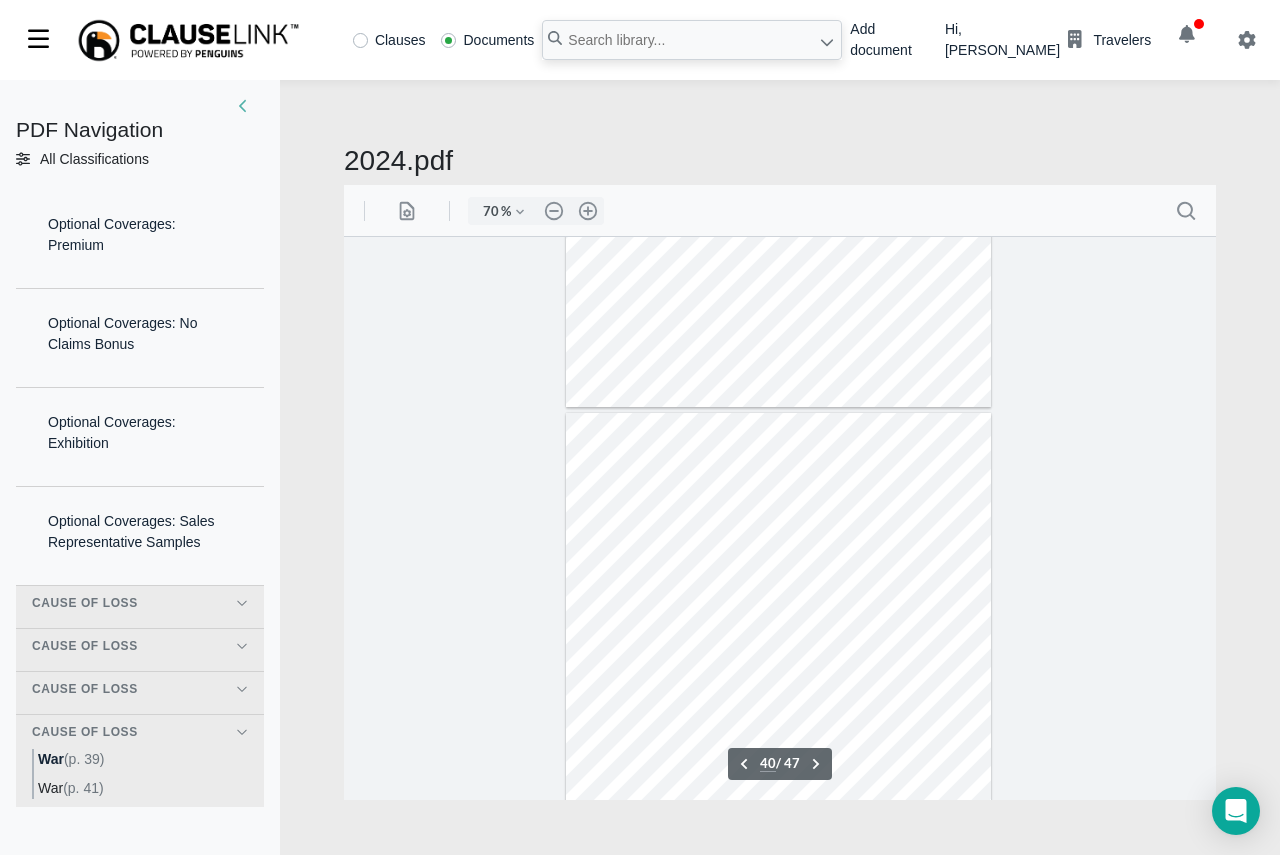 scroll, scrollTop: 21700, scrollLeft: 0, axis: vertical 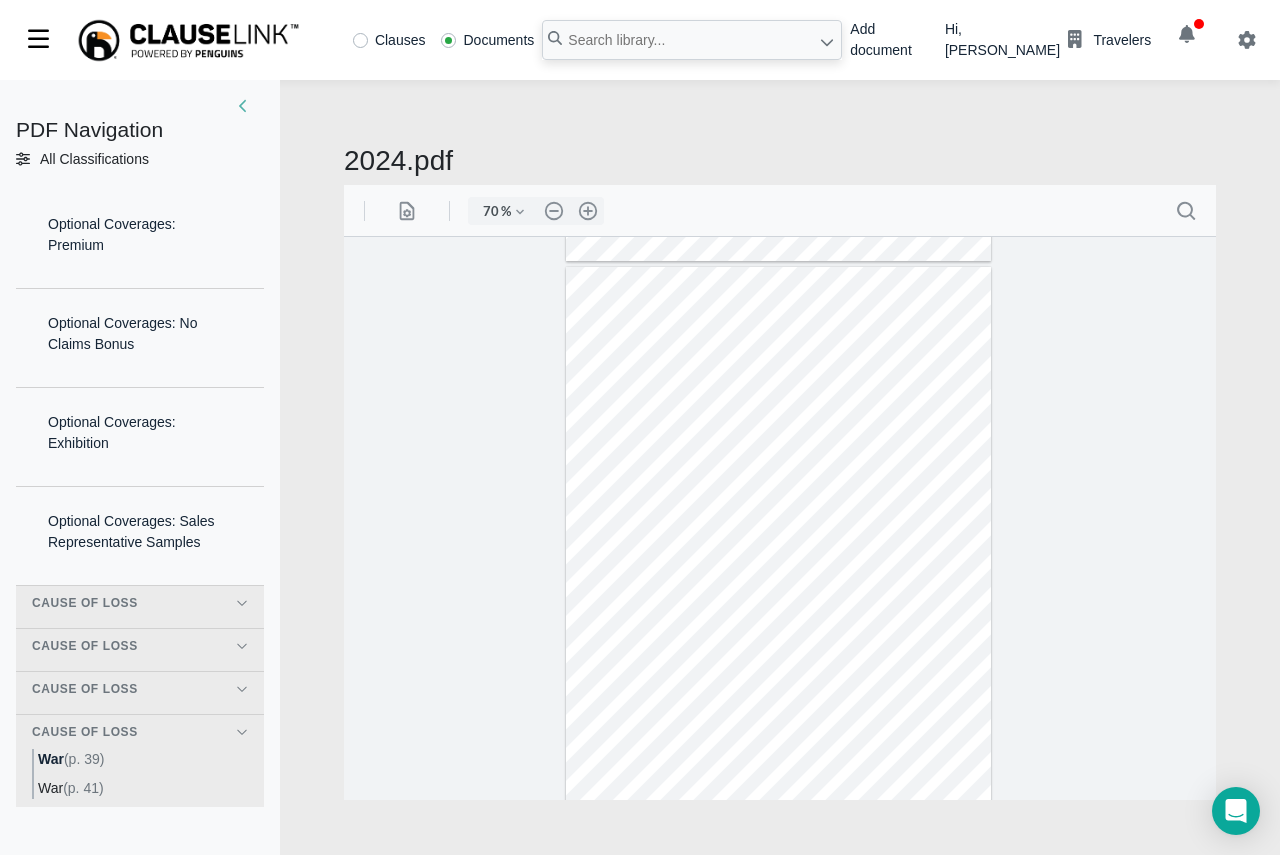 click at bounding box center (778, 541) 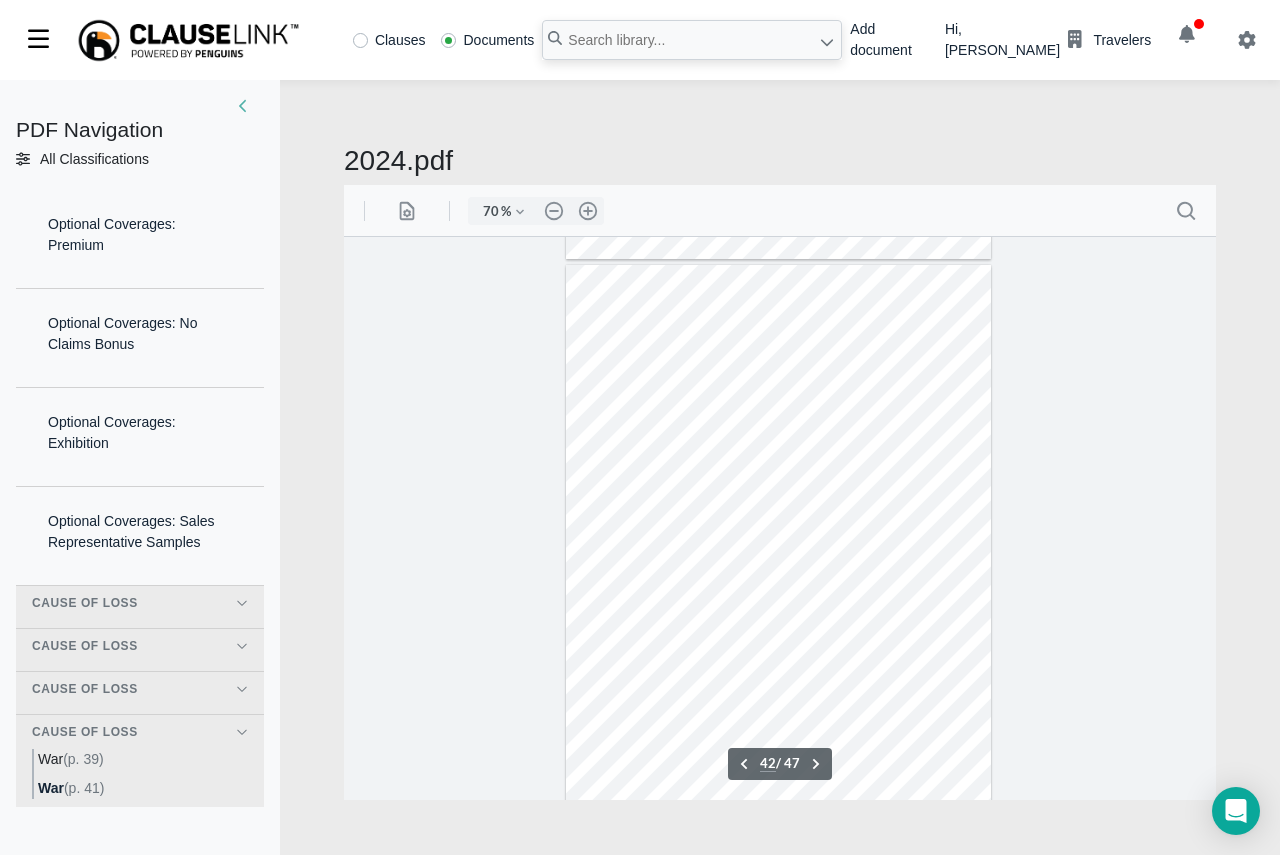 scroll, scrollTop: 22827, scrollLeft: 0, axis: vertical 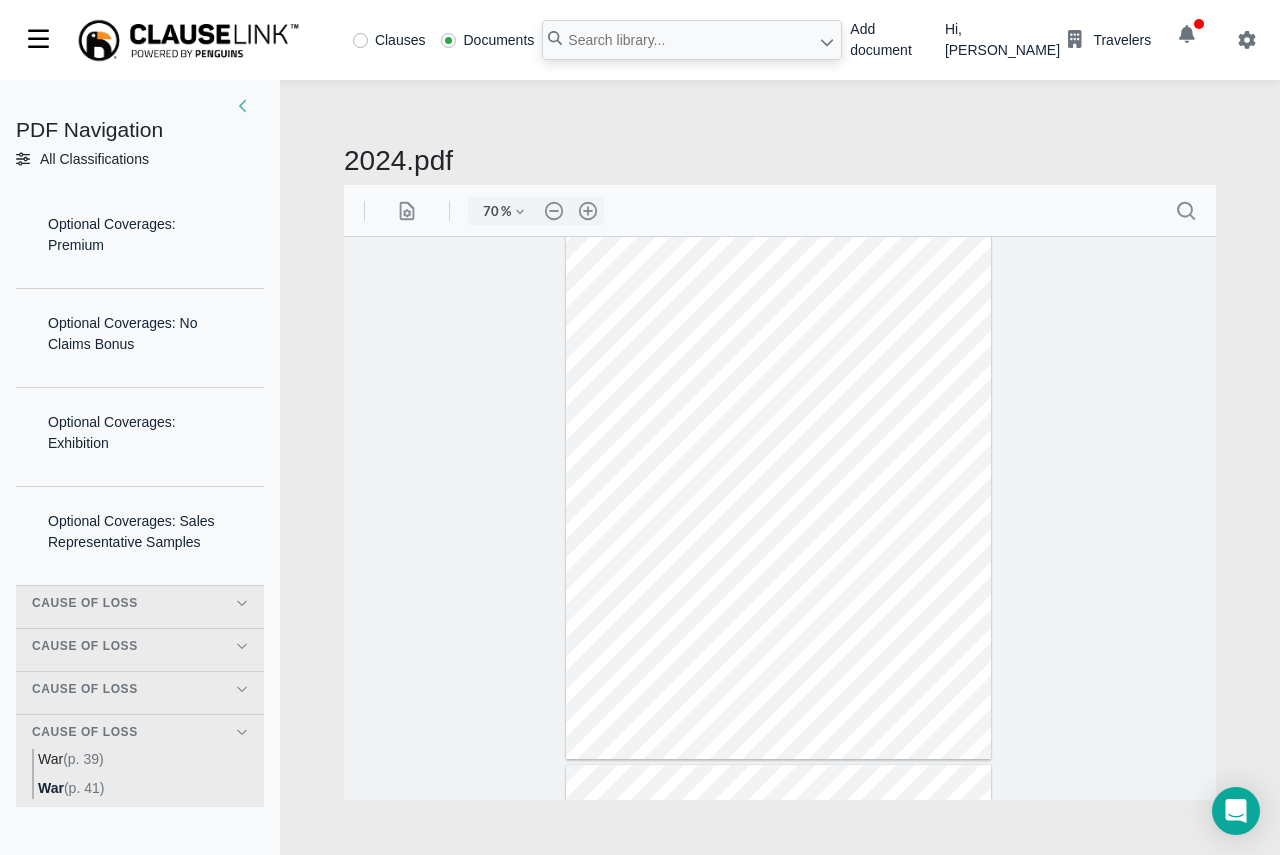 type on "41" 